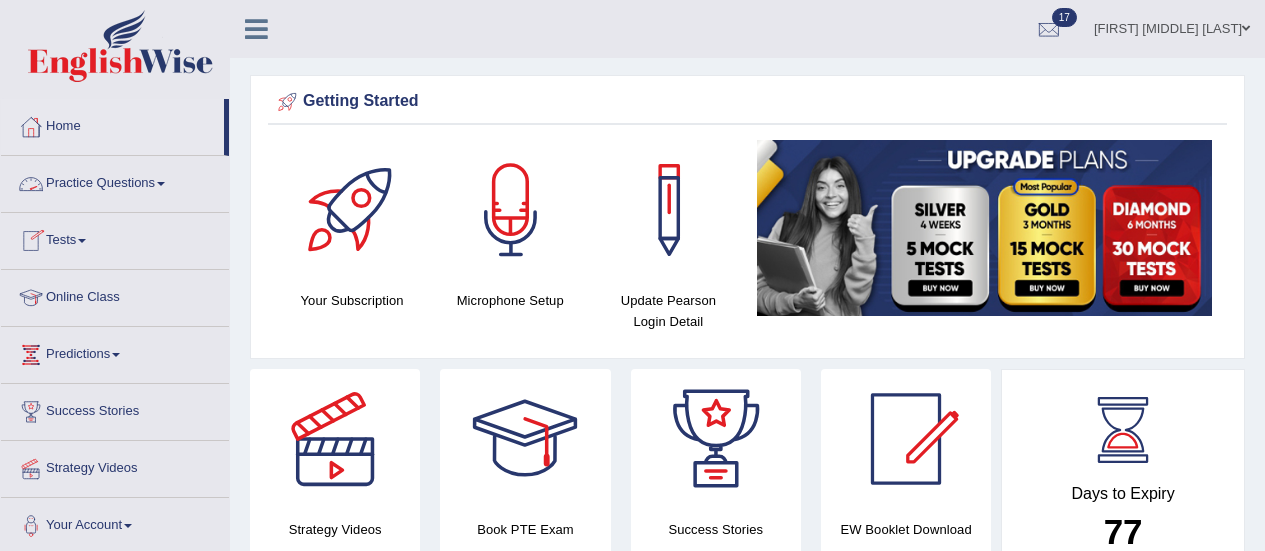 scroll, scrollTop: 40, scrollLeft: 0, axis: vertical 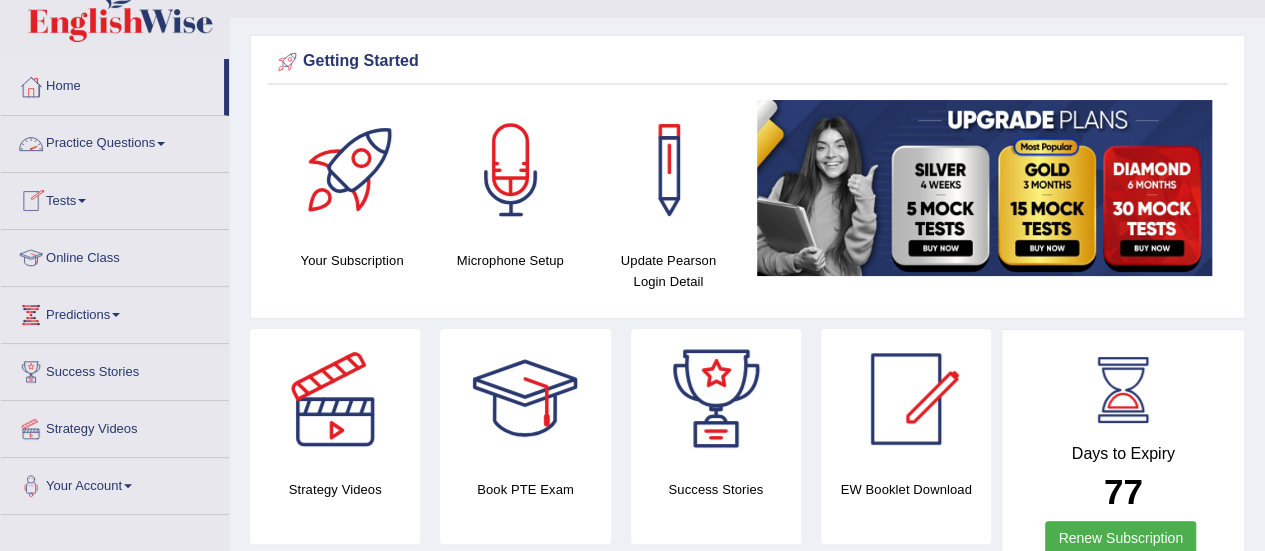 click on "Practice Questions" at bounding box center (115, 141) 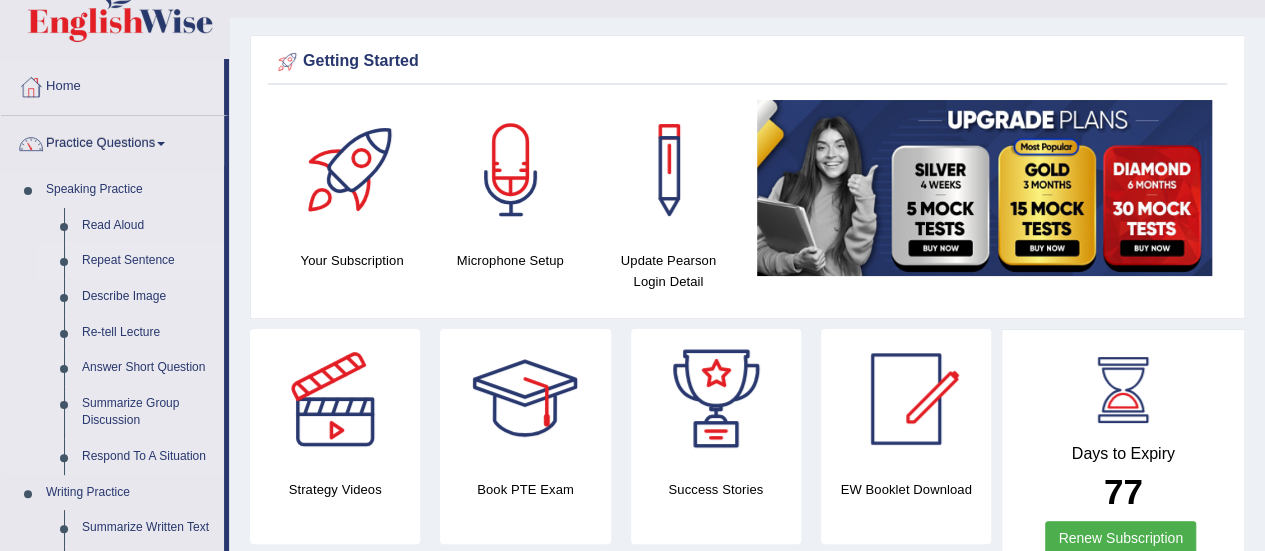 click on "Repeat Sentence" at bounding box center (148, 261) 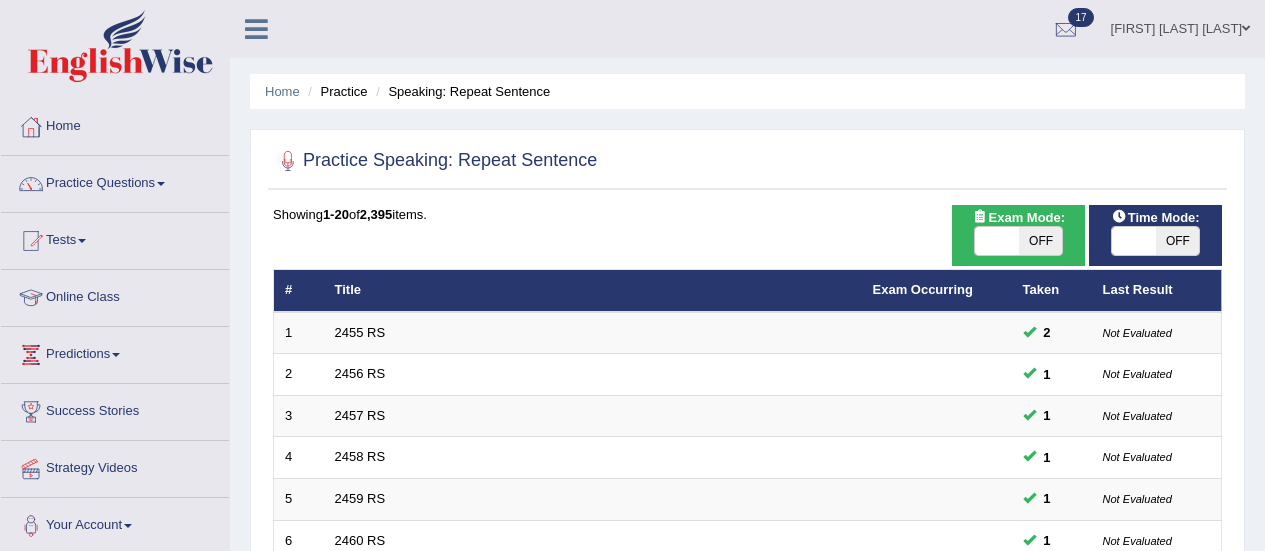 scroll, scrollTop: 0, scrollLeft: 0, axis: both 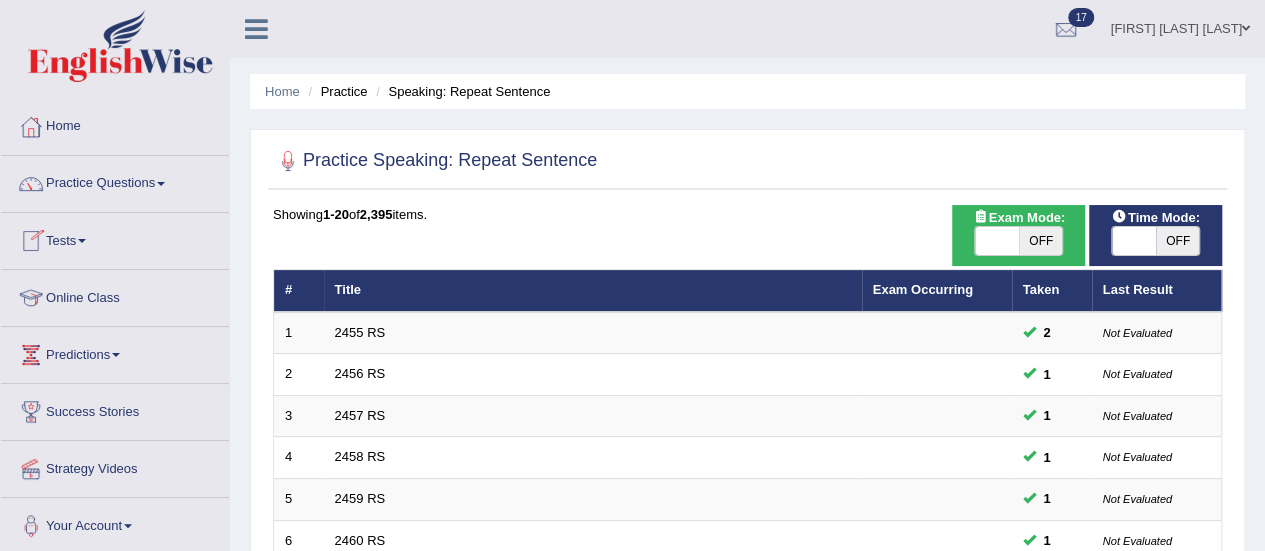 click on "OFF" at bounding box center [1041, 241] 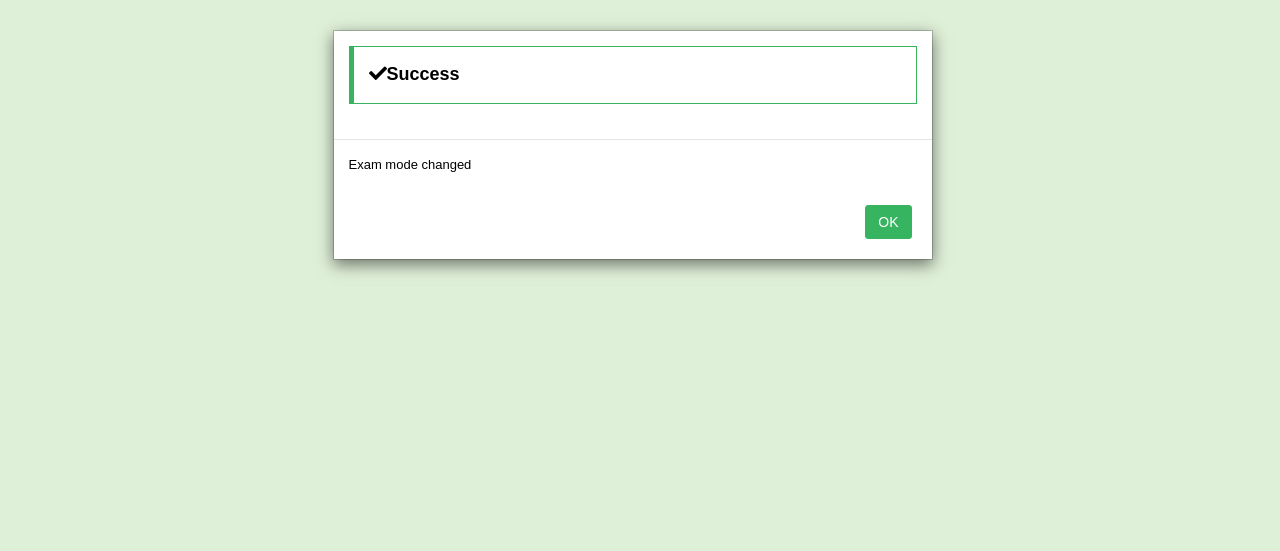 click on "OK" at bounding box center [888, 222] 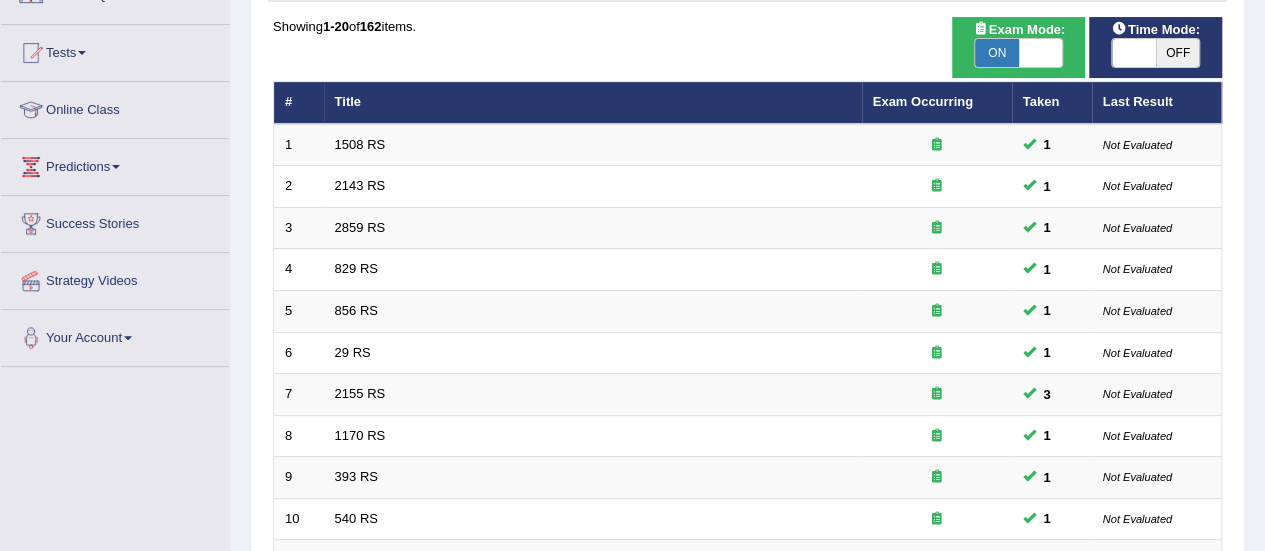 scroll, scrollTop: 0, scrollLeft: 0, axis: both 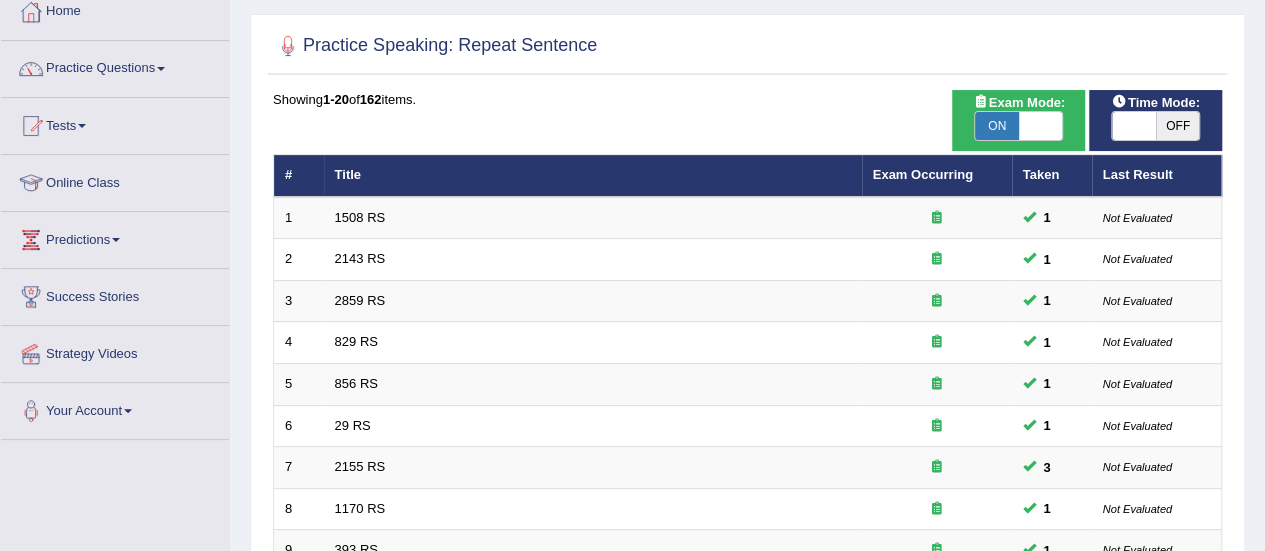 click on "OFF" at bounding box center (1178, 126) 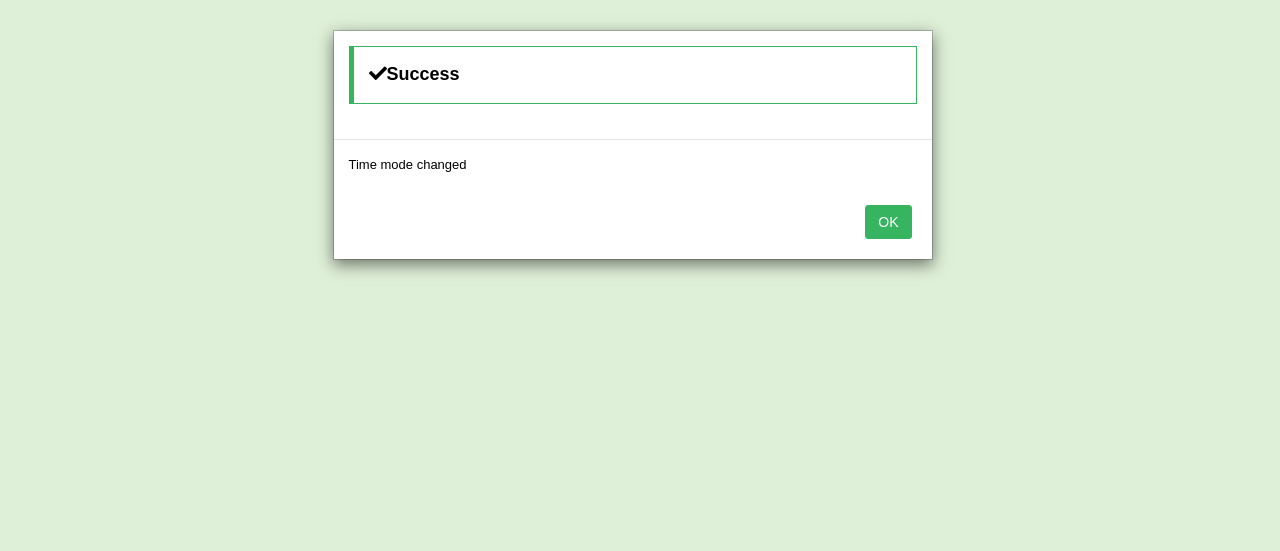 click on "OK" at bounding box center [888, 222] 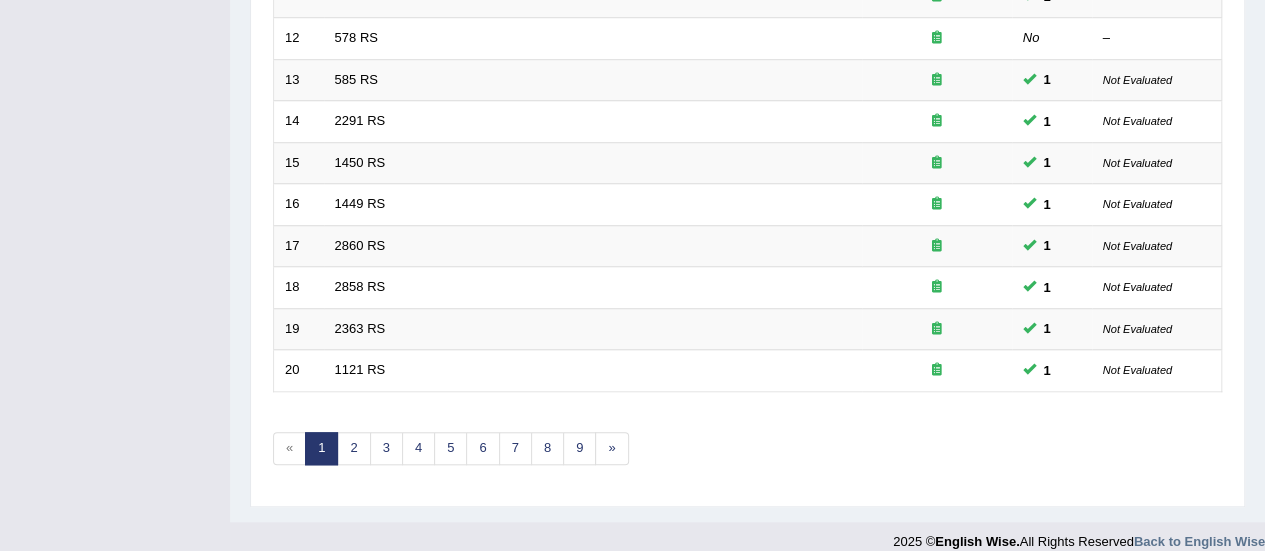 scroll, scrollTop: 763, scrollLeft: 0, axis: vertical 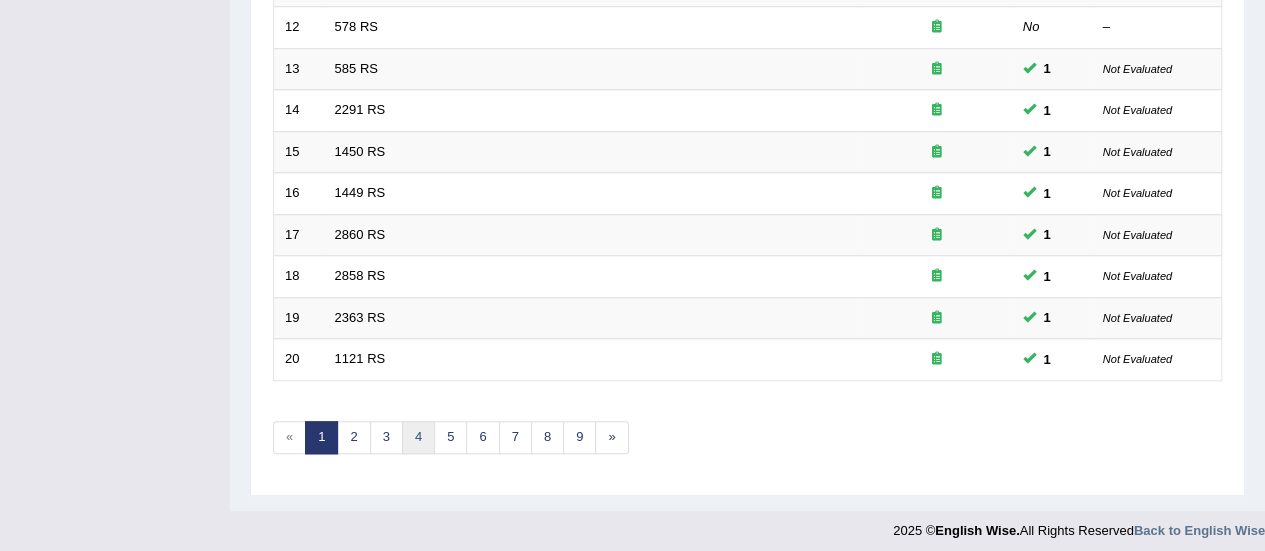 click on "4" at bounding box center [418, 437] 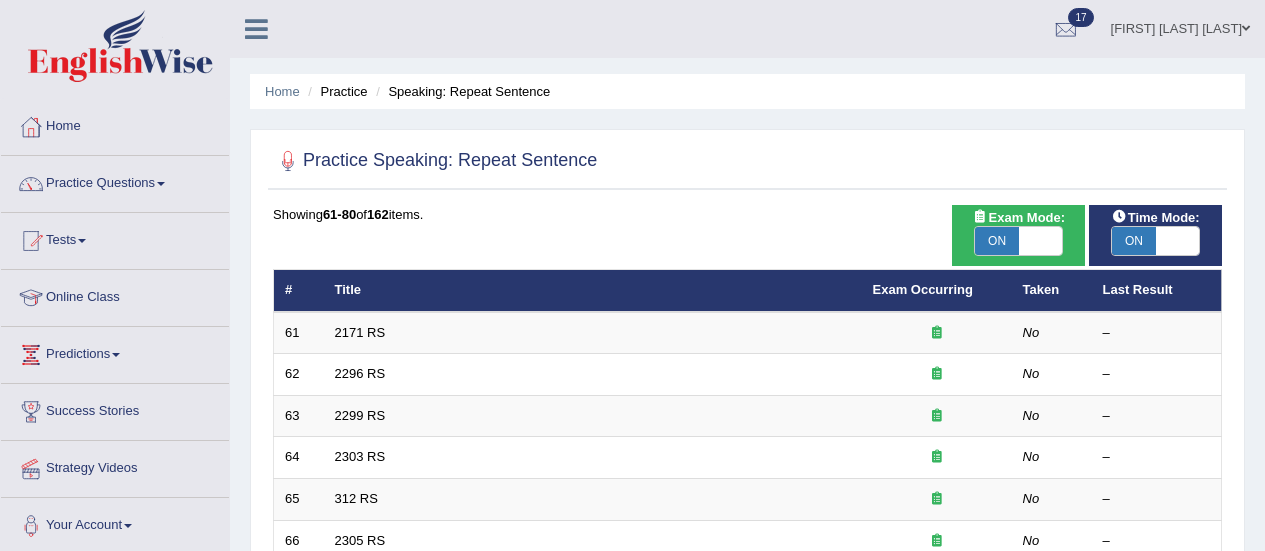 scroll, scrollTop: 0, scrollLeft: 0, axis: both 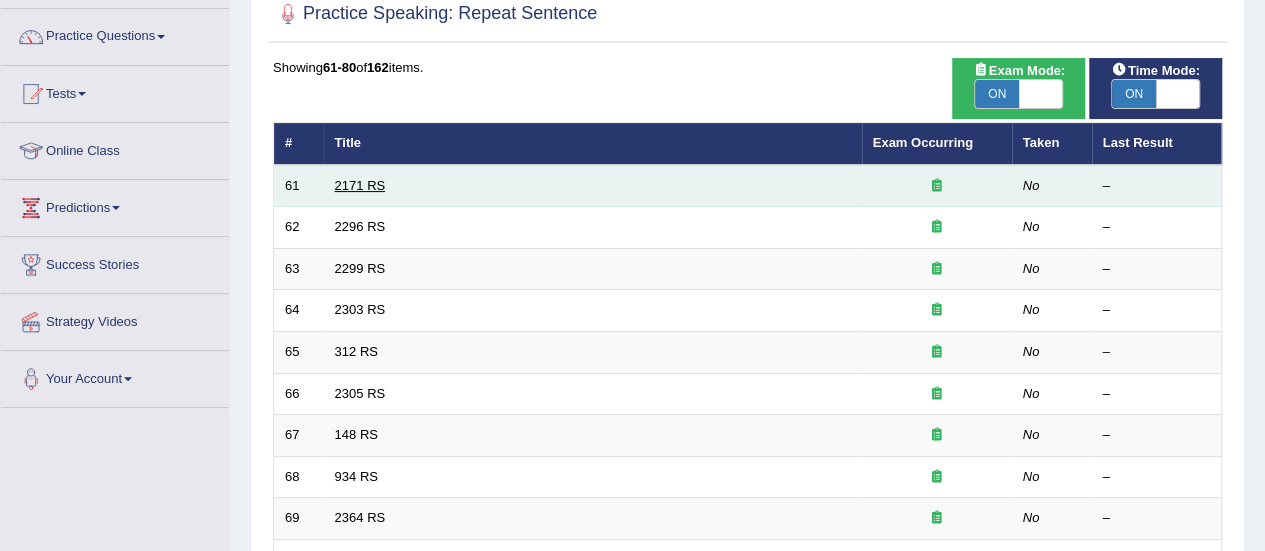 click on "2171 RS" at bounding box center [360, 185] 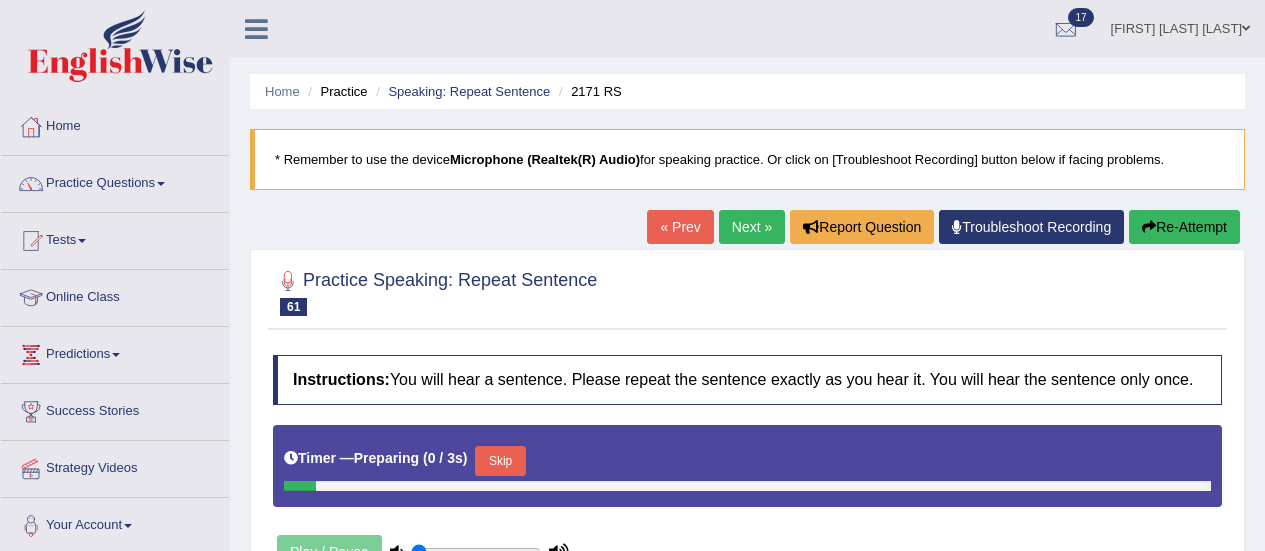 scroll, scrollTop: 0, scrollLeft: 0, axis: both 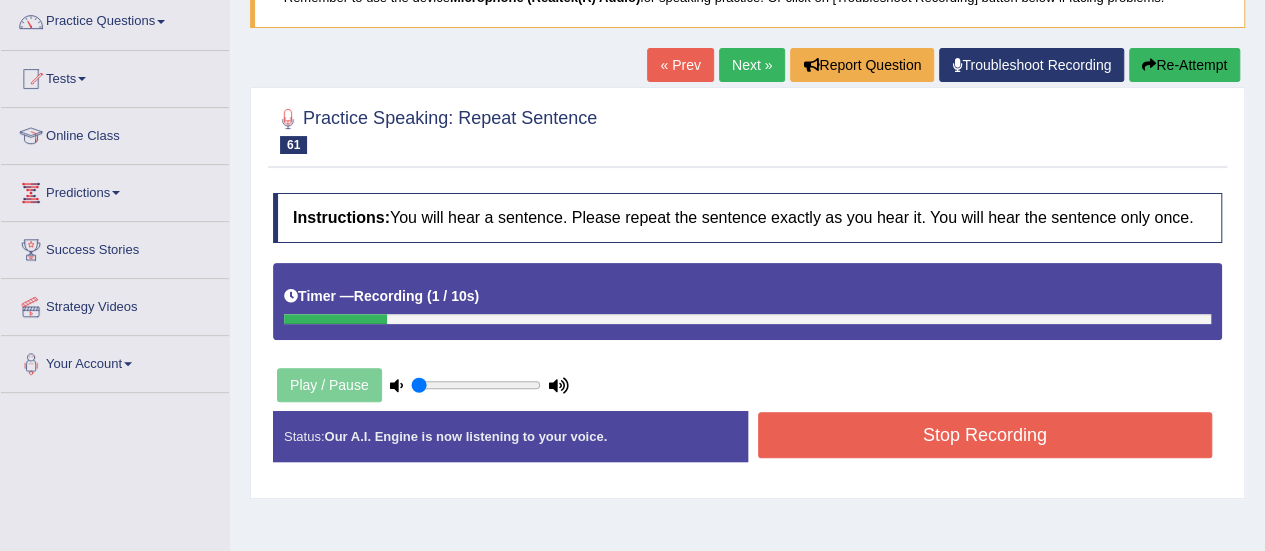 click on "Stop Recording" at bounding box center (985, 435) 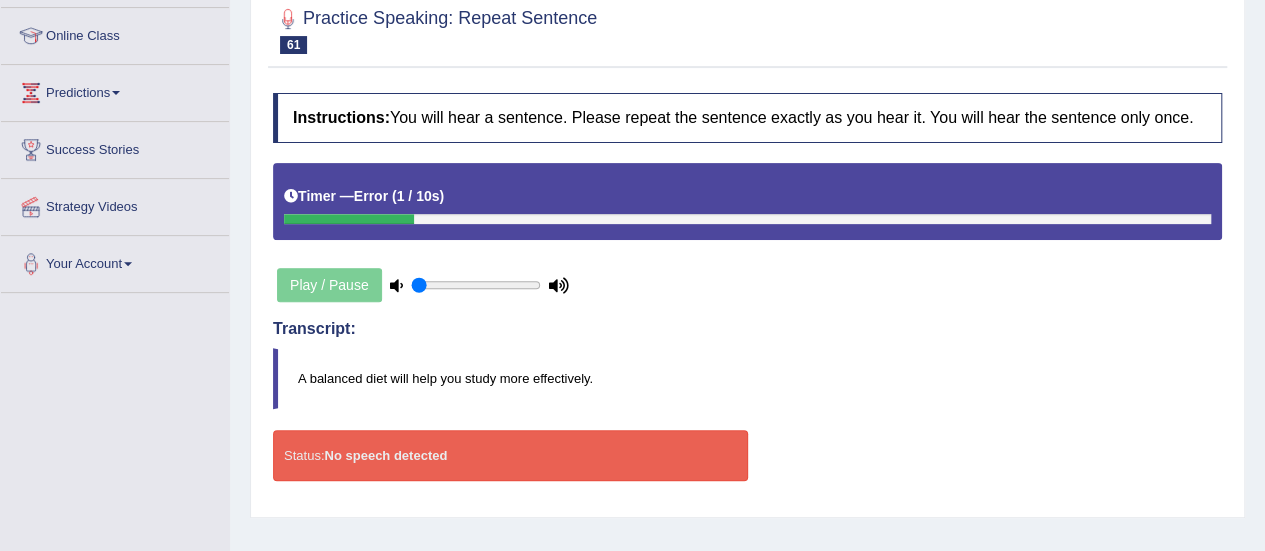 scroll, scrollTop: 259, scrollLeft: 0, axis: vertical 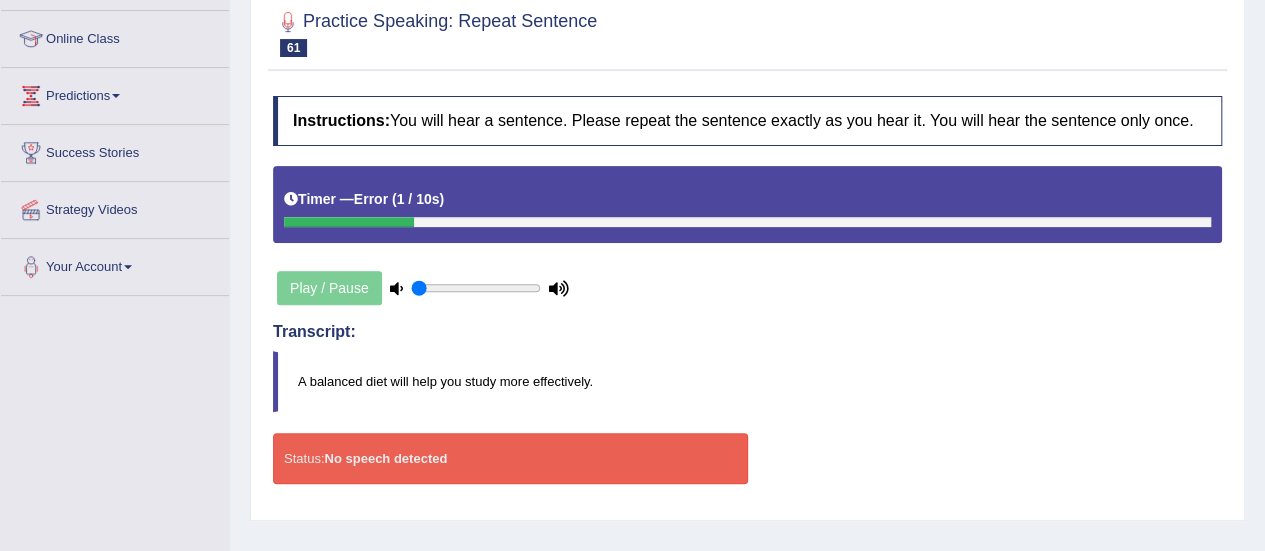 click at bounding box center [396, 288] 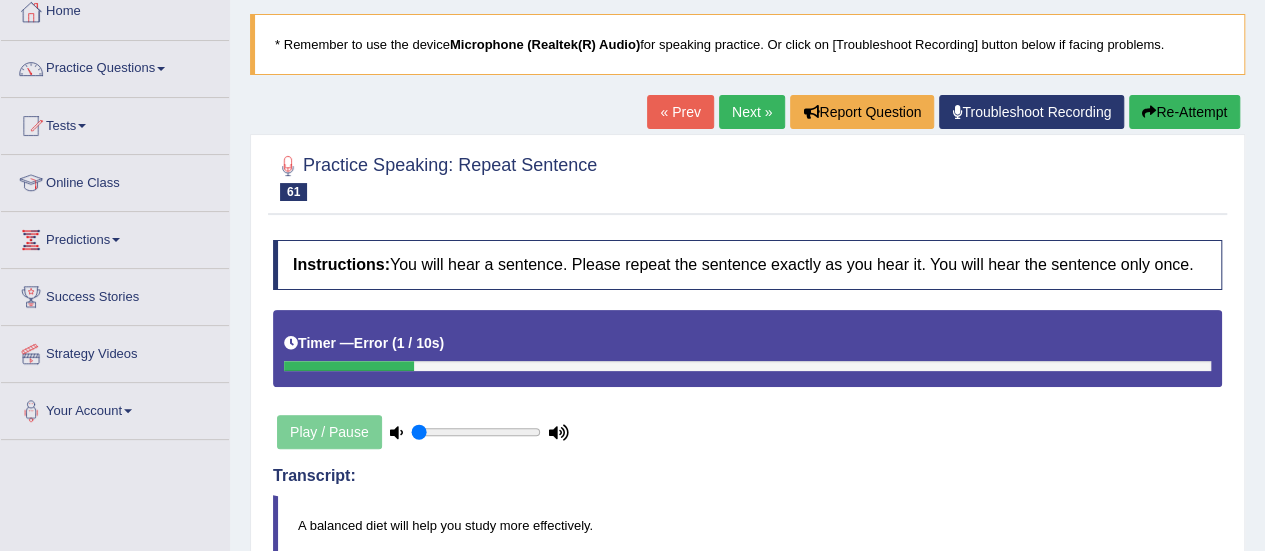 scroll, scrollTop: 107, scrollLeft: 0, axis: vertical 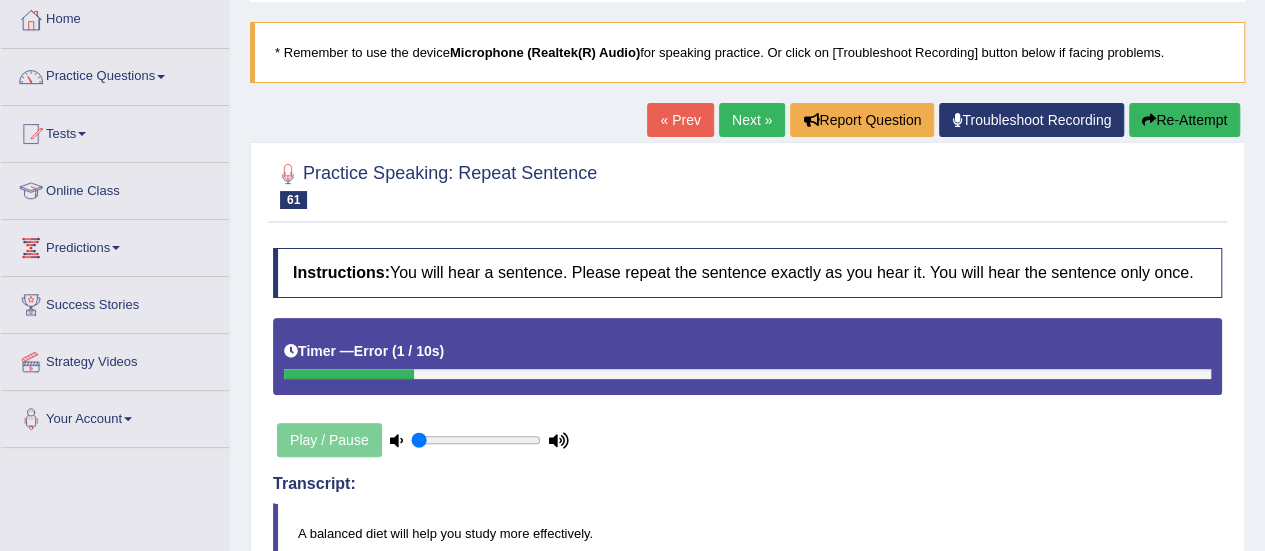 click on "Next »" at bounding box center (752, 120) 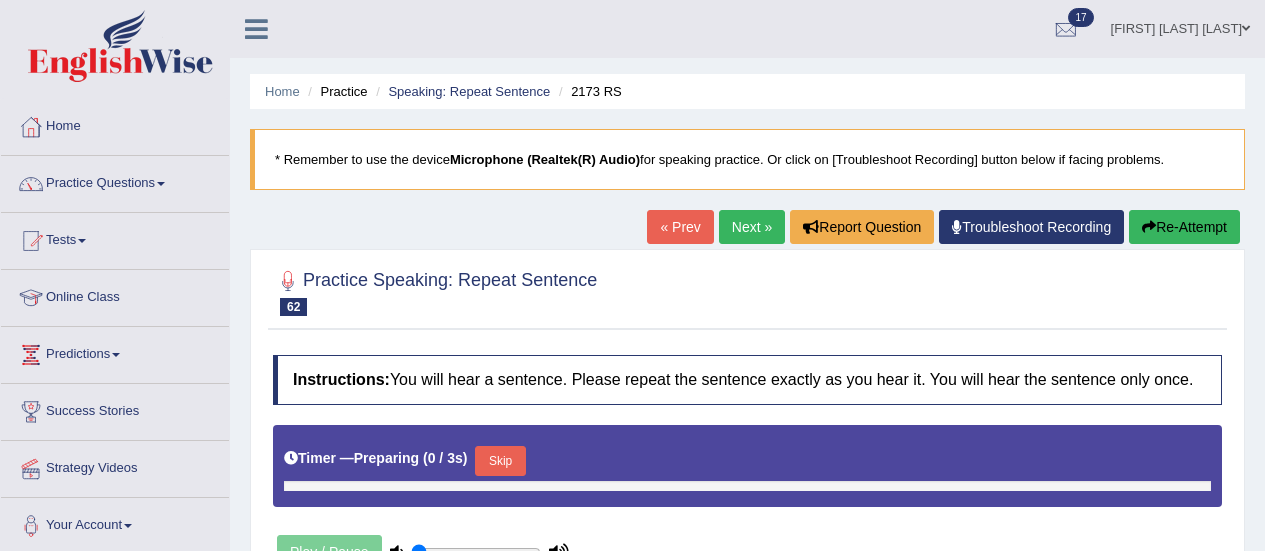 scroll, scrollTop: 123, scrollLeft: 0, axis: vertical 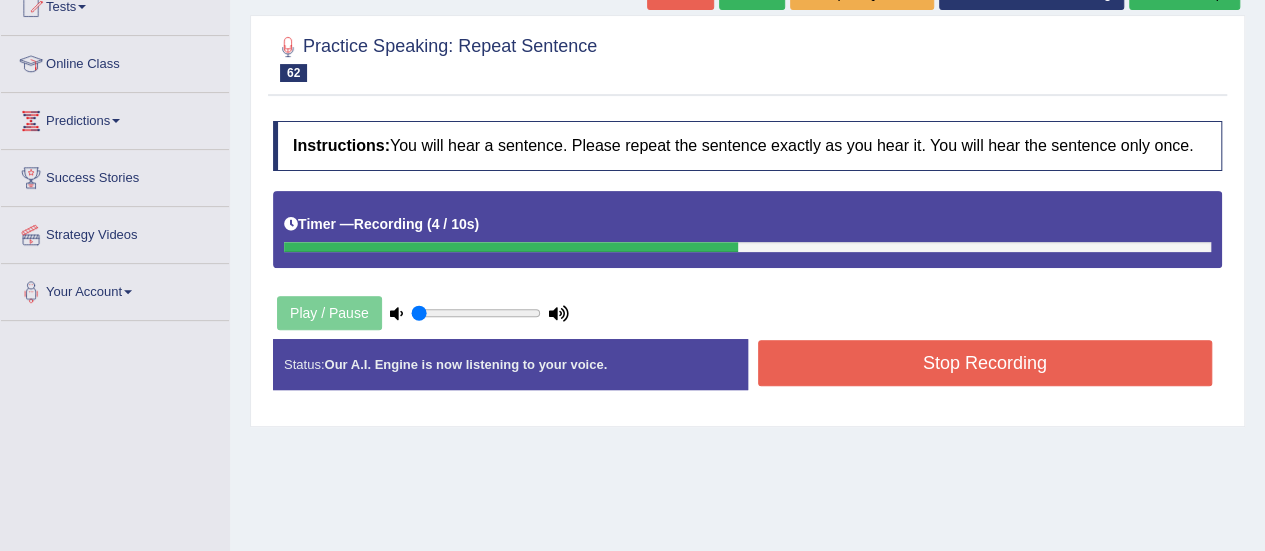 click on "Stop Recording" at bounding box center [985, 363] 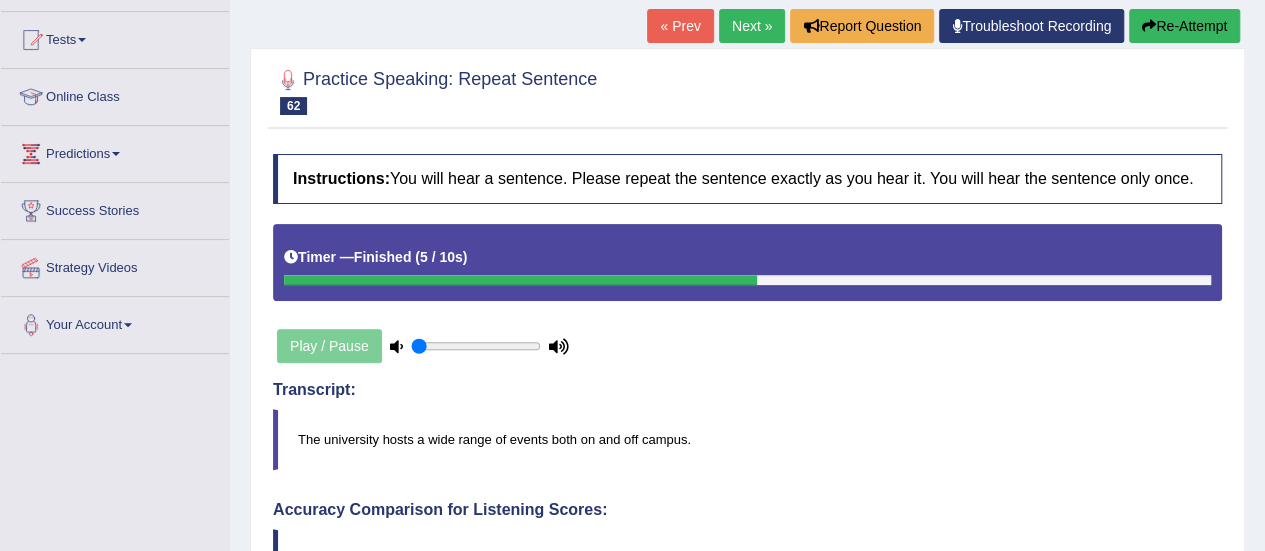 scroll, scrollTop: 0, scrollLeft: 0, axis: both 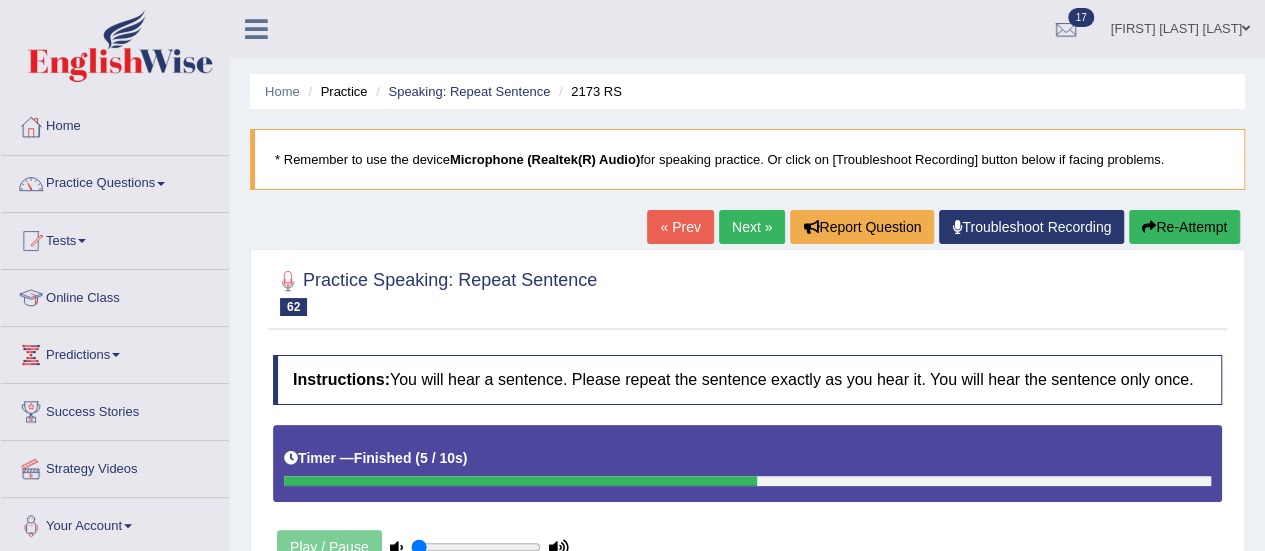 click on "Next »" at bounding box center (752, 227) 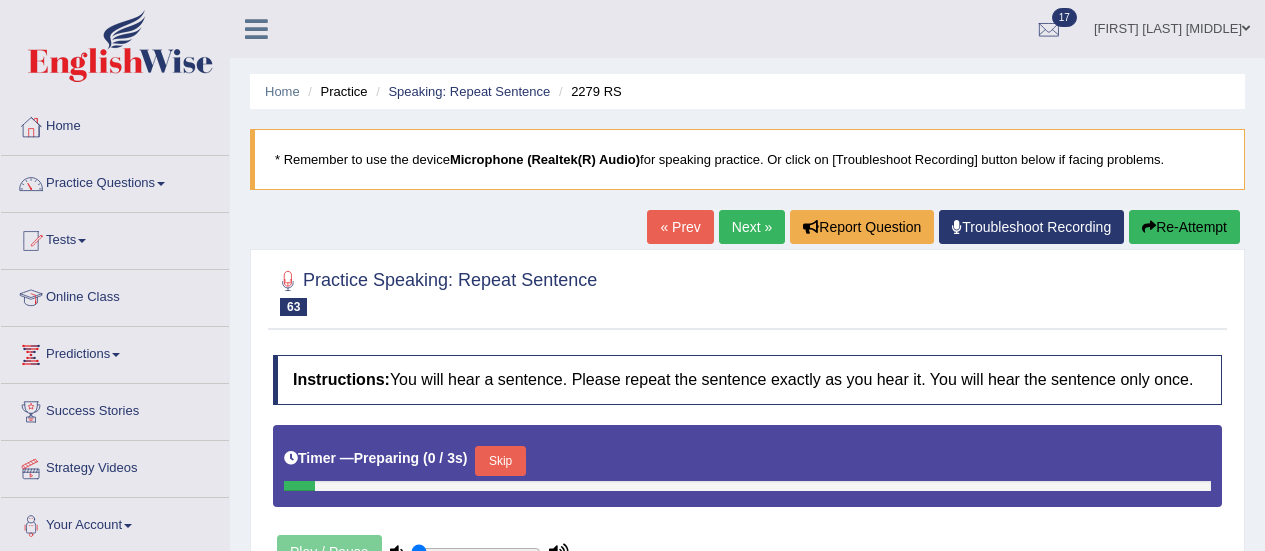 scroll, scrollTop: 0, scrollLeft: 0, axis: both 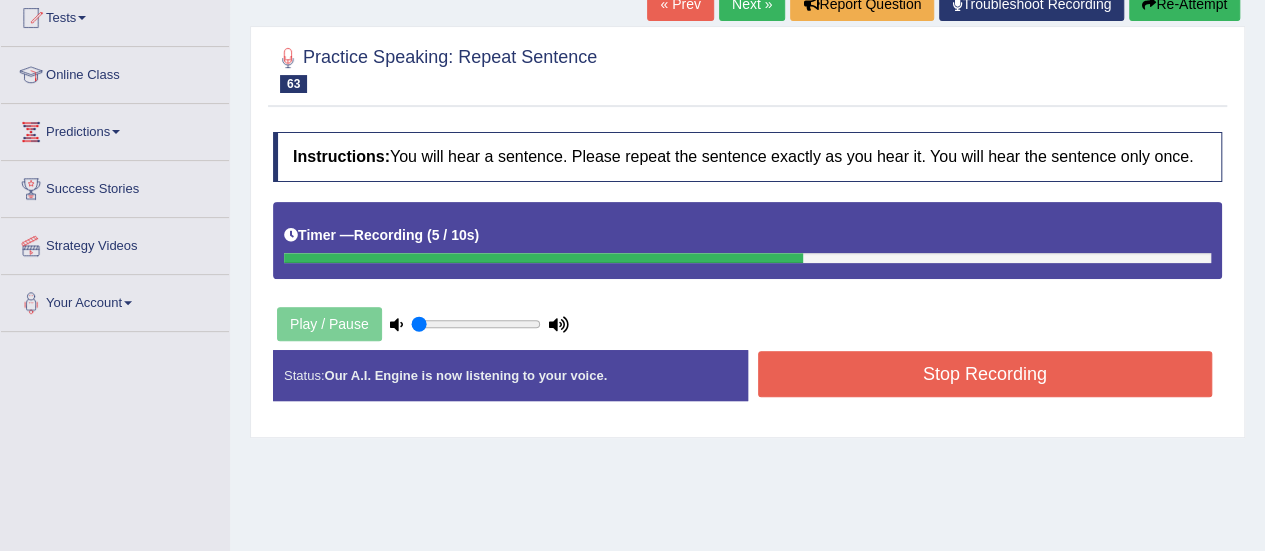click on "Stop Recording" at bounding box center (985, 374) 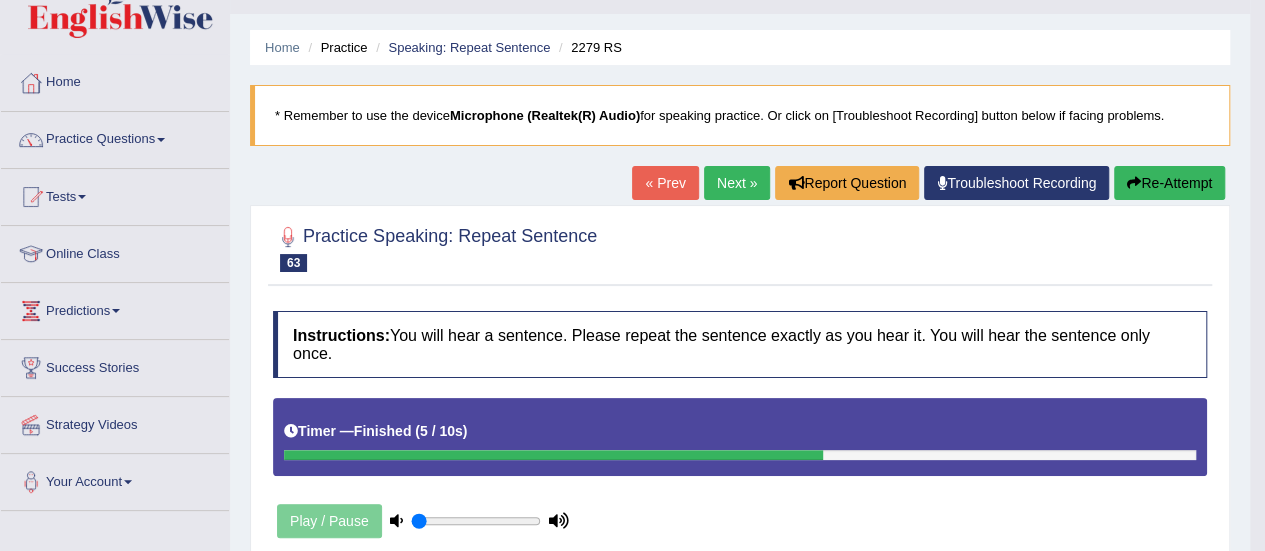 scroll, scrollTop: 0, scrollLeft: 0, axis: both 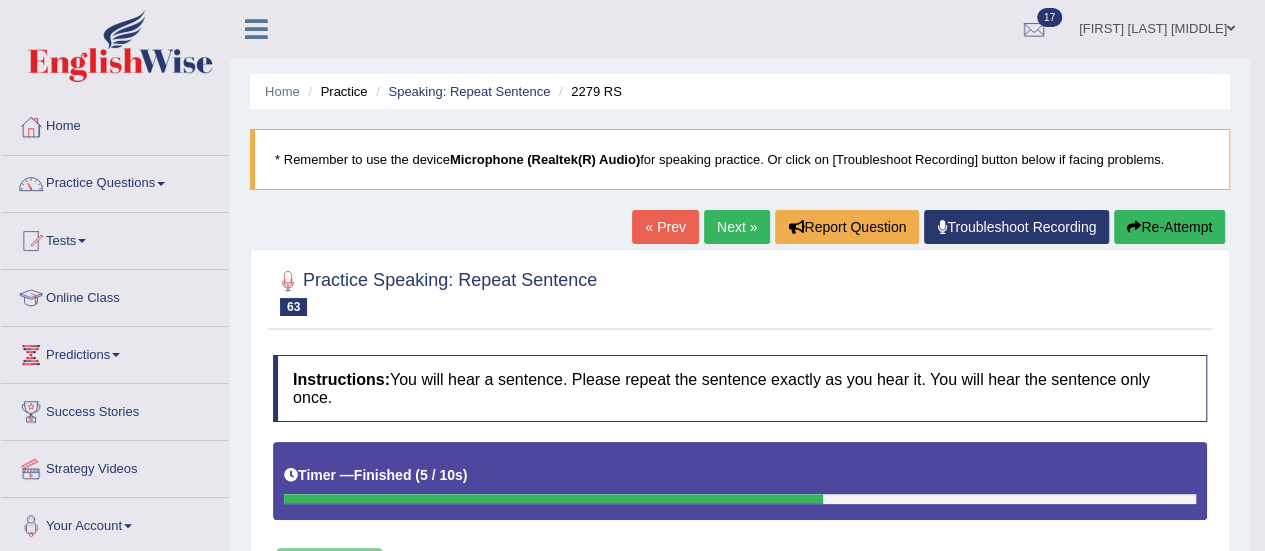click on "Next »" at bounding box center [737, 227] 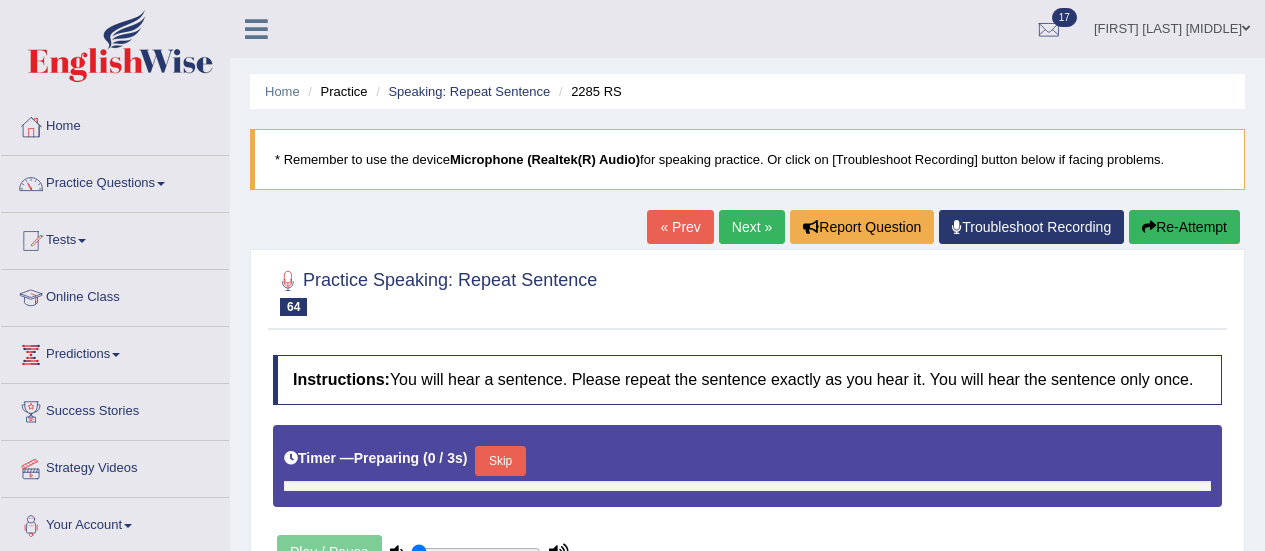 scroll, scrollTop: 0, scrollLeft: 0, axis: both 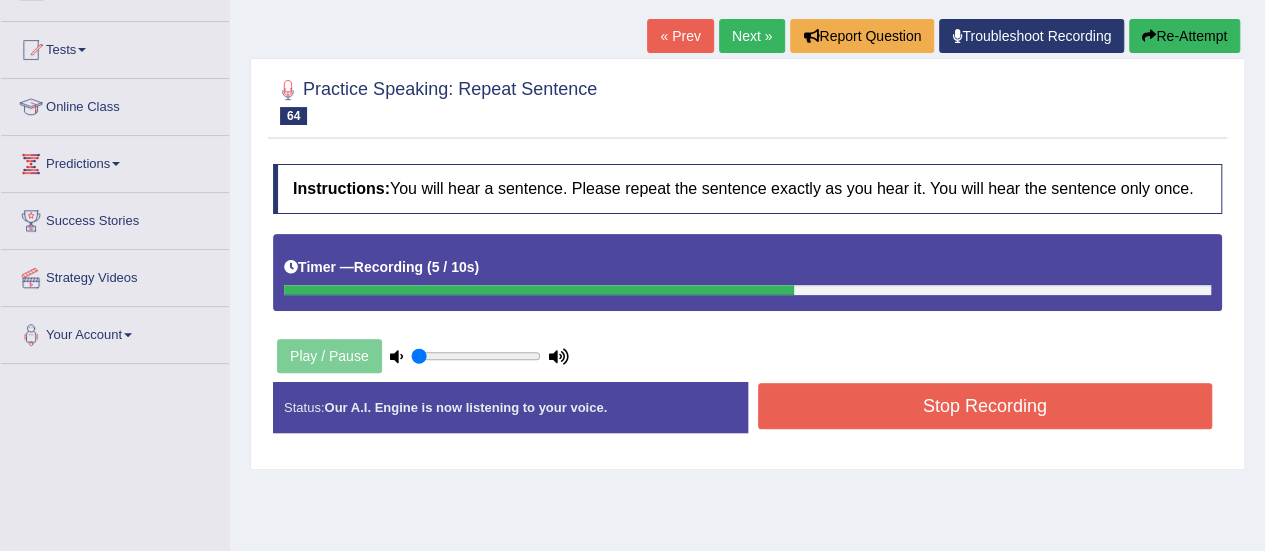 click on "Stop Recording" at bounding box center [985, 406] 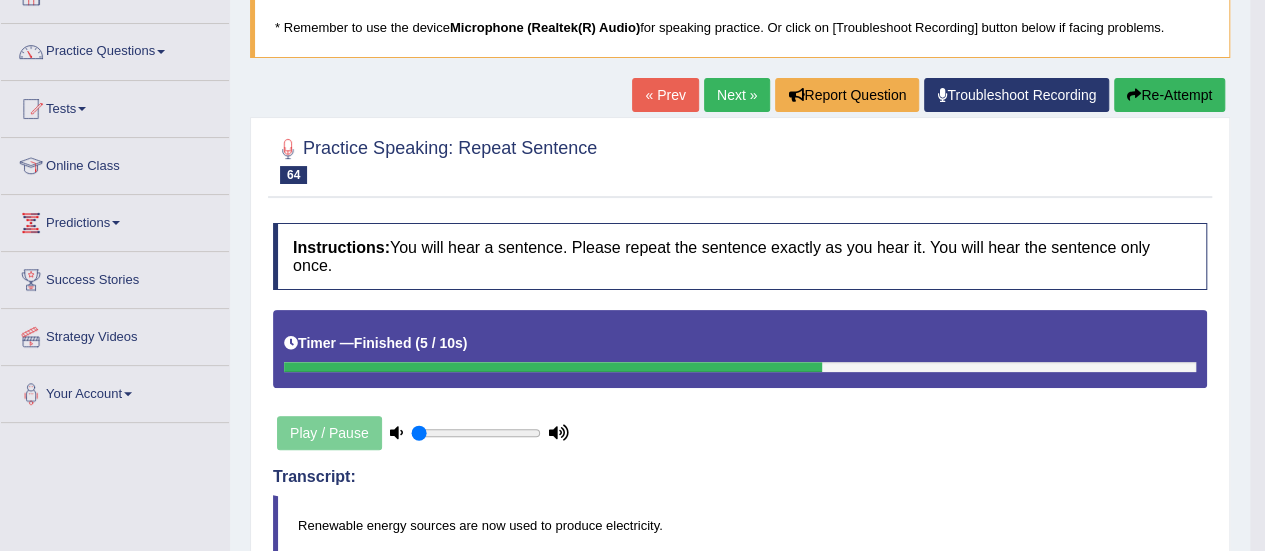 scroll, scrollTop: 116, scrollLeft: 0, axis: vertical 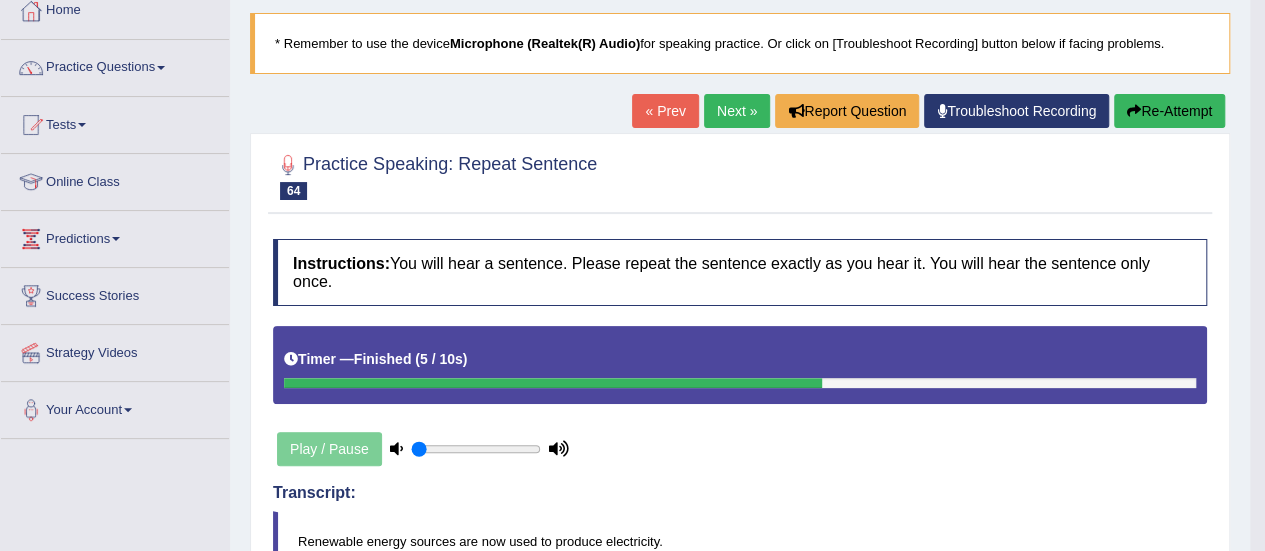 click on "Next »" at bounding box center (737, 111) 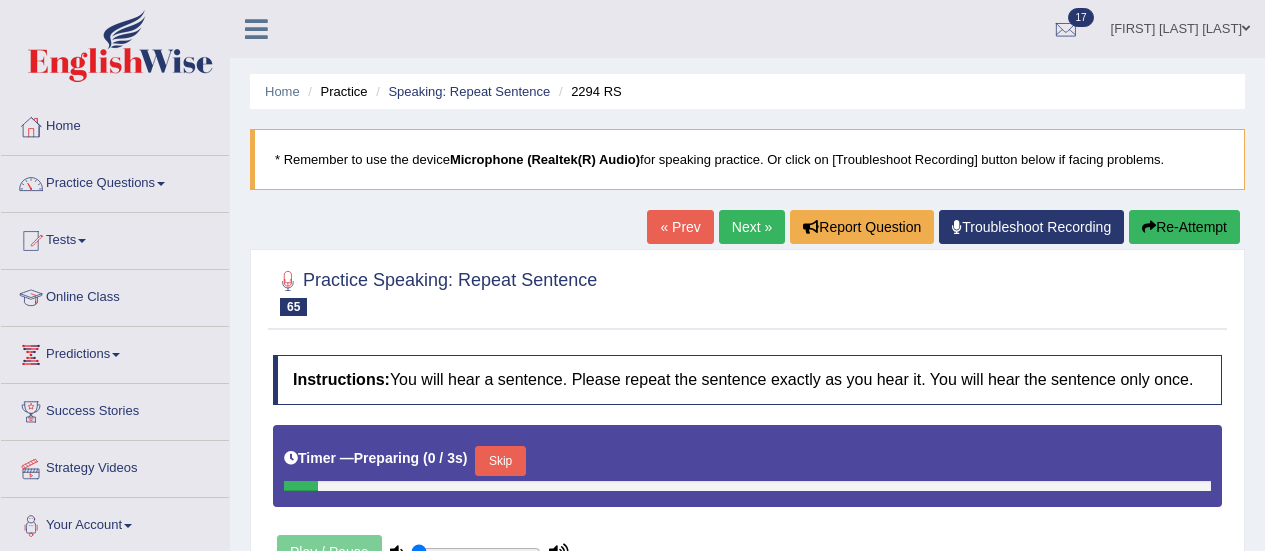 scroll, scrollTop: 196, scrollLeft: 0, axis: vertical 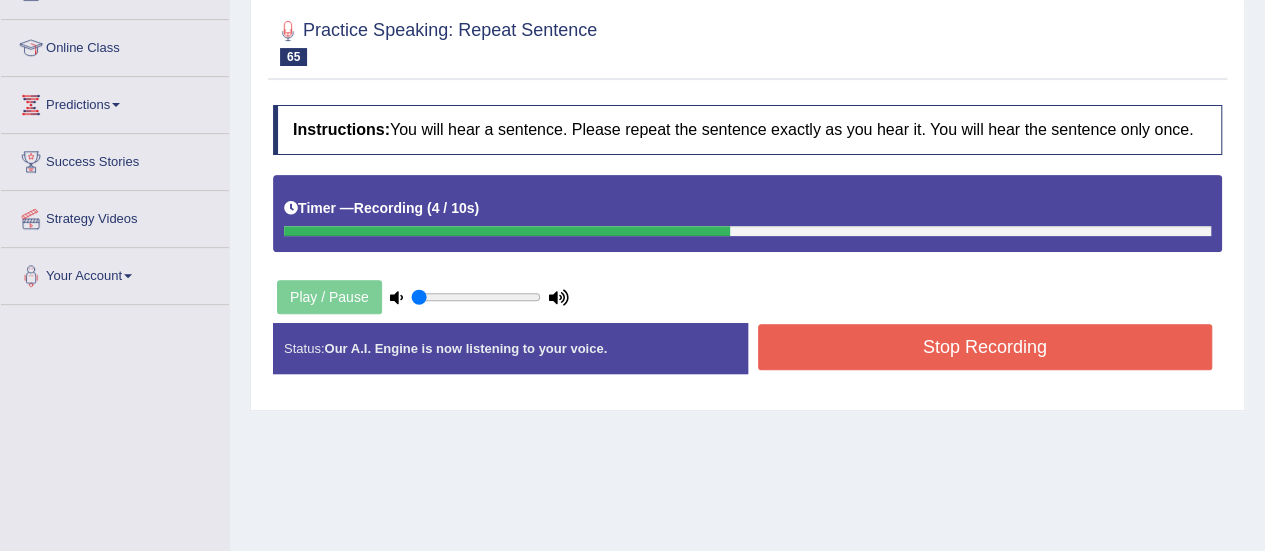 click on "Stop Recording" at bounding box center (985, 347) 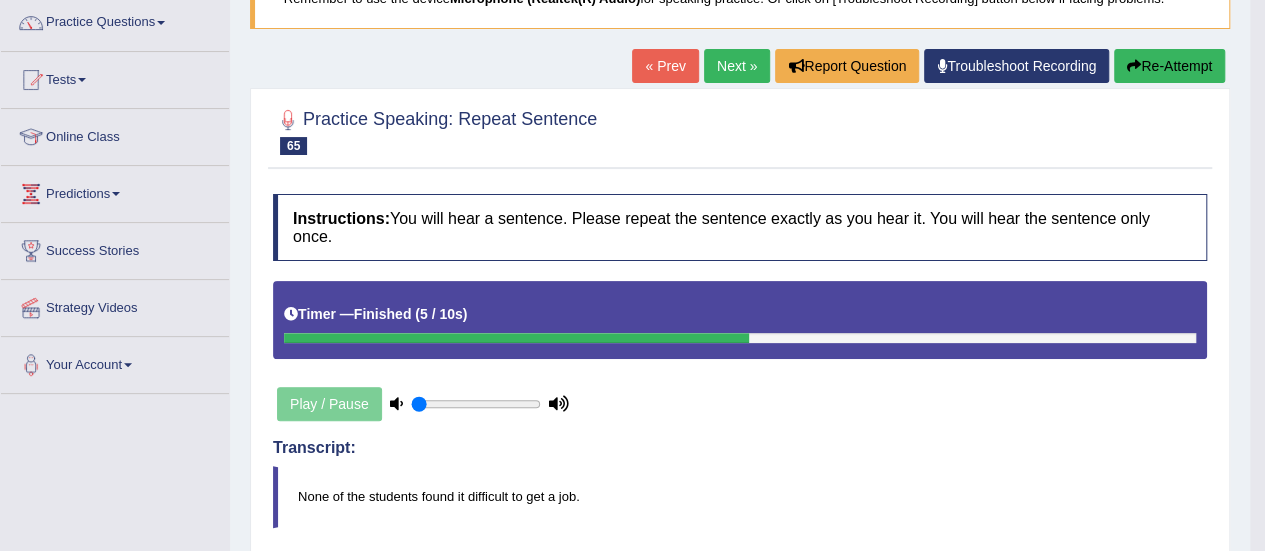 scroll, scrollTop: 160, scrollLeft: 0, axis: vertical 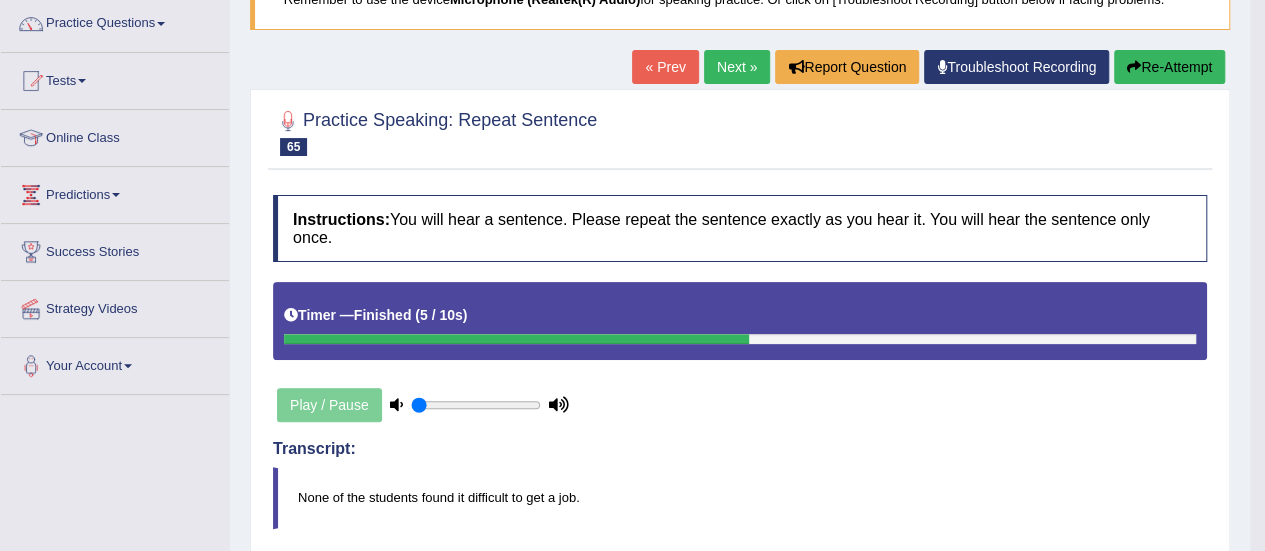 click on "Next »" at bounding box center [737, 67] 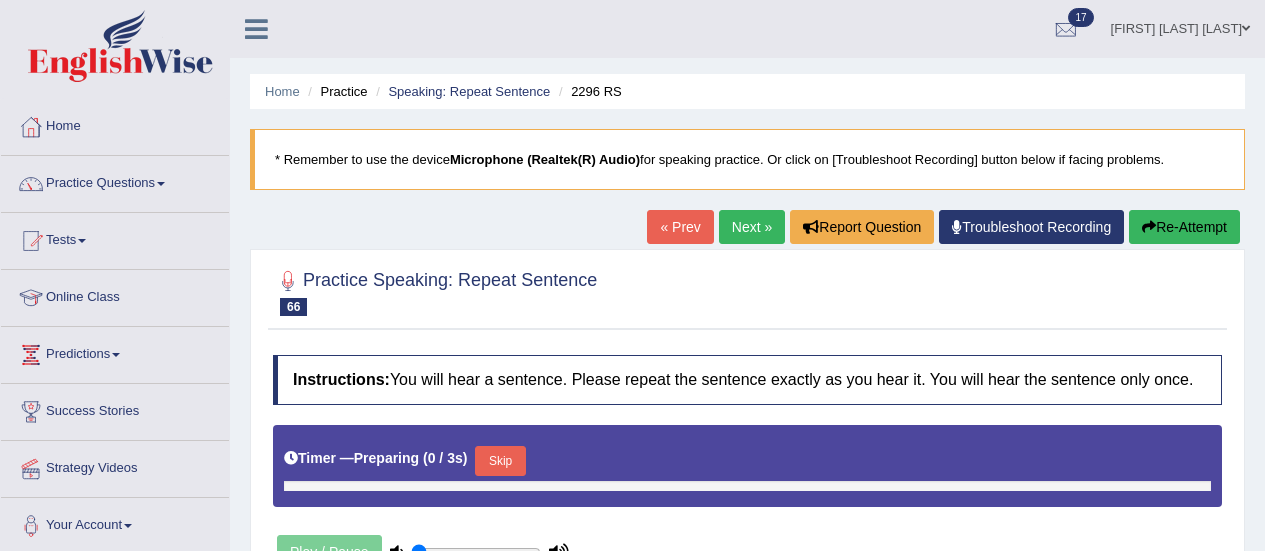 scroll, scrollTop: 0, scrollLeft: 0, axis: both 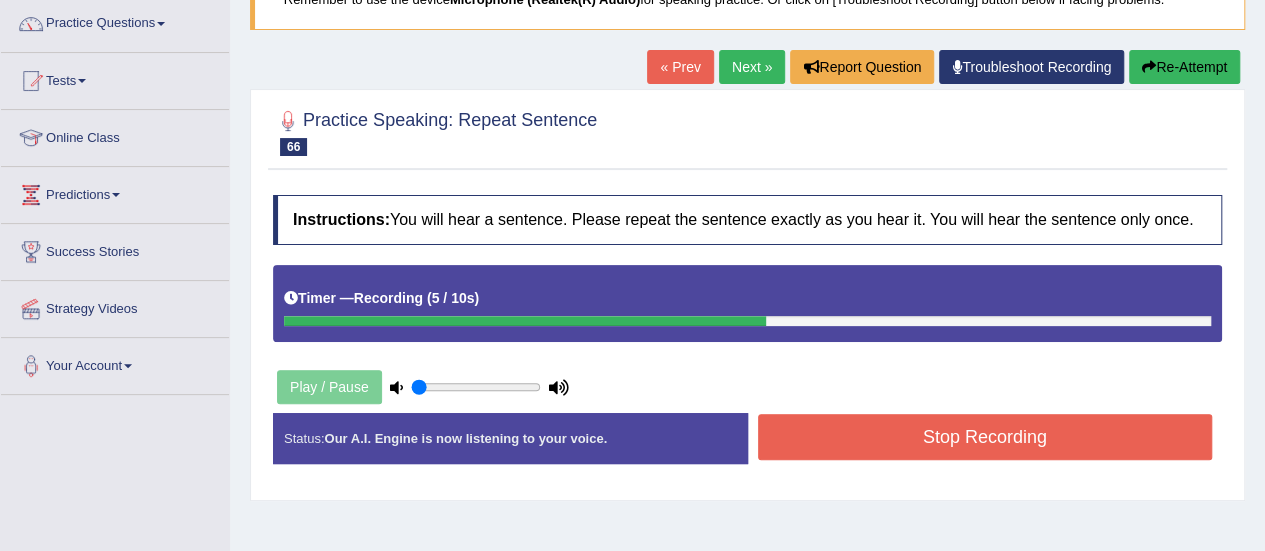 click on "Stop Recording" at bounding box center (985, 437) 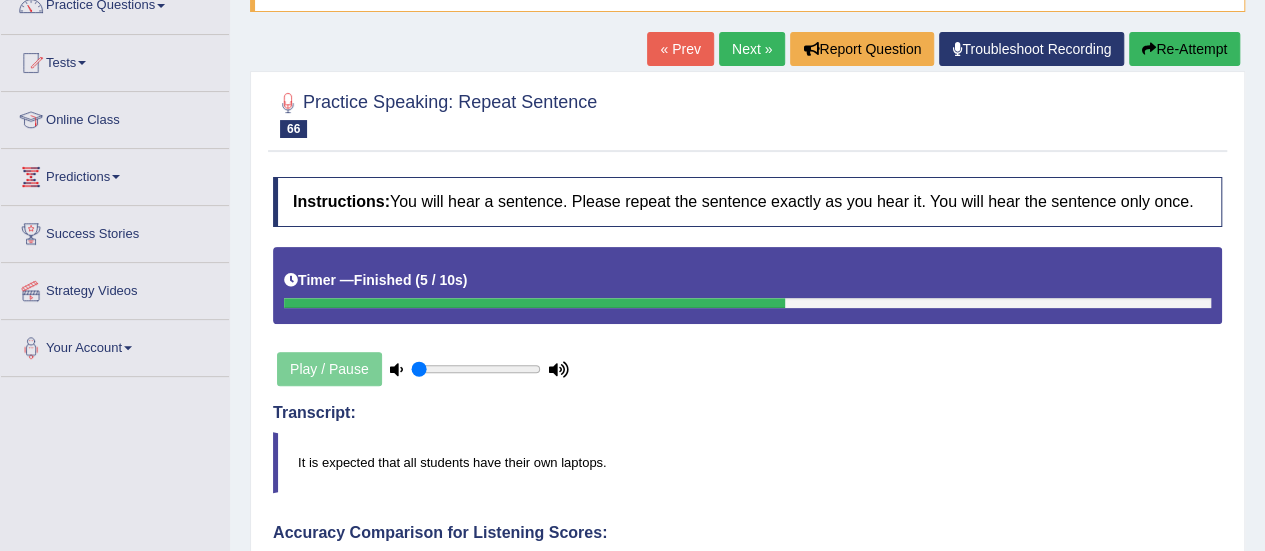 scroll, scrollTop: 126, scrollLeft: 0, axis: vertical 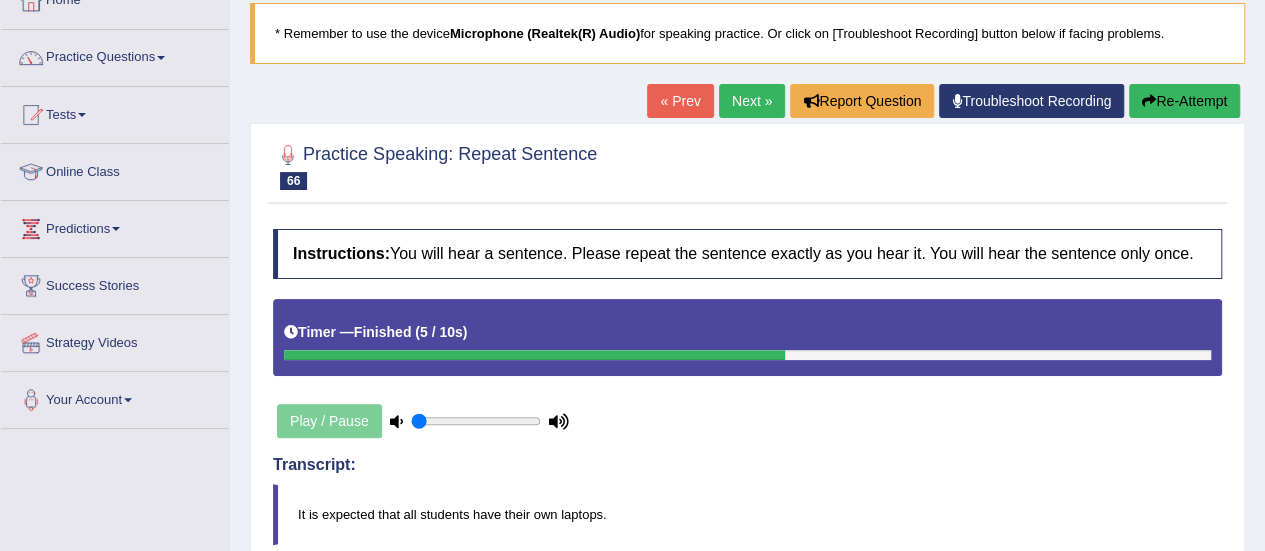 click on "Next »" at bounding box center [752, 101] 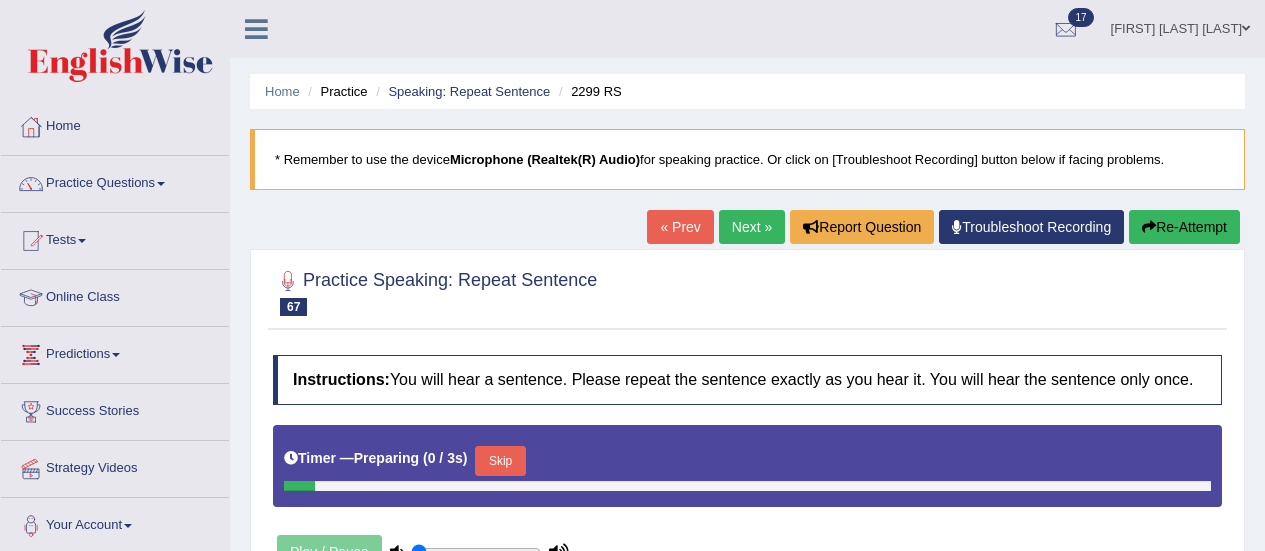 scroll, scrollTop: 0, scrollLeft: 0, axis: both 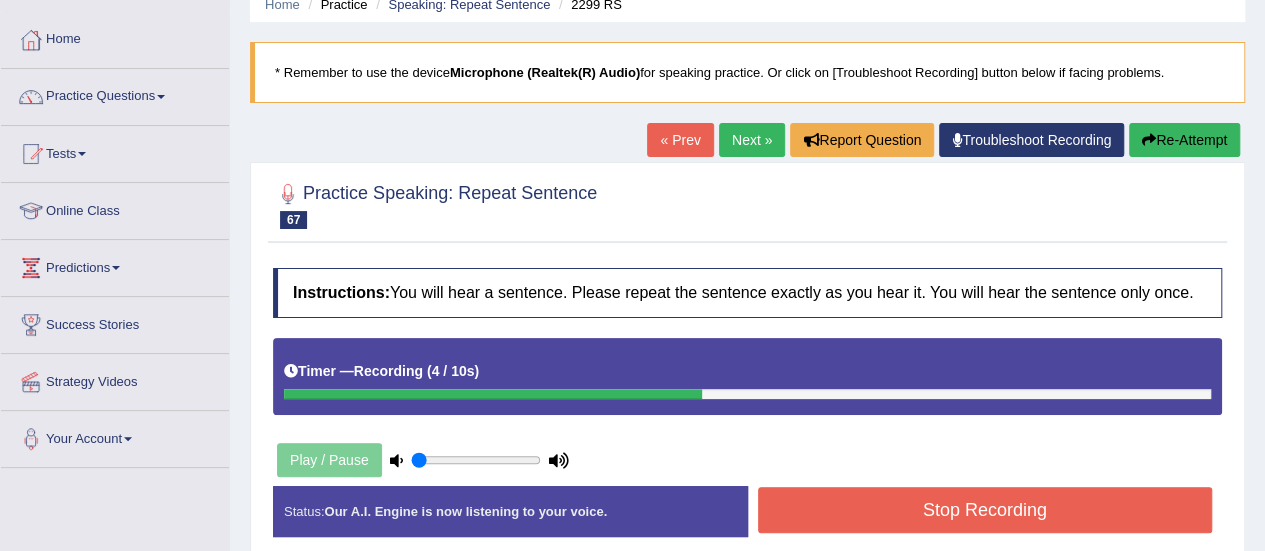 click on "Stop Recording" at bounding box center (985, 510) 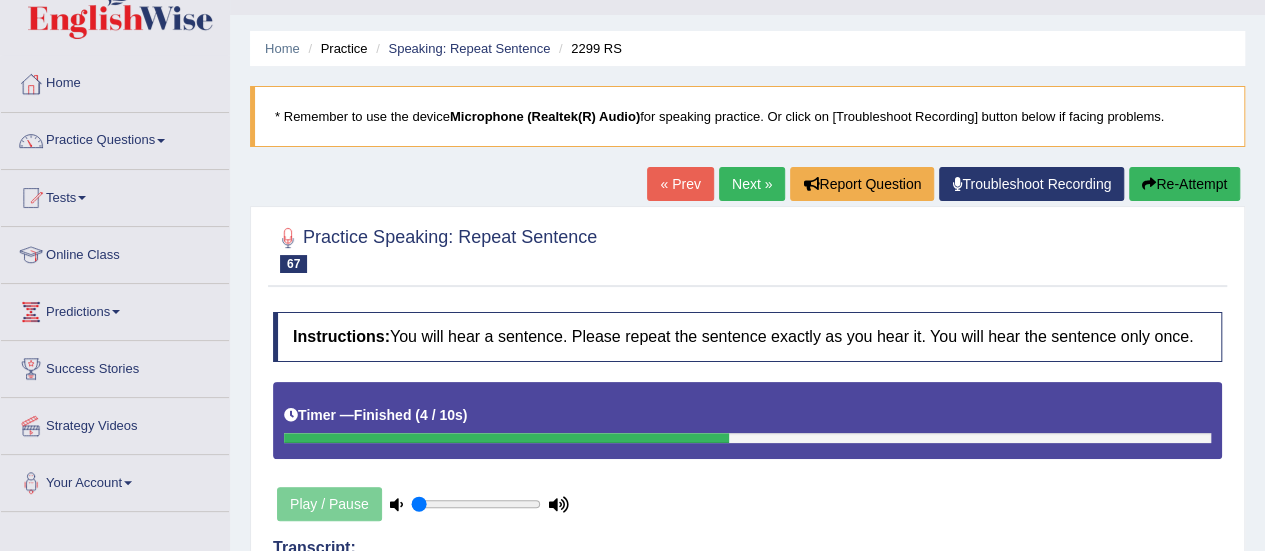 scroll, scrollTop: 0, scrollLeft: 0, axis: both 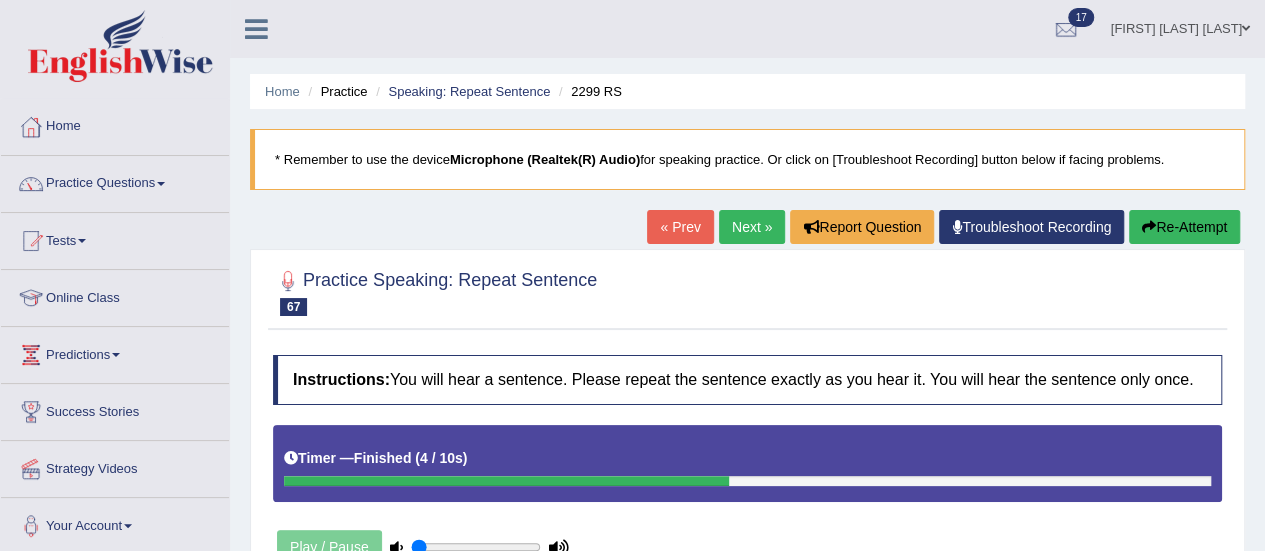 click on "Next »" at bounding box center [752, 227] 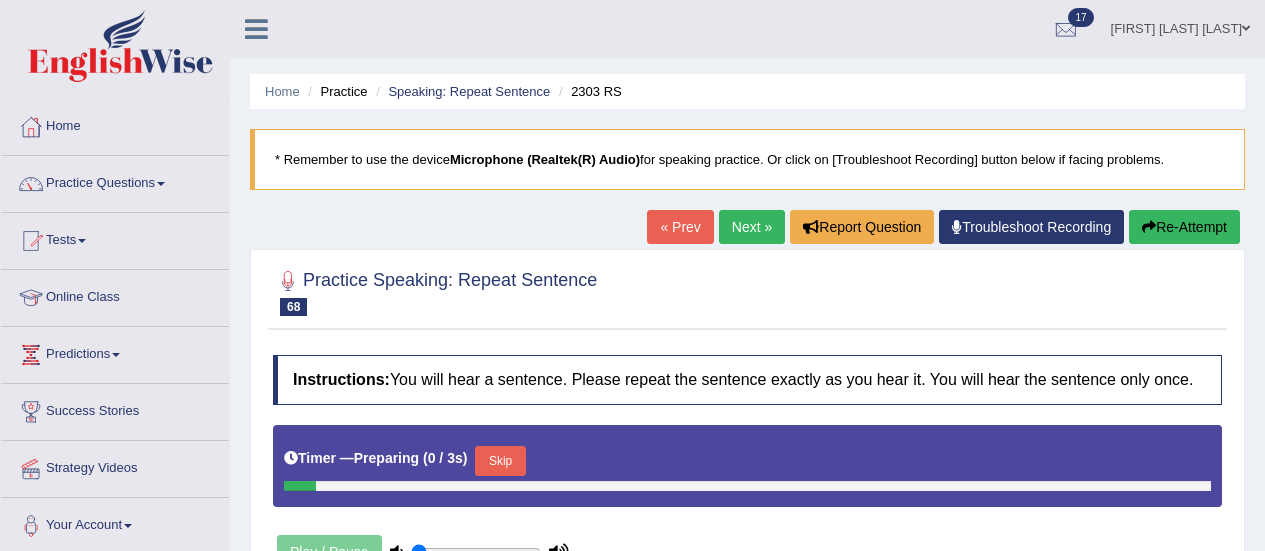 scroll, scrollTop: 0, scrollLeft: 0, axis: both 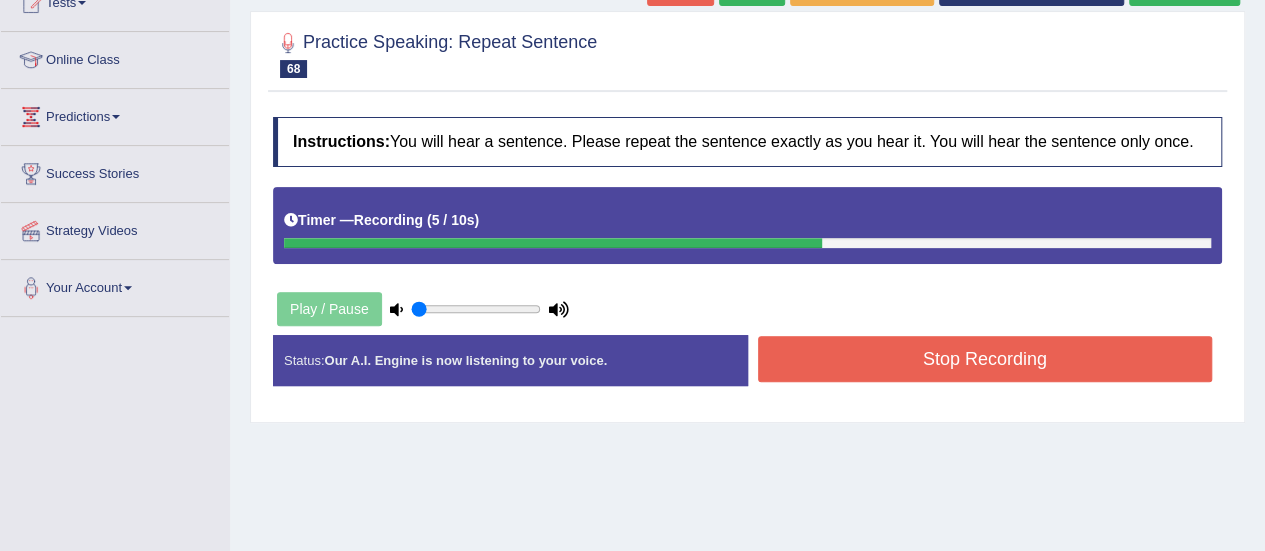 click on "Stop Recording" at bounding box center [985, 359] 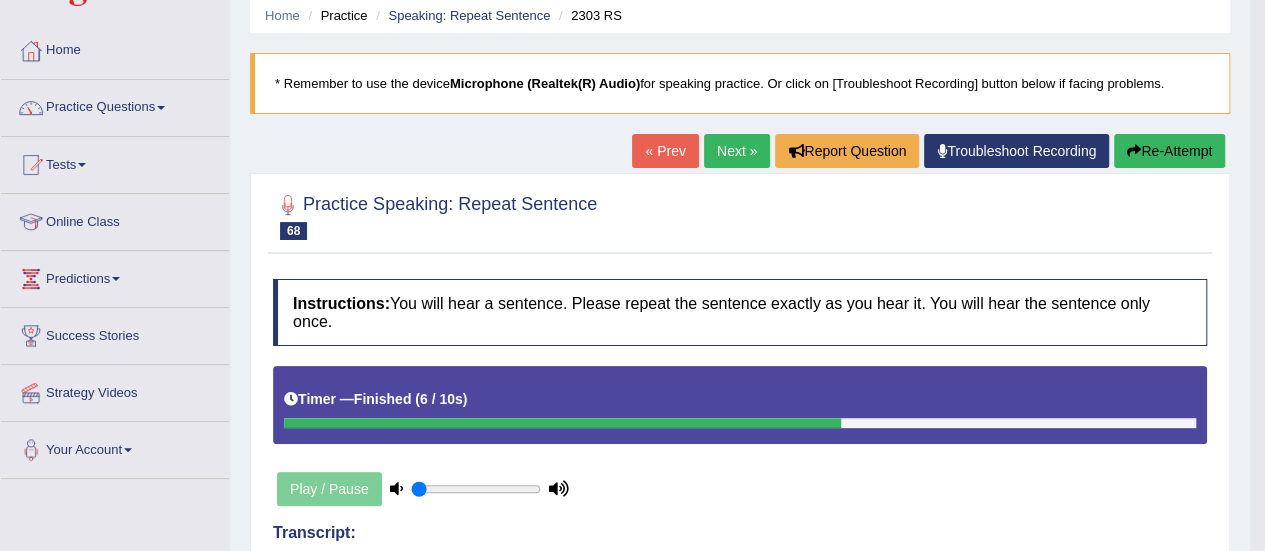 scroll, scrollTop: 70, scrollLeft: 0, axis: vertical 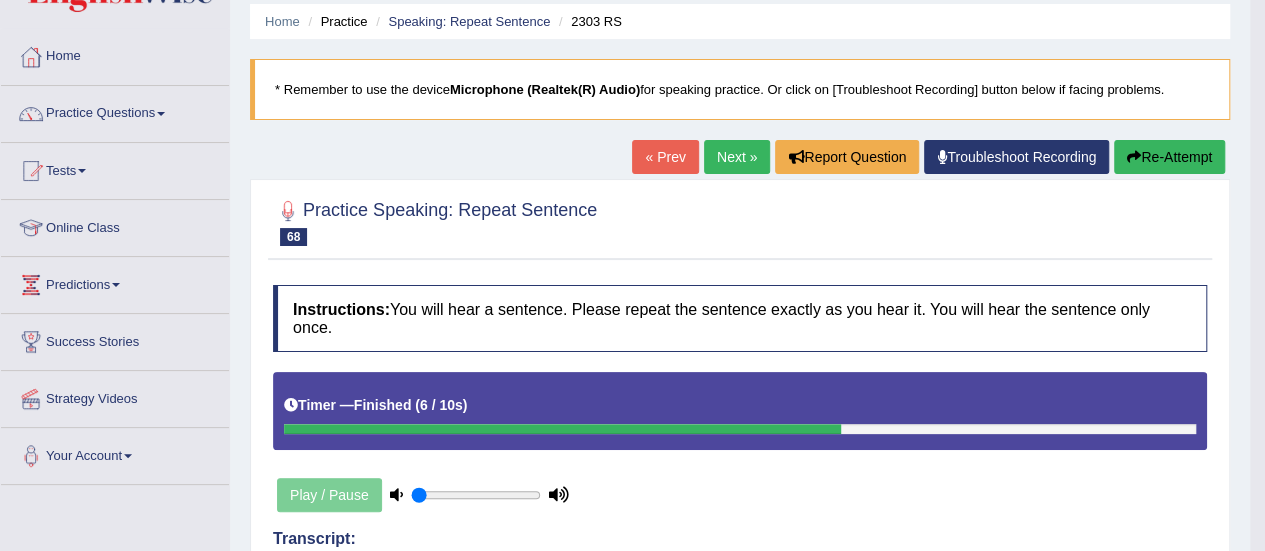 click on "Next »" at bounding box center [737, 157] 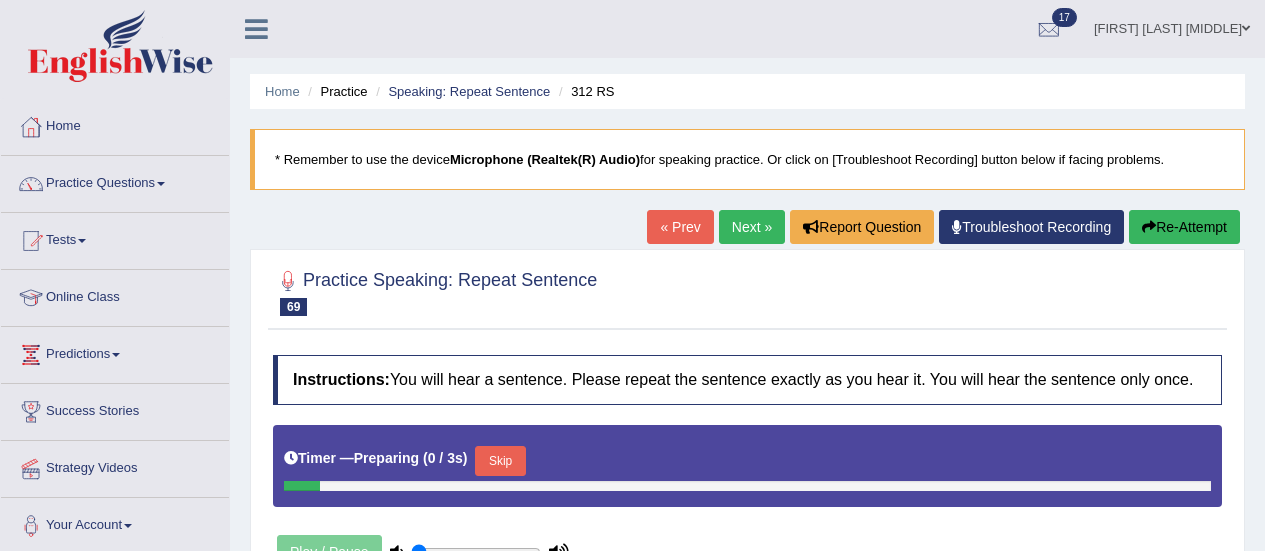 scroll, scrollTop: 0, scrollLeft: 0, axis: both 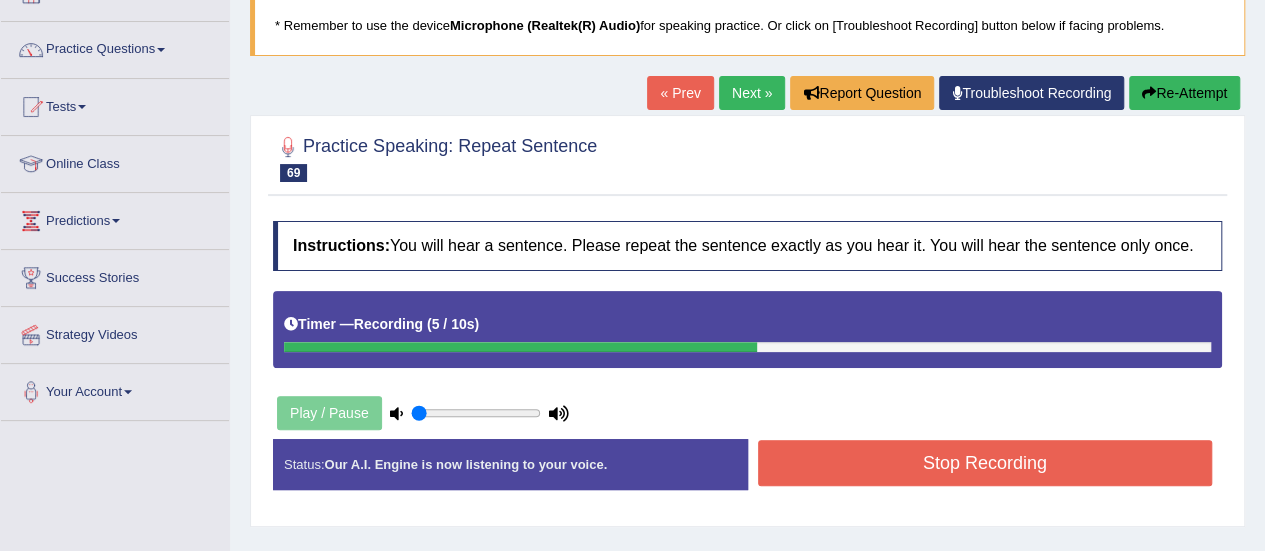 click on "Stop Recording" at bounding box center (985, 463) 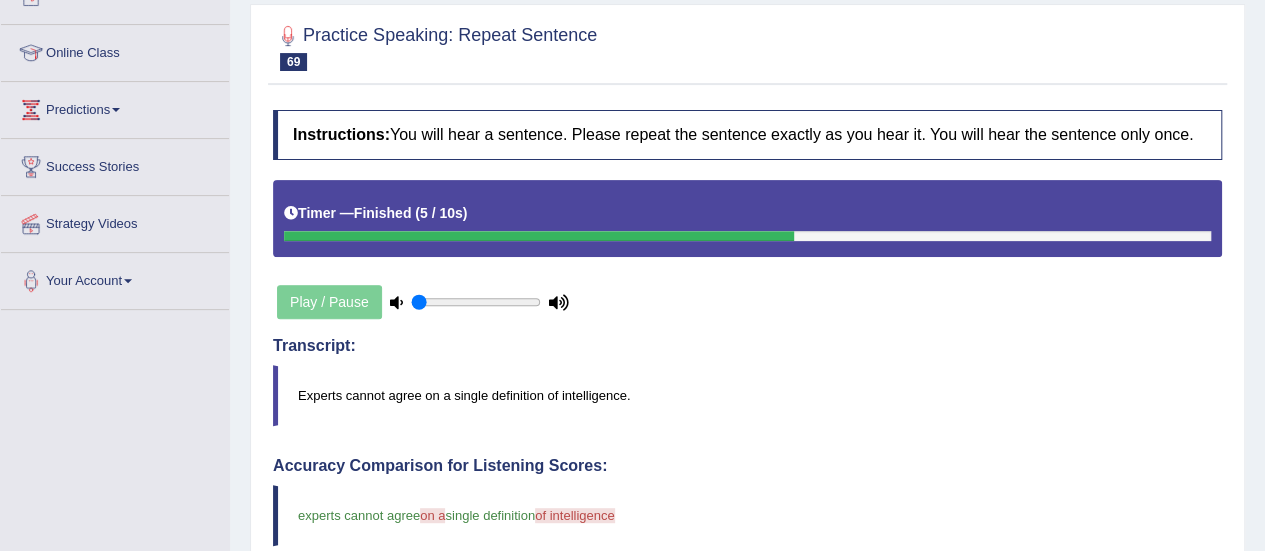 scroll, scrollTop: 0, scrollLeft: 0, axis: both 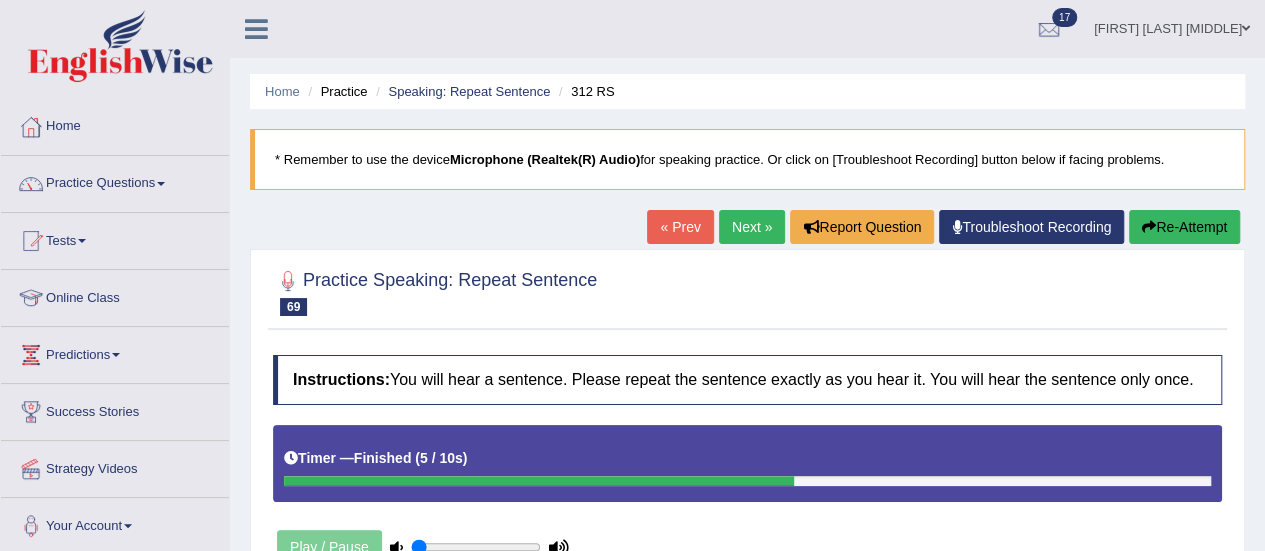click on "Next »" at bounding box center [752, 227] 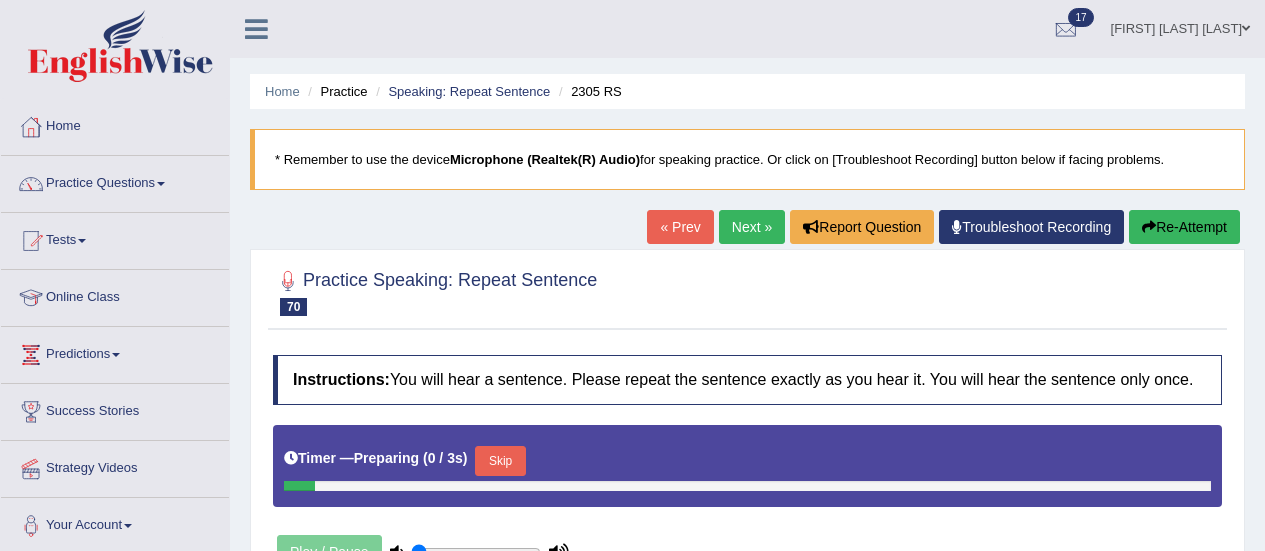 scroll, scrollTop: 0, scrollLeft: 0, axis: both 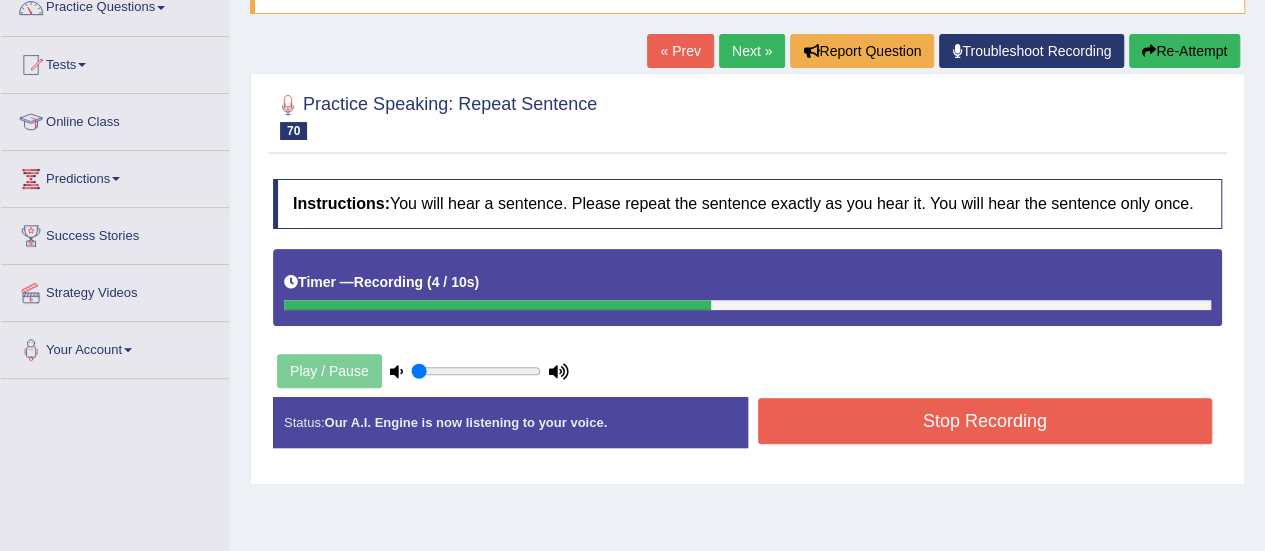 click on "Stop Recording" at bounding box center [985, 421] 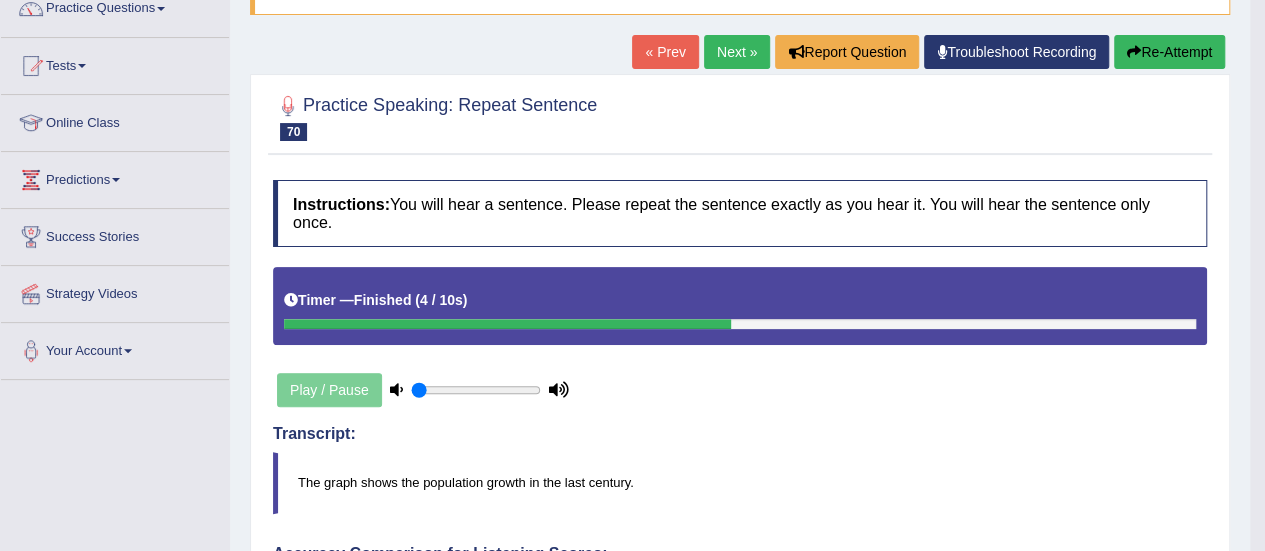 scroll, scrollTop: 168, scrollLeft: 0, axis: vertical 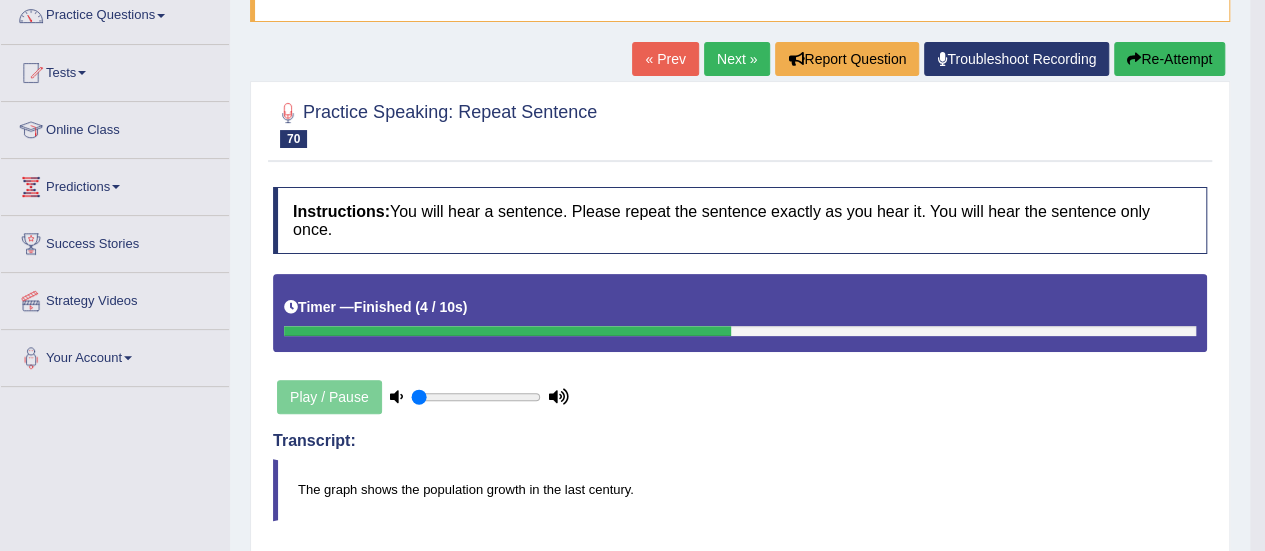 click on "Next »" at bounding box center (737, 59) 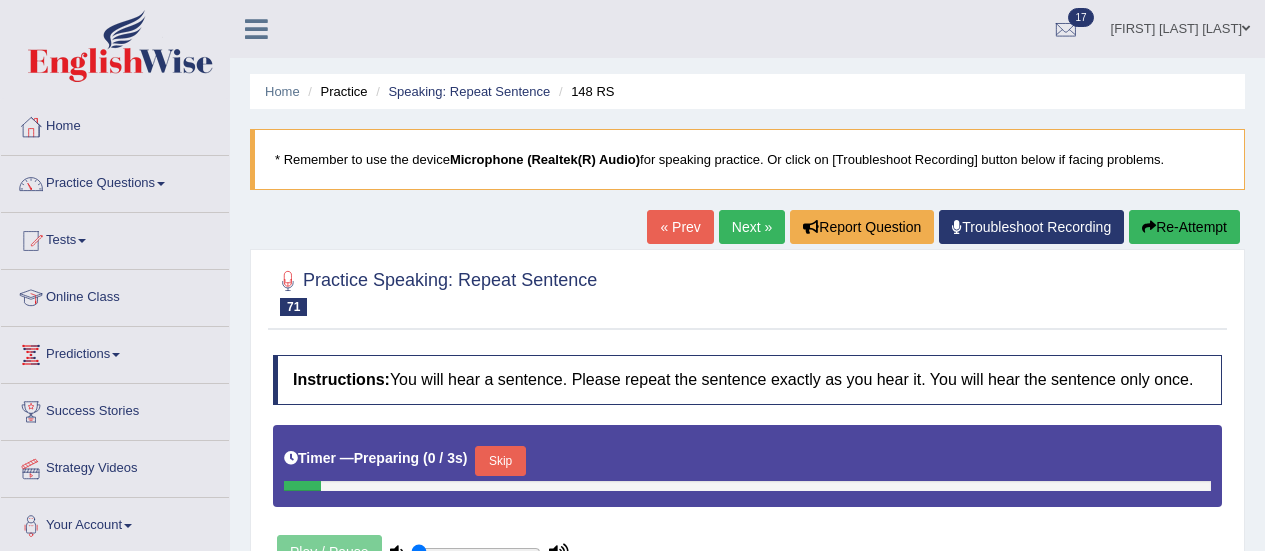 scroll, scrollTop: 0, scrollLeft: 0, axis: both 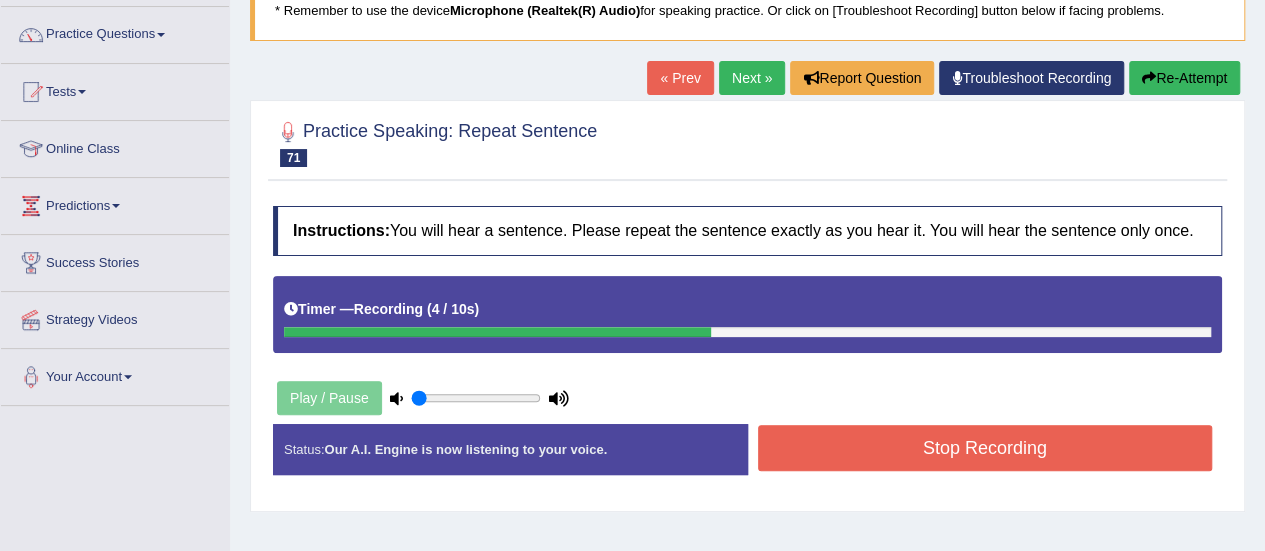 click on "Stop Recording" at bounding box center [985, 448] 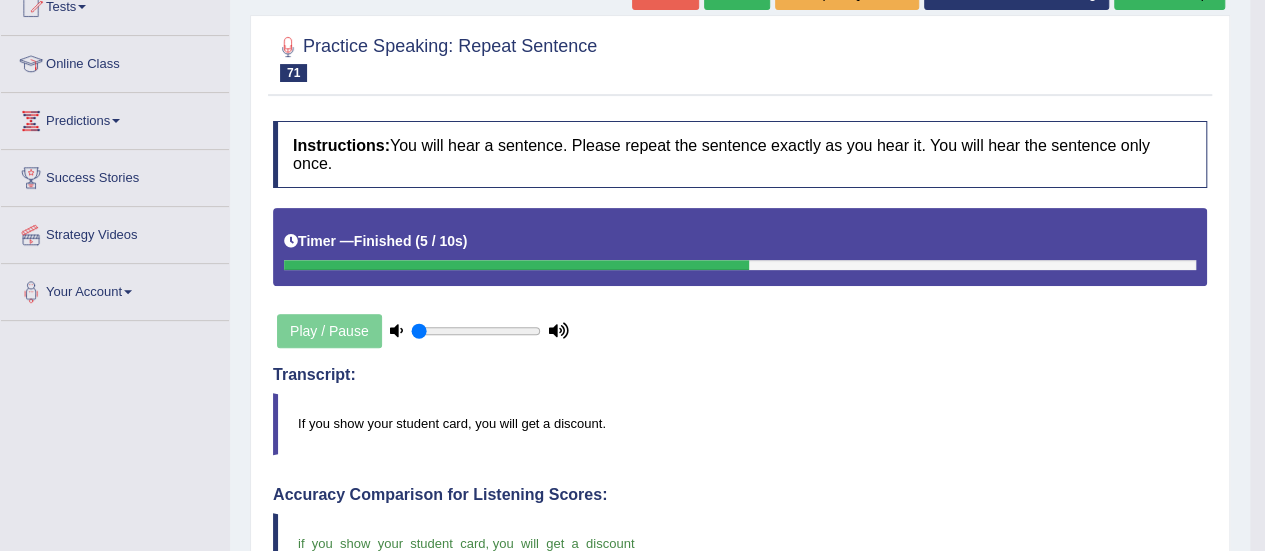 scroll, scrollTop: 0, scrollLeft: 0, axis: both 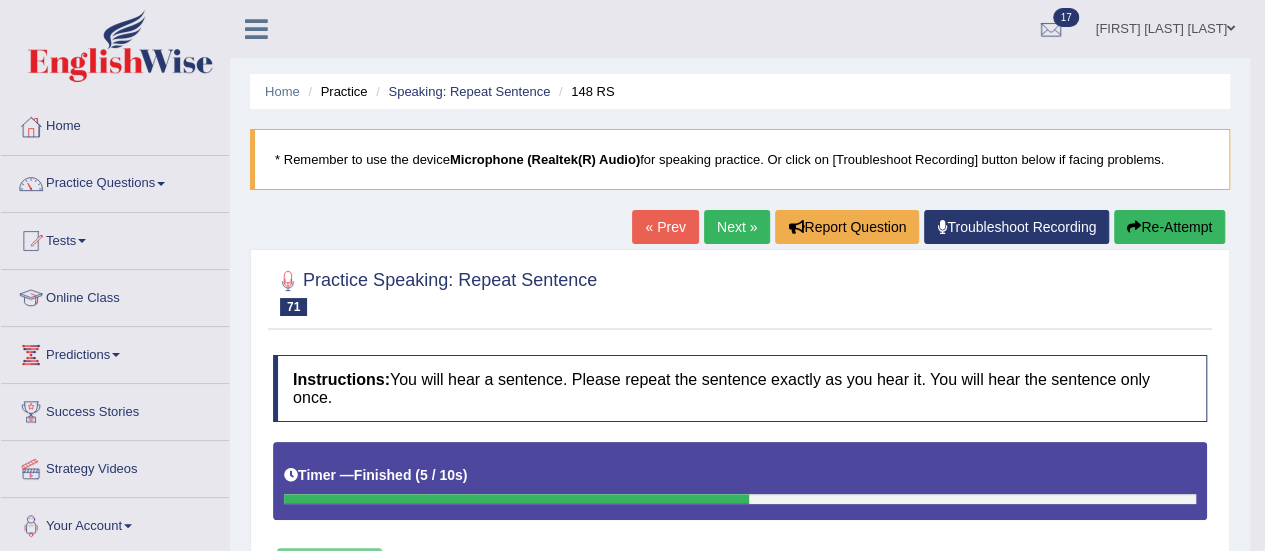 click on "Next »" at bounding box center (737, 227) 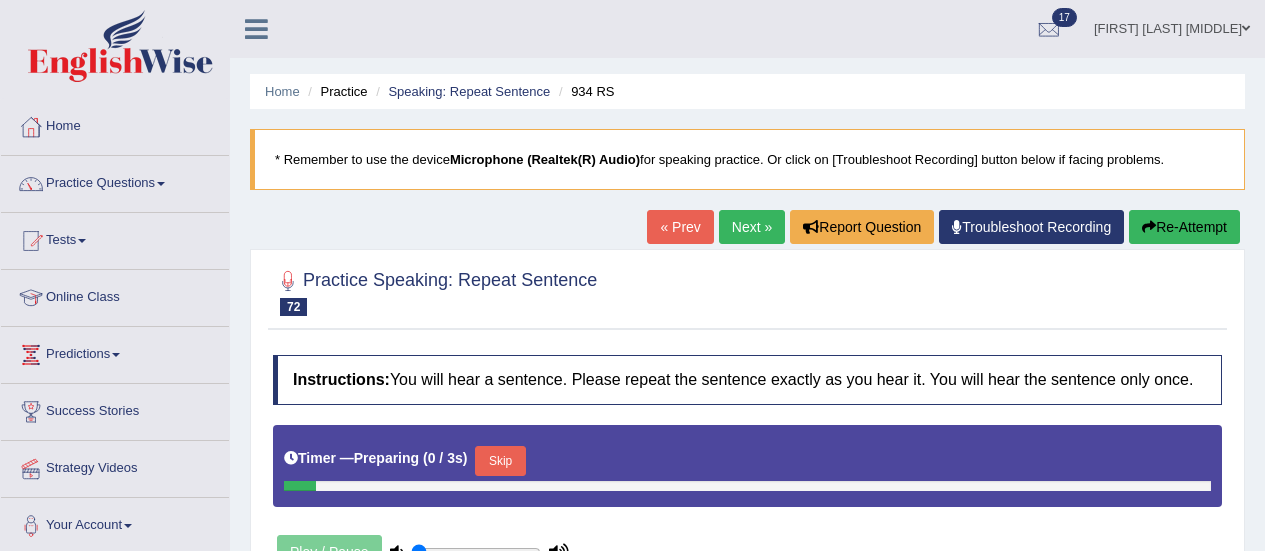 scroll, scrollTop: 0, scrollLeft: 0, axis: both 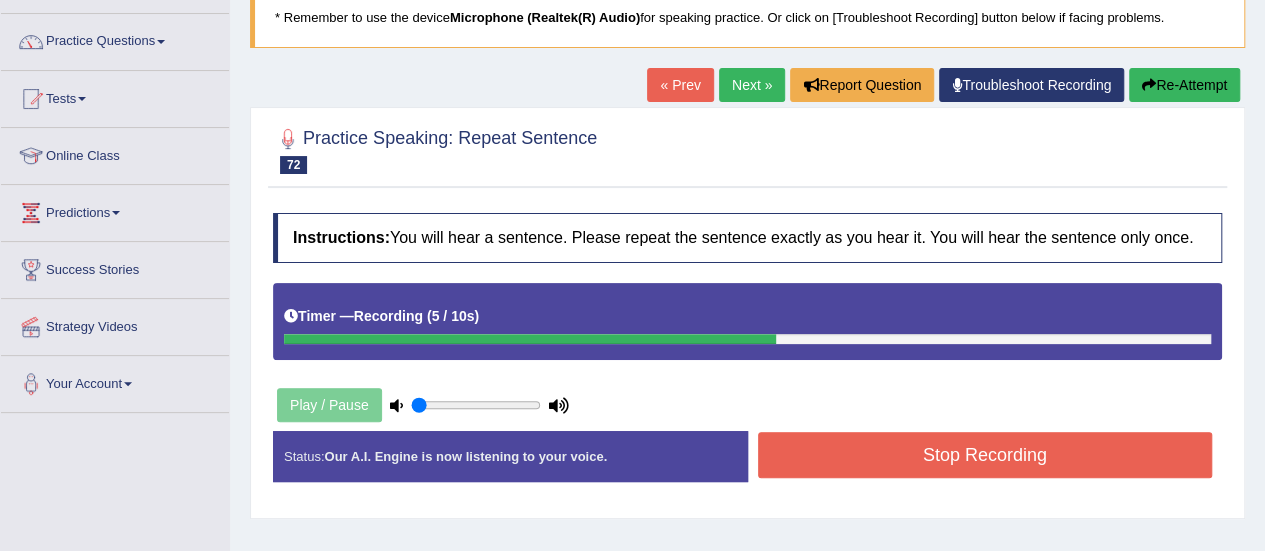 click on "Stop Recording" at bounding box center (985, 455) 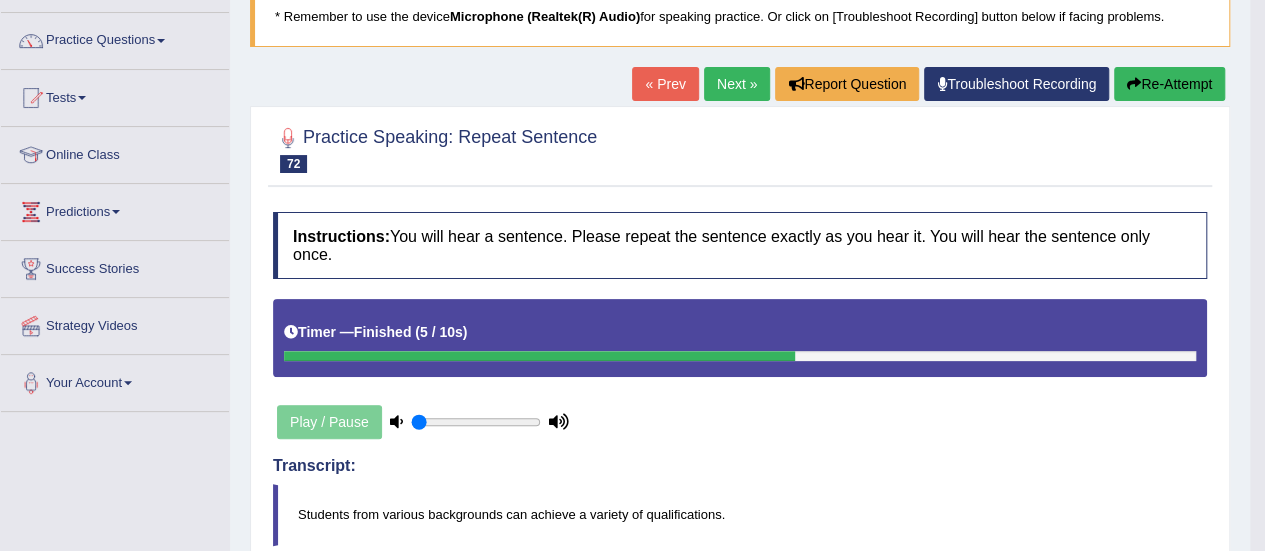 scroll, scrollTop: 129, scrollLeft: 0, axis: vertical 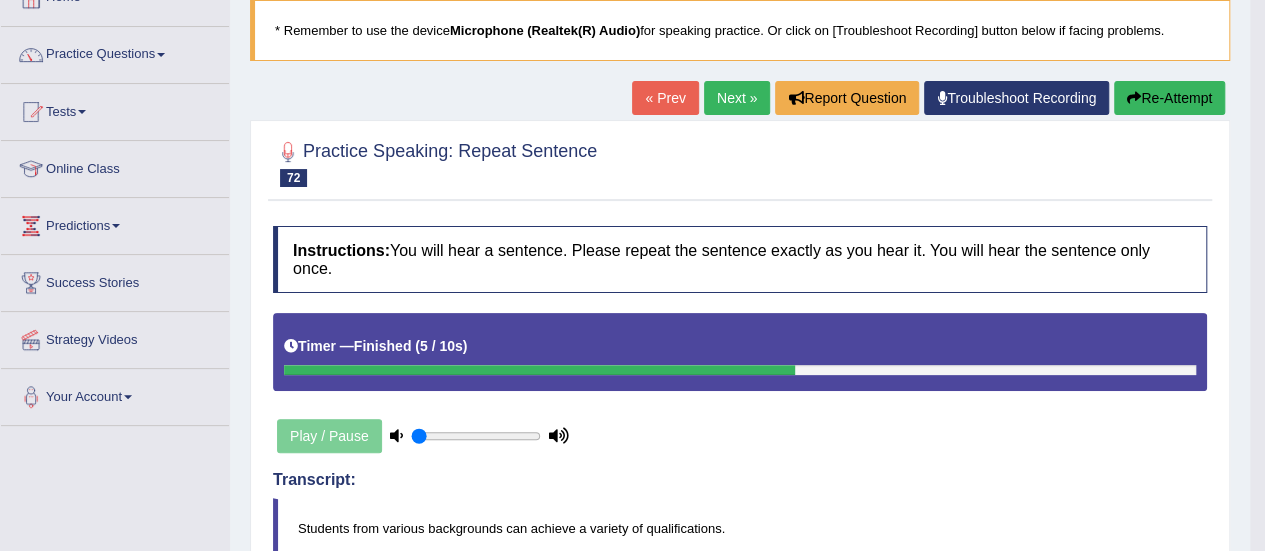 click on "Next »" at bounding box center [737, 98] 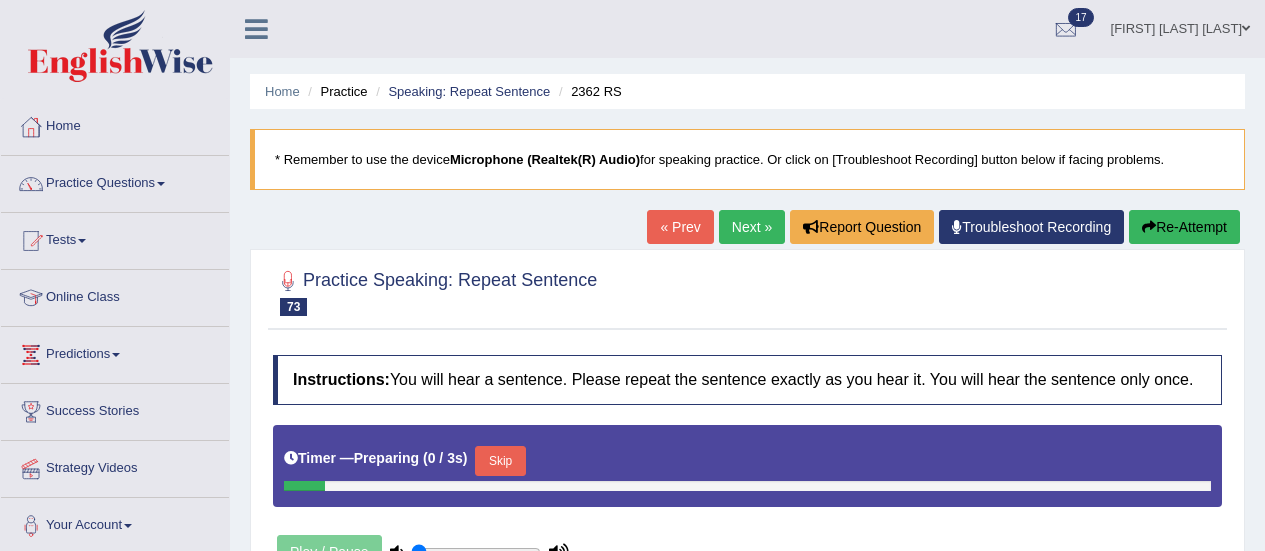 scroll, scrollTop: 0, scrollLeft: 0, axis: both 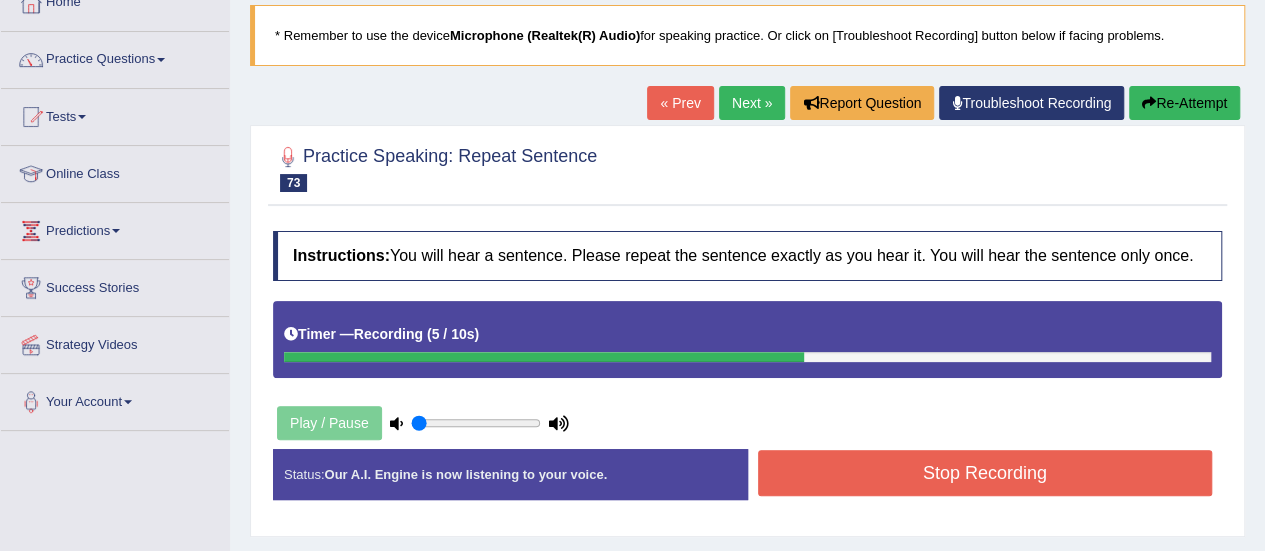 click on "Stop Recording" at bounding box center (985, 473) 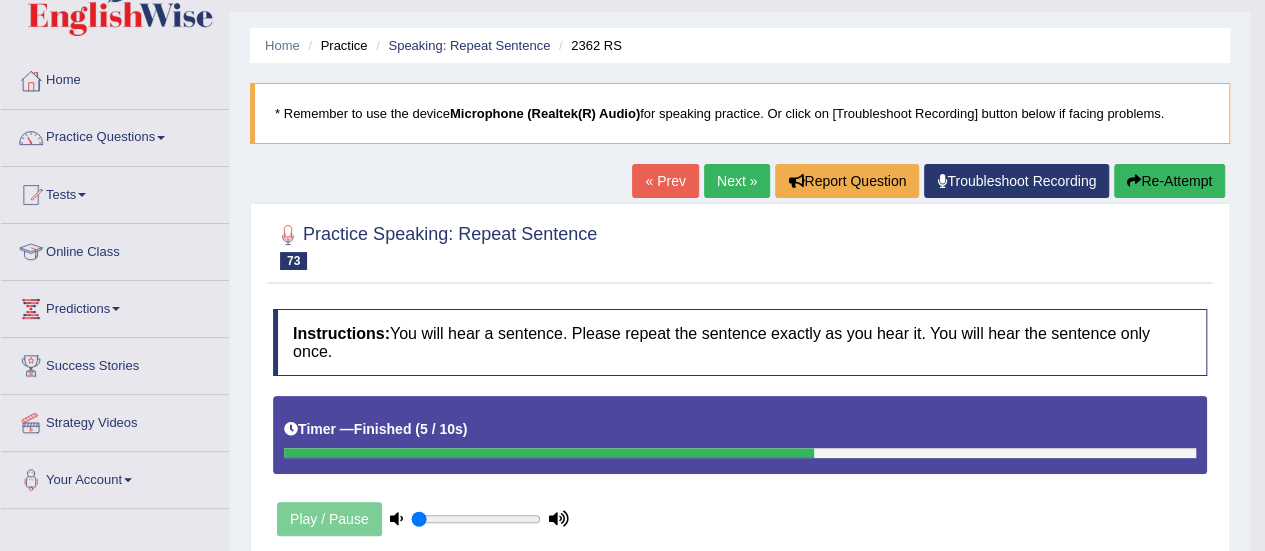 scroll, scrollTop: 44, scrollLeft: 0, axis: vertical 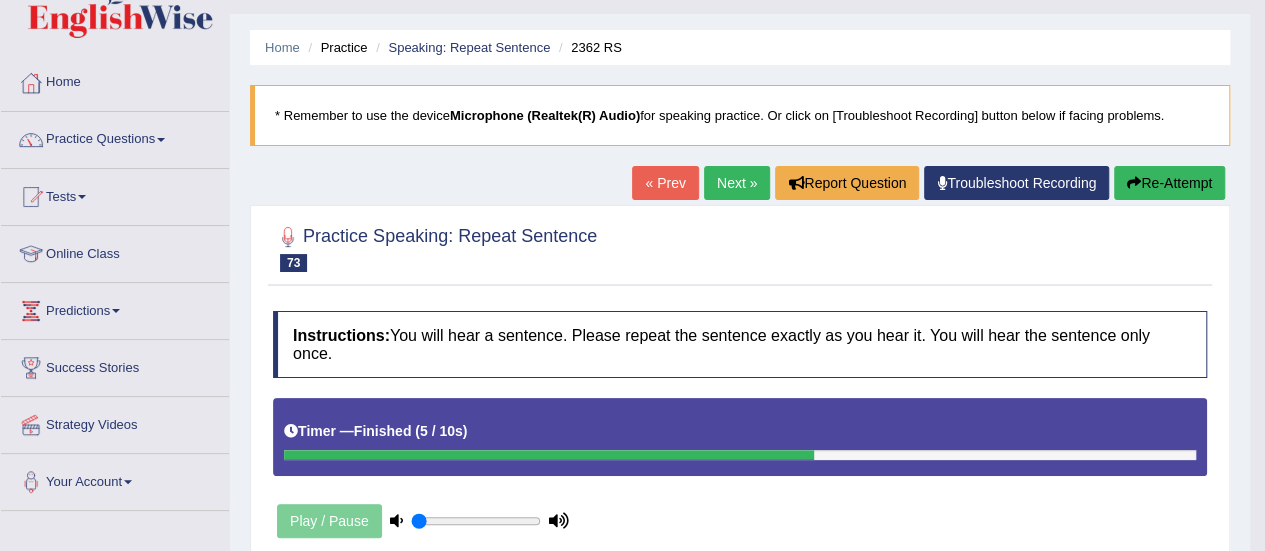 click on "Next »" at bounding box center (737, 183) 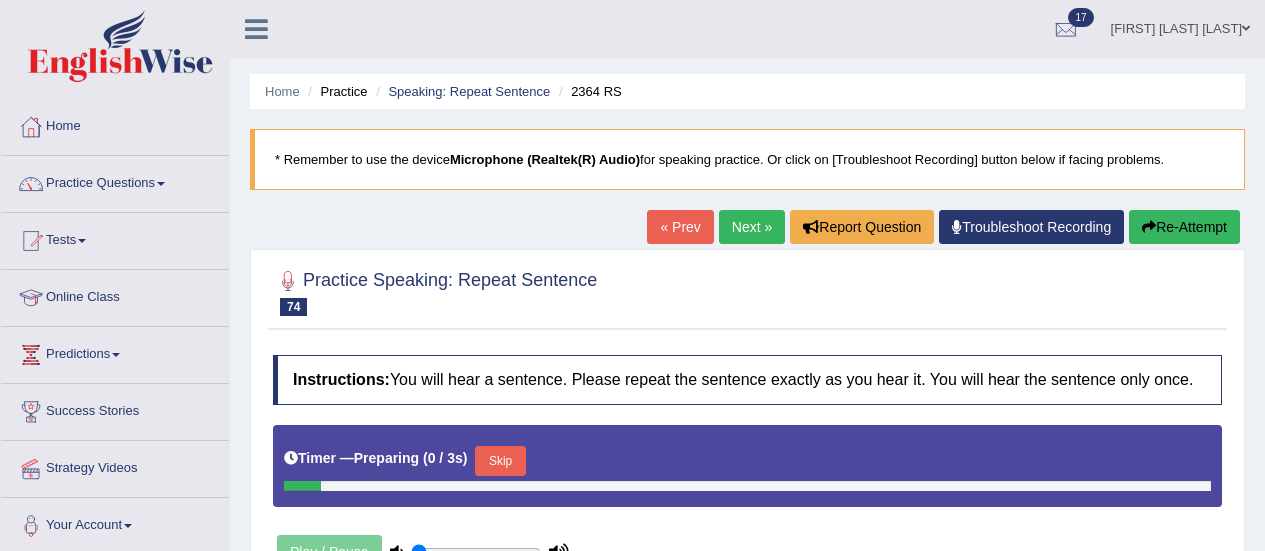 scroll, scrollTop: 0, scrollLeft: 0, axis: both 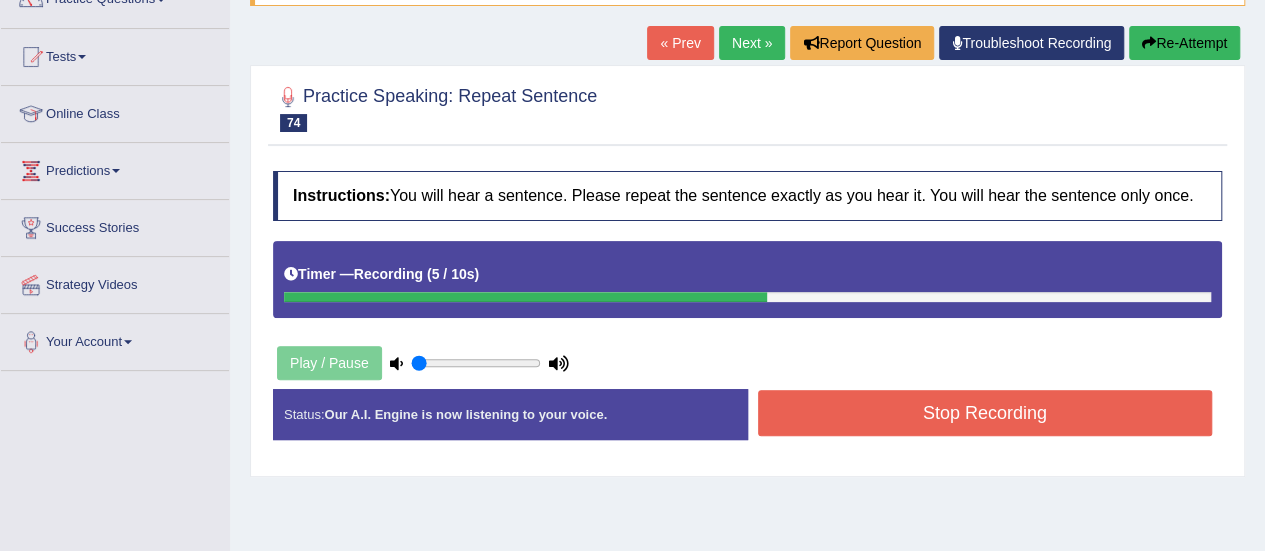 click on "Stop Recording" at bounding box center [985, 413] 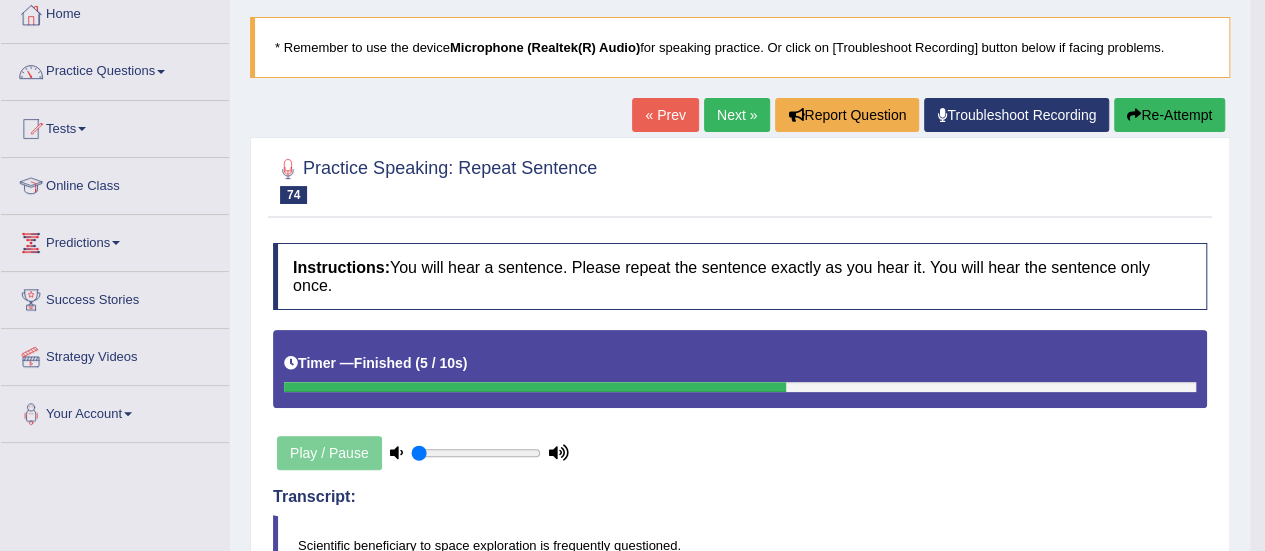 scroll, scrollTop: 111, scrollLeft: 0, axis: vertical 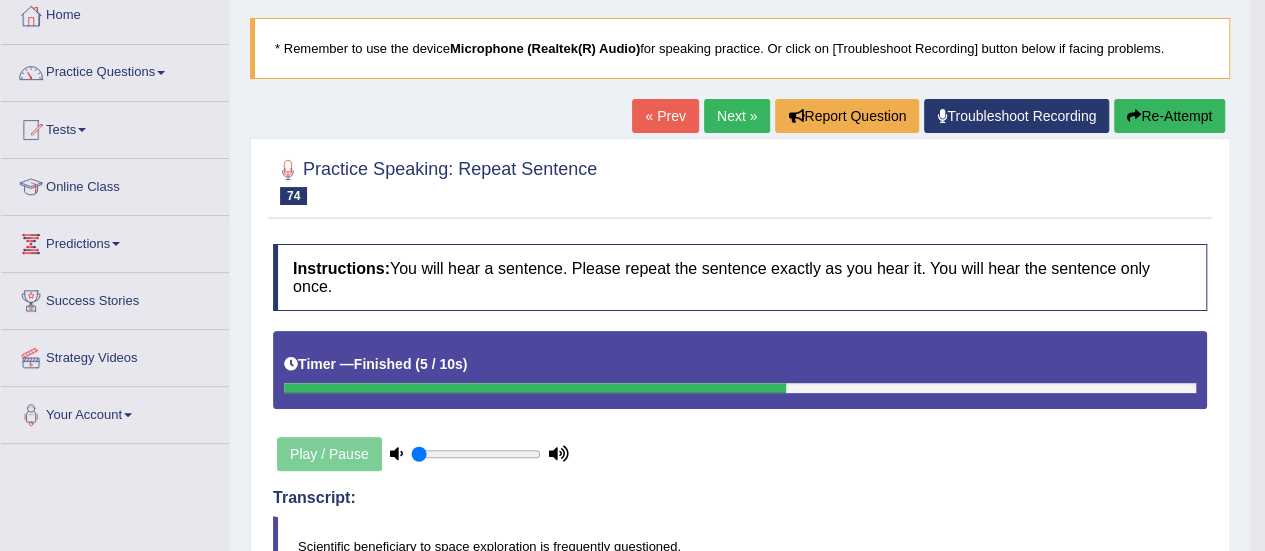 click on "Next »" at bounding box center [737, 116] 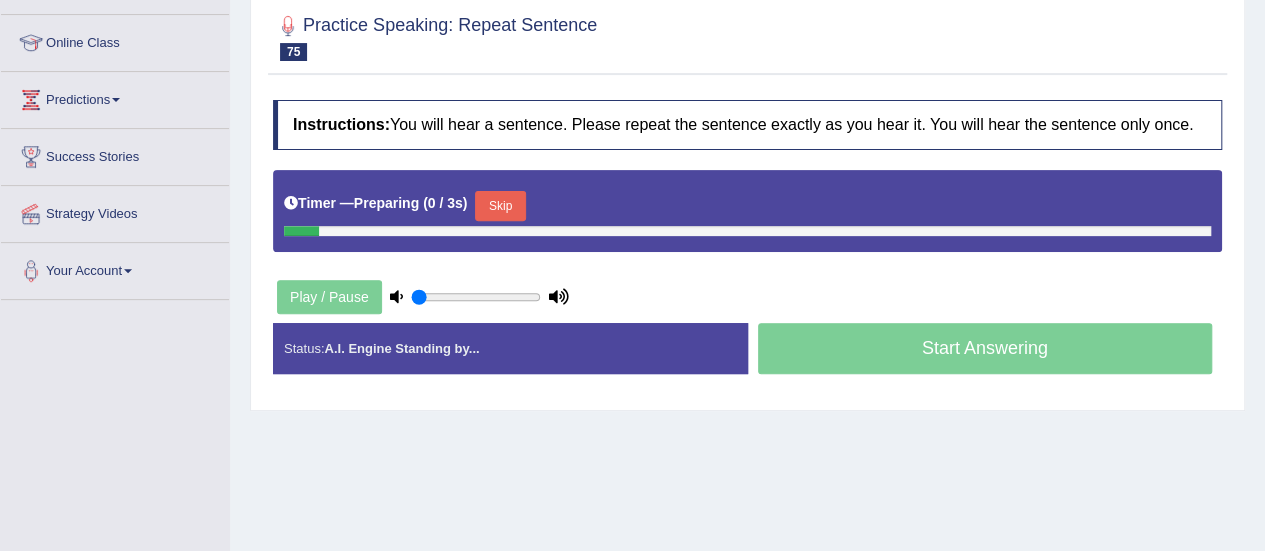 scroll, scrollTop: 0, scrollLeft: 0, axis: both 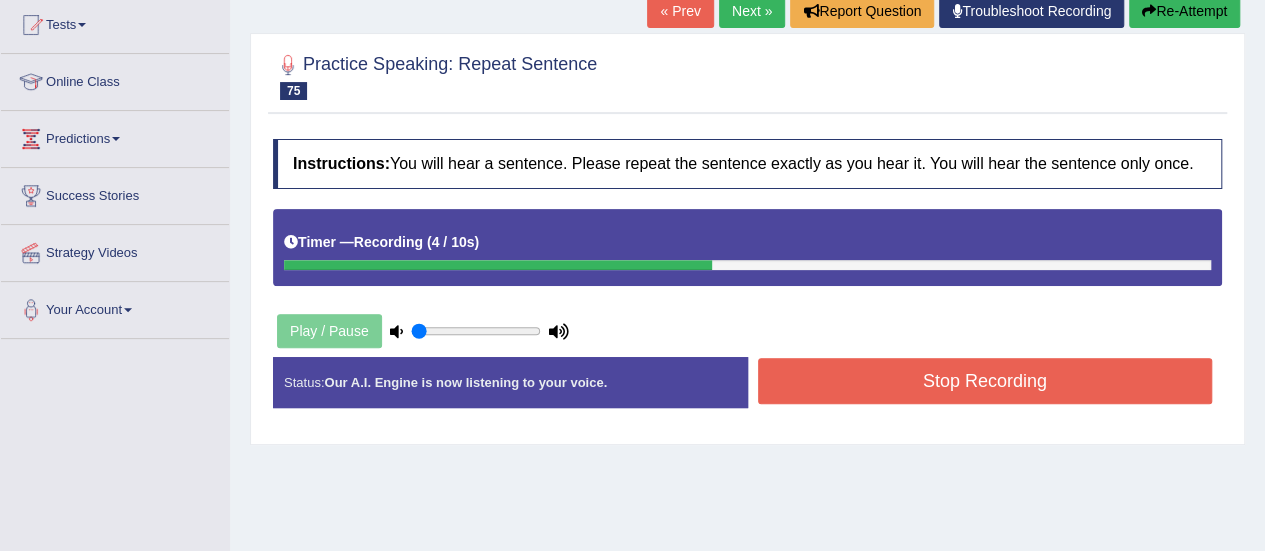 click on "Stop Recording" at bounding box center [985, 381] 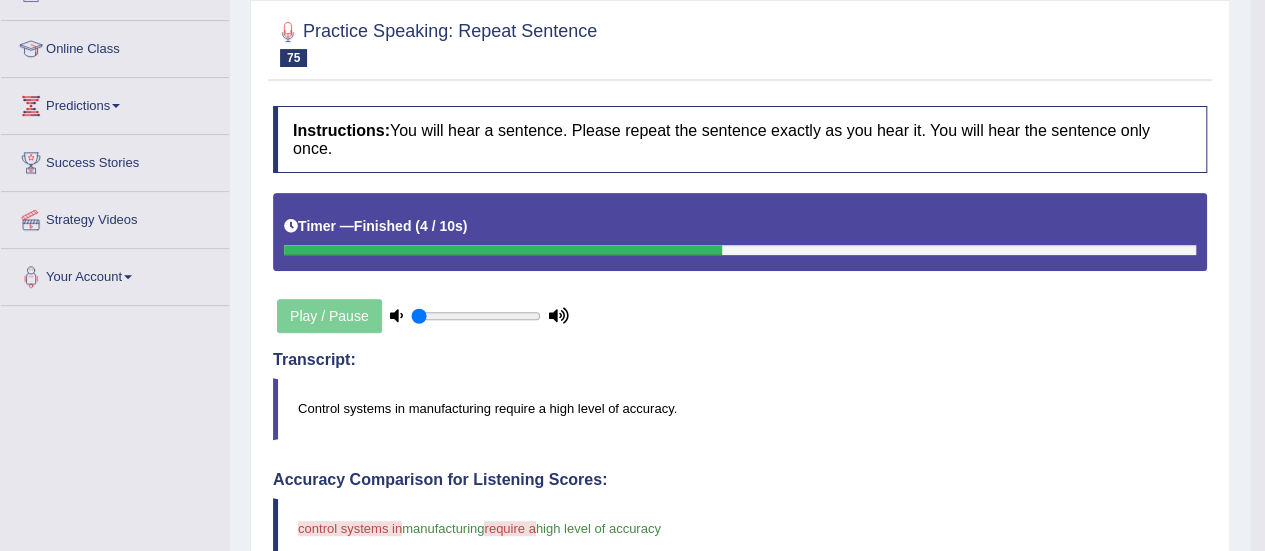 scroll, scrollTop: 0, scrollLeft: 0, axis: both 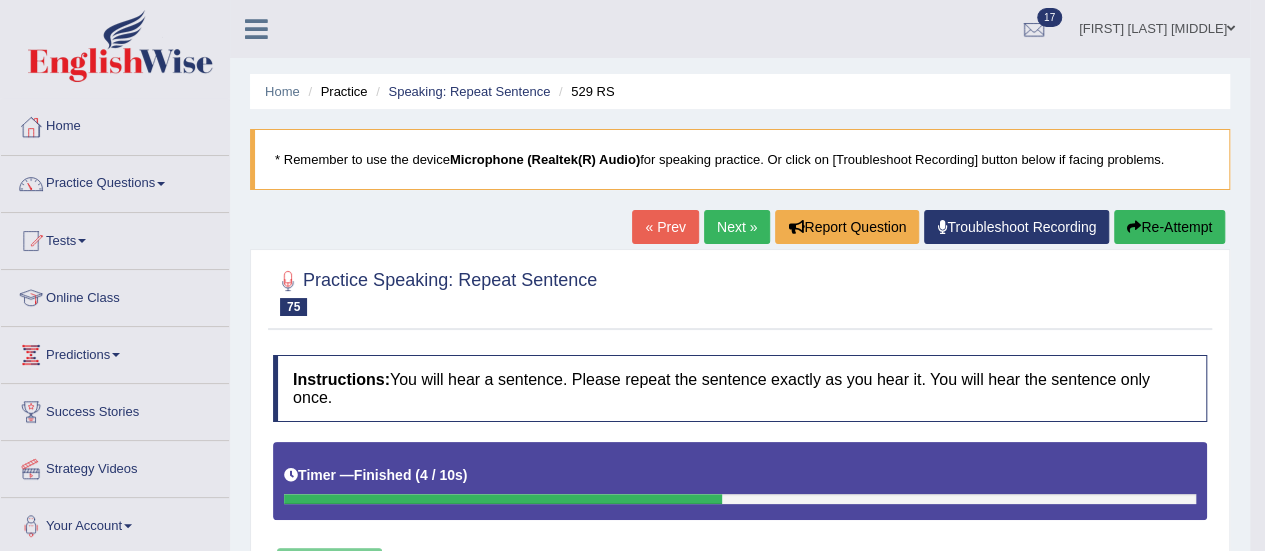 click on "Next »" at bounding box center (737, 227) 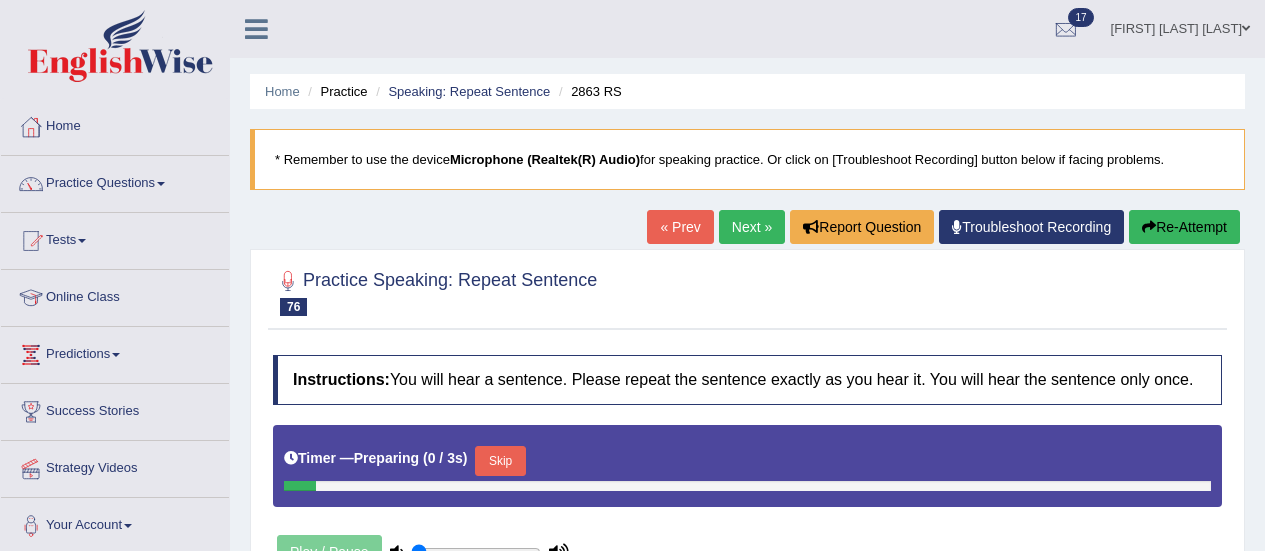 scroll, scrollTop: 0, scrollLeft: 0, axis: both 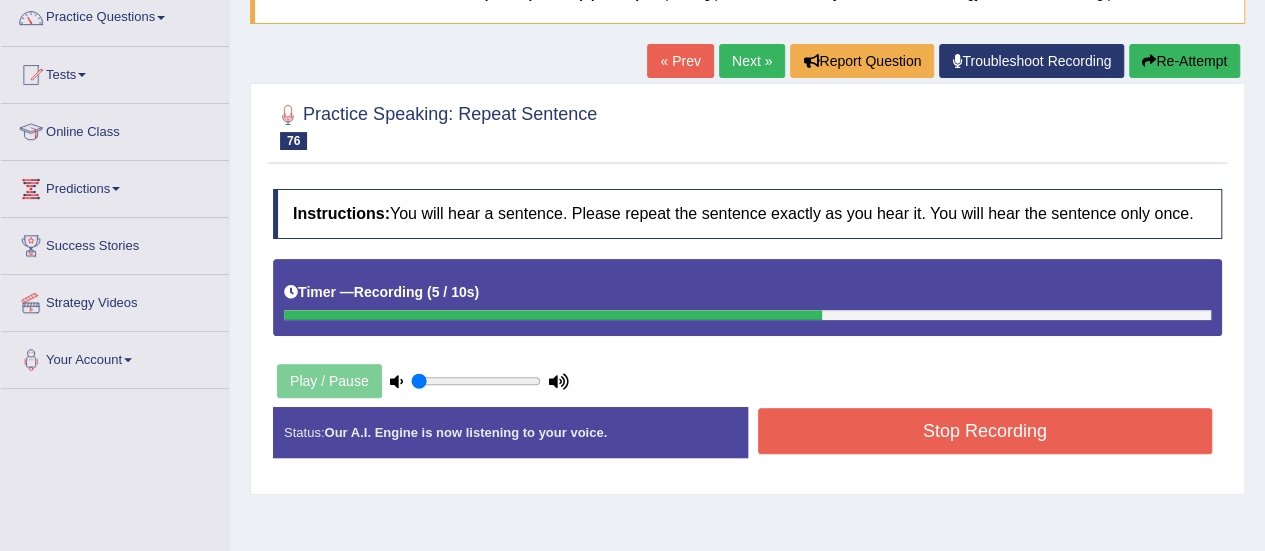 click on "Status:  Our A.I. Engine is now listening to your voice. Start Answering Stop Recording" at bounding box center (747, 442) 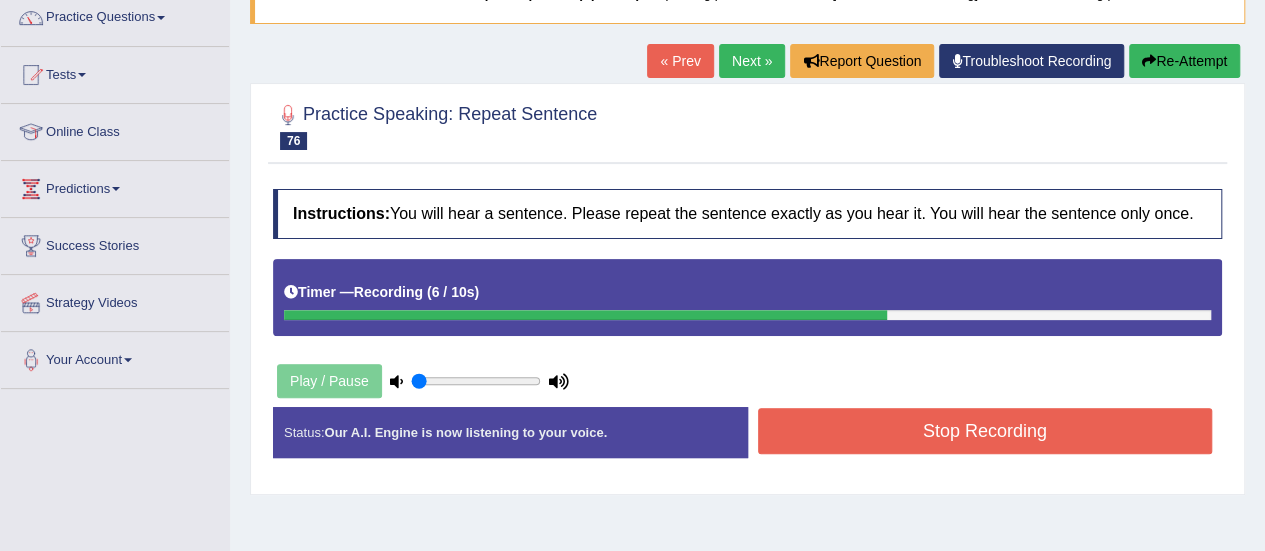 drag, startPoint x: 822, startPoint y: 451, endPoint x: 816, endPoint y: 419, distance: 32.55764 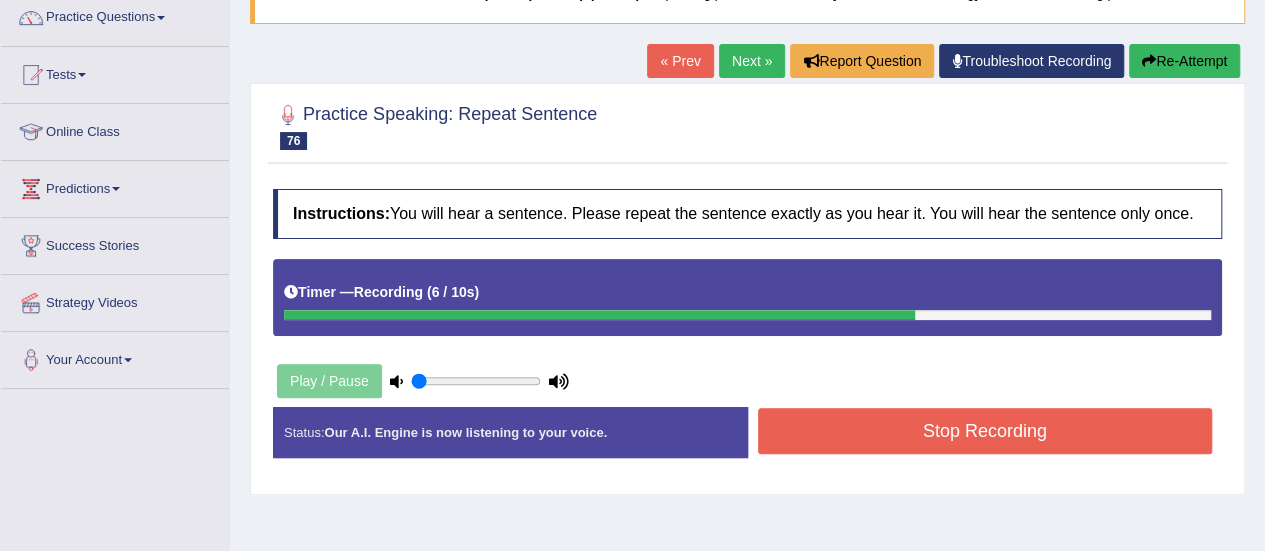 click on "Stop Recording" at bounding box center [985, 431] 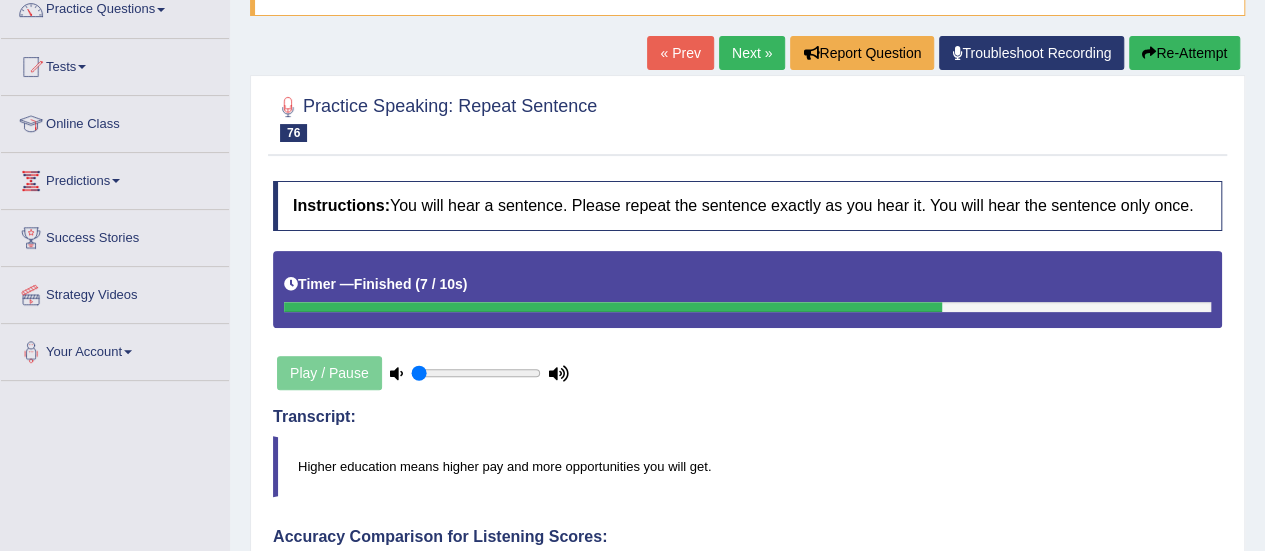 scroll, scrollTop: 129, scrollLeft: 0, axis: vertical 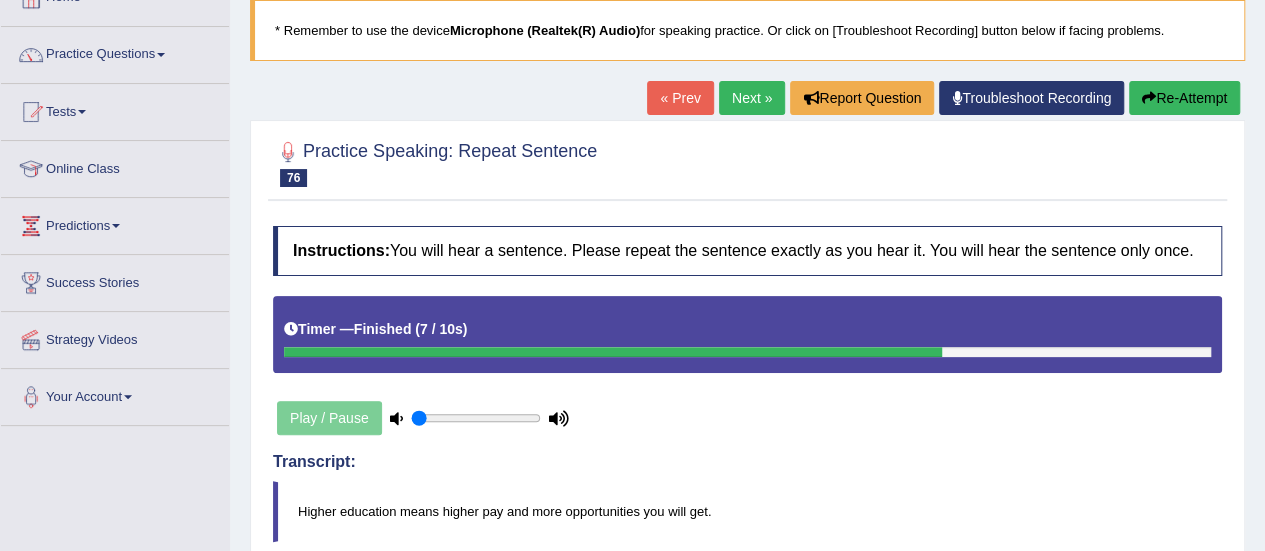 click on "Next »" at bounding box center (752, 98) 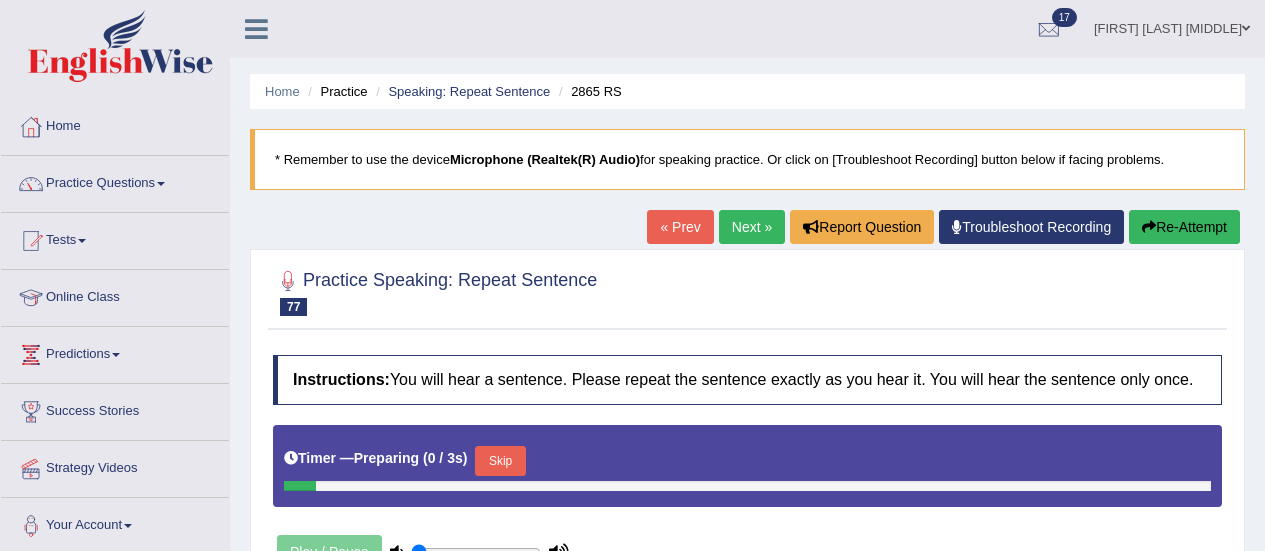 scroll, scrollTop: 0, scrollLeft: 0, axis: both 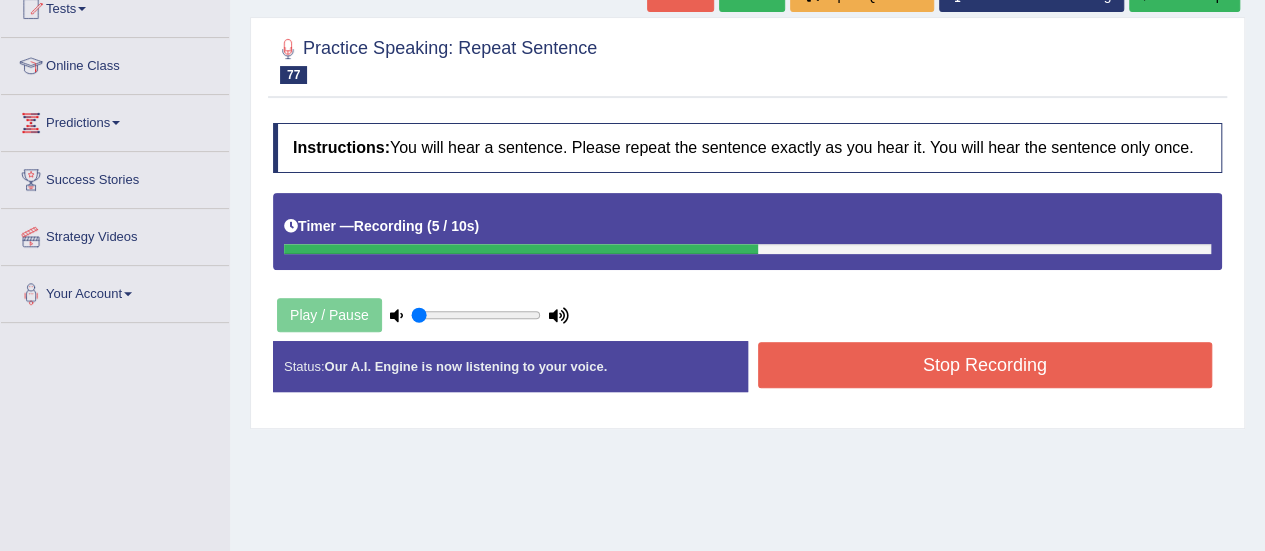 click on "Stop Recording" at bounding box center (985, 365) 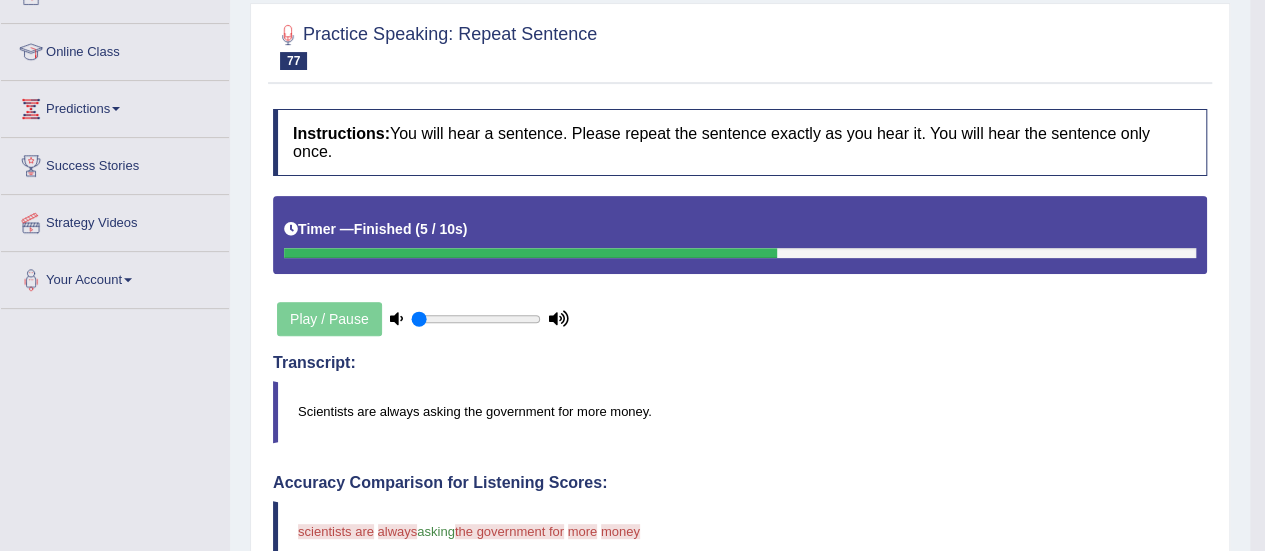 scroll, scrollTop: 0, scrollLeft: 0, axis: both 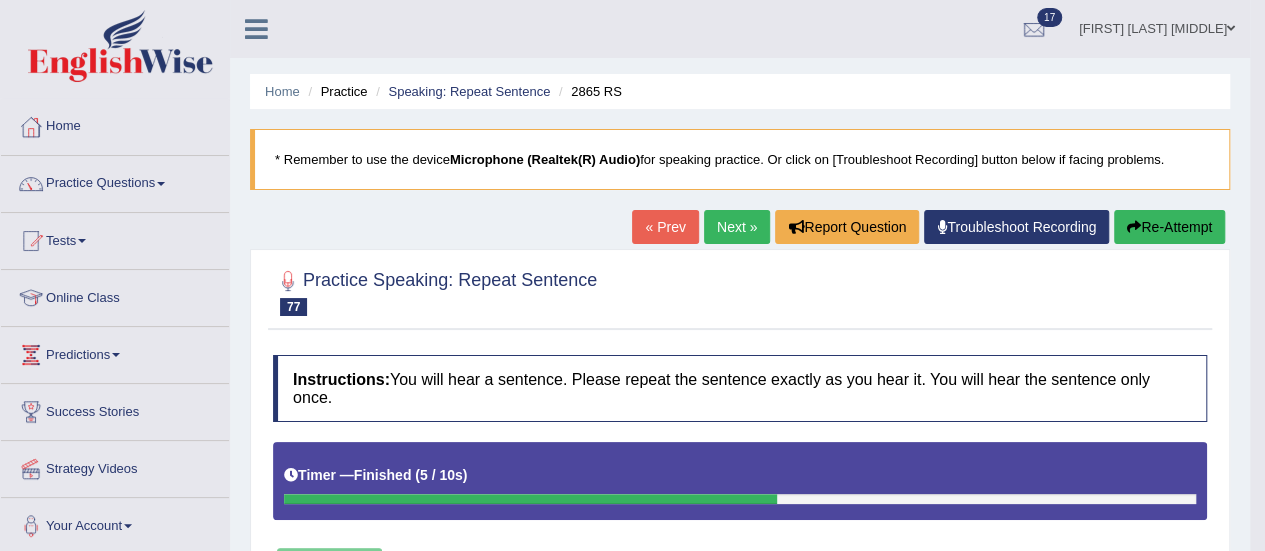 click on "Next »" at bounding box center (737, 227) 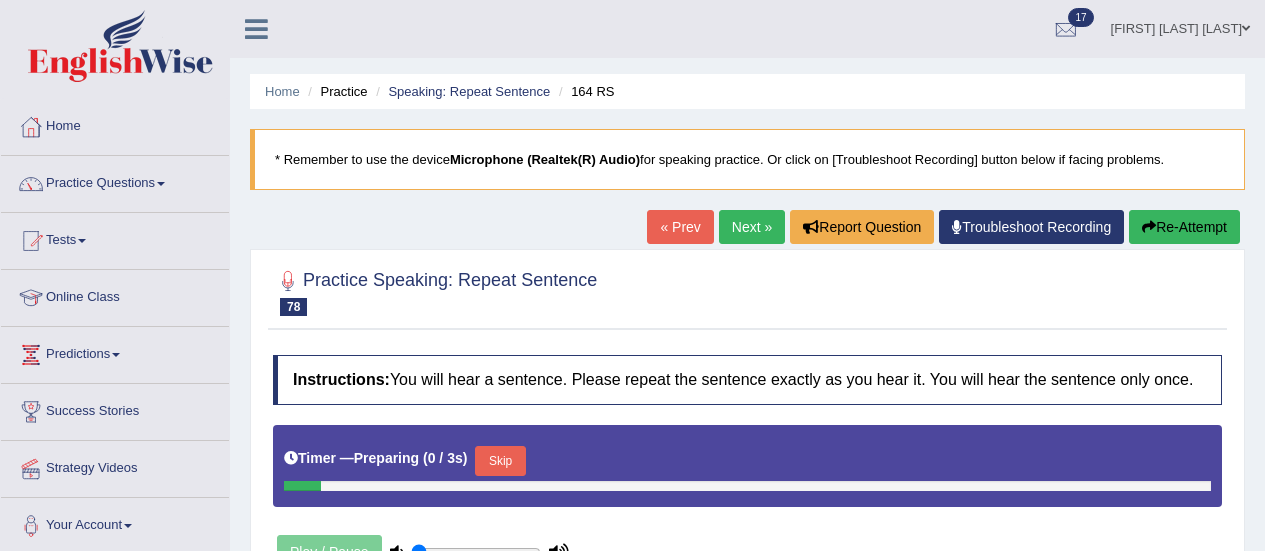 scroll, scrollTop: 149, scrollLeft: 0, axis: vertical 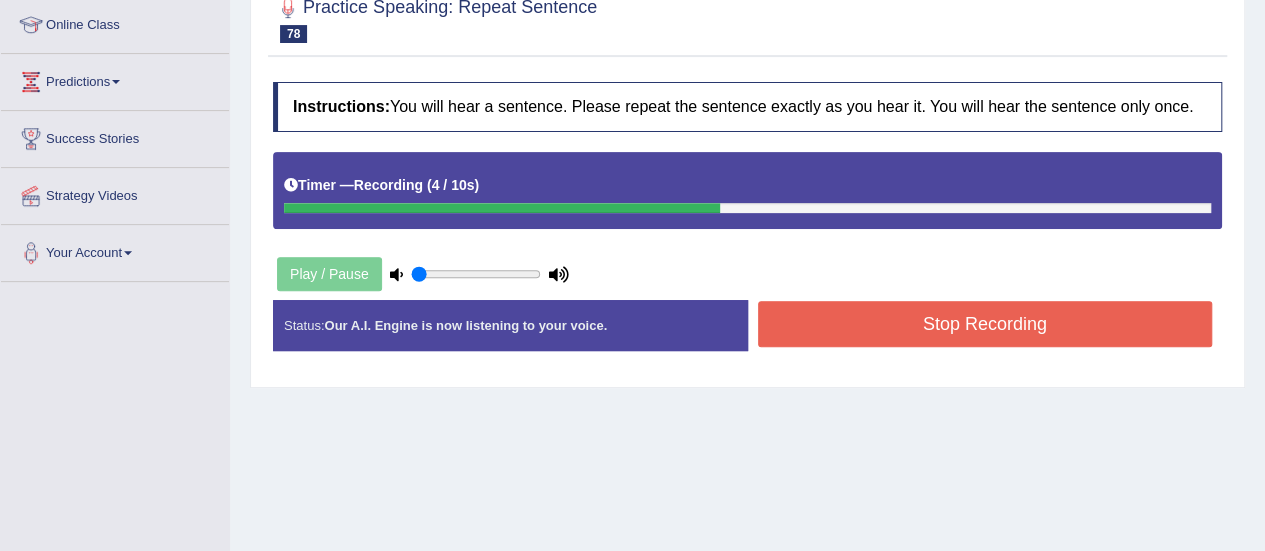 click on "Stop Recording" at bounding box center (985, 324) 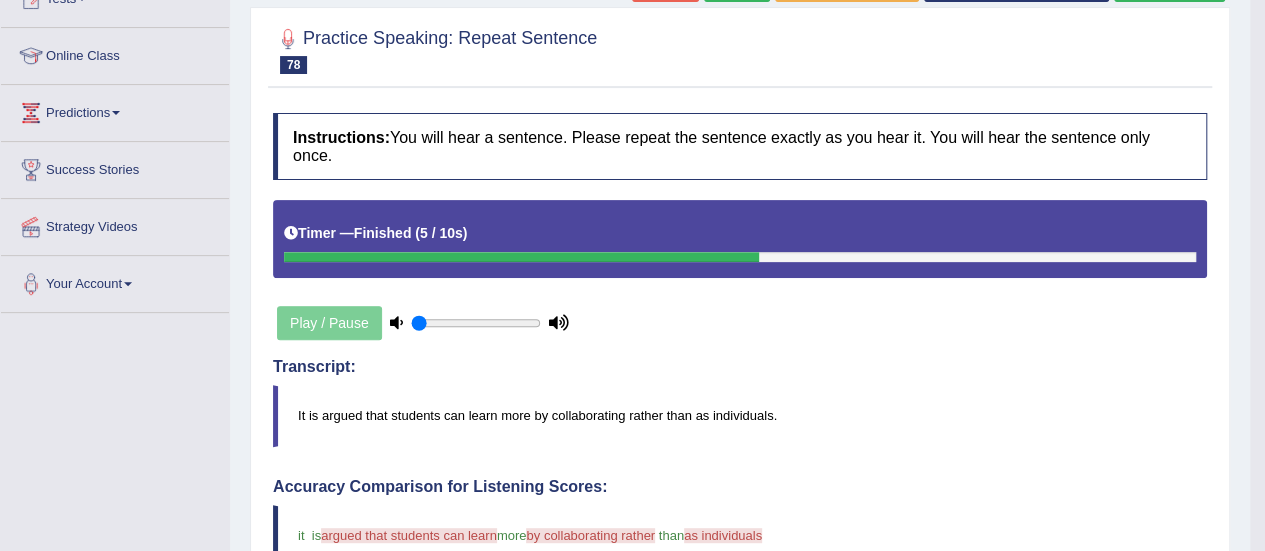 scroll, scrollTop: 0, scrollLeft: 0, axis: both 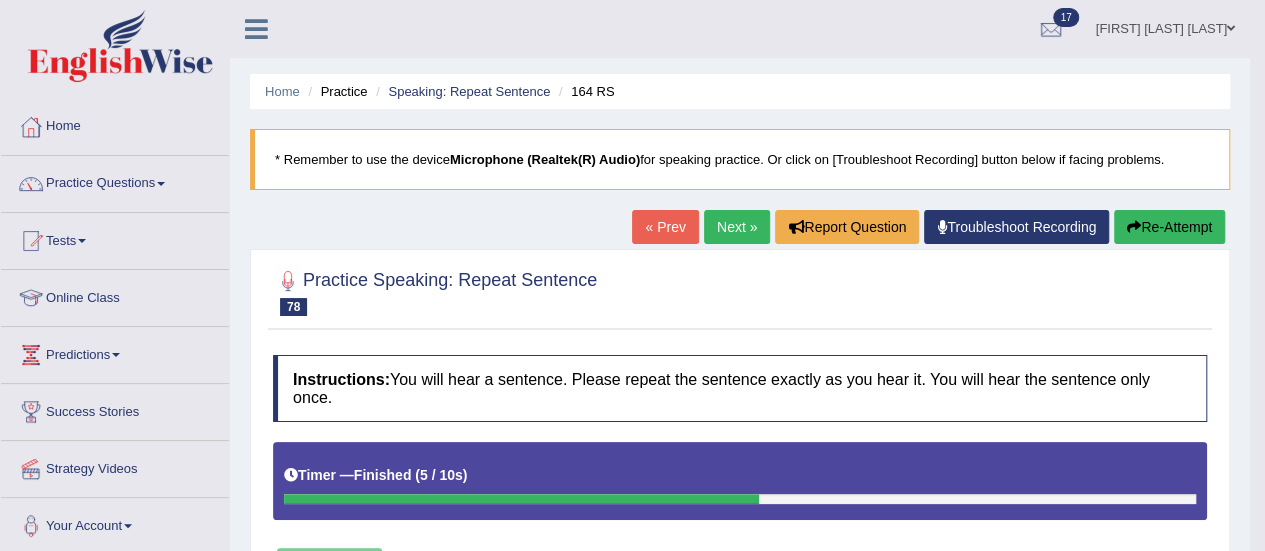click on "Next »" at bounding box center [737, 227] 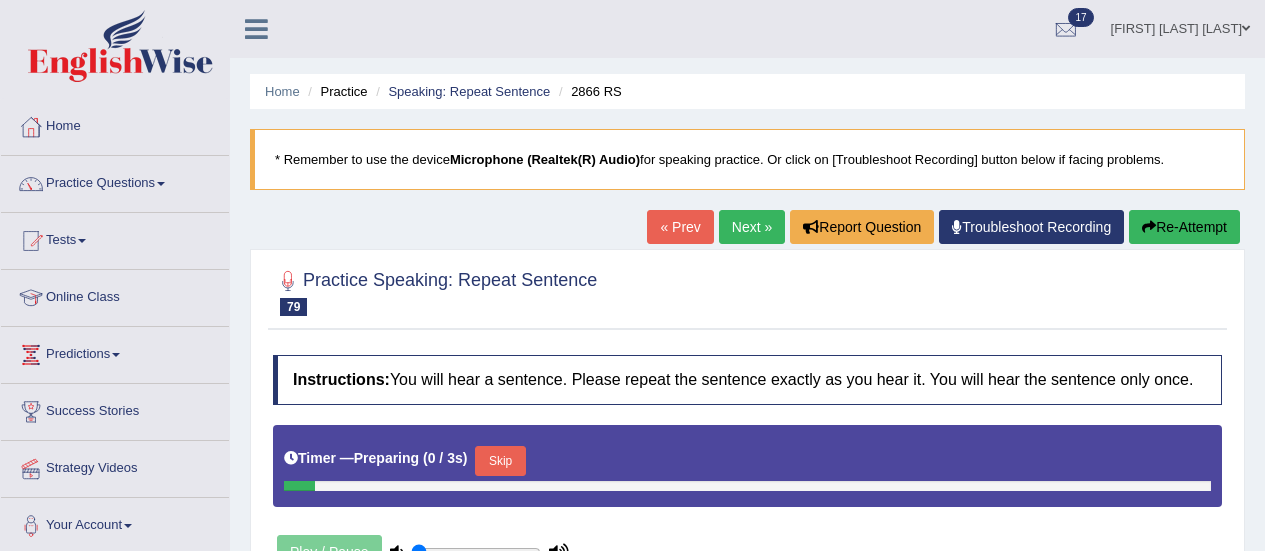 scroll, scrollTop: 0, scrollLeft: 0, axis: both 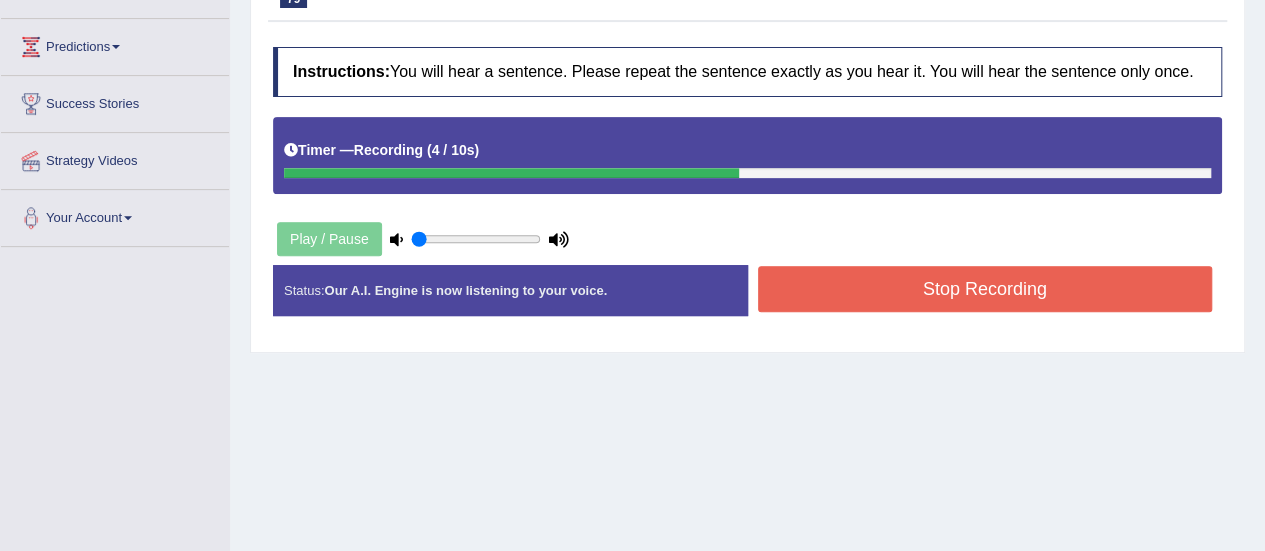 click on "Stop Recording" at bounding box center (985, 289) 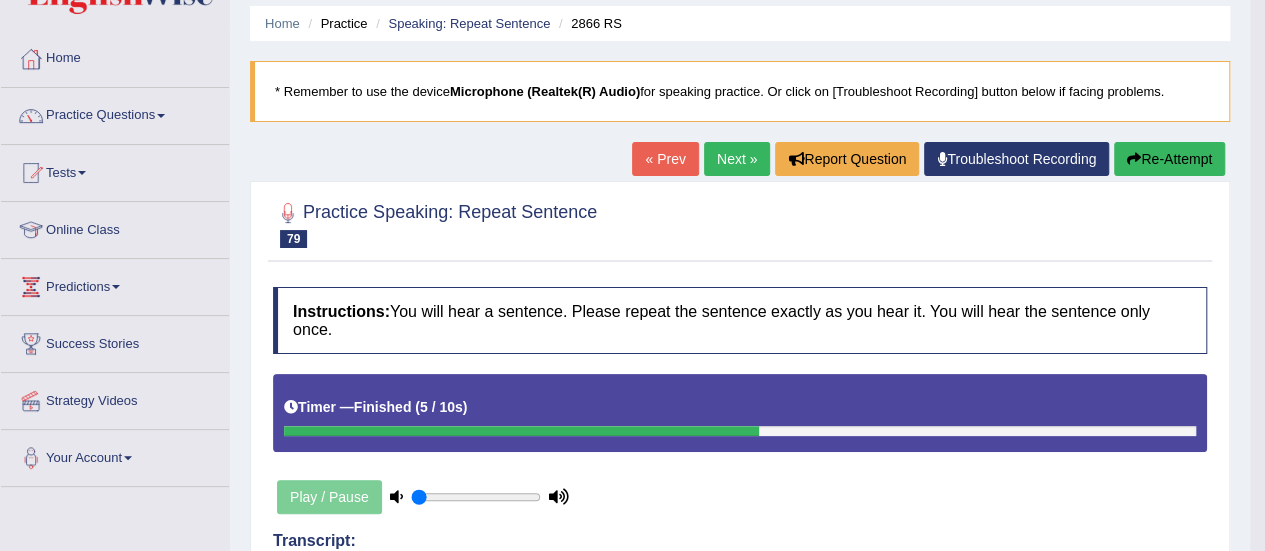 scroll, scrollTop: 0, scrollLeft: 0, axis: both 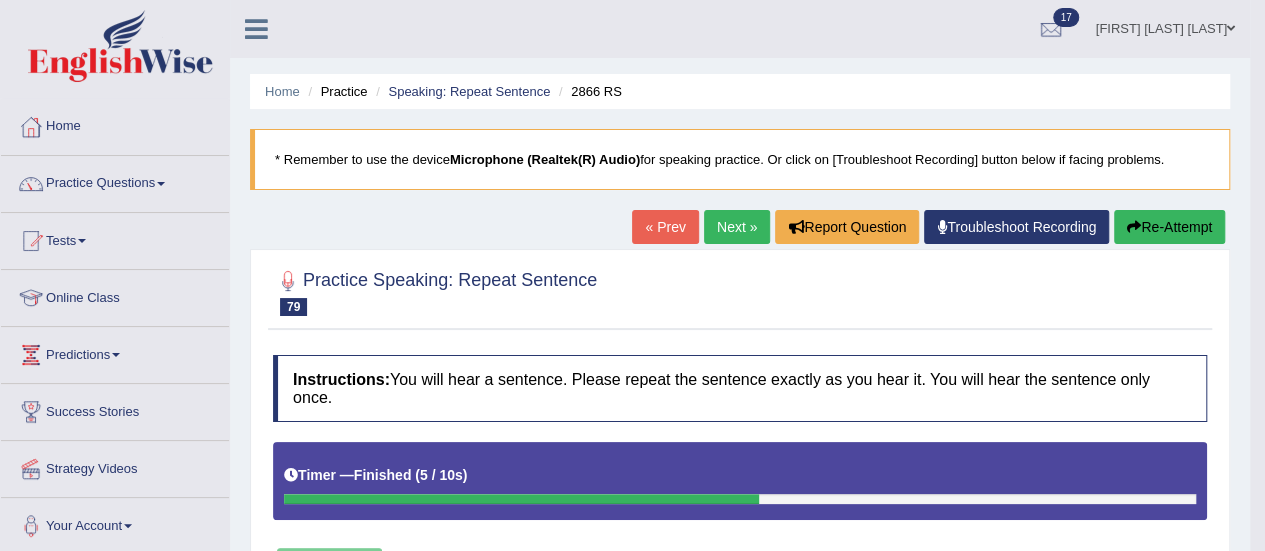 click on "Next »" at bounding box center (737, 227) 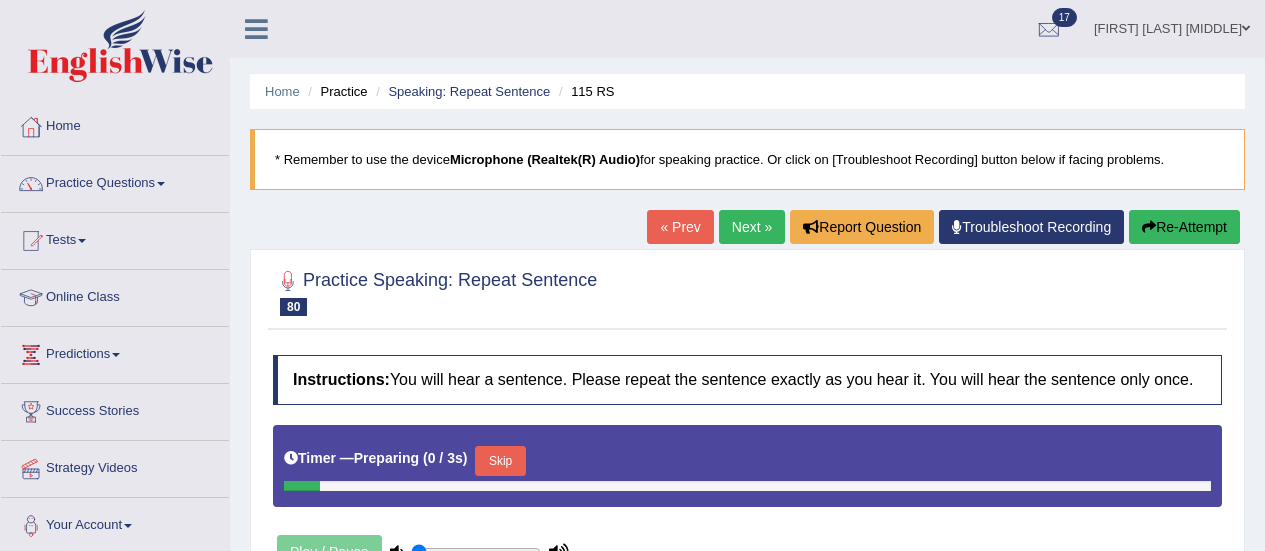scroll, scrollTop: 0, scrollLeft: 0, axis: both 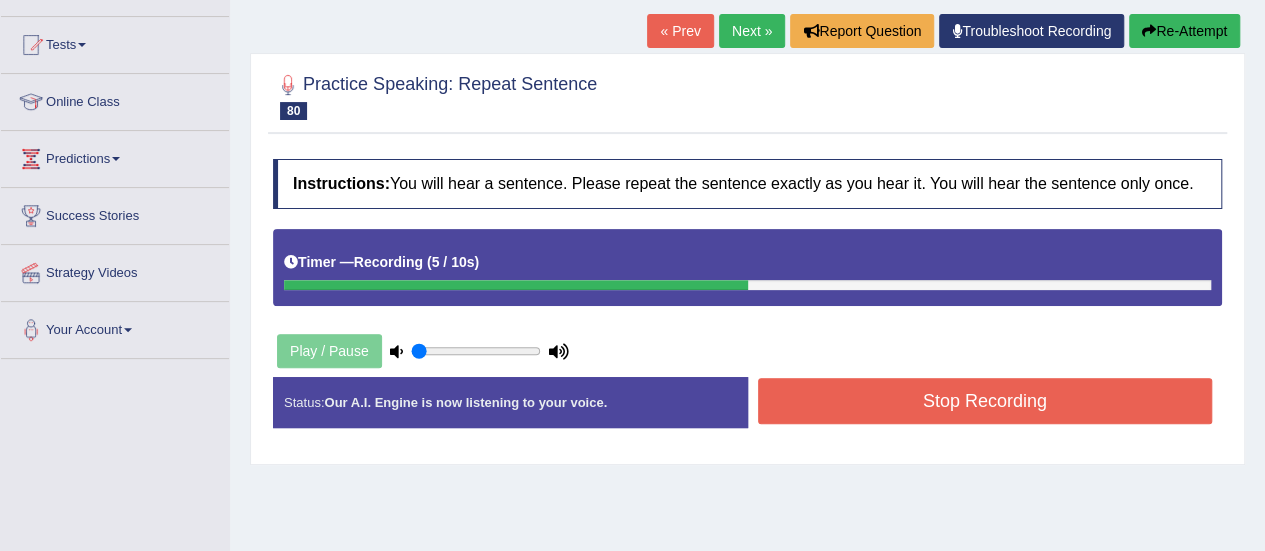 click on "Stop Recording" at bounding box center (985, 401) 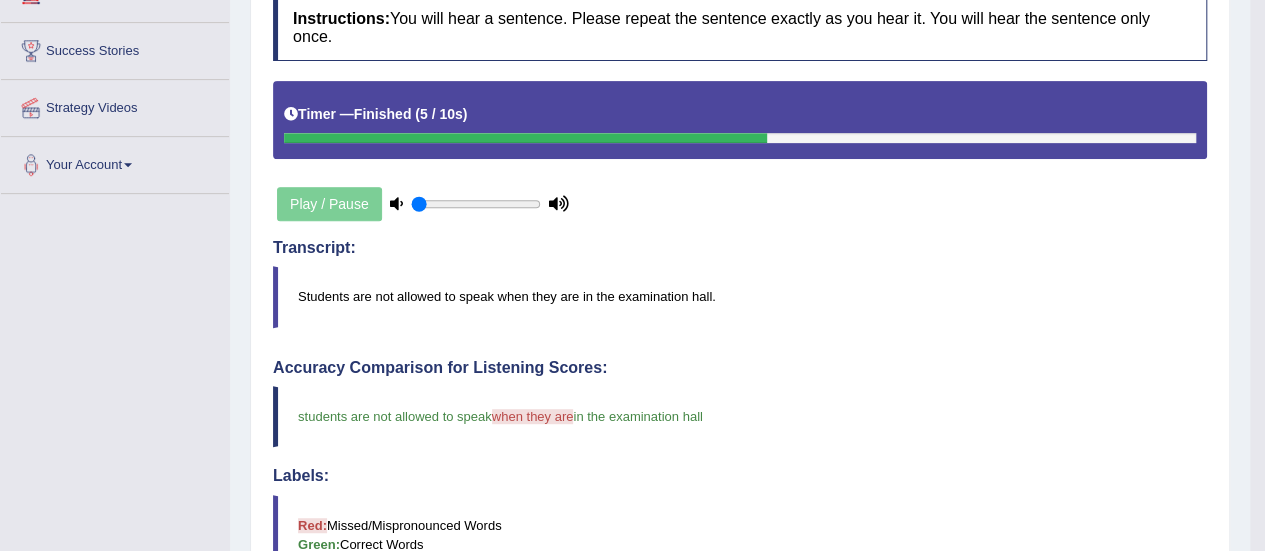 scroll, scrollTop: 0, scrollLeft: 0, axis: both 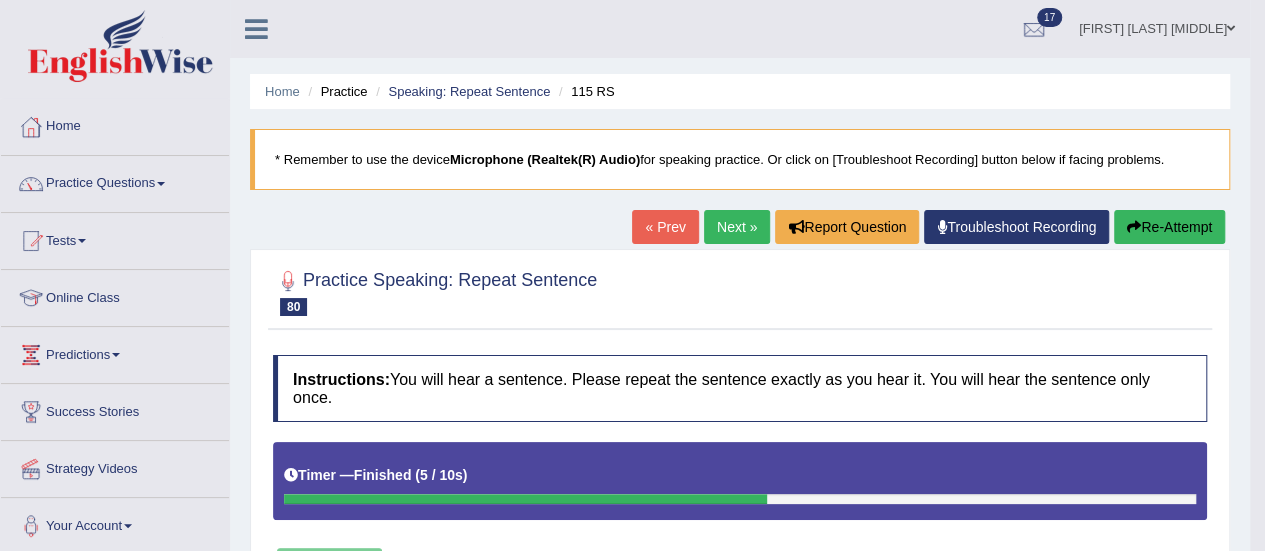 click on "Next »" at bounding box center [737, 227] 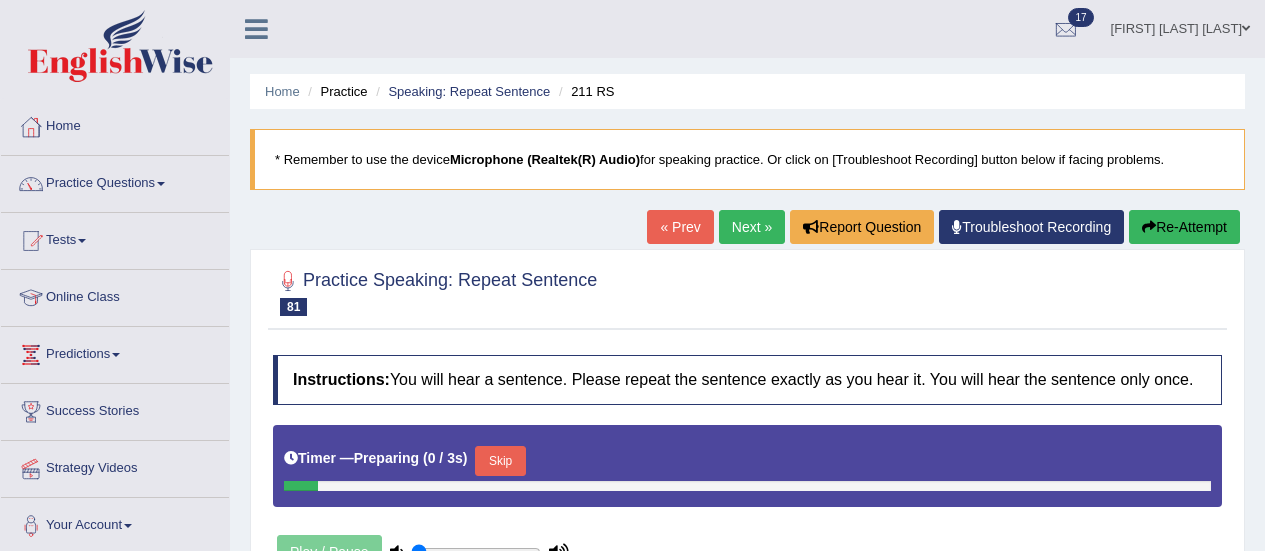 scroll, scrollTop: 0, scrollLeft: 0, axis: both 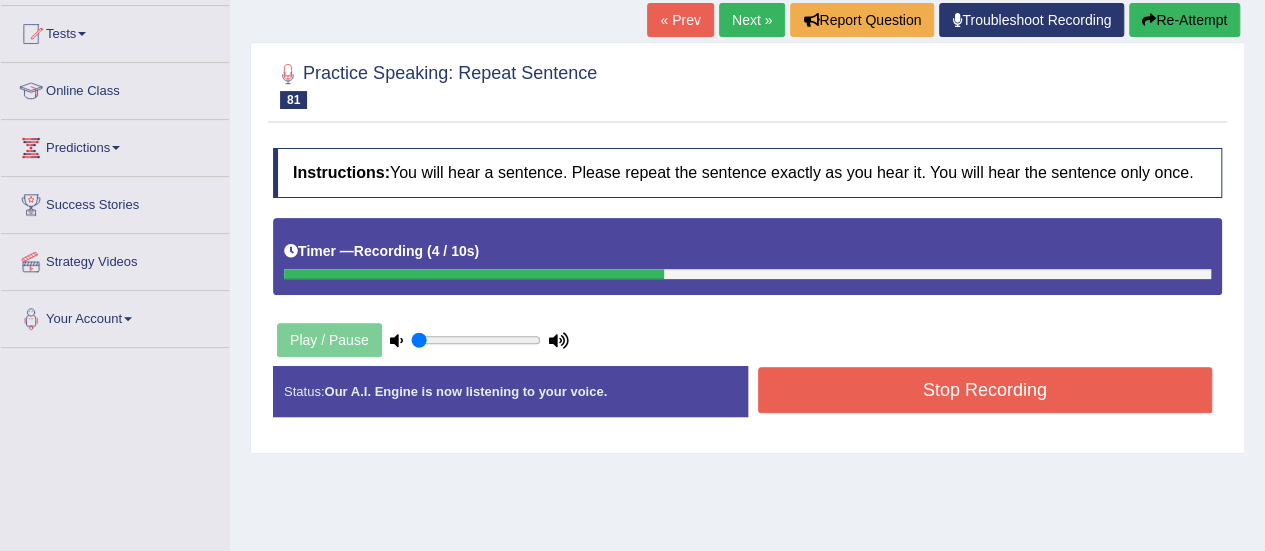 click on "Stop Recording" at bounding box center (985, 390) 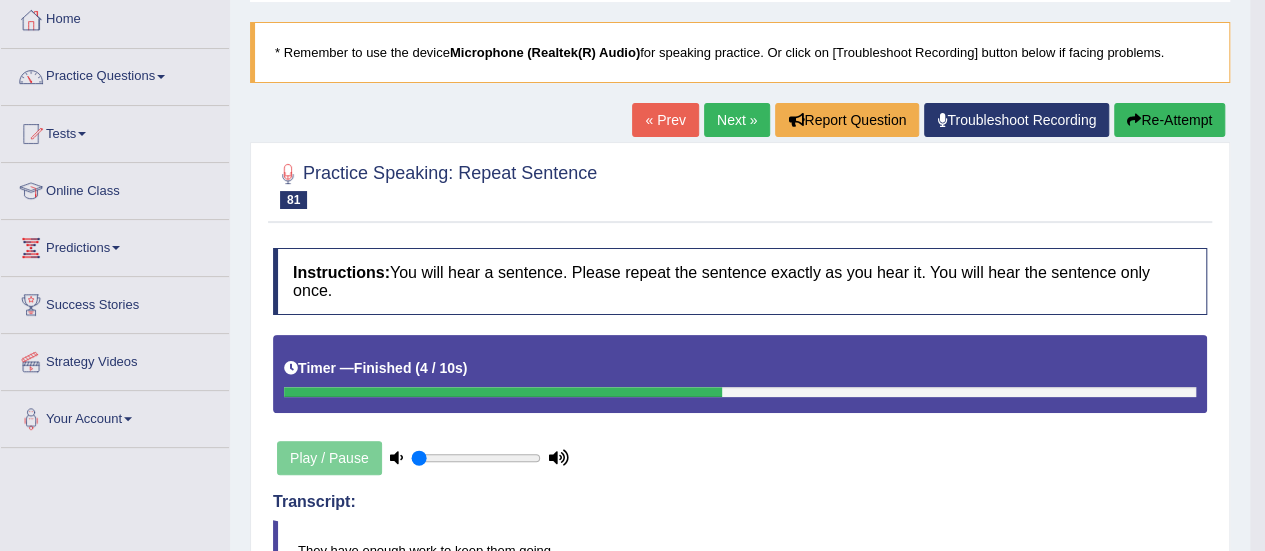 scroll, scrollTop: 105, scrollLeft: 0, axis: vertical 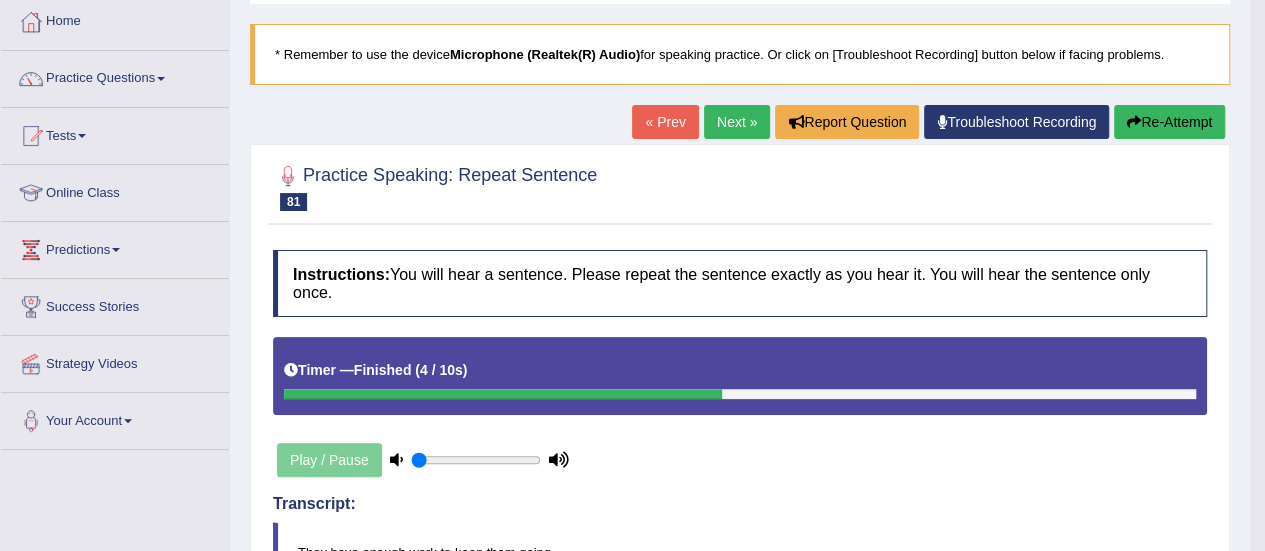 click on "Next »" at bounding box center (737, 122) 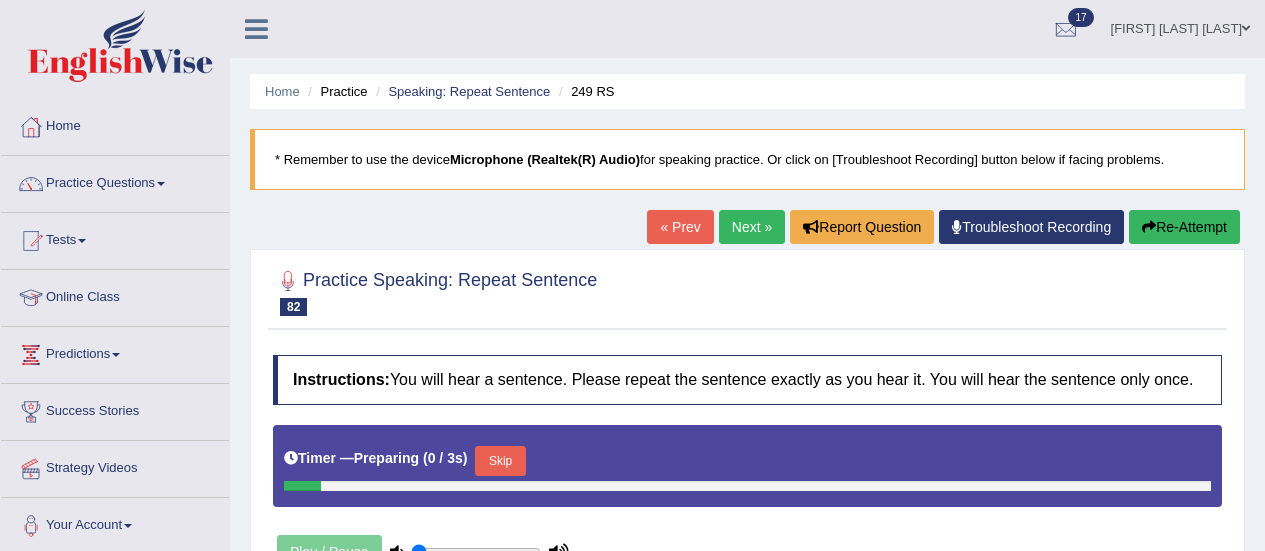scroll, scrollTop: 0, scrollLeft: 0, axis: both 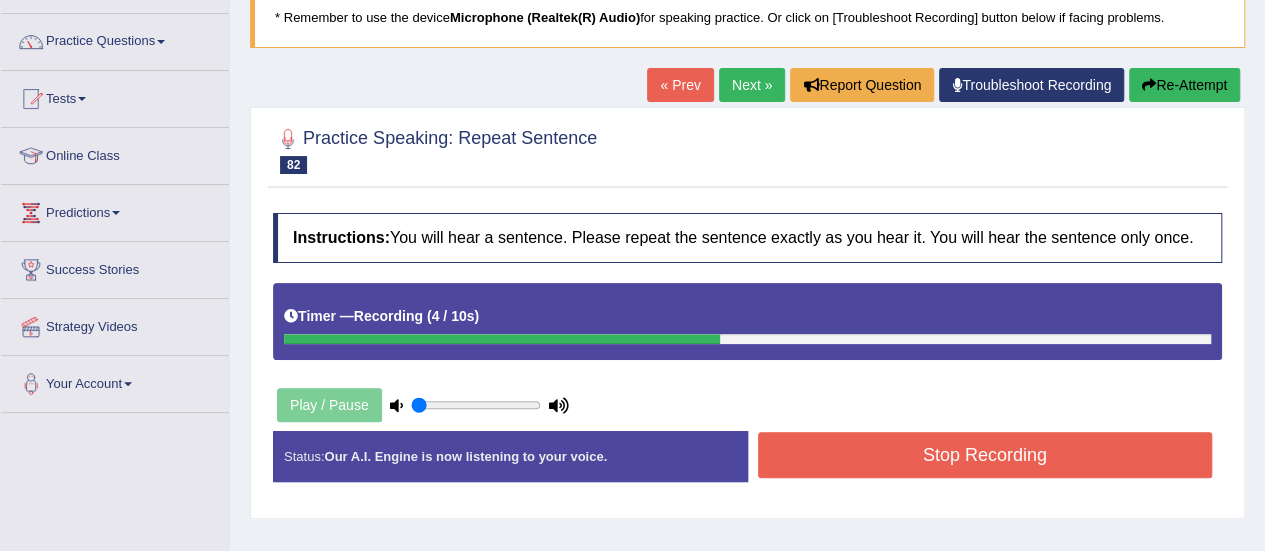 click on "Stop Recording" at bounding box center (985, 455) 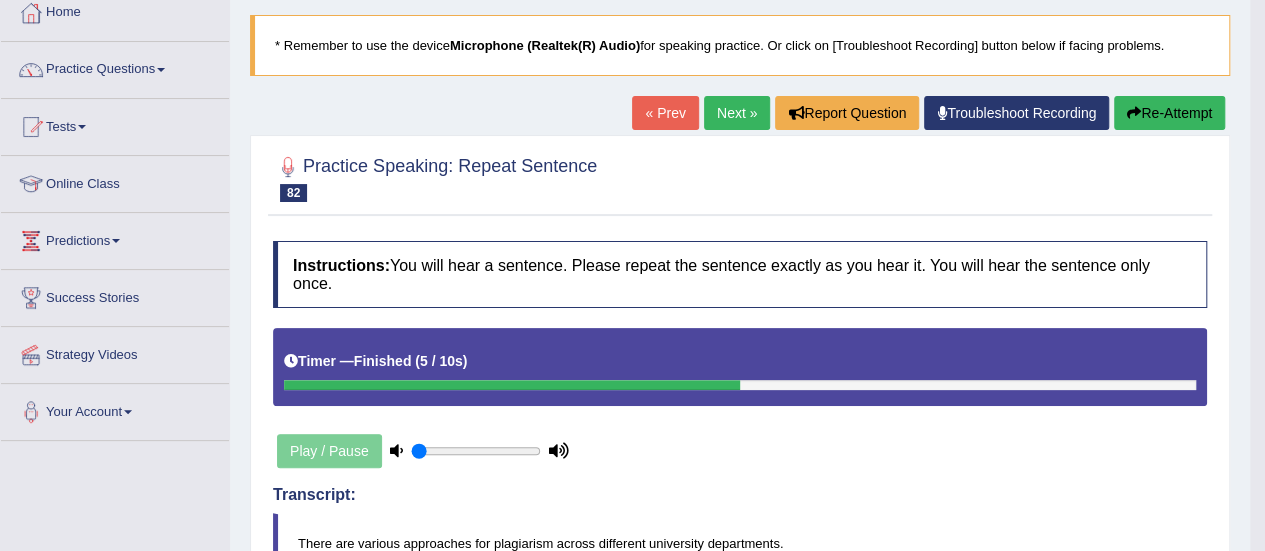 scroll, scrollTop: 113, scrollLeft: 0, axis: vertical 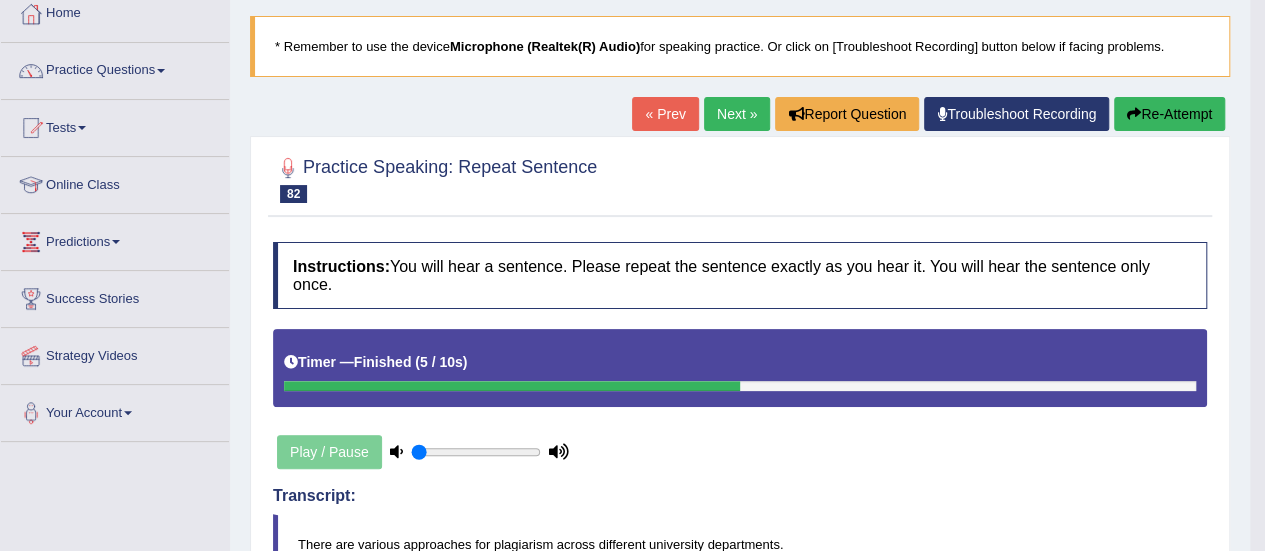 click on "Next »" at bounding box center [737, 114] 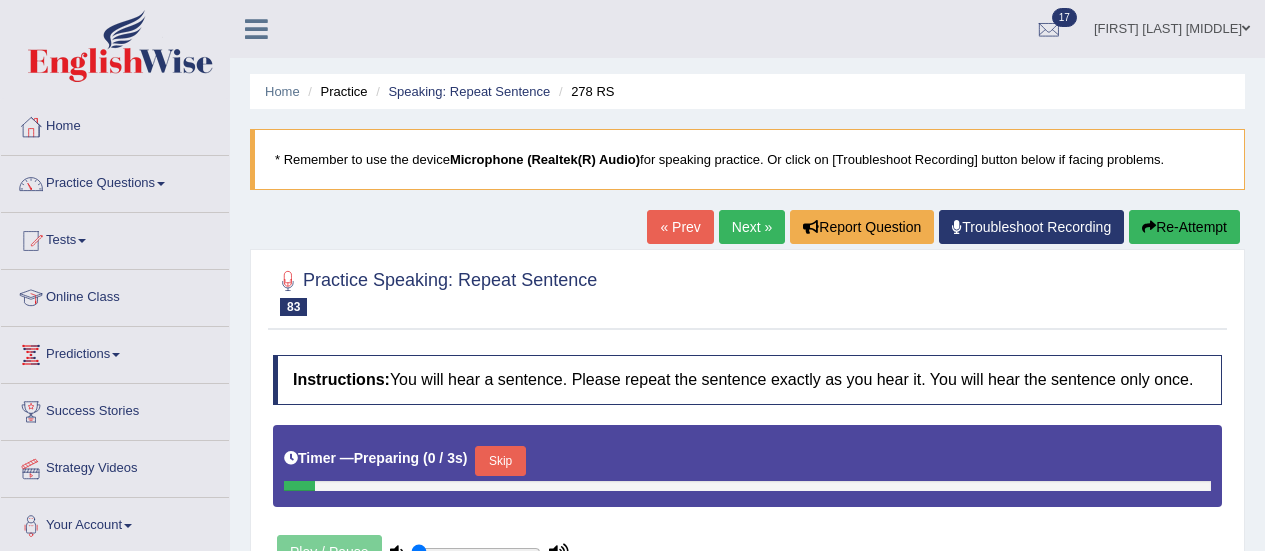 scroll, scrollTop: 0, scrollLeft: 0, axis: both 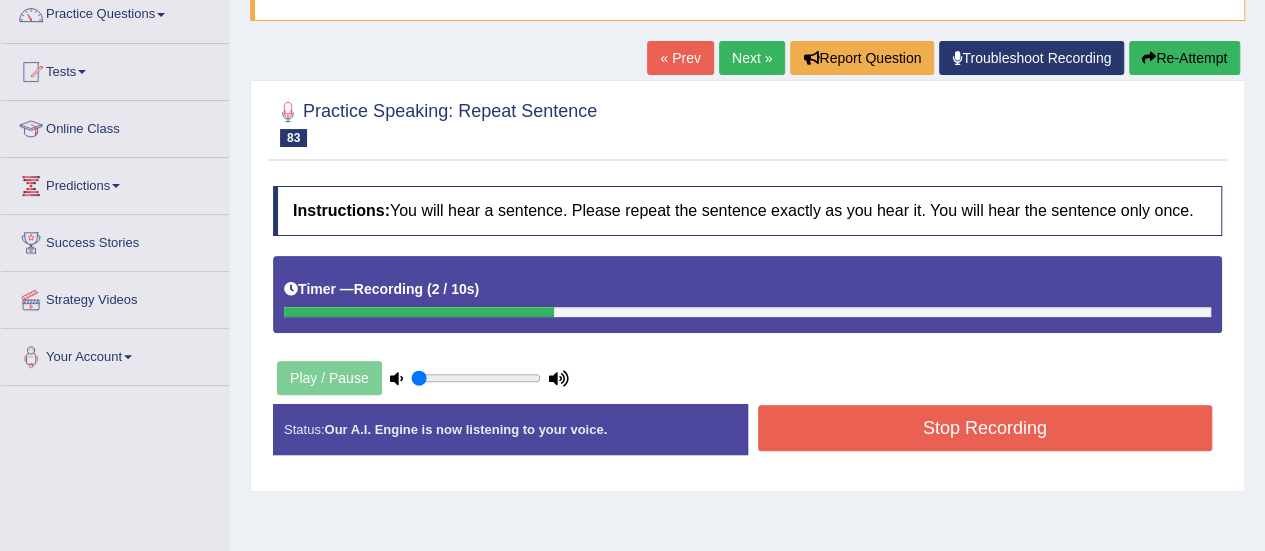 click on "Stop Recording" at bounding box center (985, 428) 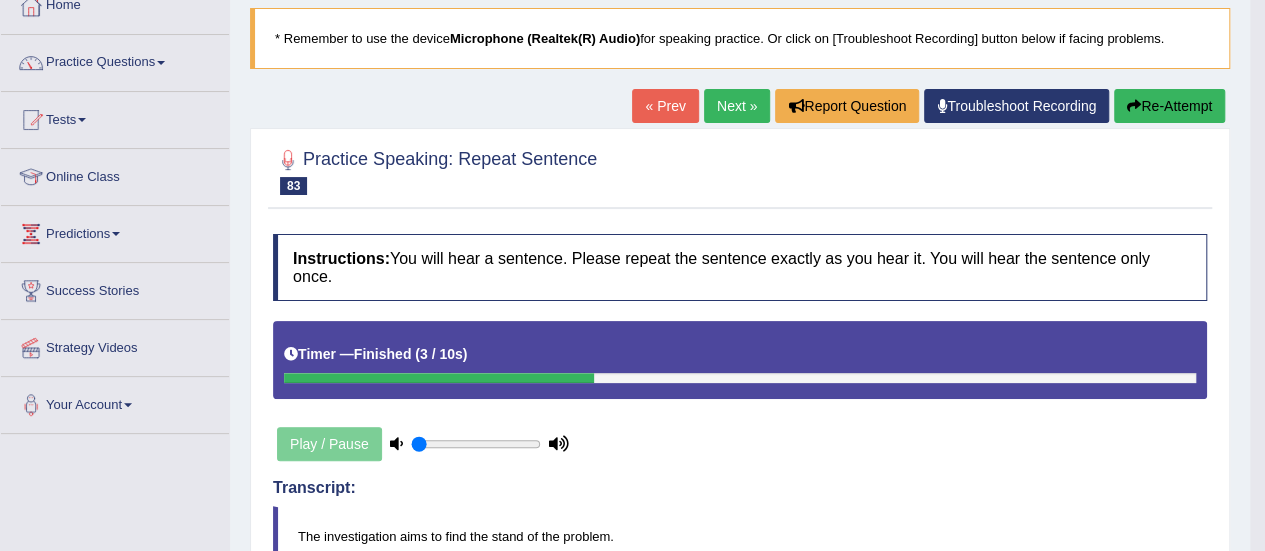 scroll, scrollTop: 0, scrollLeft: 0, axis: both 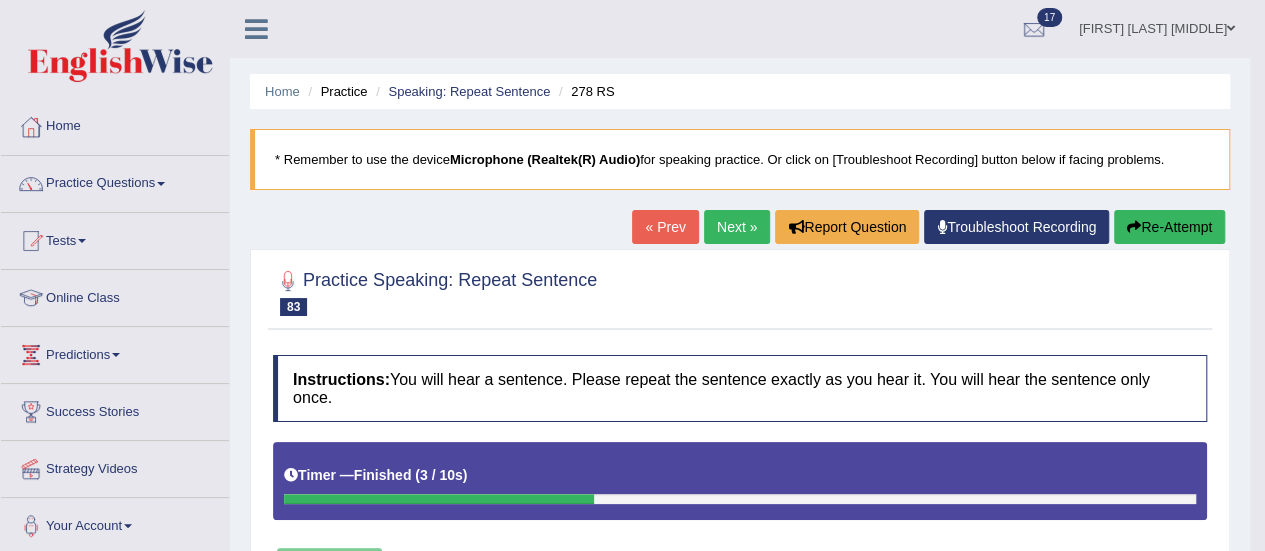 click on "Next »" at bounding box center (737, 227) 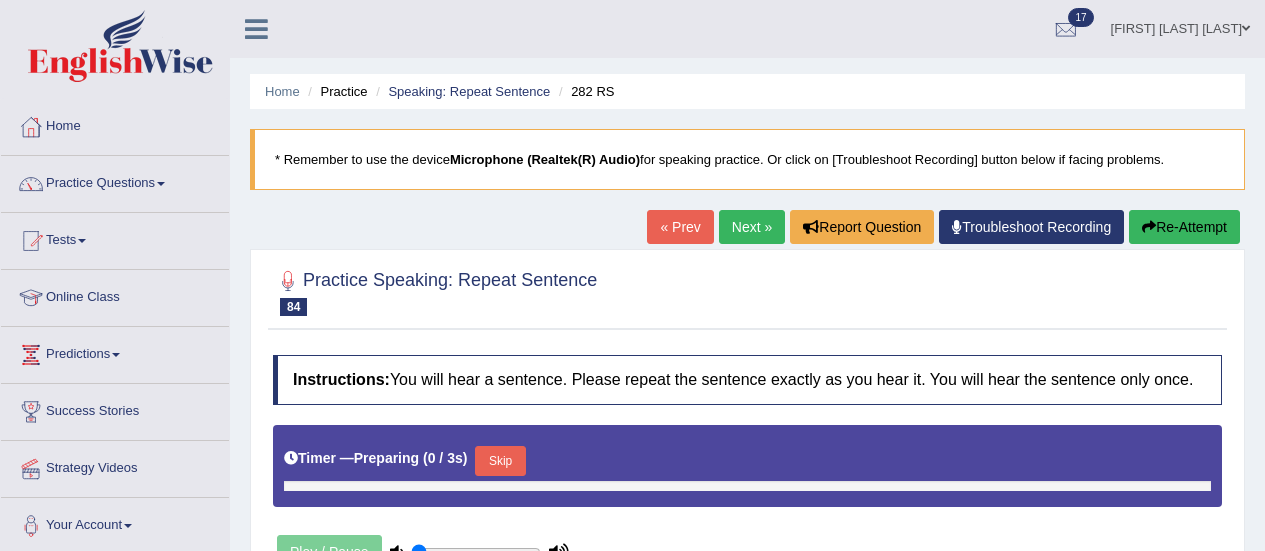 scroll, scrollTop: 0, scrollLeft: 0, axis: both 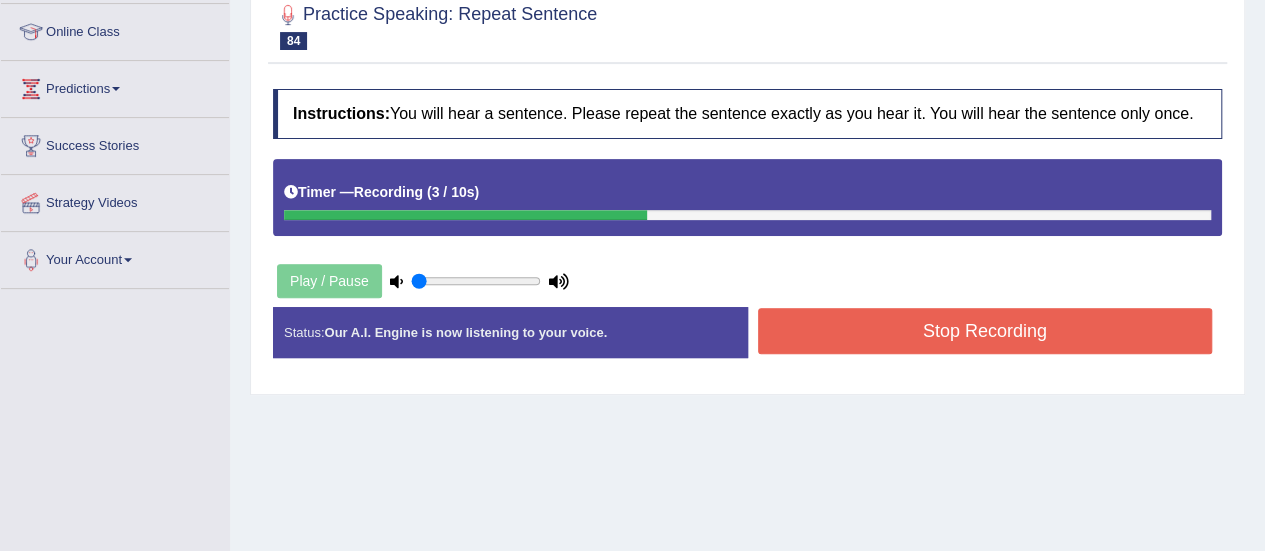 click on "Stop Recording" at bounding box center [985, 331] 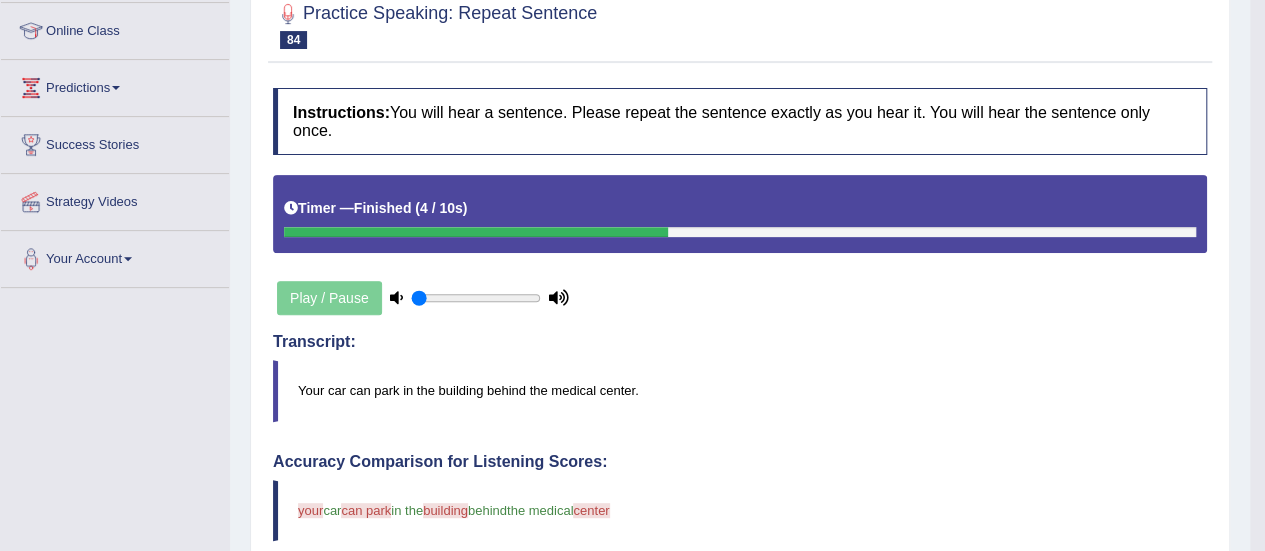 scroll, scrollTop: 0, scrollLeft: 0, axis: both 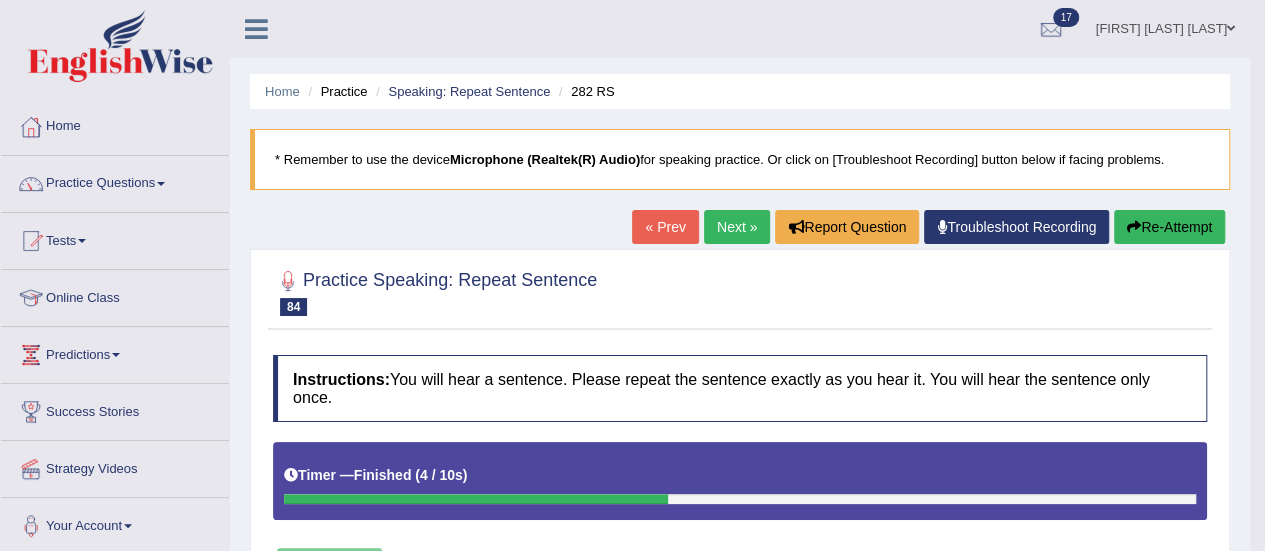 click on "Next »" at bounding box center [737, 227] 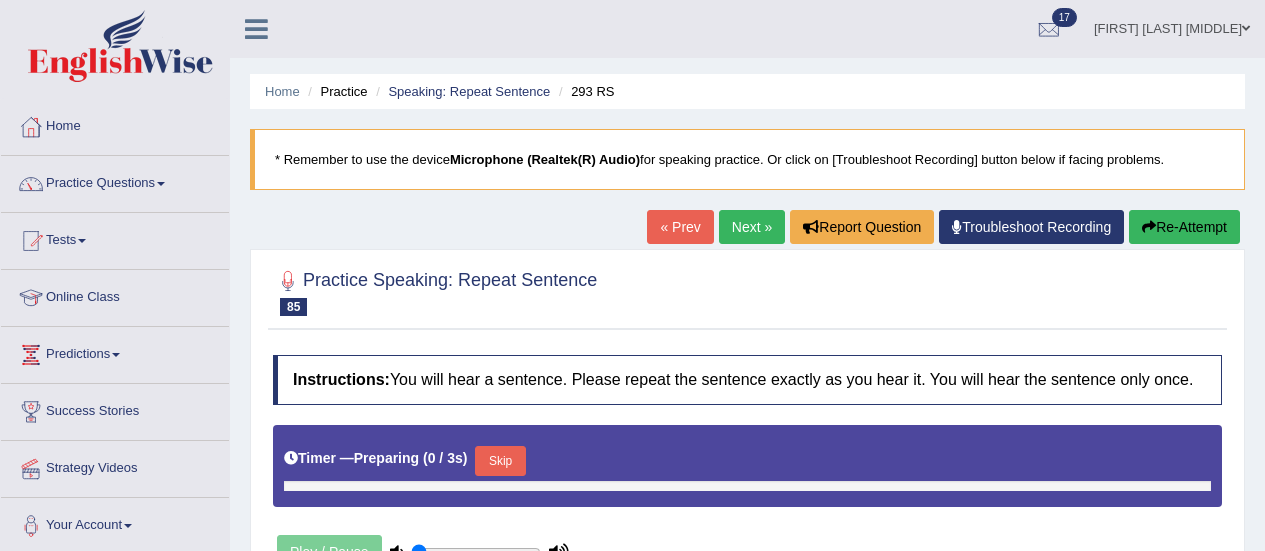 scroll, scrollTop: 259, scrollLeft: 0, axis: vertical 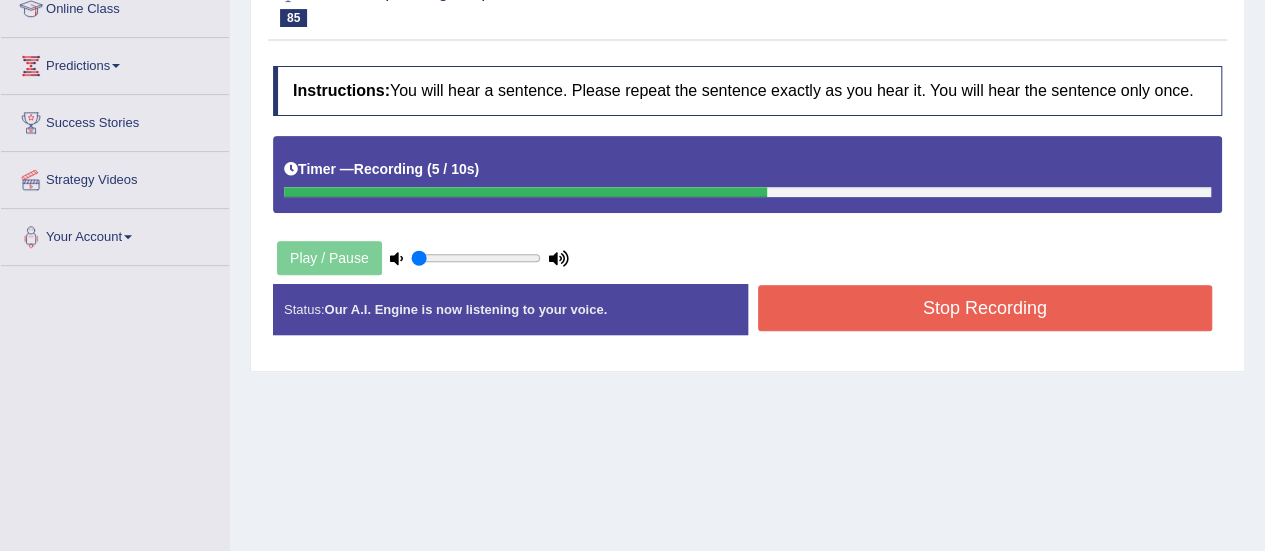 click on "Stop Recording" at bounding box center [985, 308] 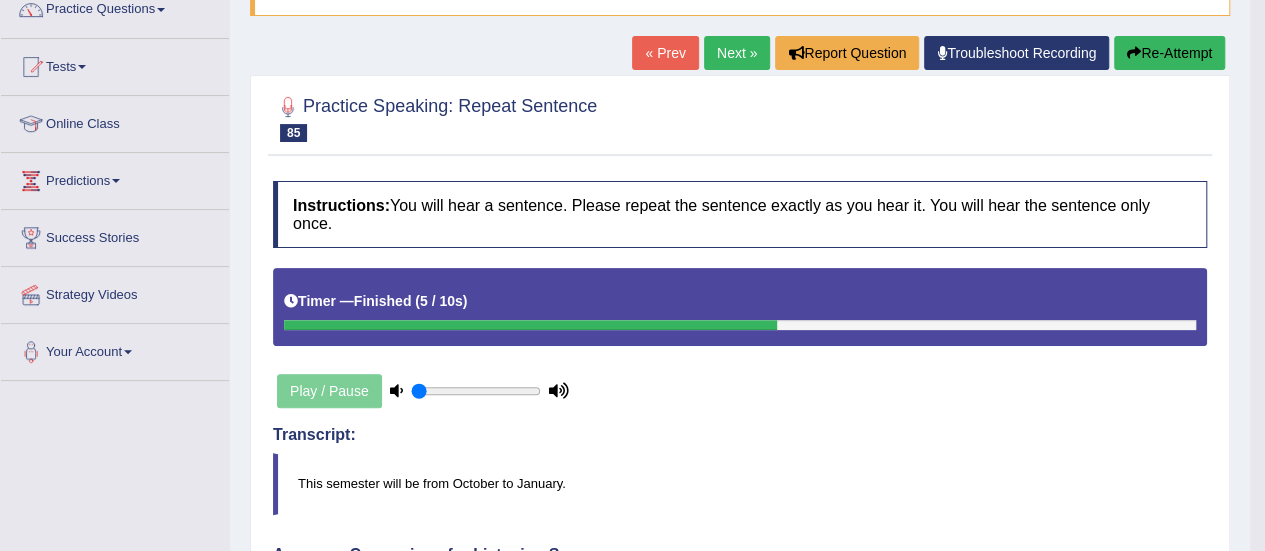 scroll, scrollTop: 171, scrollLeft: 0, axis: vertical 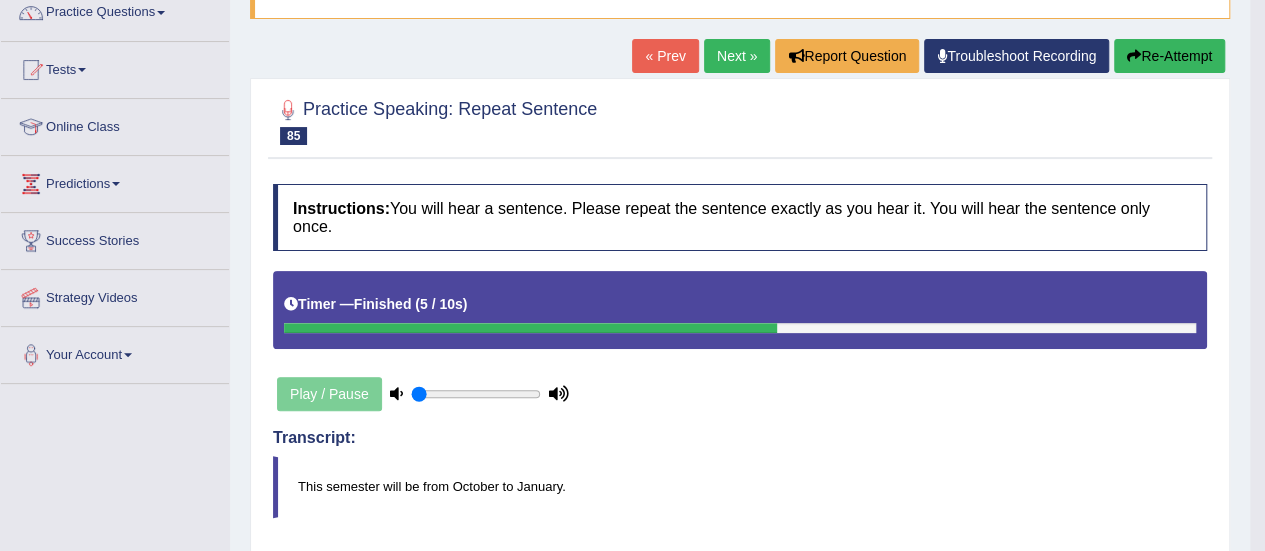 click on "Next »" at bounding box center (737, 56) 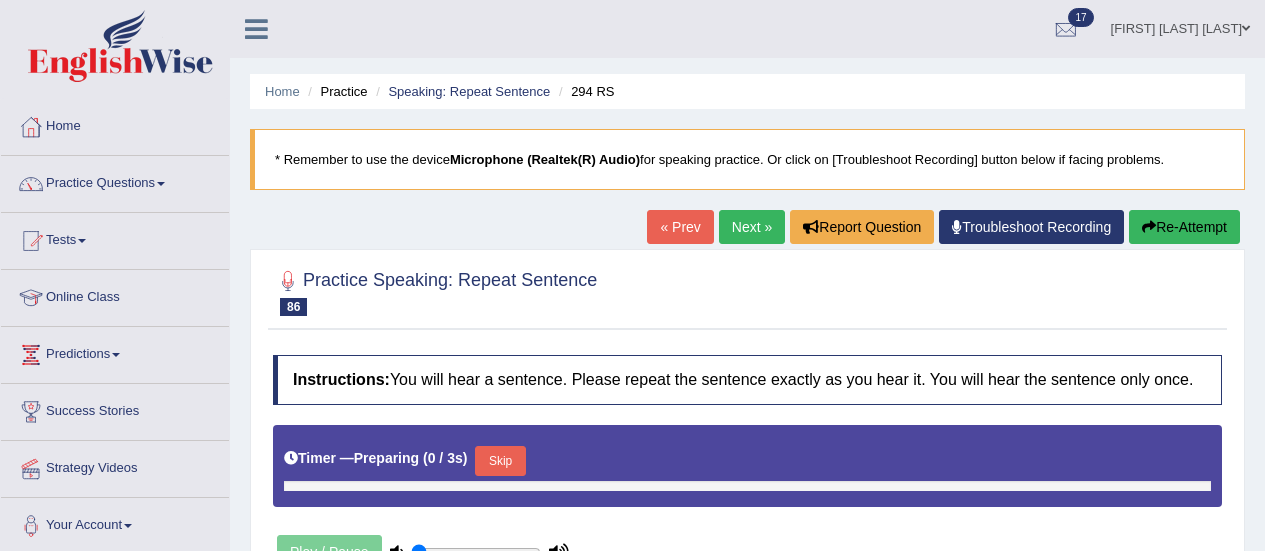 scroll, scrollTop: 0, scrollLeft: 0, axis: both 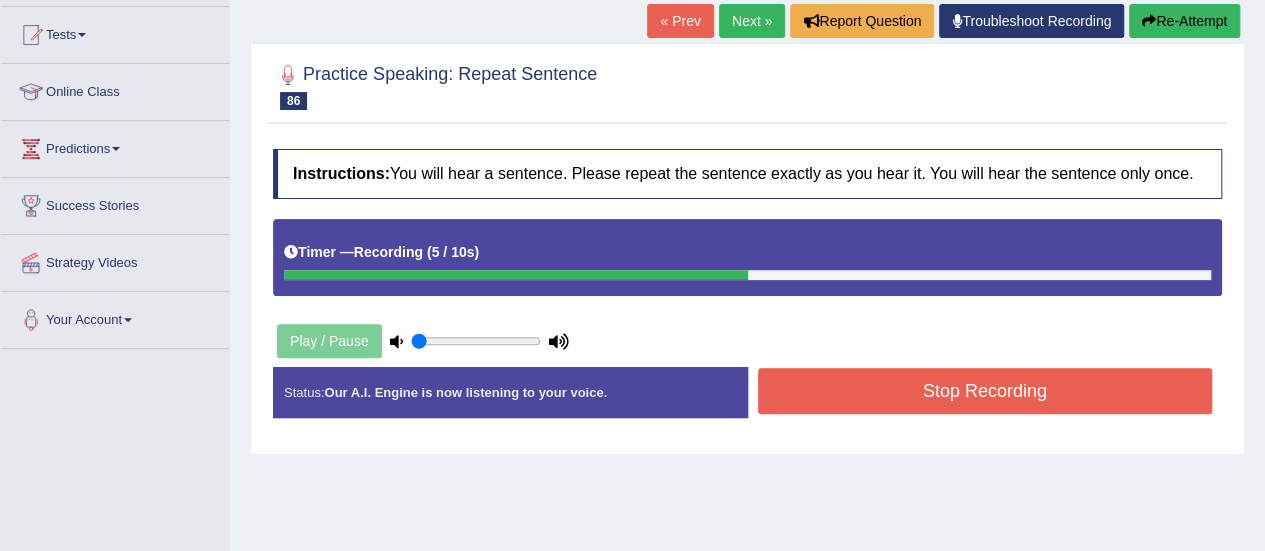 click on "Stop Recording" at bounding box center (985, 391) 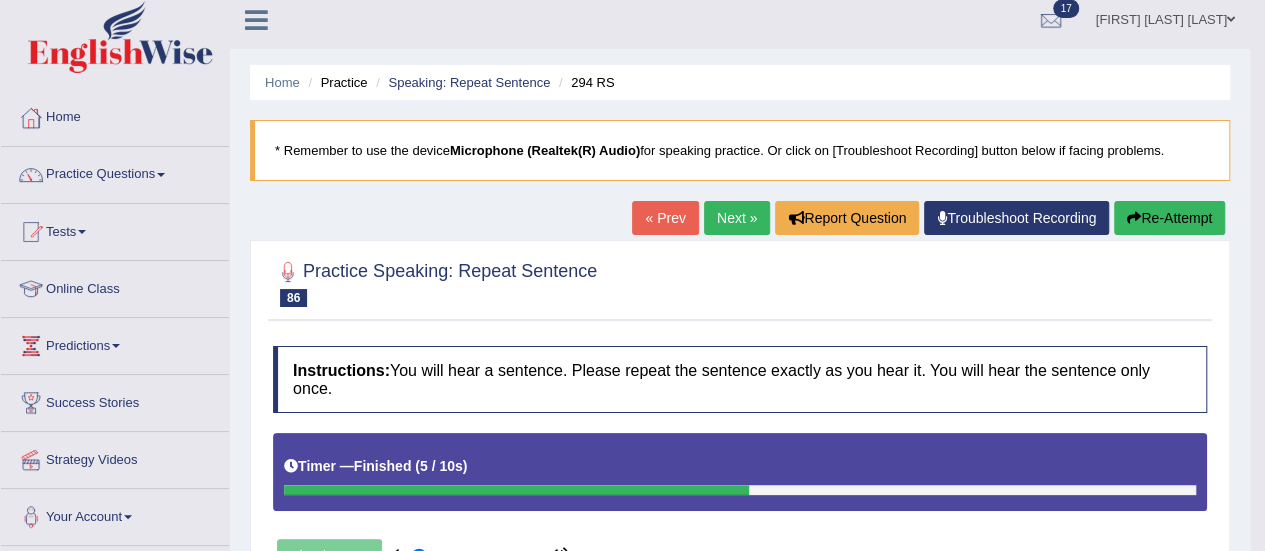 scroll, scrollTop: 0, scrollLeft: 0, axis: both 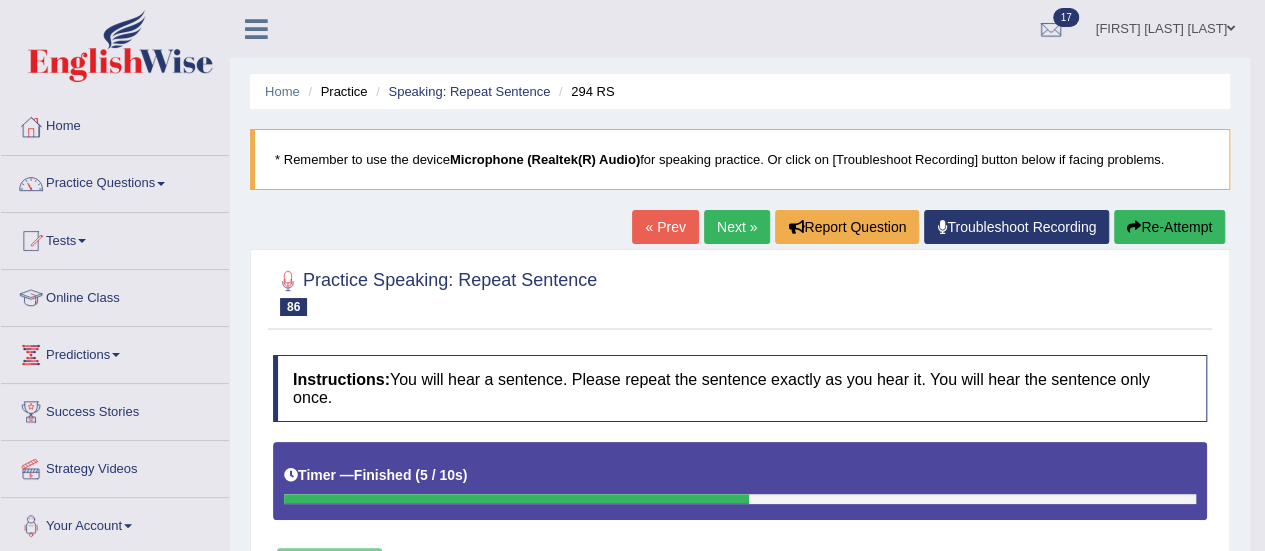 click on "Next »" at bounding box center (737, 227) 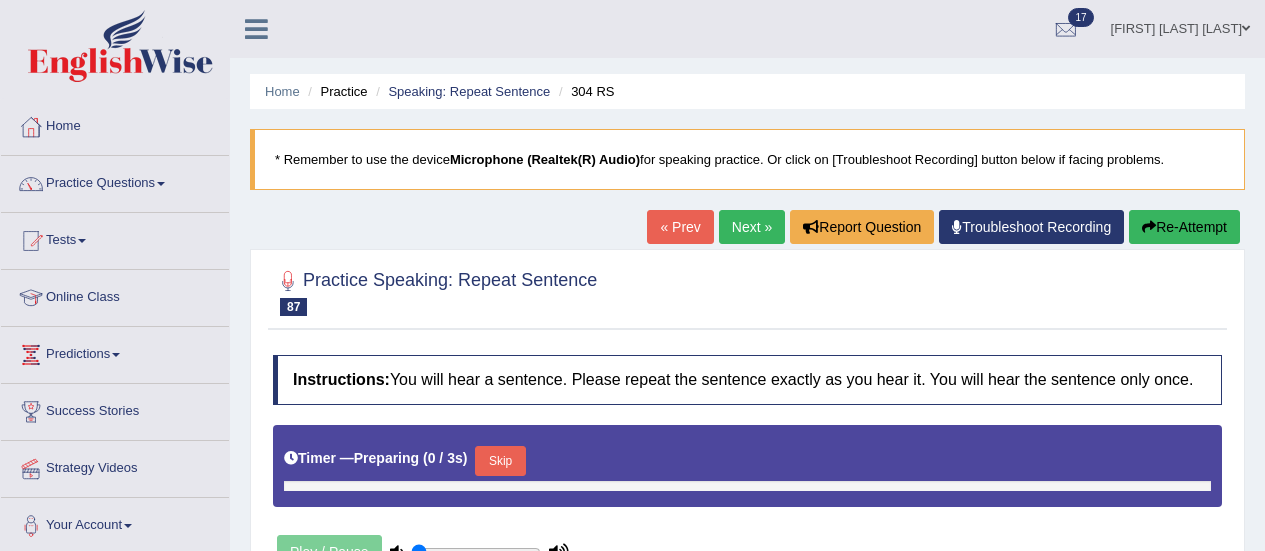 scroll, scrollTop: 0, scrollLeft: 0, axis: both 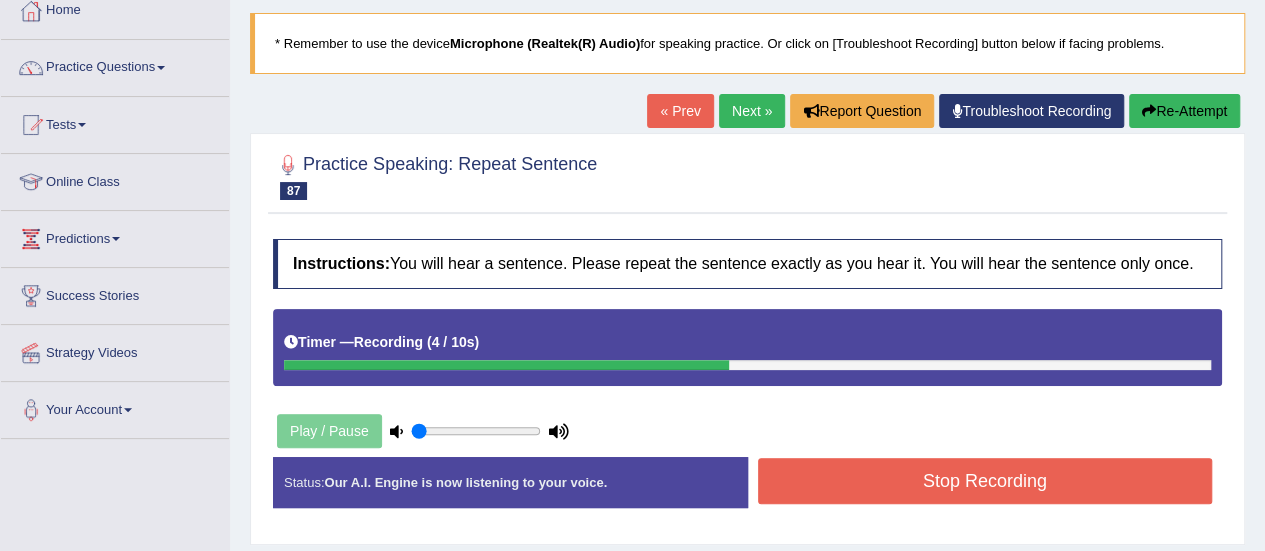 click on "Stop Recording" at bounding box center [985, 481] 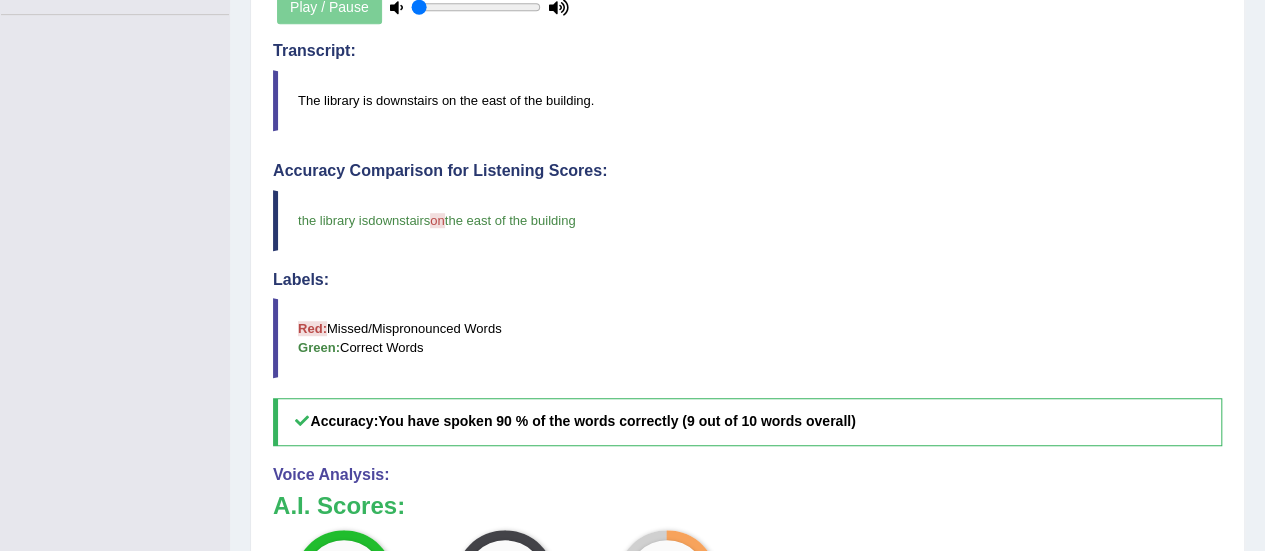 scroll, scrollTop: 0, scrollLeft: 0, axis: both 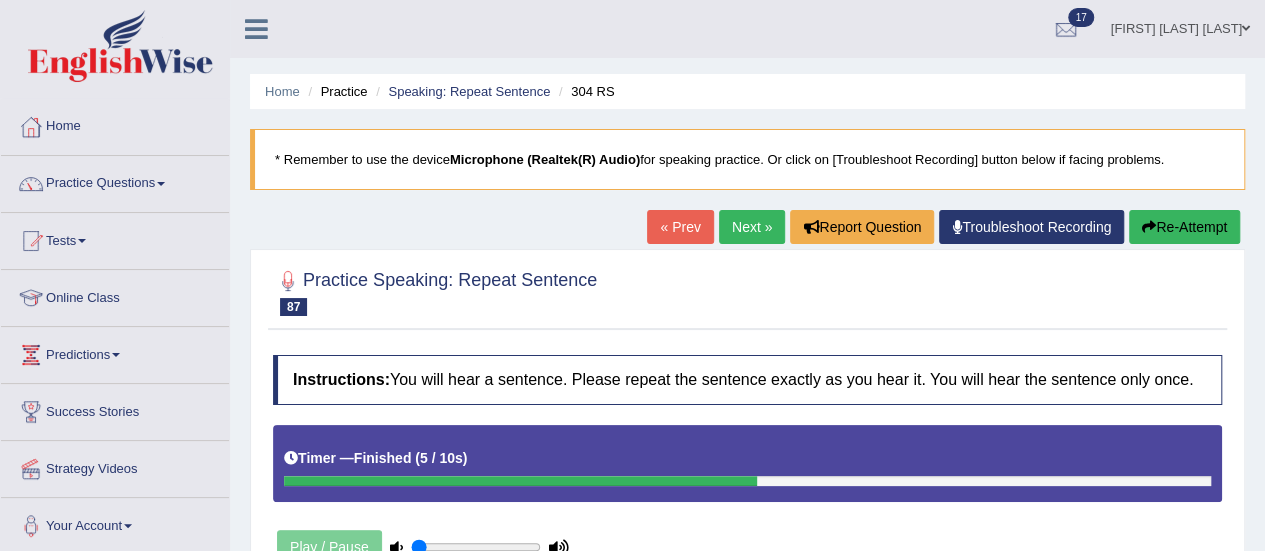 click on "Next »" at bounding box center [752, 227] 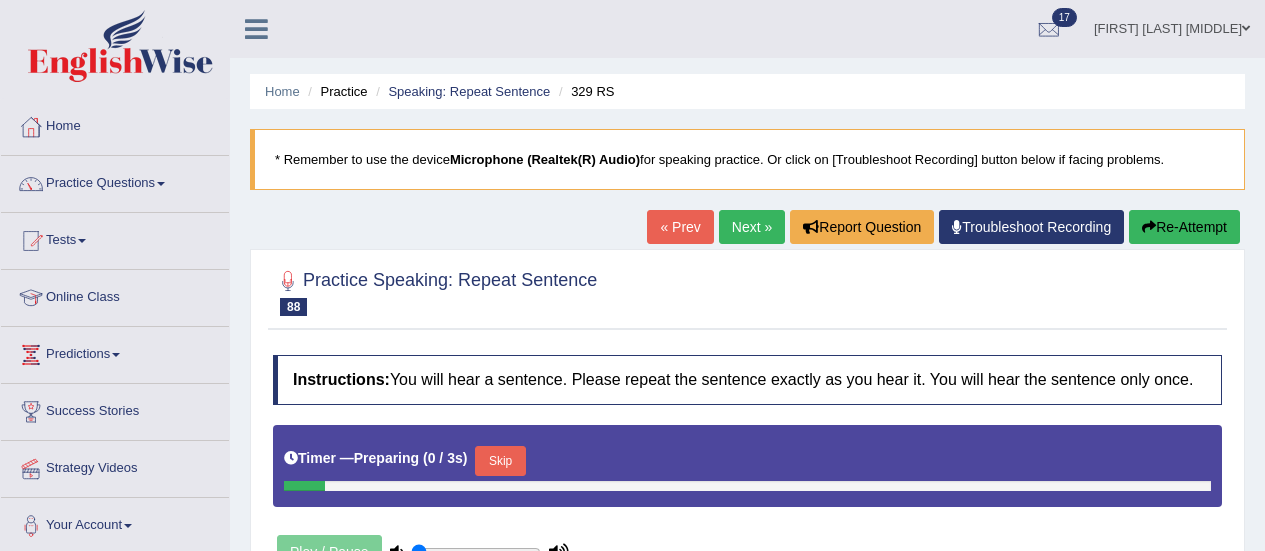 scroll, scrollTop: 0, scrollLeft: 0, axis: both 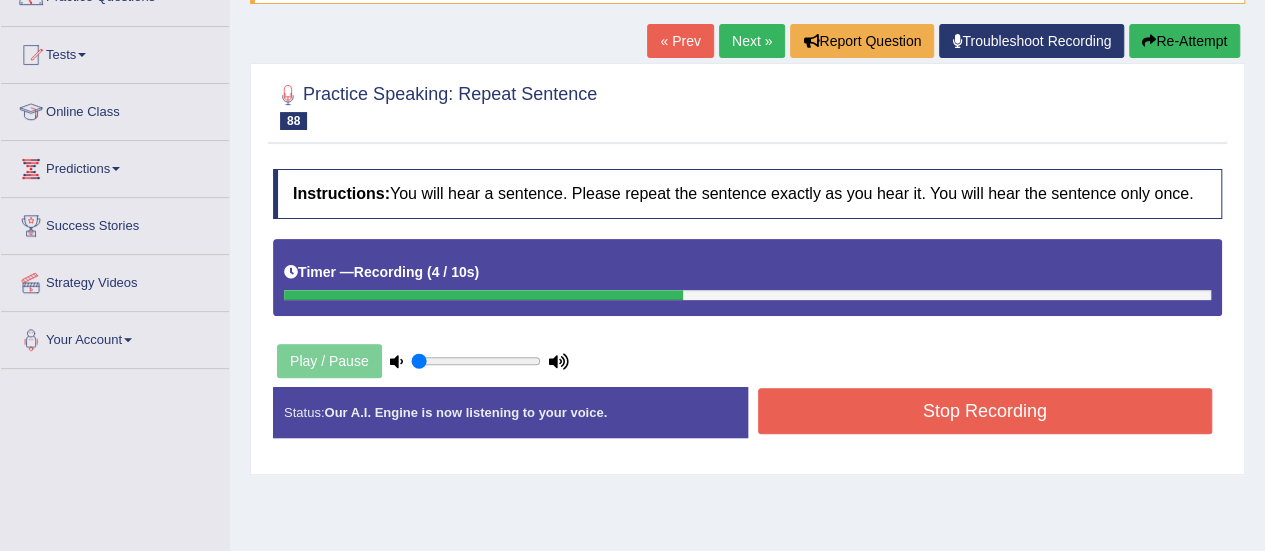 click on "Stop Recording" at bounding box center [985, 411] 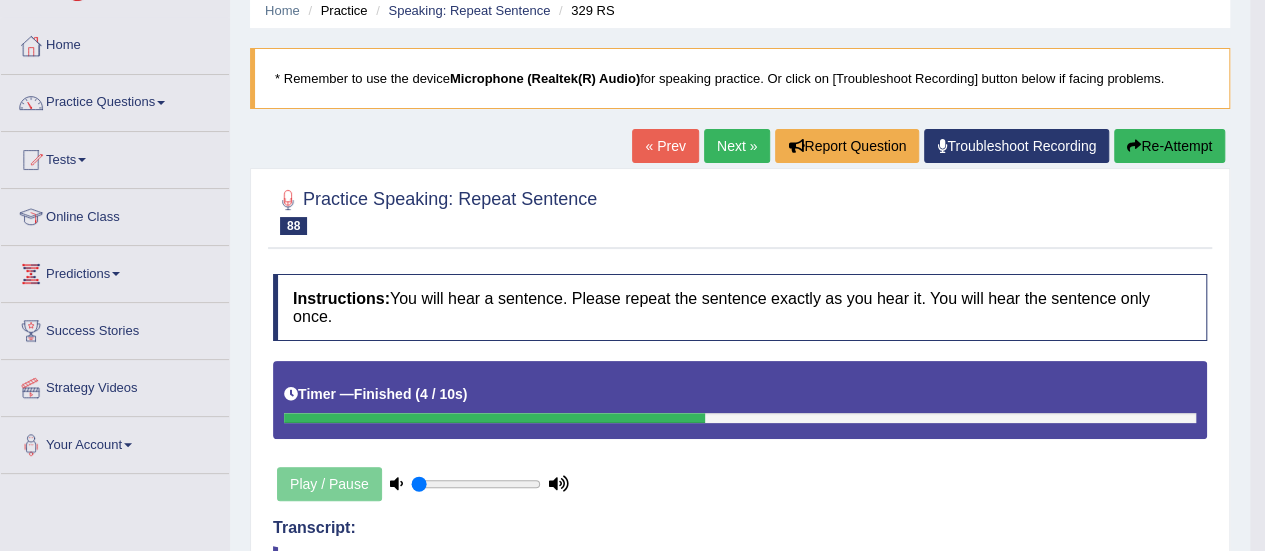 scroll, scrollTop: 0, scrollLeft: 0, axis: both 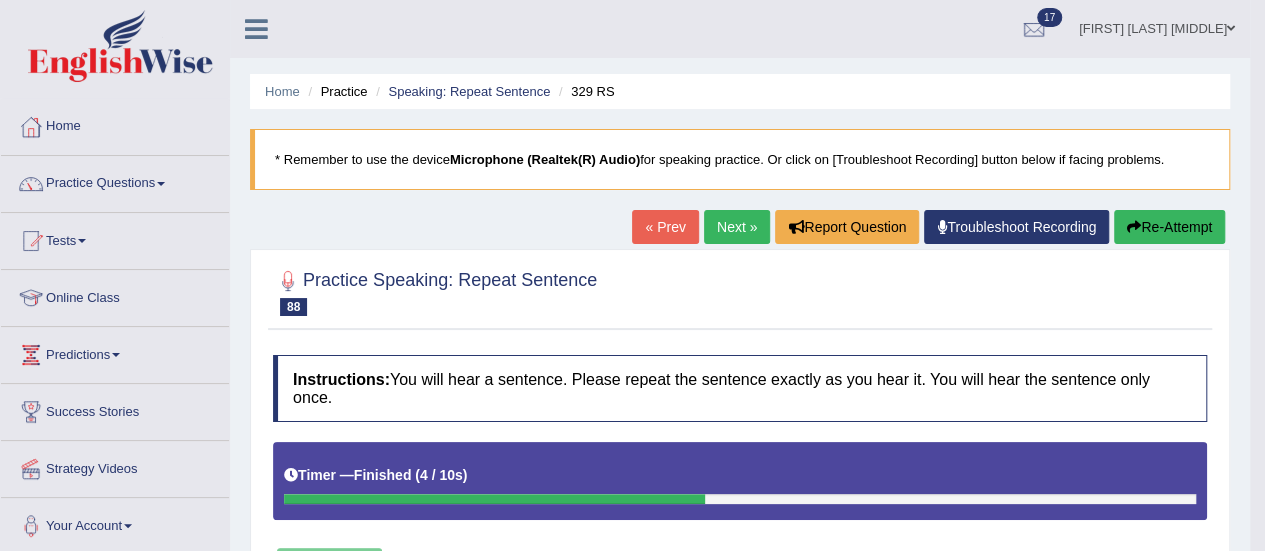 click on "Next »" at bounding box center [737, 227] 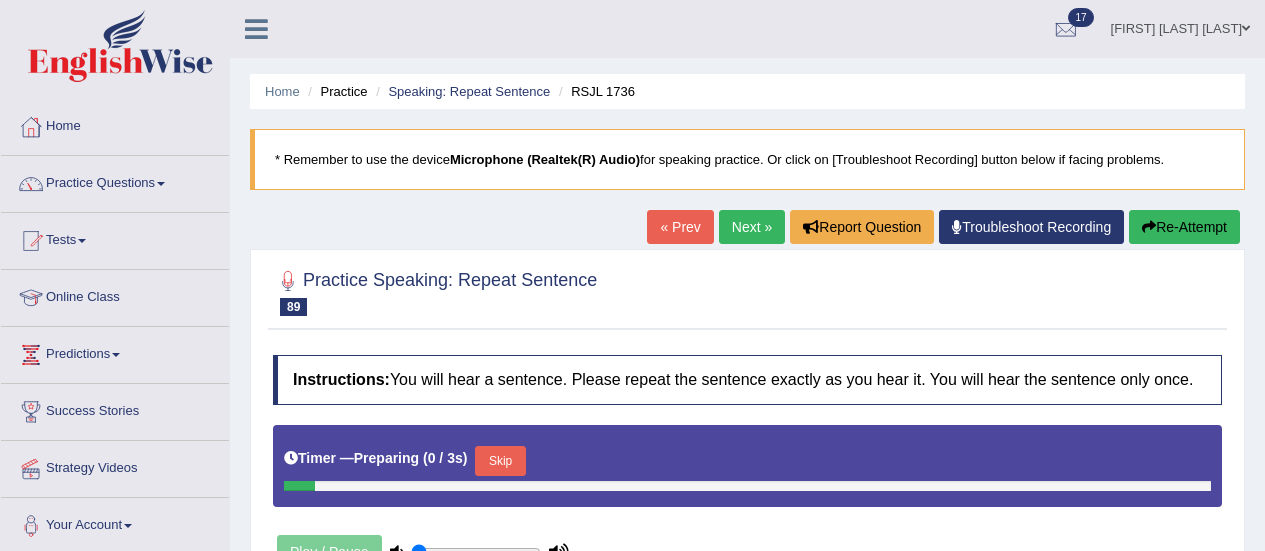 scroll, scrollTop: 0, scrollLeft: 0, axis: both 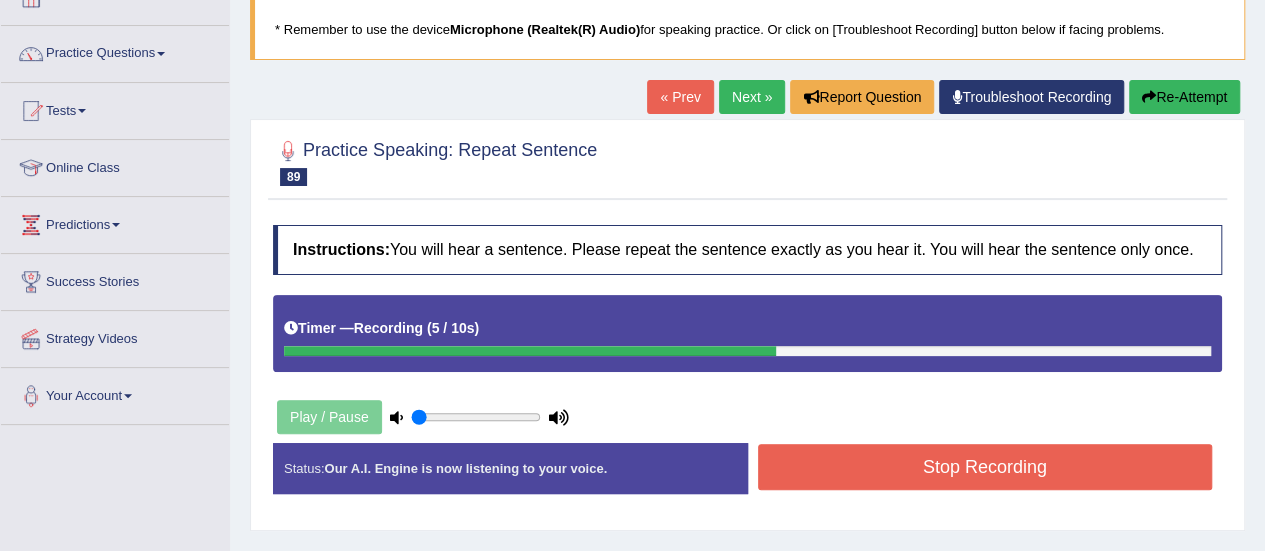 click on "Stop Recording" at bounding box center [985, 467] 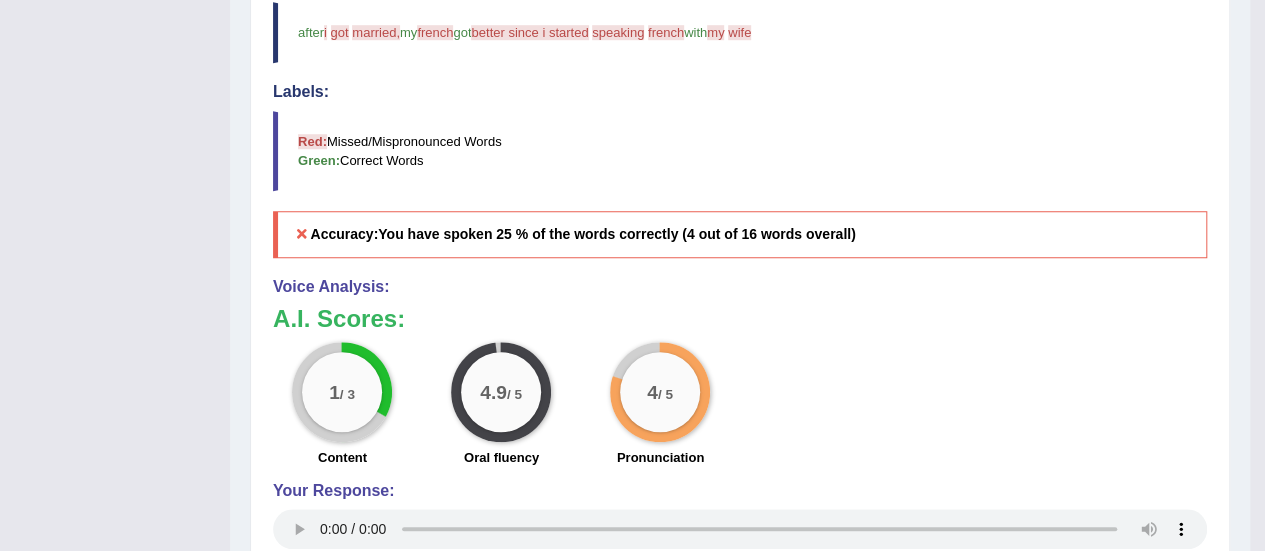 scroll, scrollTop: 0, scrollLeft: 0, axis: both 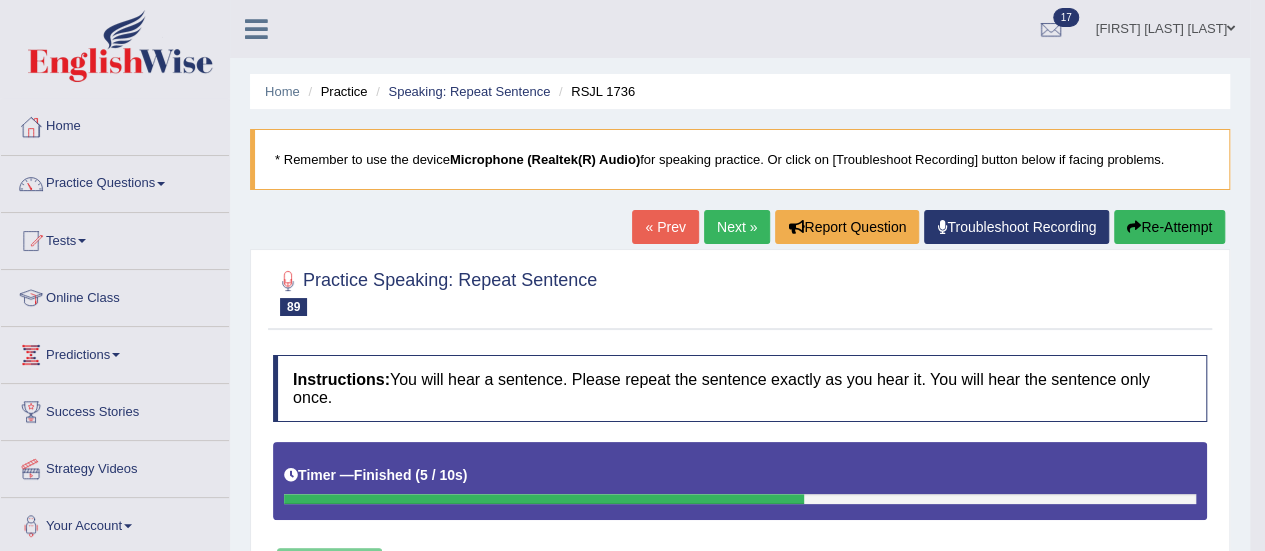 click on "Next »" at bounding box center [737, 227] 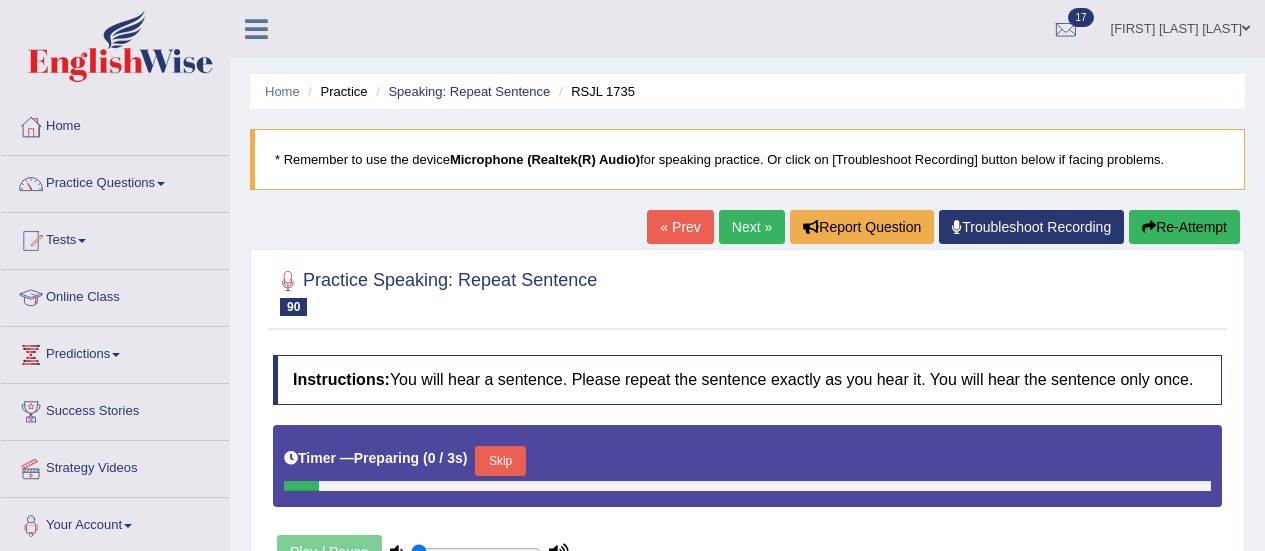 scroll, scrollTop: 0, scrollLeft: 0, axis: both 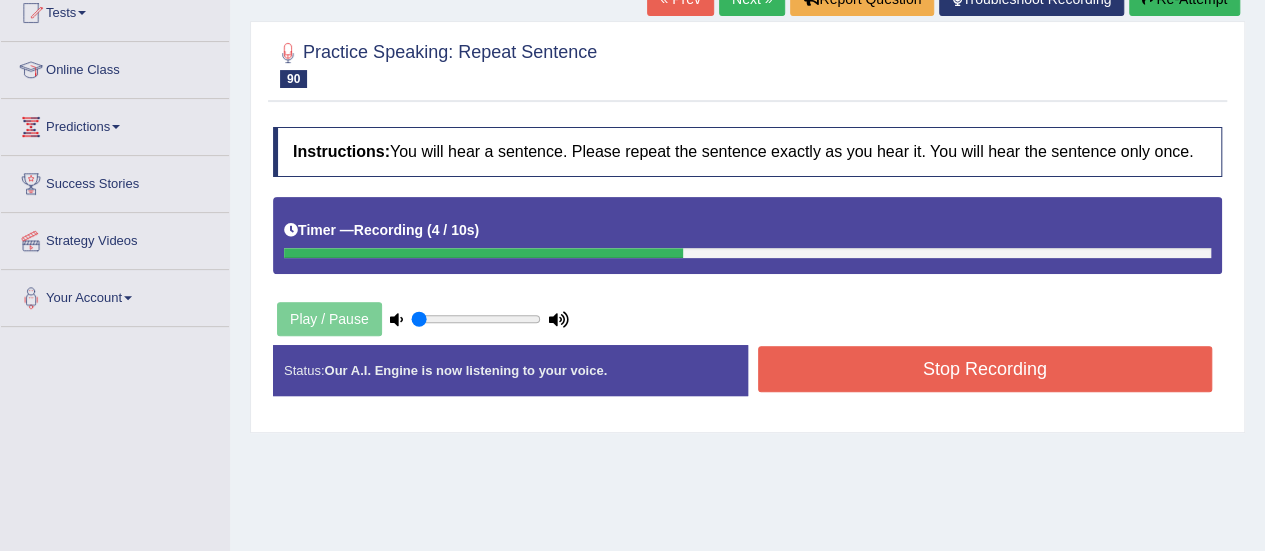 click on "Stop Recording" at bounding box center (985, 369) 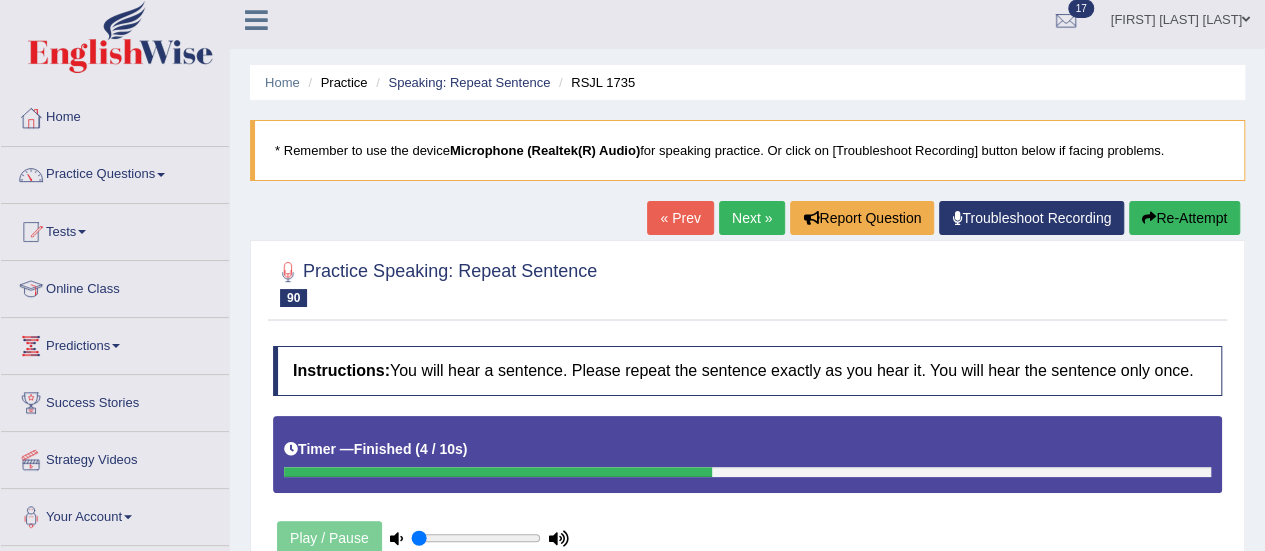 scroll, scrollTop: 0, scrollLeft: 0, axis: both 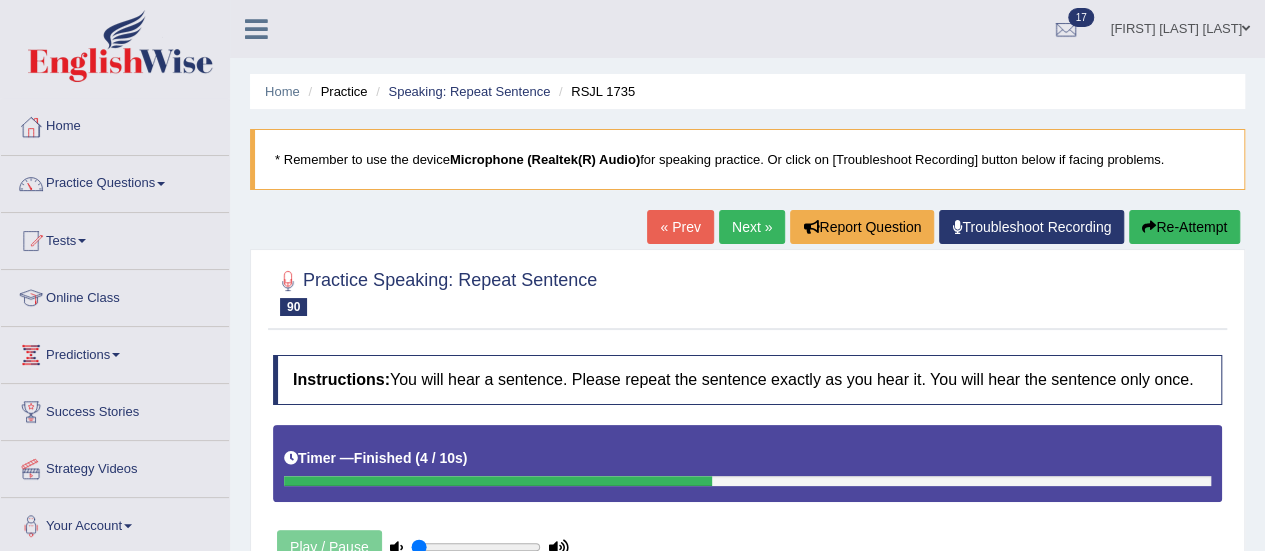 click on "Next »" at bounding box center (752, 227) 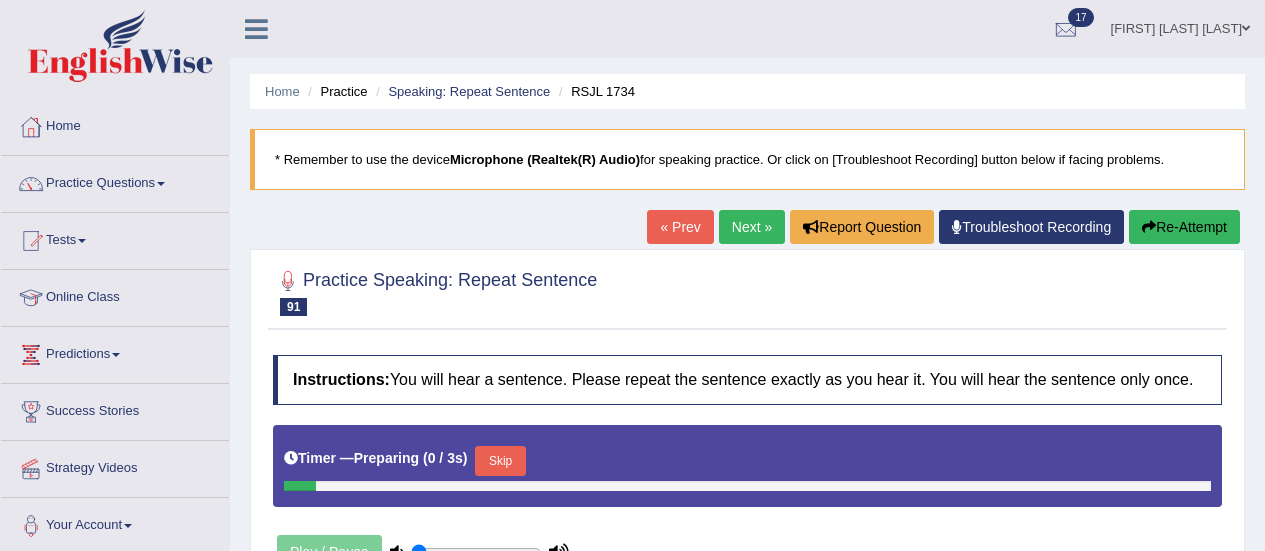 scroll, scrollTop: 0, scrollLeft: 0, axis: both 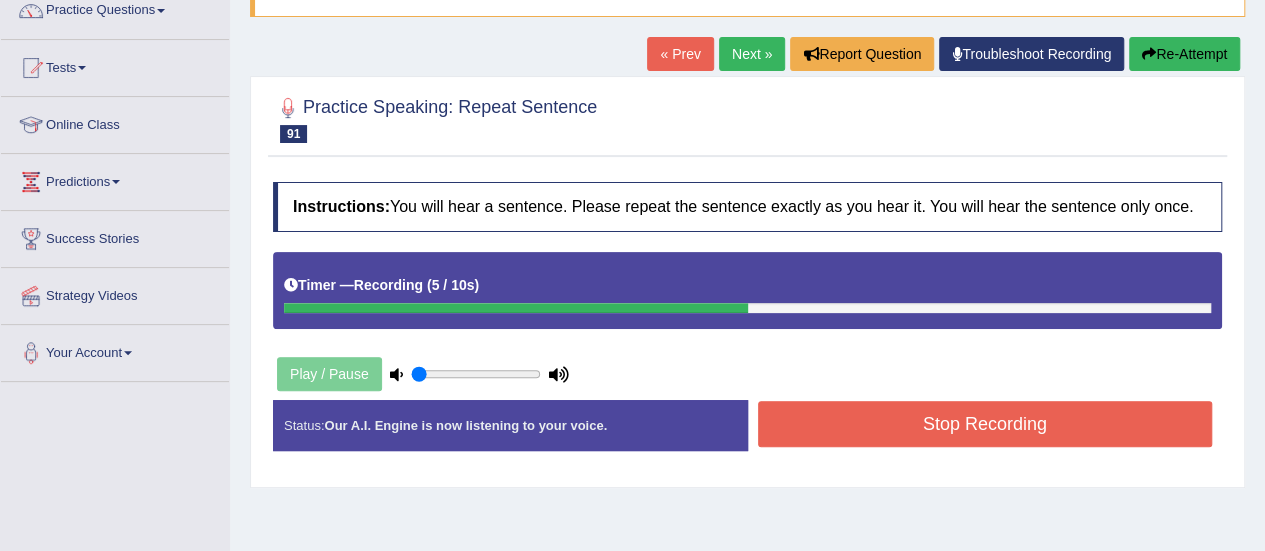 click on "Stop Recording" at bounding box center [985, 424] 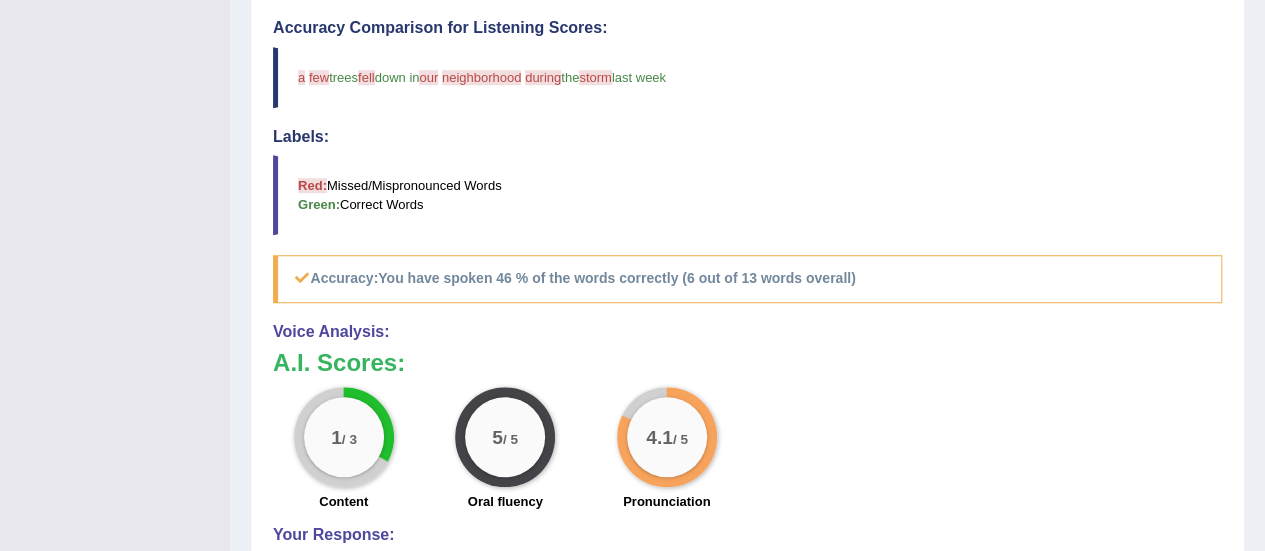 scroll, scrollTop: 0, scrollLeft: 0, axis: both 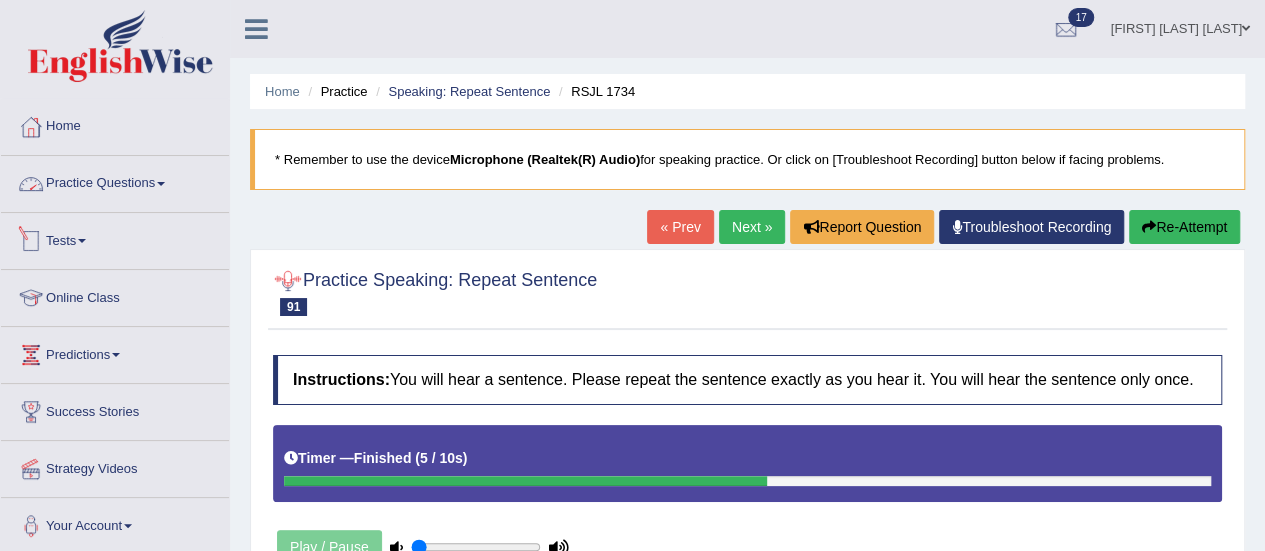 click on "Practice Questions" at bounding box center [115, 181] 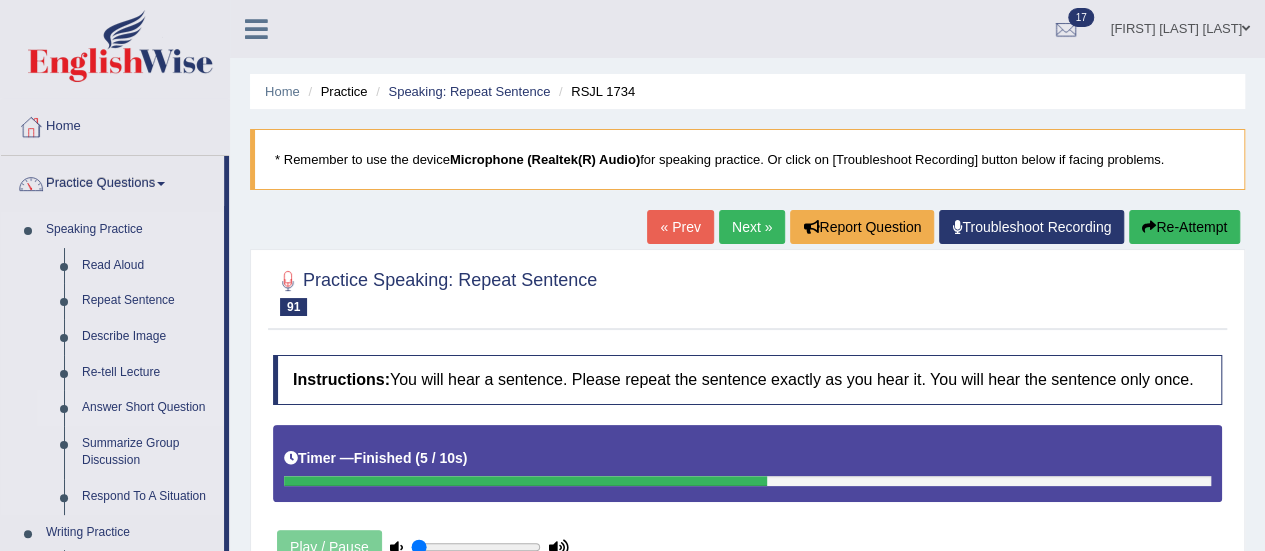 click on "Answer Short Question" at bounding box center [148, 408] 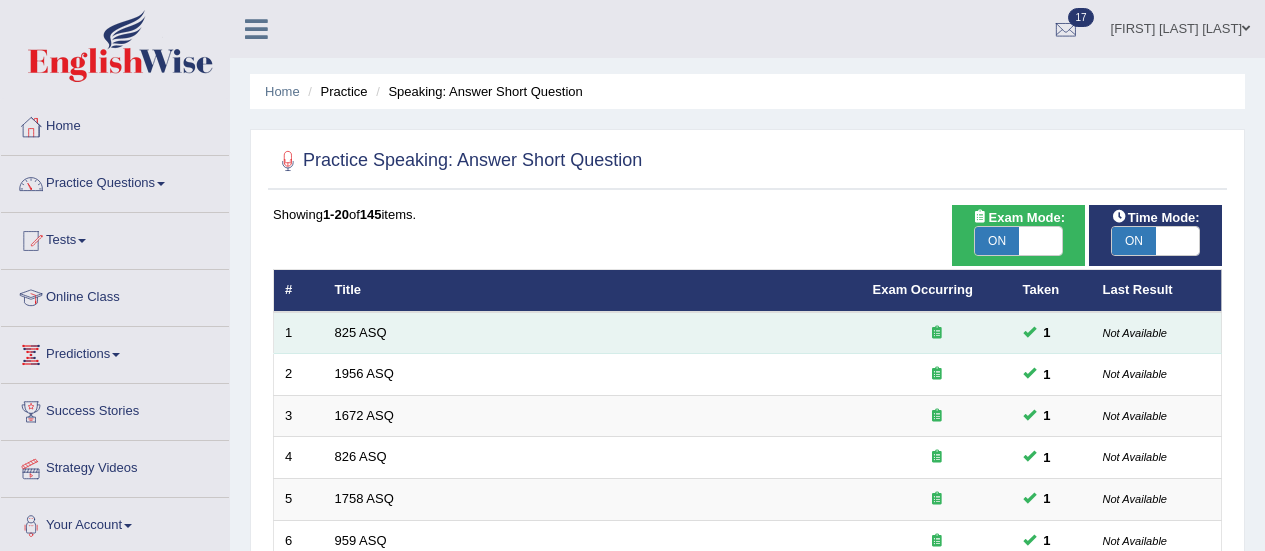 scroll, scrollTop: 0, scrollLeft: 0, axis: both 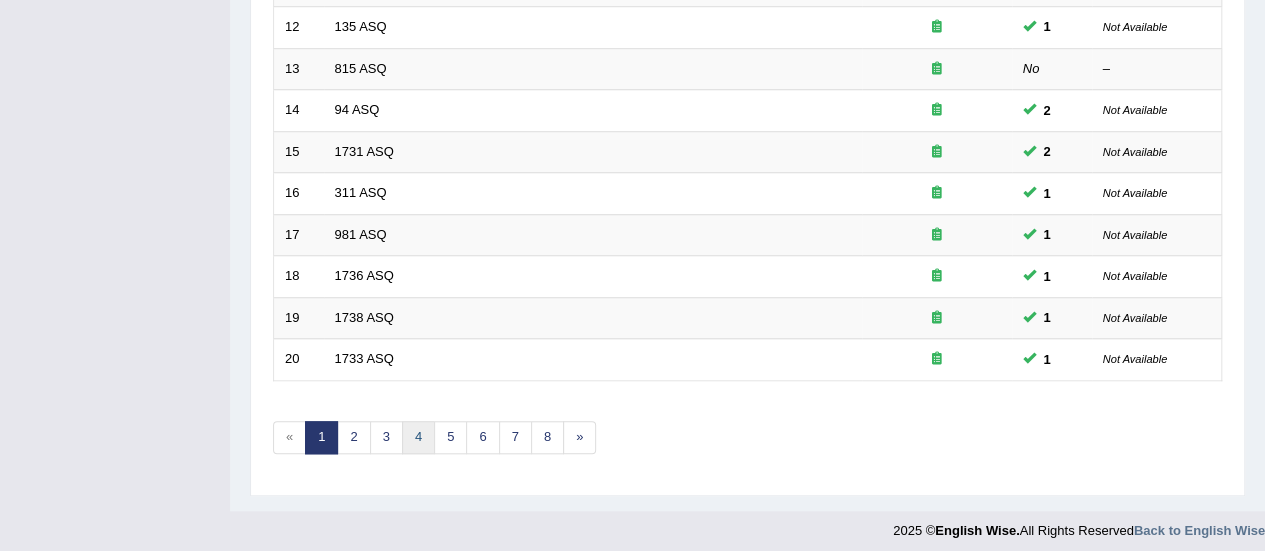 click on "4" at bounding box center [418, 437] 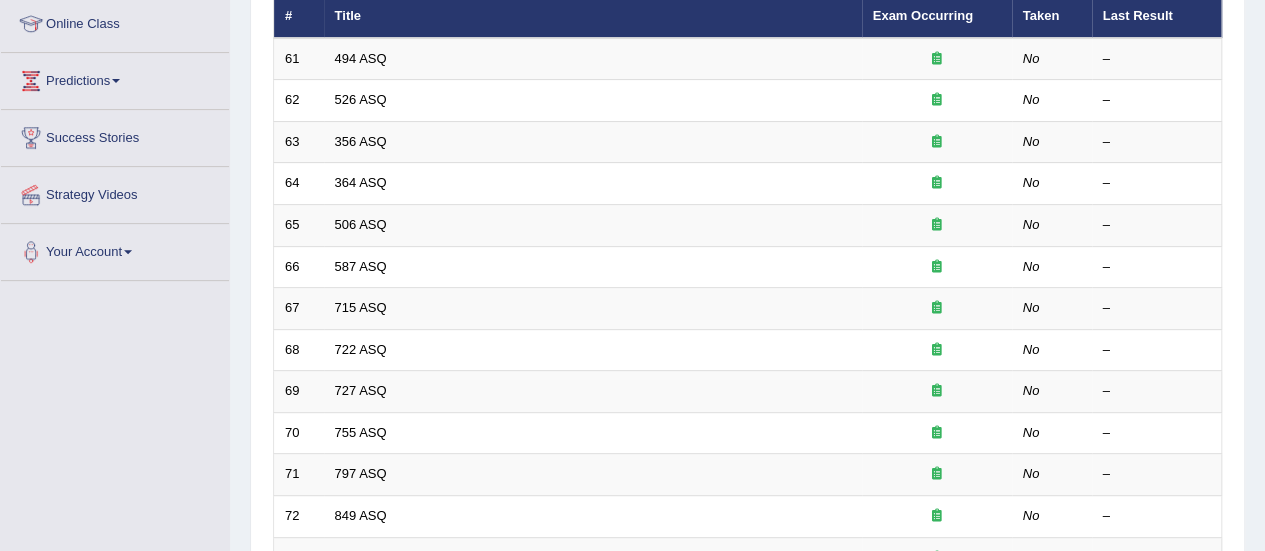 scroll, scrollTop: 0, scrollLeft: 0, axis: both 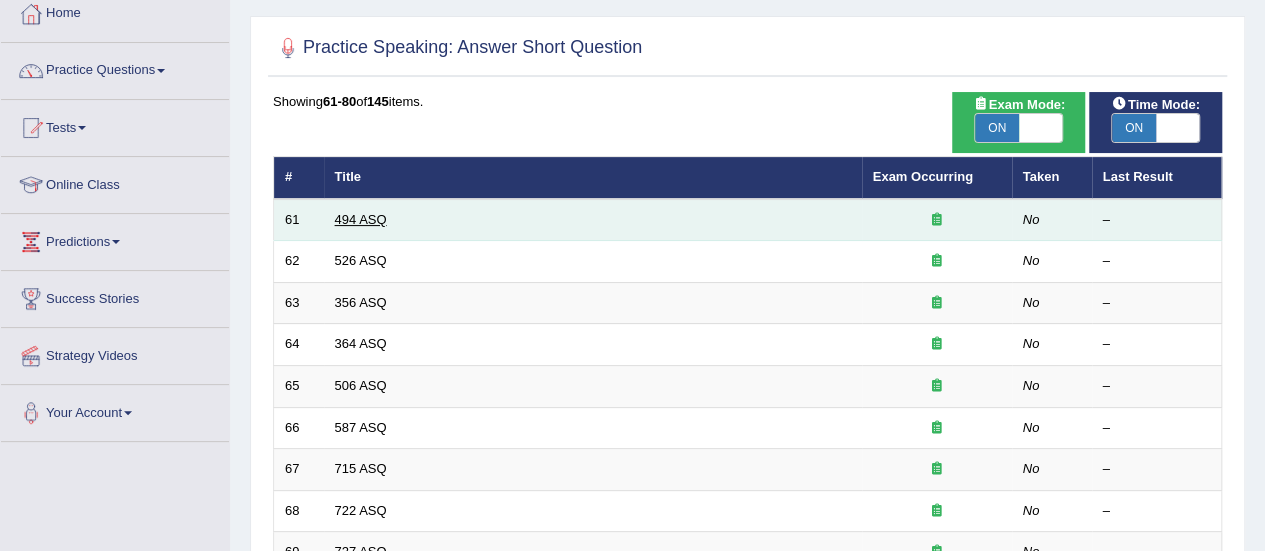 click on "494 ASQ" at bounding box center [361, 219] 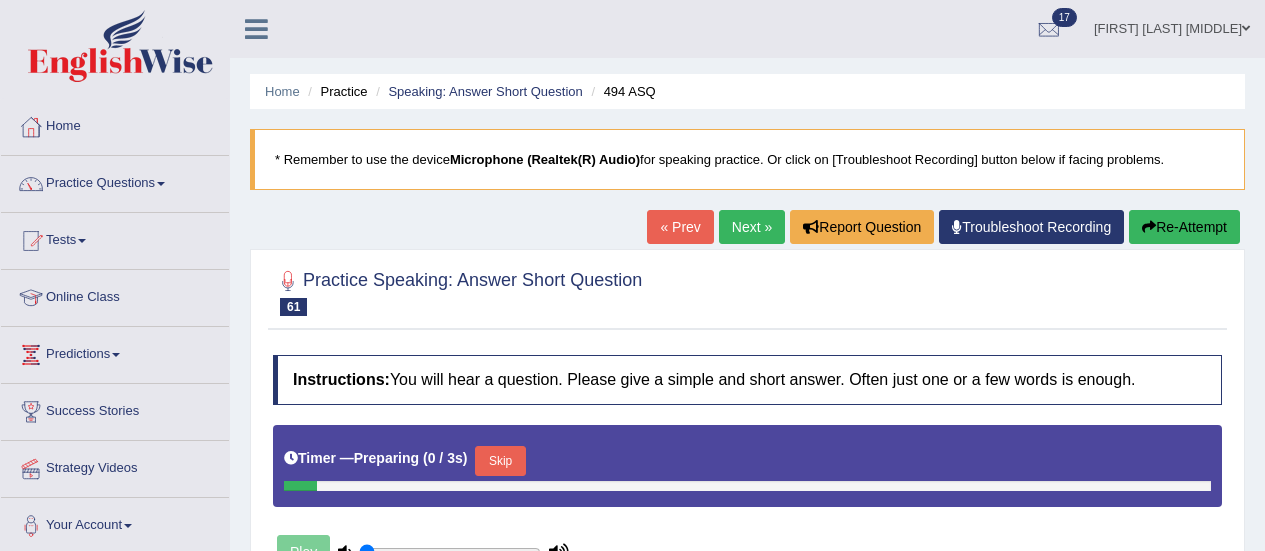 scroll, scrollTop: 0, scrollLeft: 0, axis: both 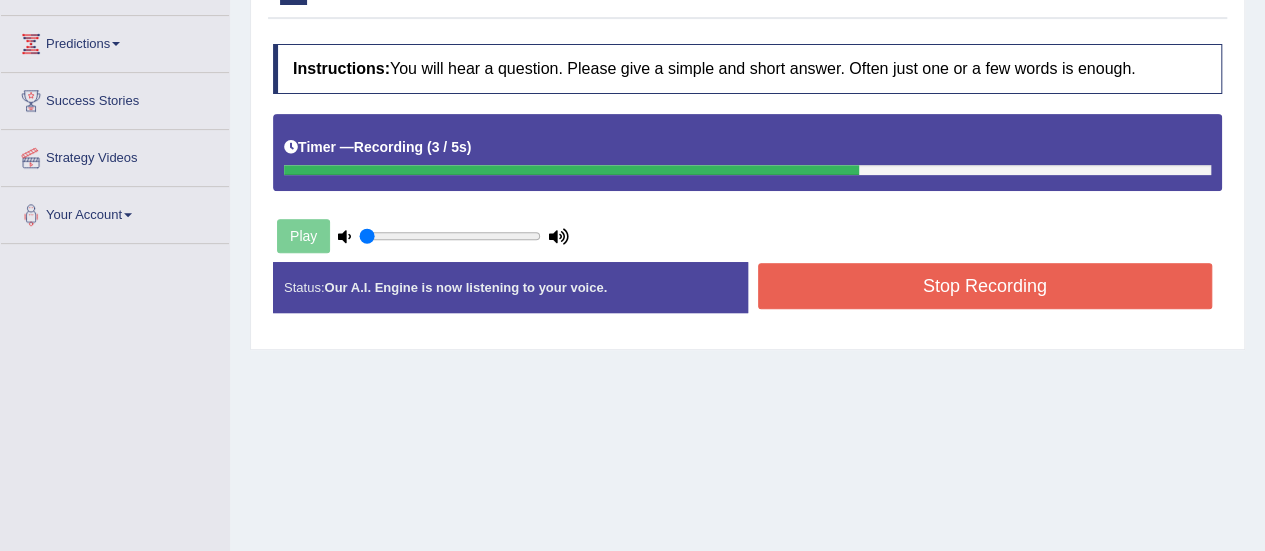 click on "Stop Recording" at bounding box center [985, 286] 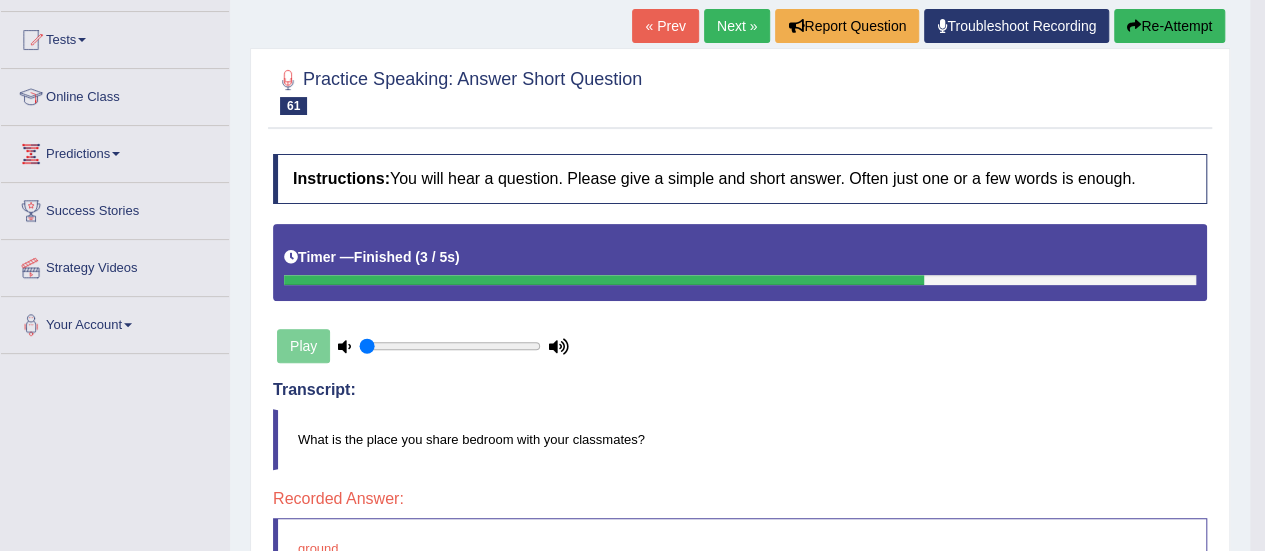 scroll, scrollTop: 0, scrollLeft: 0, axis: both 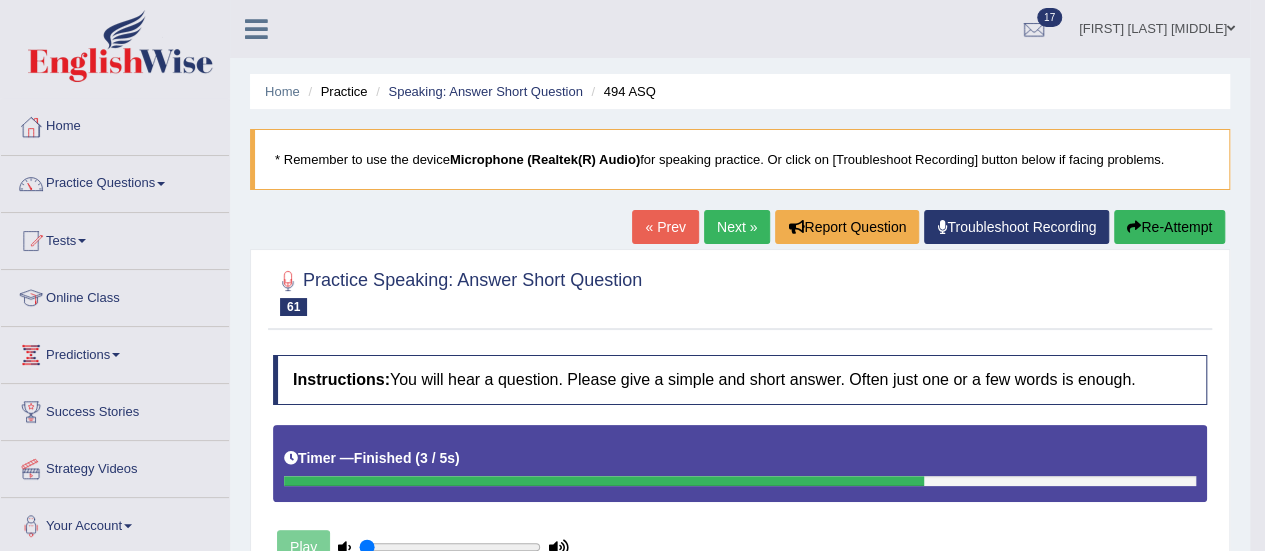 click on "Next »" at bounding box center (737, 227) 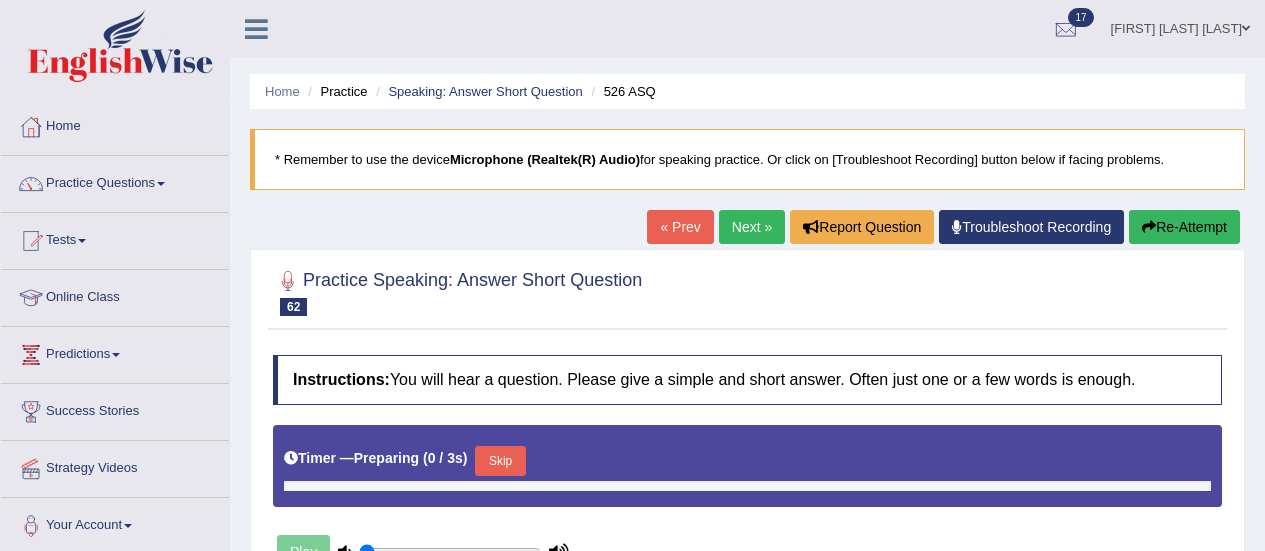 scroll, scrollTop: 0, scrollLeft: 0, axis: both 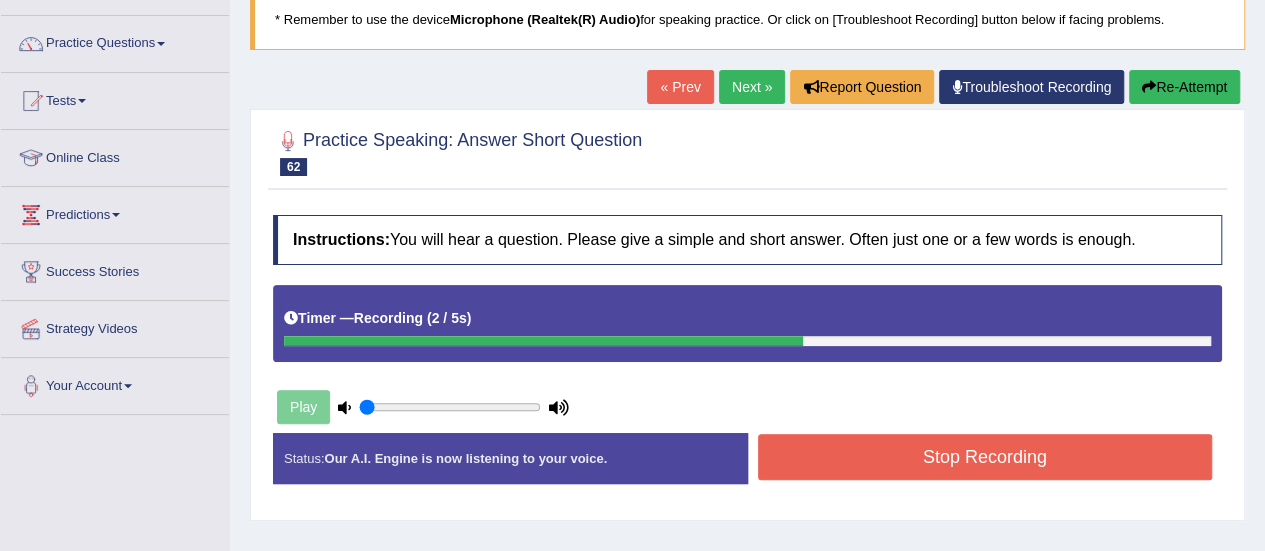 click on "Stop Recording" at bounding box center [985, 457] 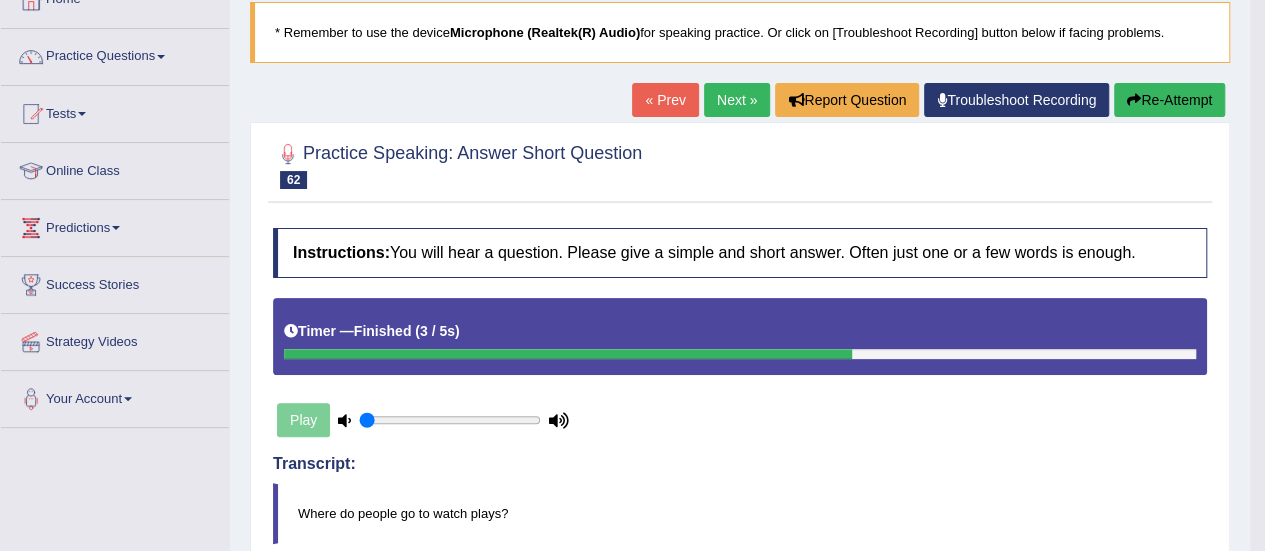 scroll, scrollTop: 126, scrollLeft: 0, axis: vertical 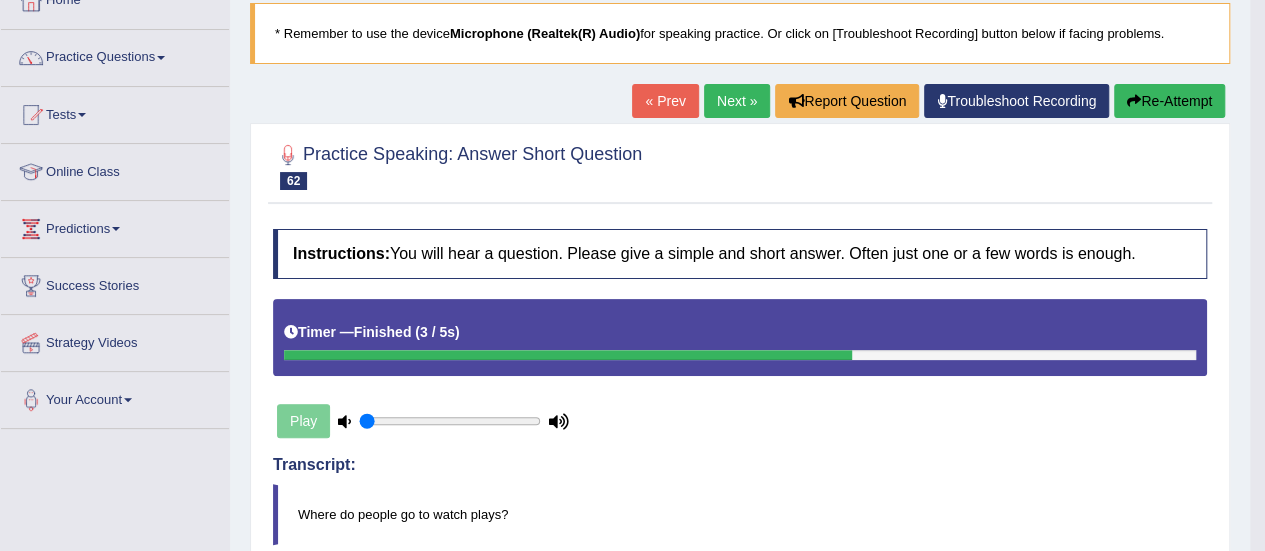click on "Next »" at bounding box center (737, 101) 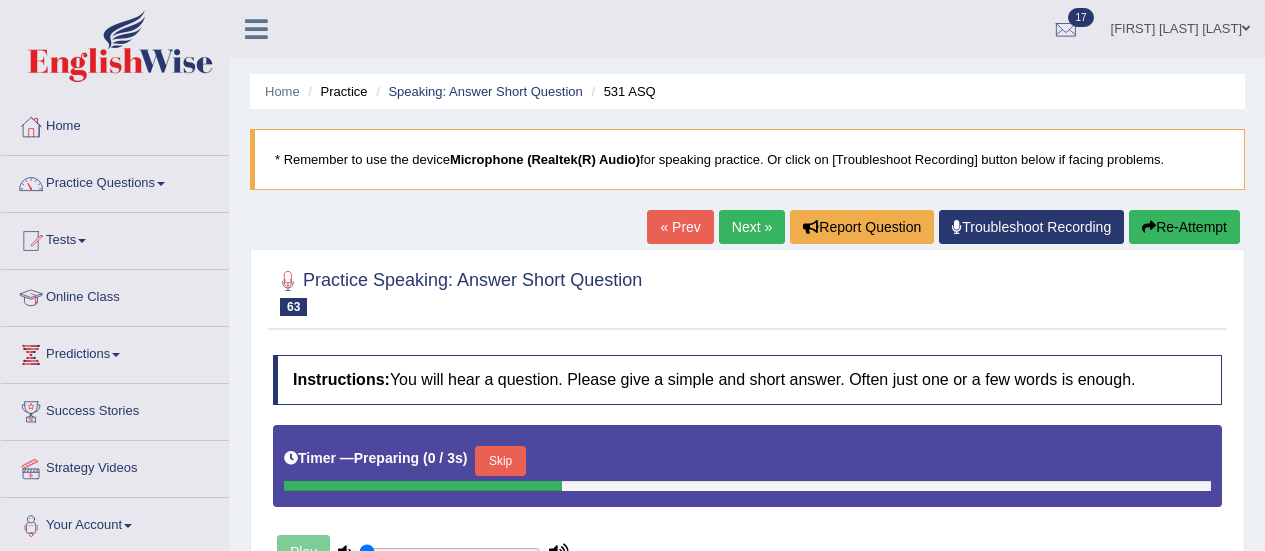 scroll, scrollTop: 130, scrollLeft: 0, axis: vertical 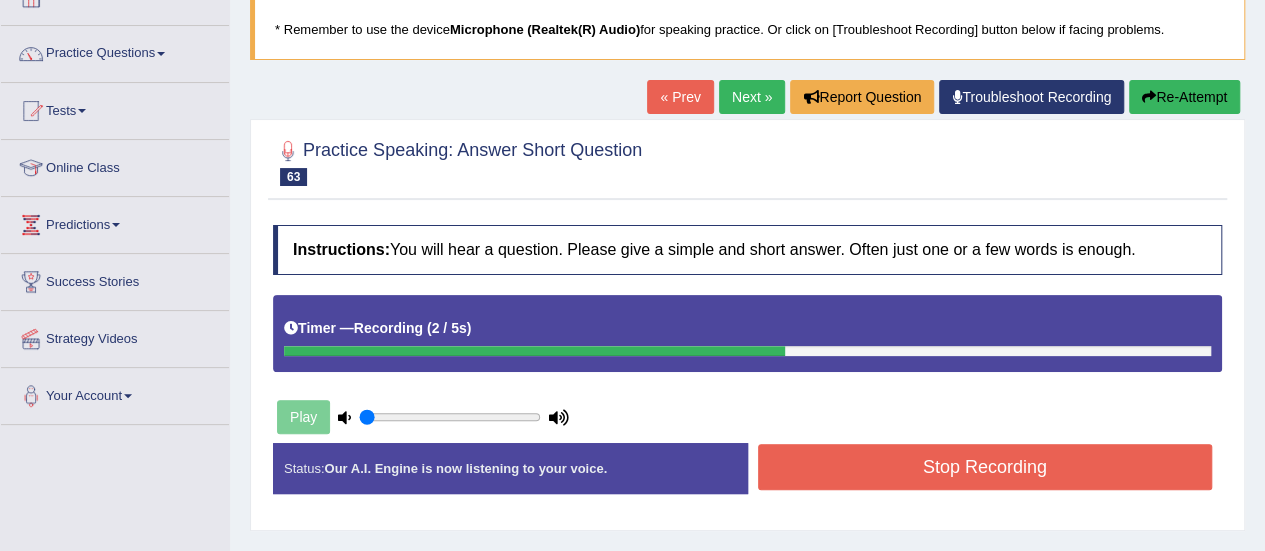 click on "Stop Recording" at bounding box center (985, 467) 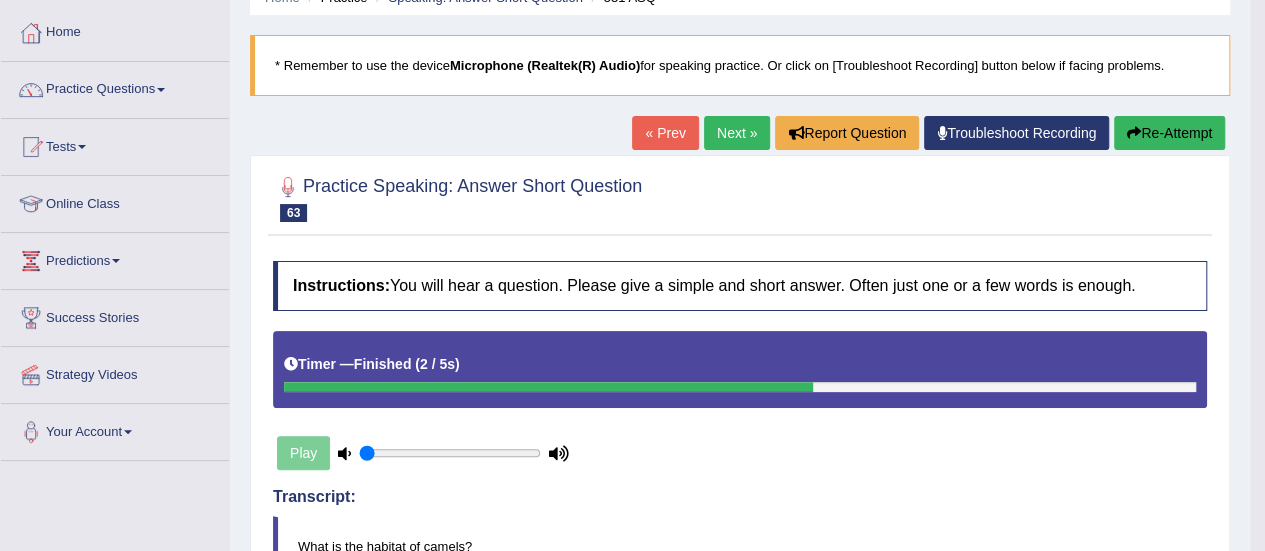 scroll, scrollTop: 0, scrollLeft: 0, axis: both 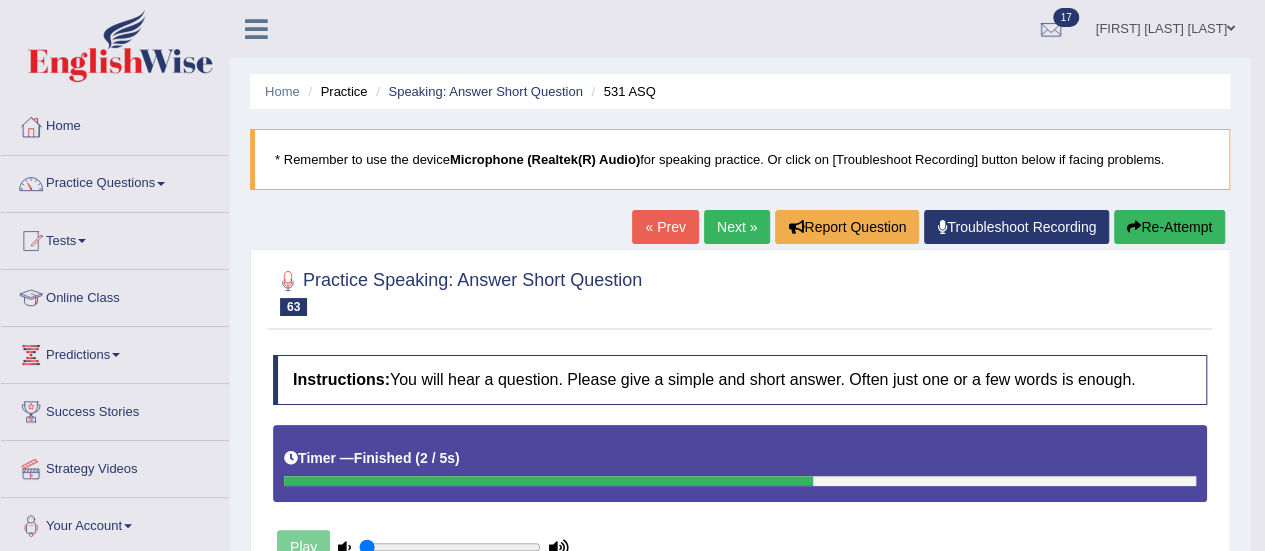 click on "Next »" at bounding box center [737, 227] 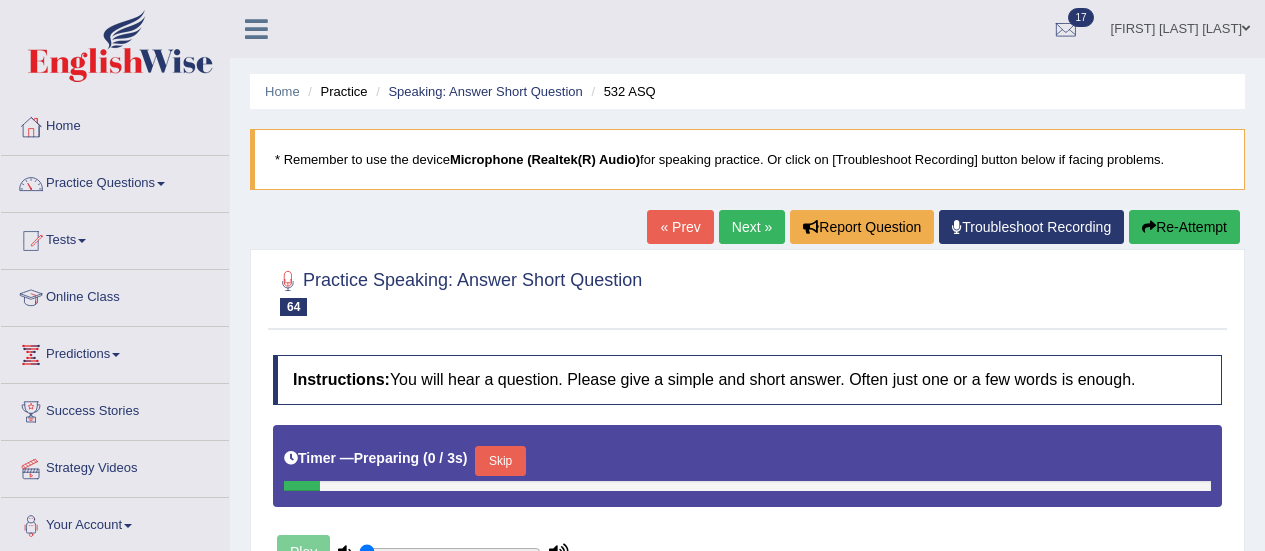 scroll, scrollTop: 0, scrollLeft: 0, axis: both 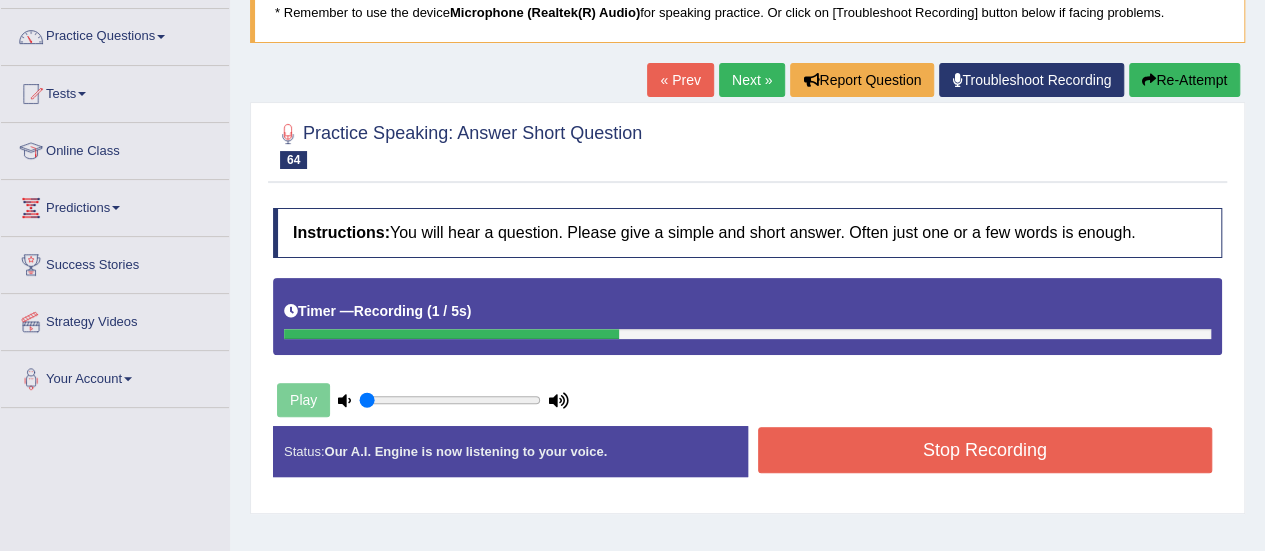 click on "Stop Recording" at bounding box center (985, 450) 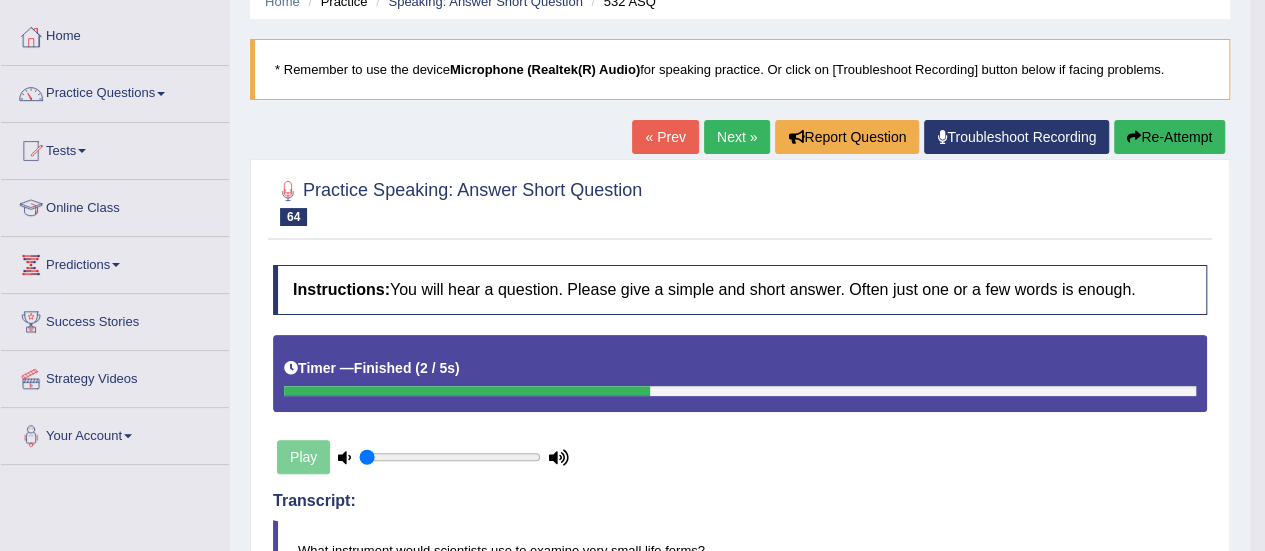 scroll, scrollTop: 74, scrollLeft: 0, axis: vertical 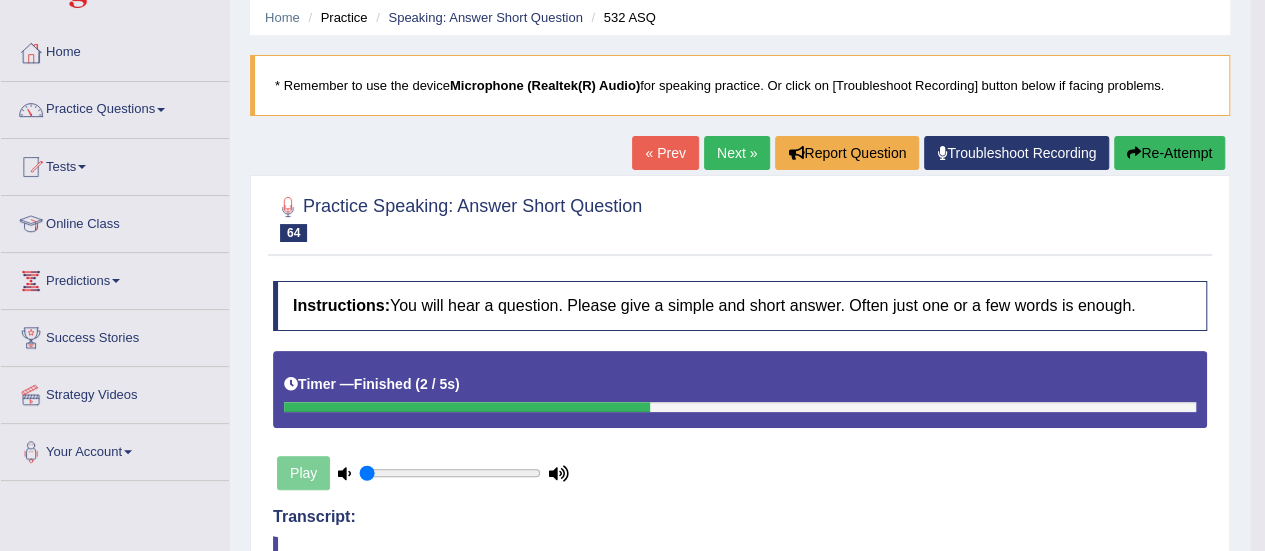 click on "Next »" at bounding box center (737, 153) 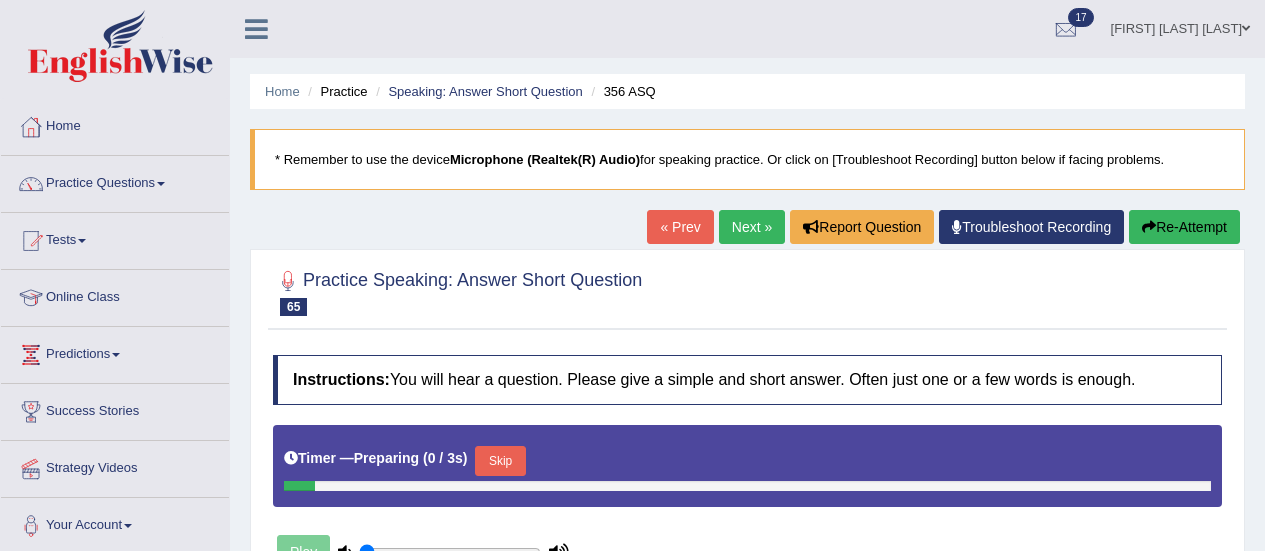 scroll, scrollTop: 0, scrollLeft: 0, axis: both 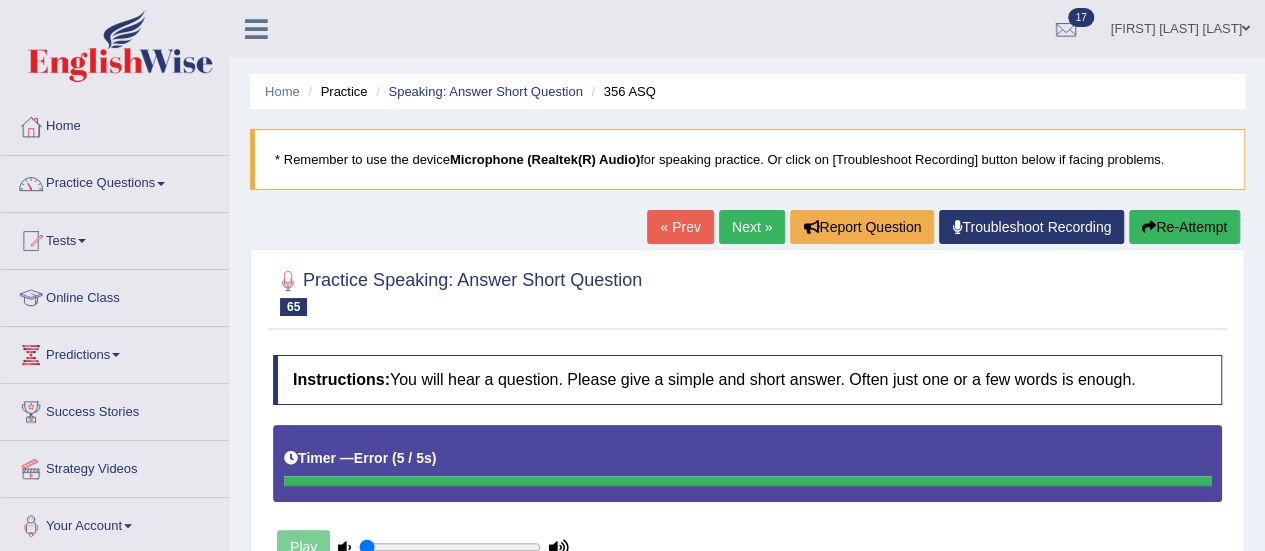 click on "Next »" at bounding box center (752, 227) 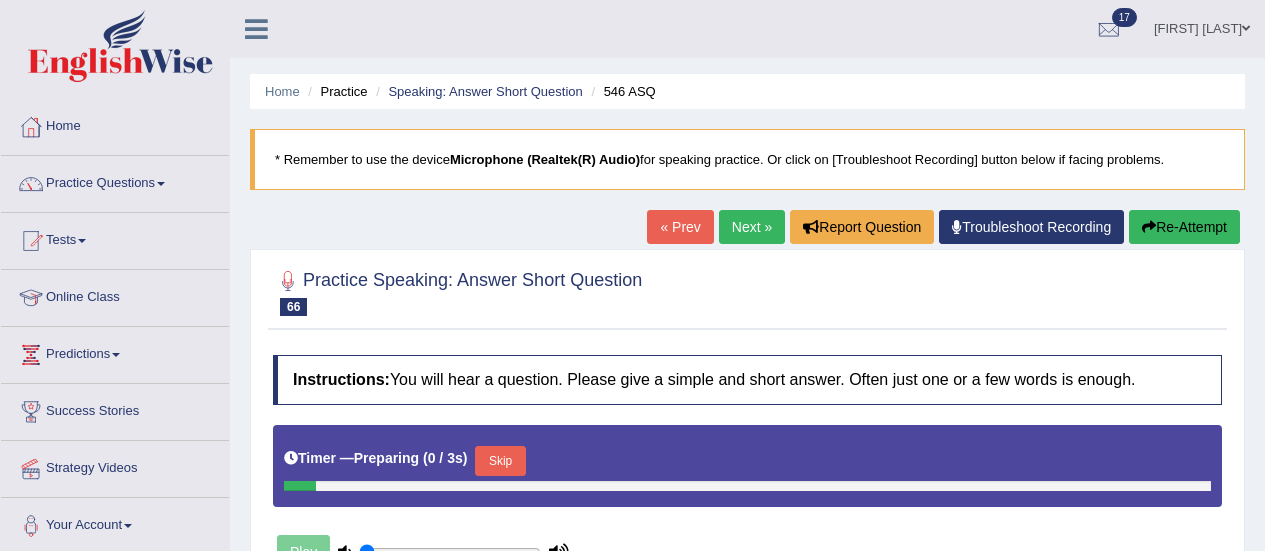 scroll, scrollTop: 0, scrollLeft: 0, axis: both 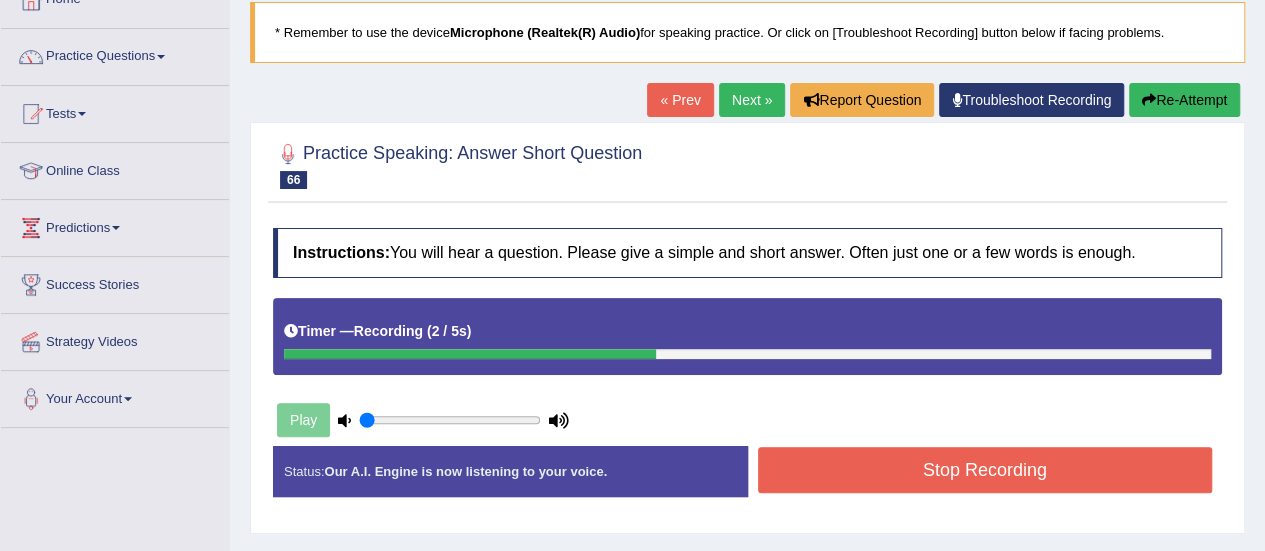 click on "Stop Recording" at bounding box center (985, 470) 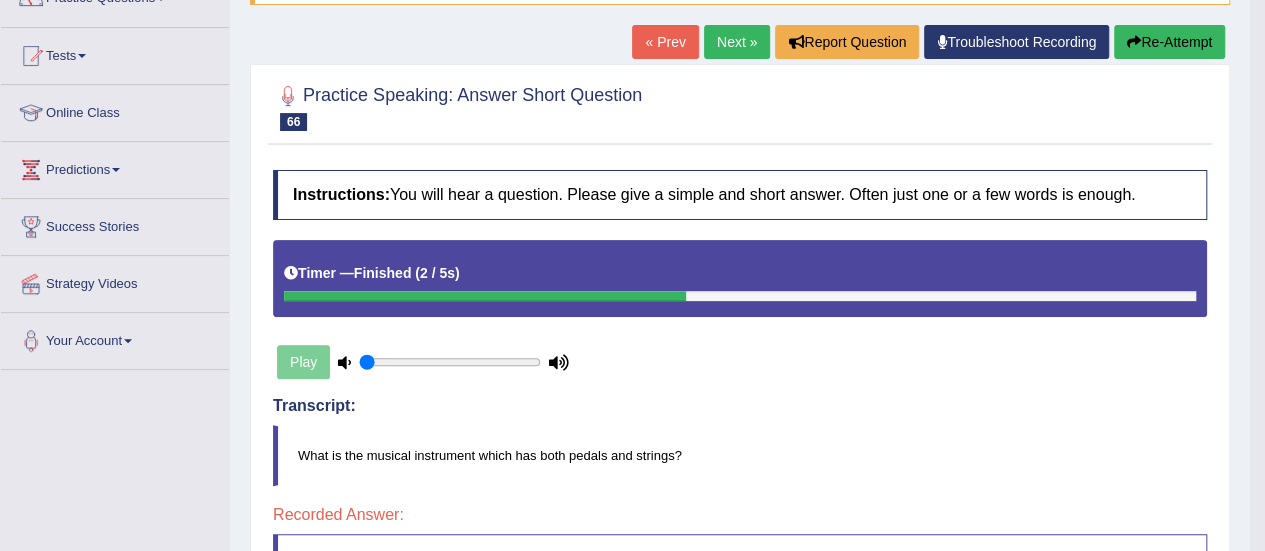 scroll, scrollTop: 0, scrollLeft: 0, axis: both 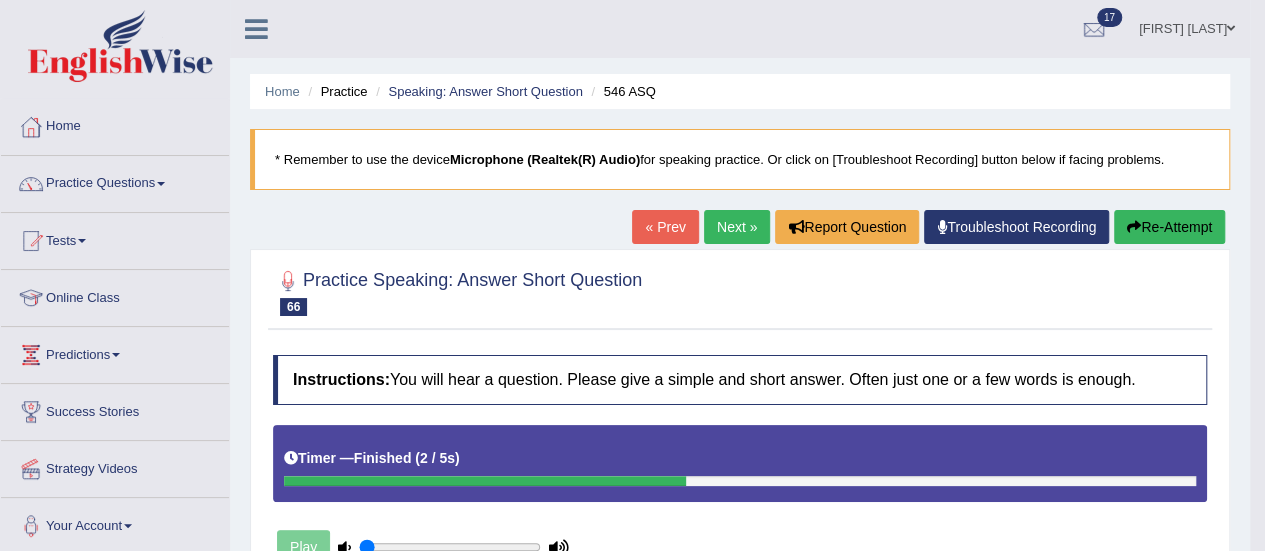 click on "Next »" at bounding box center (737, 227) 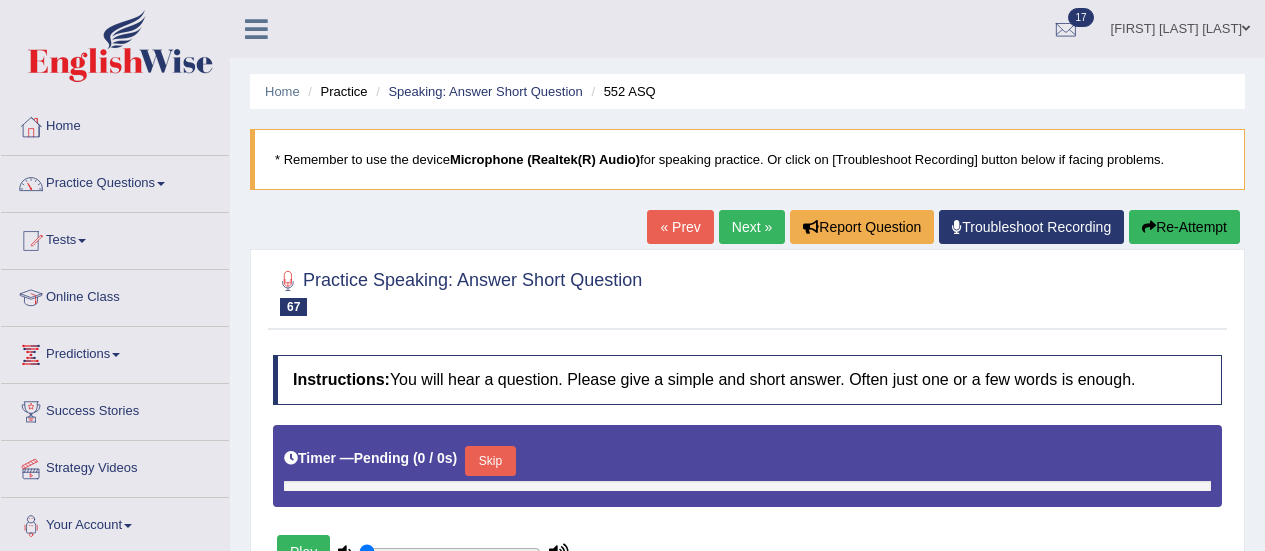 scroll, scrollTop: 0, scrollLeft: 0, axis: both 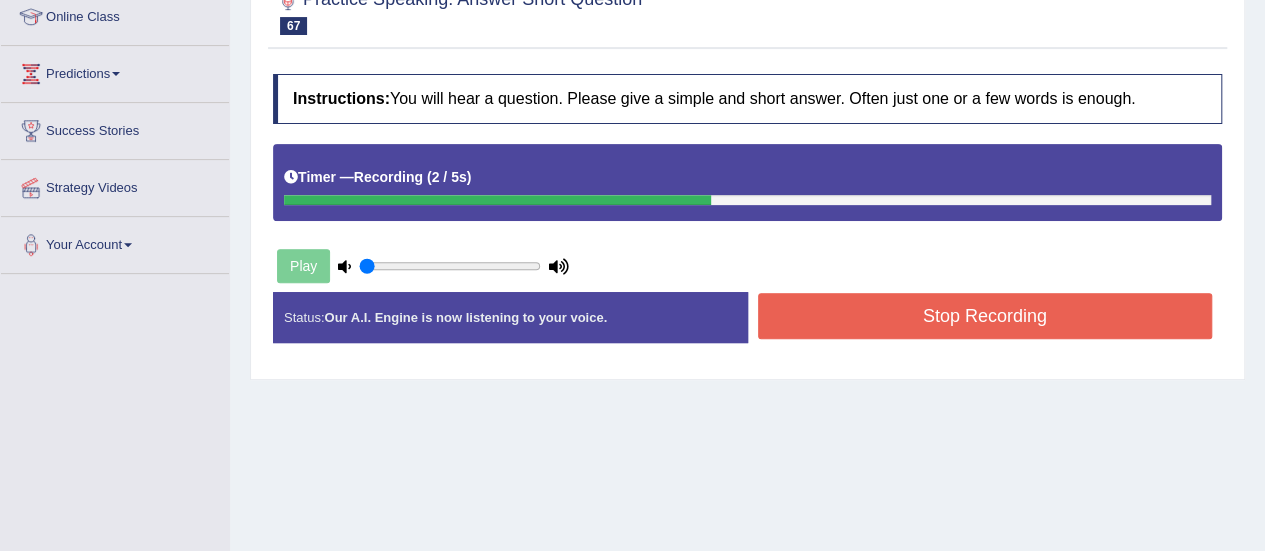 click on "Stop Recording" at bounding box center (985, 316) 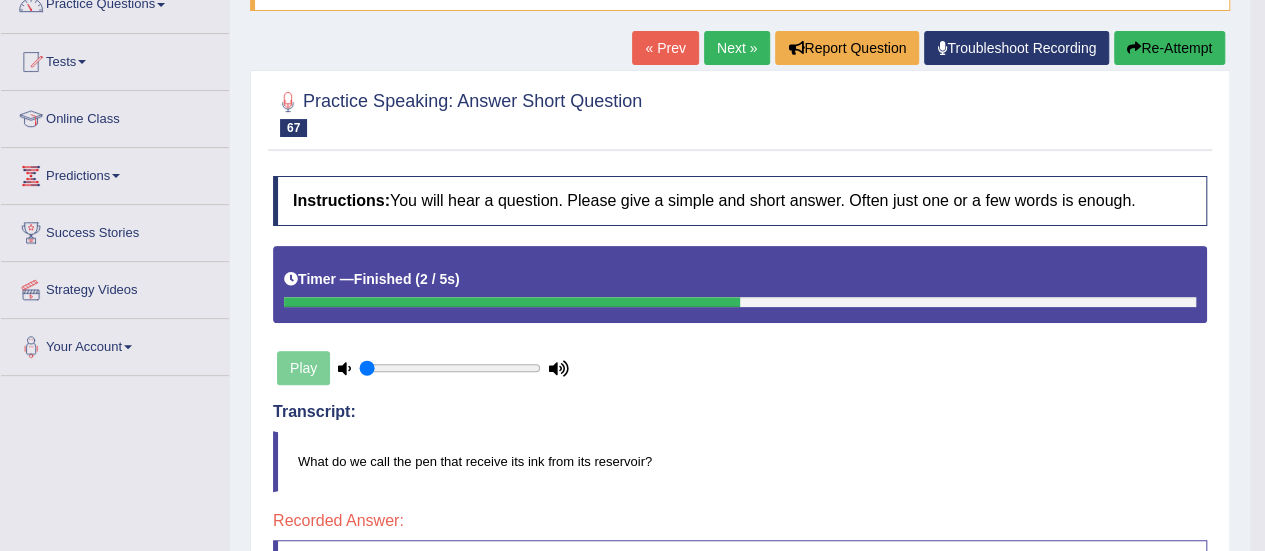 scroll, scrollTop: 0, scrollLeft: 0, axis: both 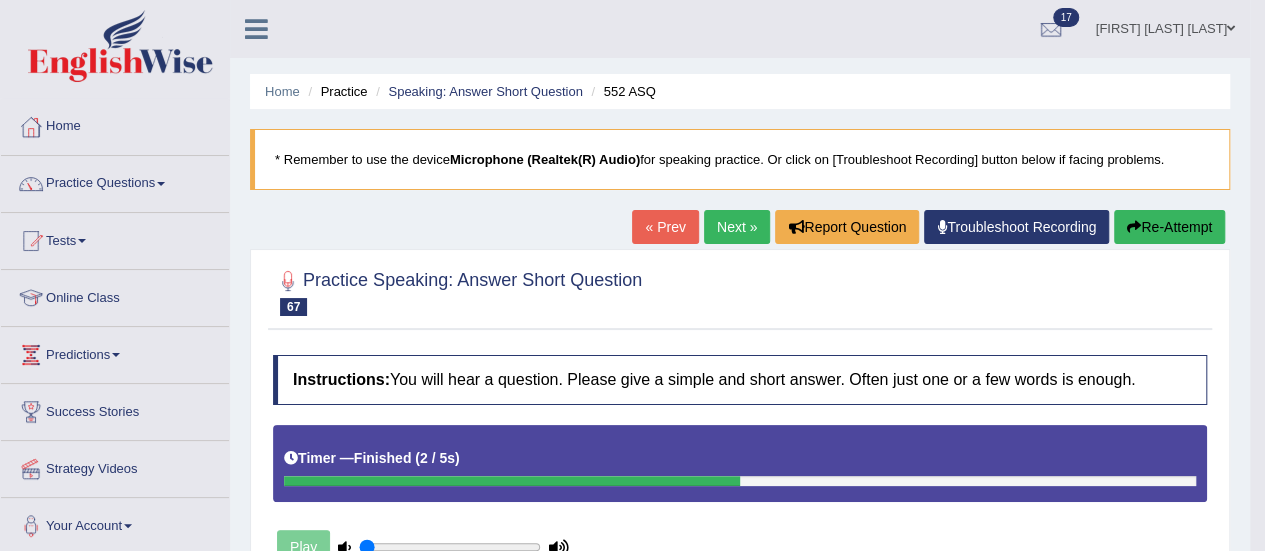 click on "Next »" at bounding box center [737, 227] 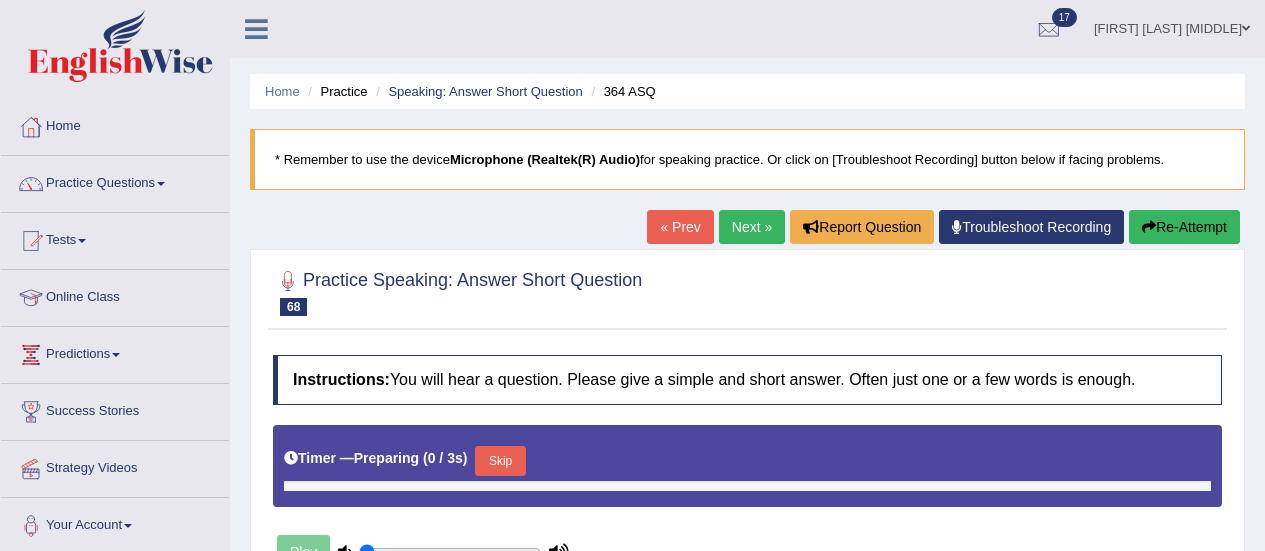 scroll, scrollTop: 0, scrollLeft: 0, axis: both 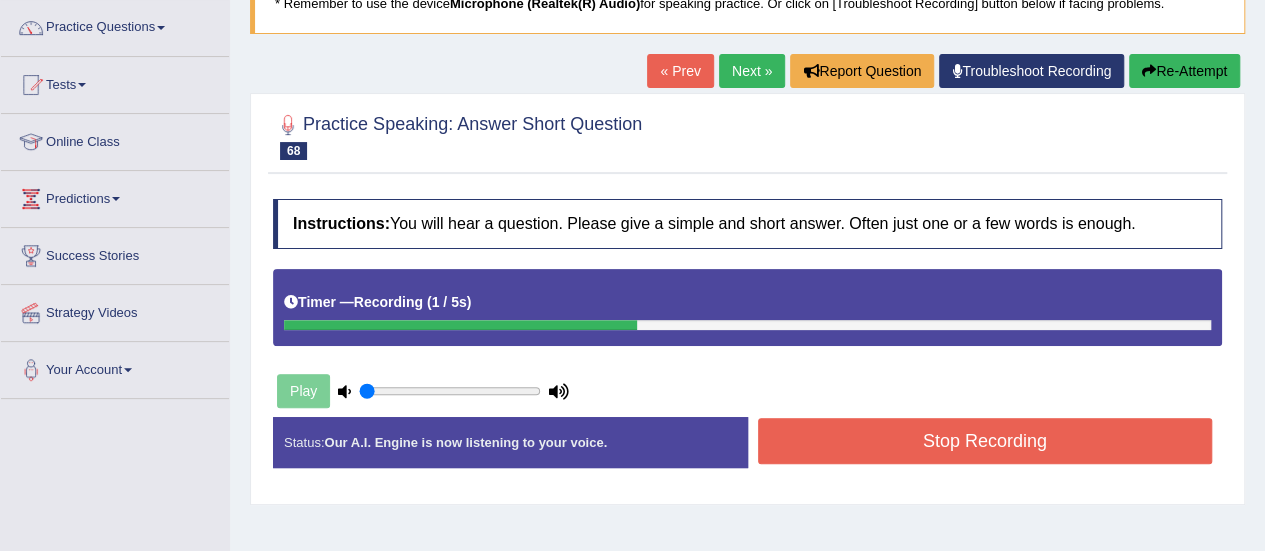 click on "Stop Recording" at bounding box center [985, 441] 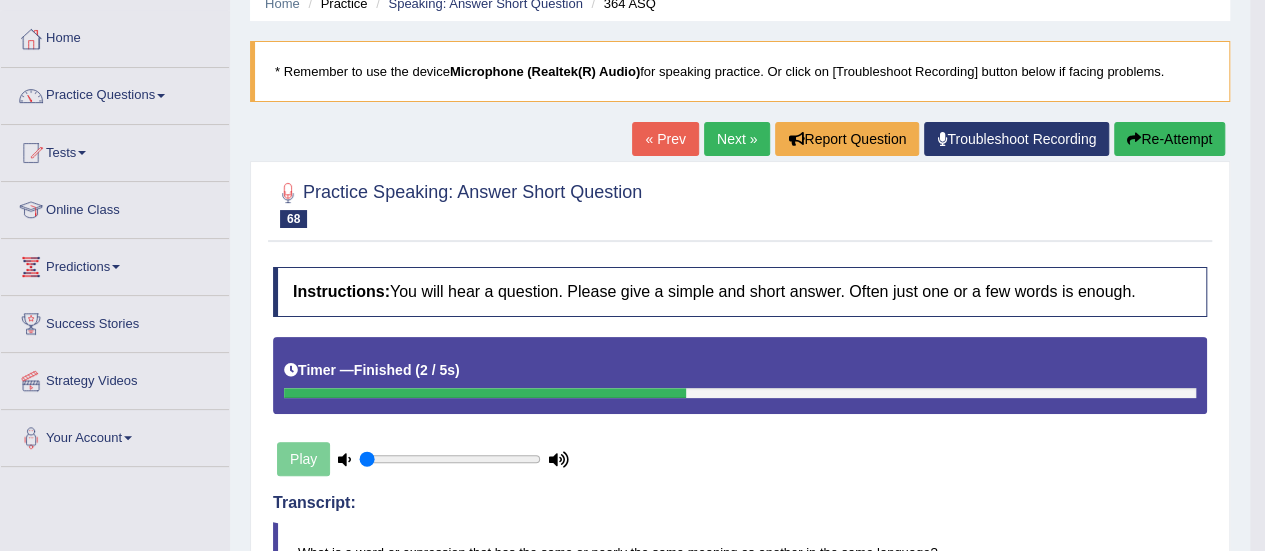 scroll, scrollTop: 0, scrollLeft: 0, axis: both 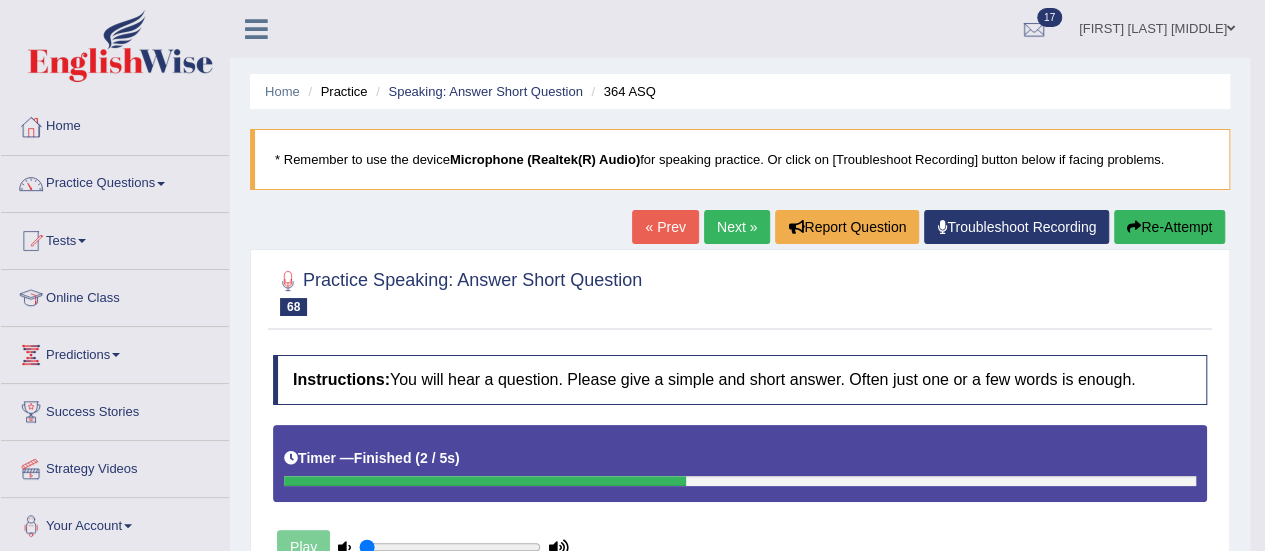 click on "Next »" at bounding box center [737, 227] 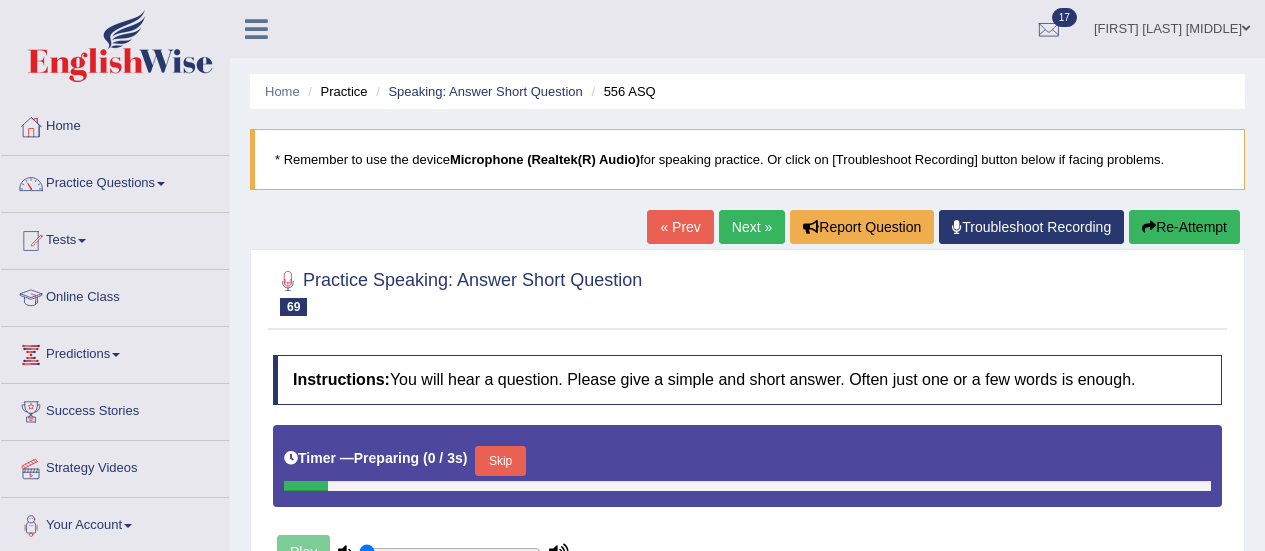scroll, scrollTop: 0, scrollLeft: 0, axis: both 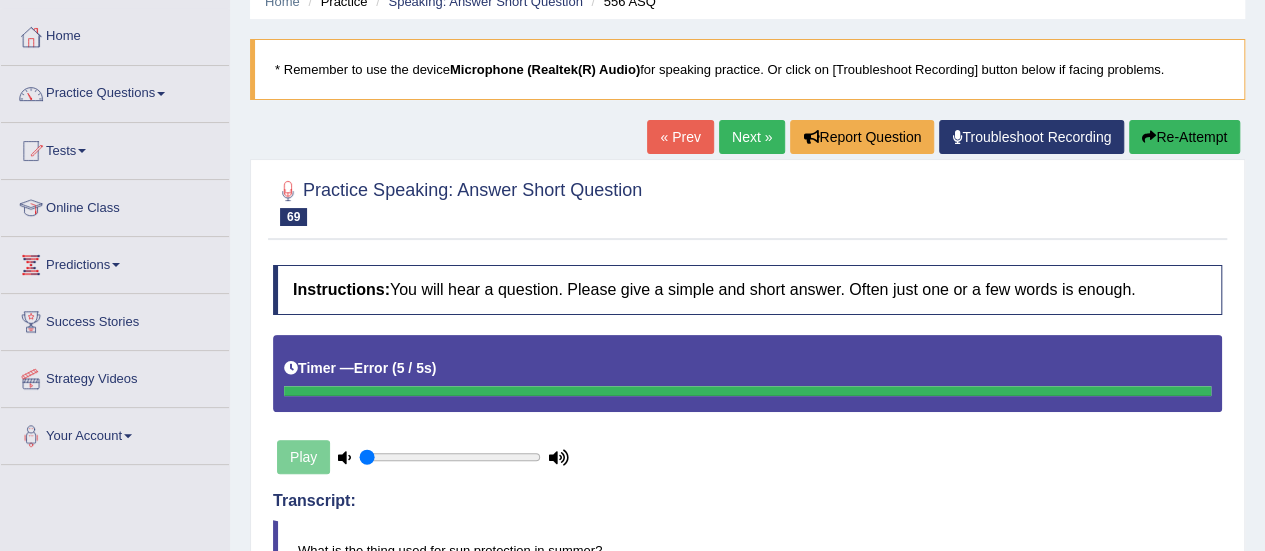 click on "Next »" at bounding box center (752, 137) 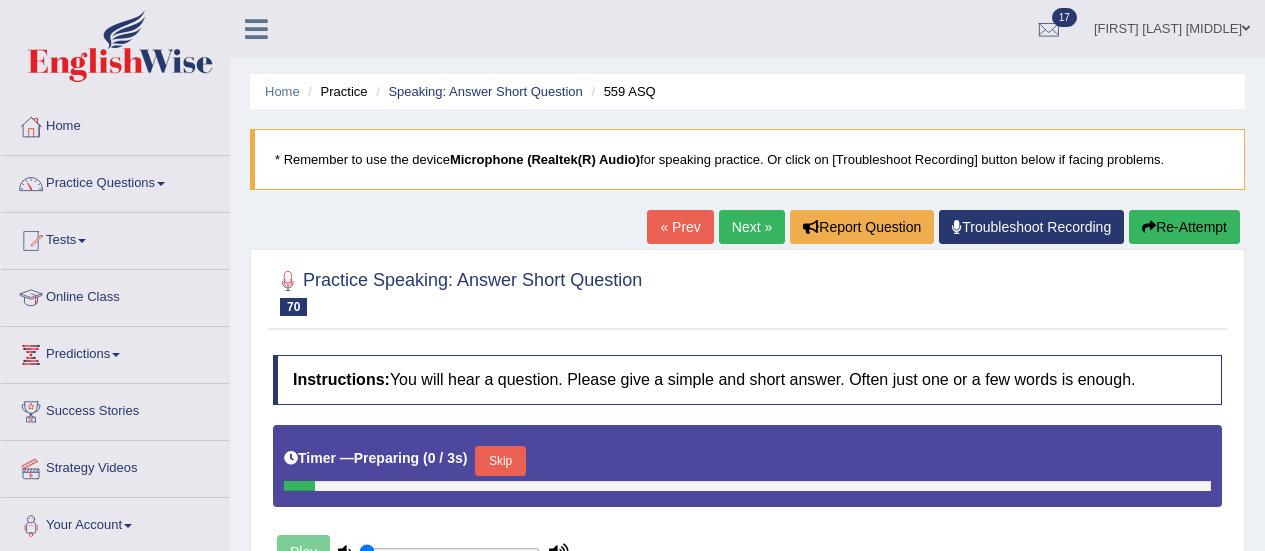 scroll, scrollTop: 120, scrollLeft: 0, axis: vertical 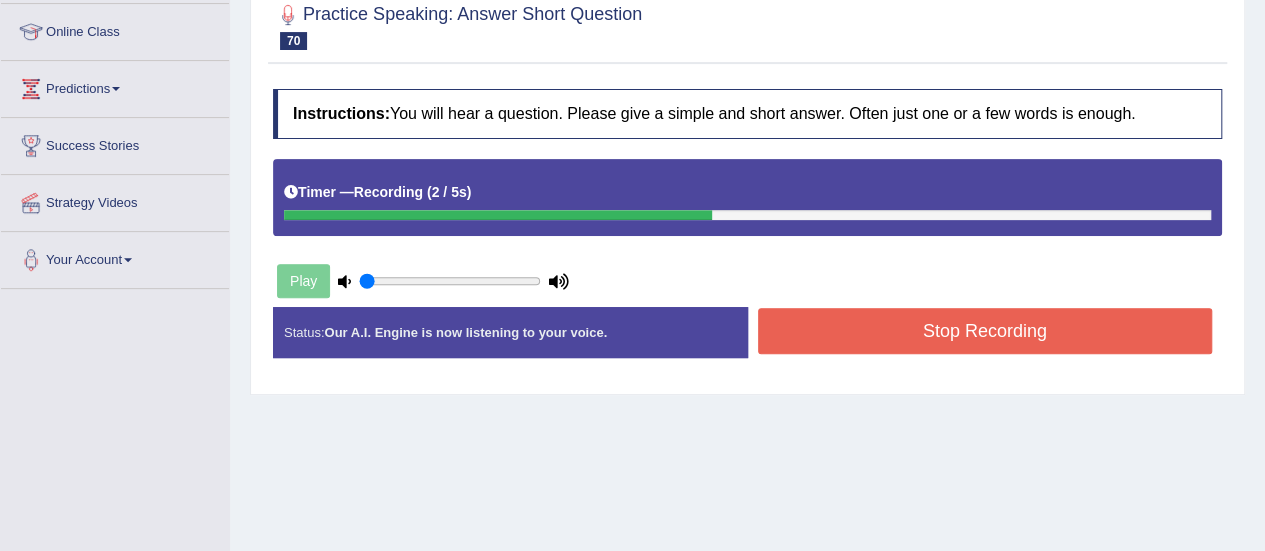 click on "Stop Recording" at bounding box center [985, 331] 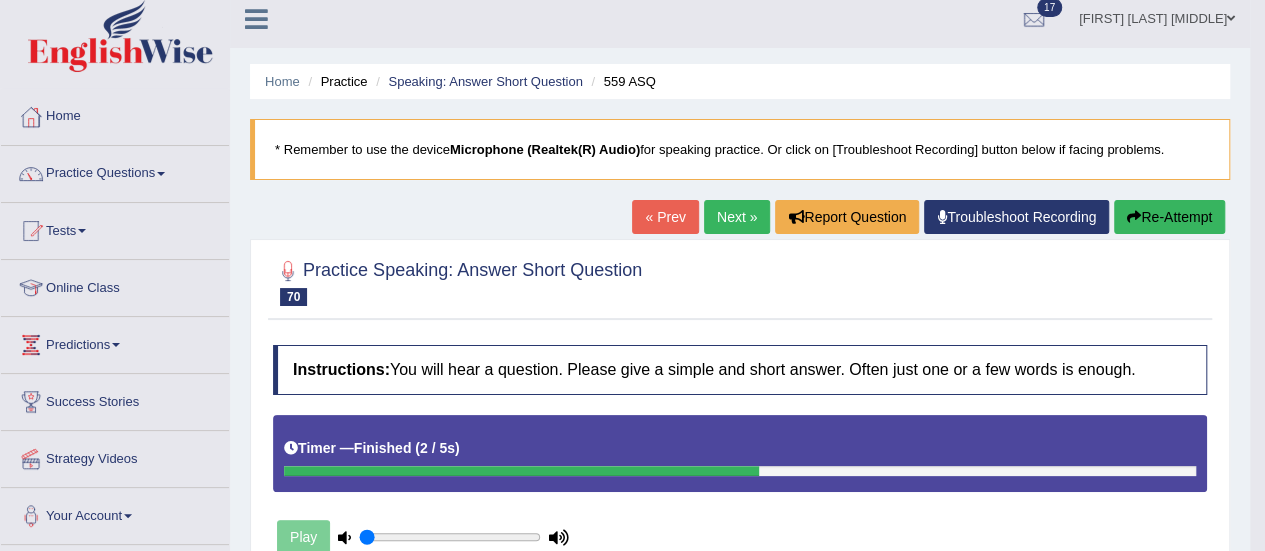 scroll, scrollTop: 0, scrollLeft: 0, axis: both 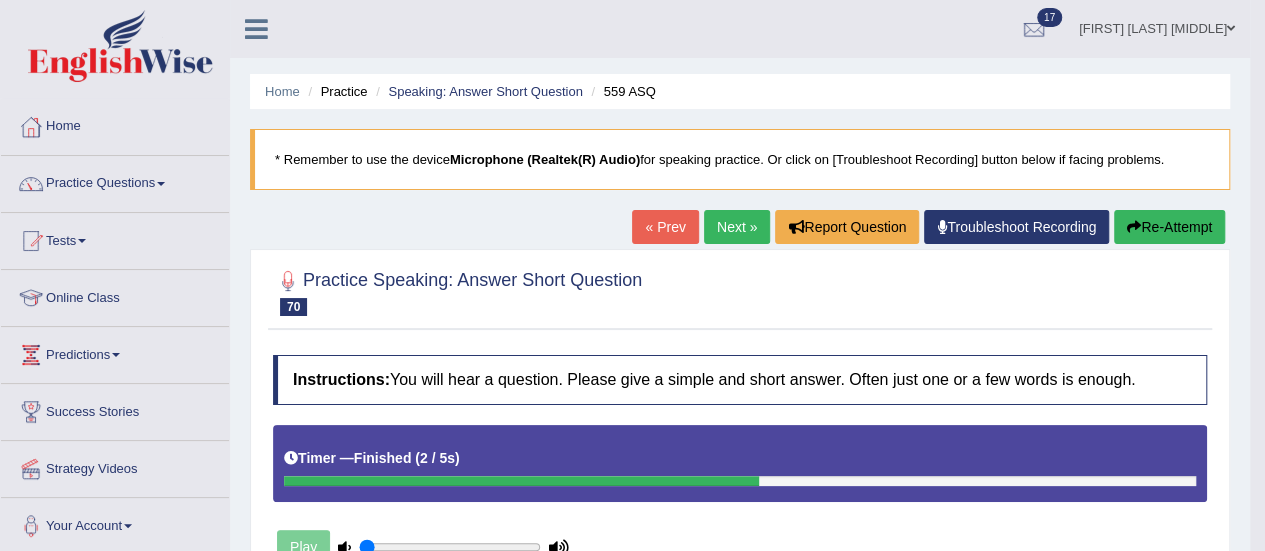 drag, startPoint x: 742, startPoint y: 208, endPoint x: 740, endPoint y: 224, distance: 16.124516 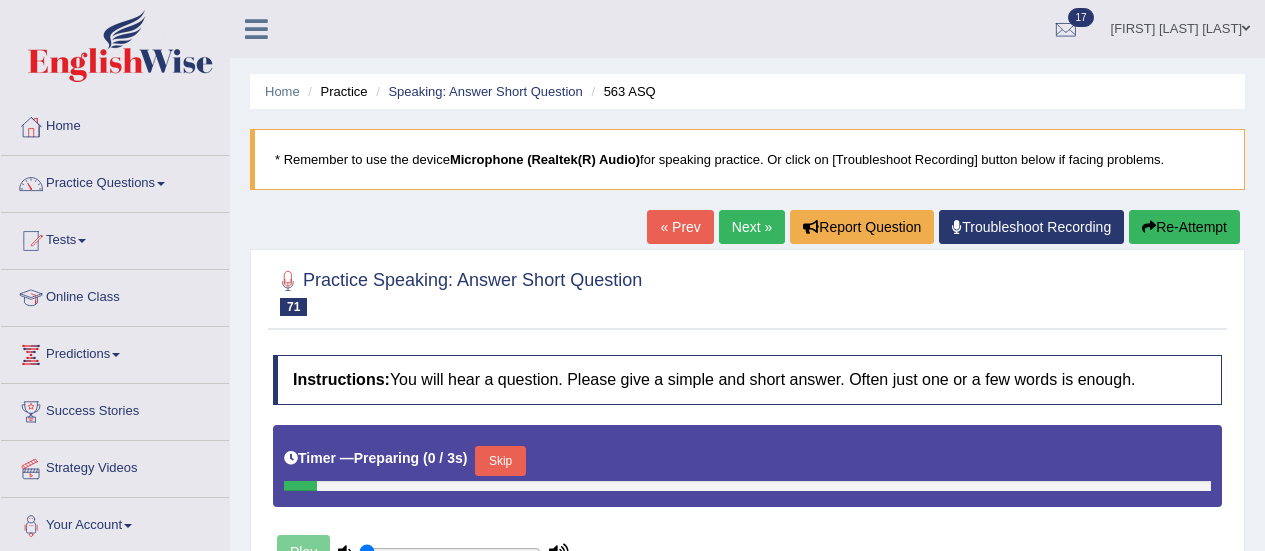 scroll, scrollTop: 0, scrollLeft: 0, axis: both 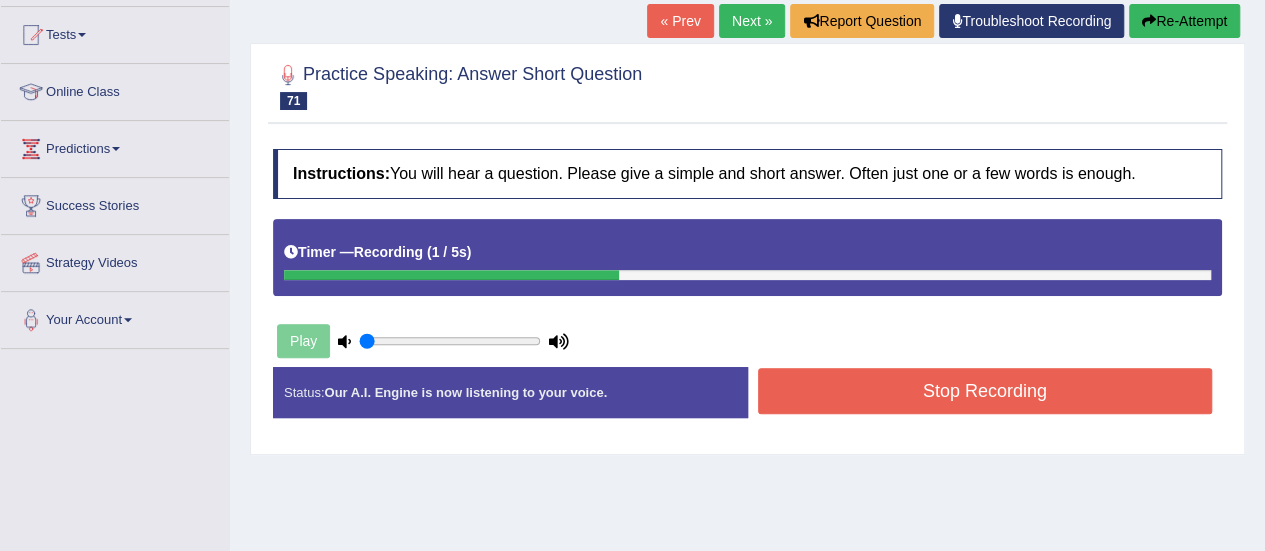 click on "Stop Recording" at bounding box center [985, 391] 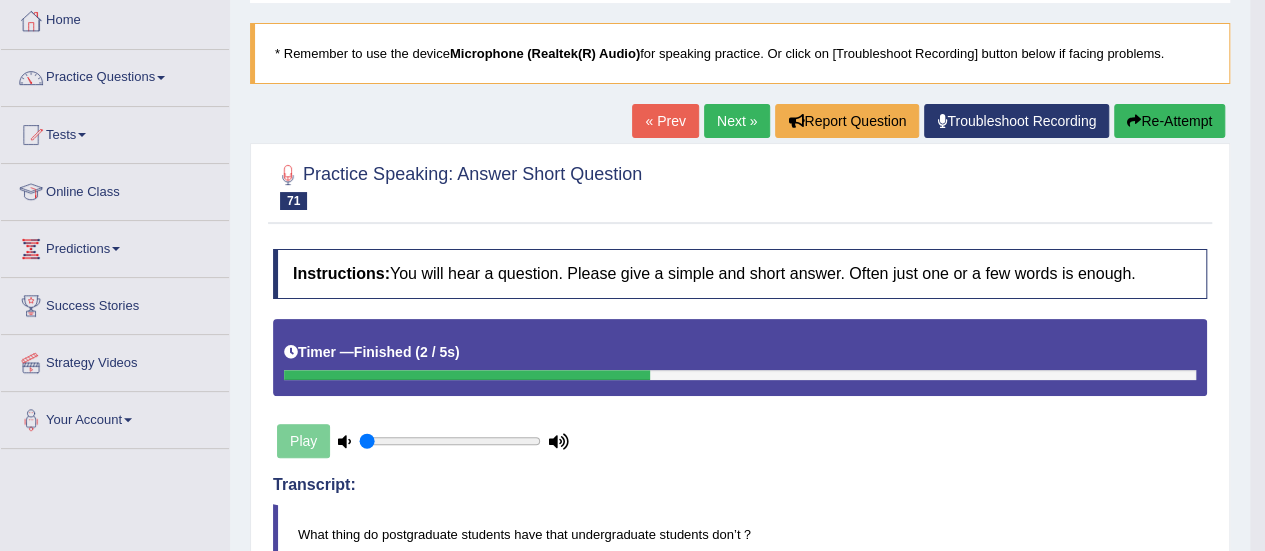 scroll, scrollTop: 0, scrollLeft: 0, axis: both 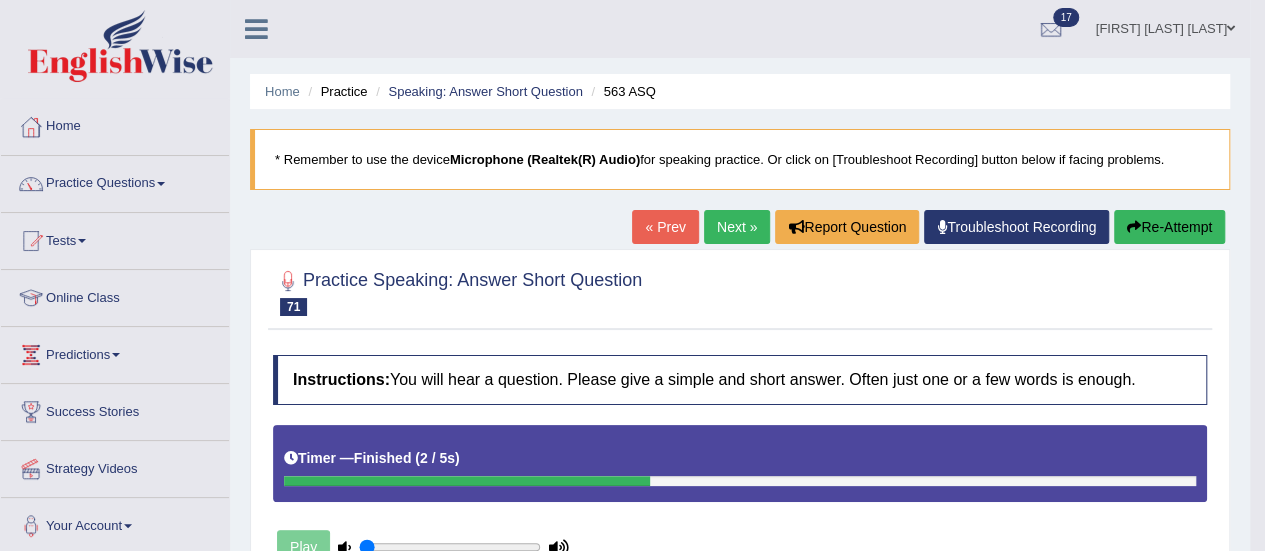 click on "Next »" at bounding box center [737, 227] 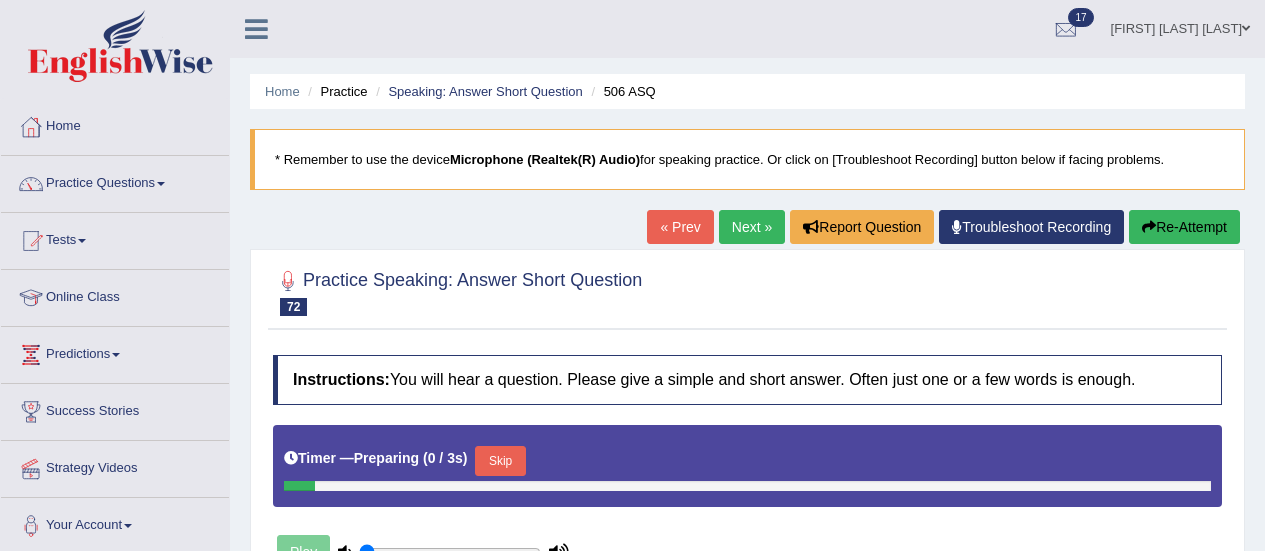 scroll, scrollTop: 0, scrollLeft: 0, axis: both 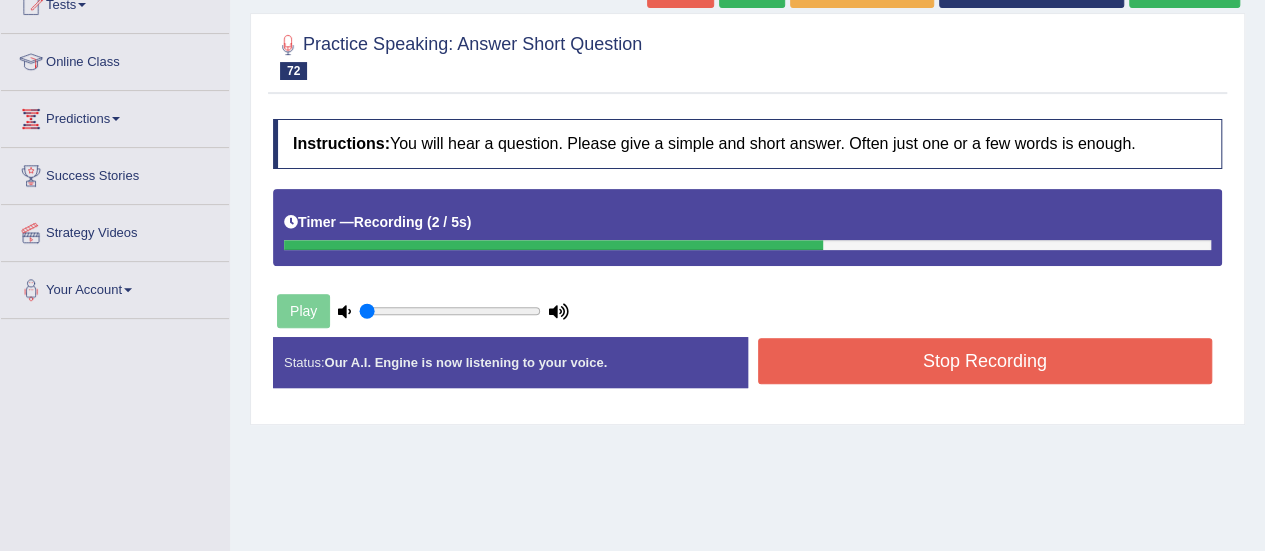 click on "Stop Recording" at bounding box center (985, 361) 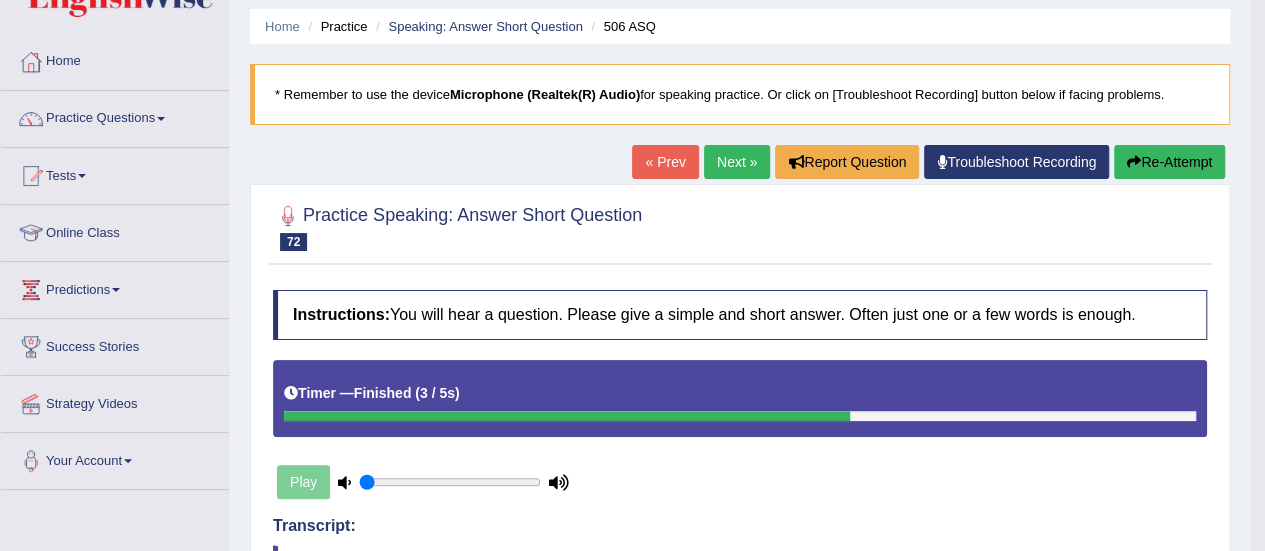 scroll, scrollTop: 29, scrollLeft: 0, axis: vertical 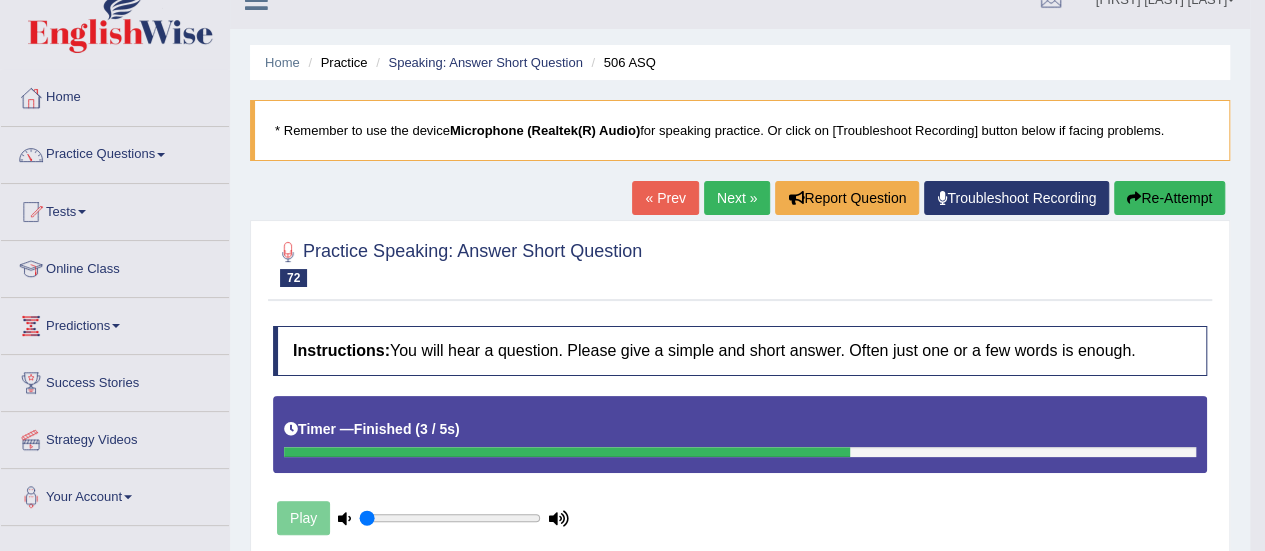click on "Next »" at bounding box center [737, 198] 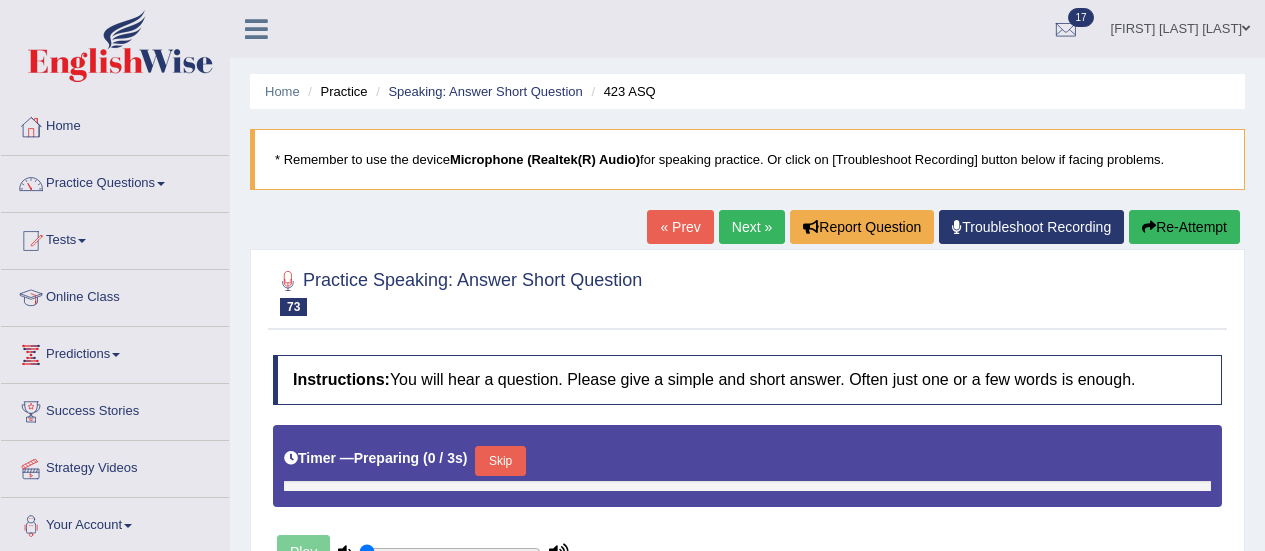 scroll, scrollTop: 0, scrollLeft: 0, axis: both 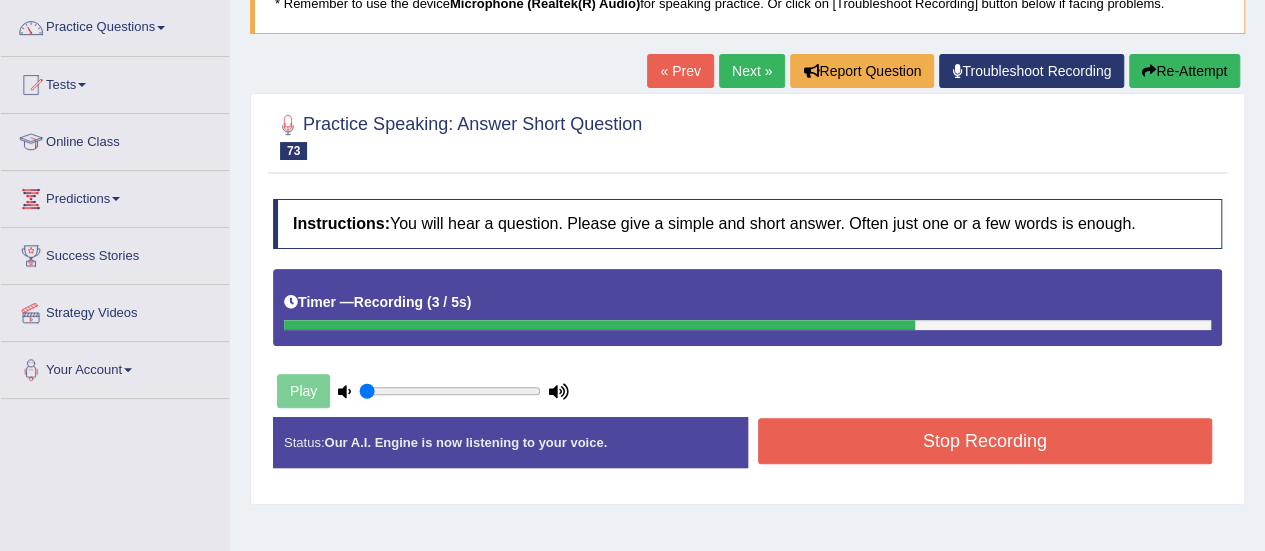 click on "Stop Recording" at bounding box center [985, 441] 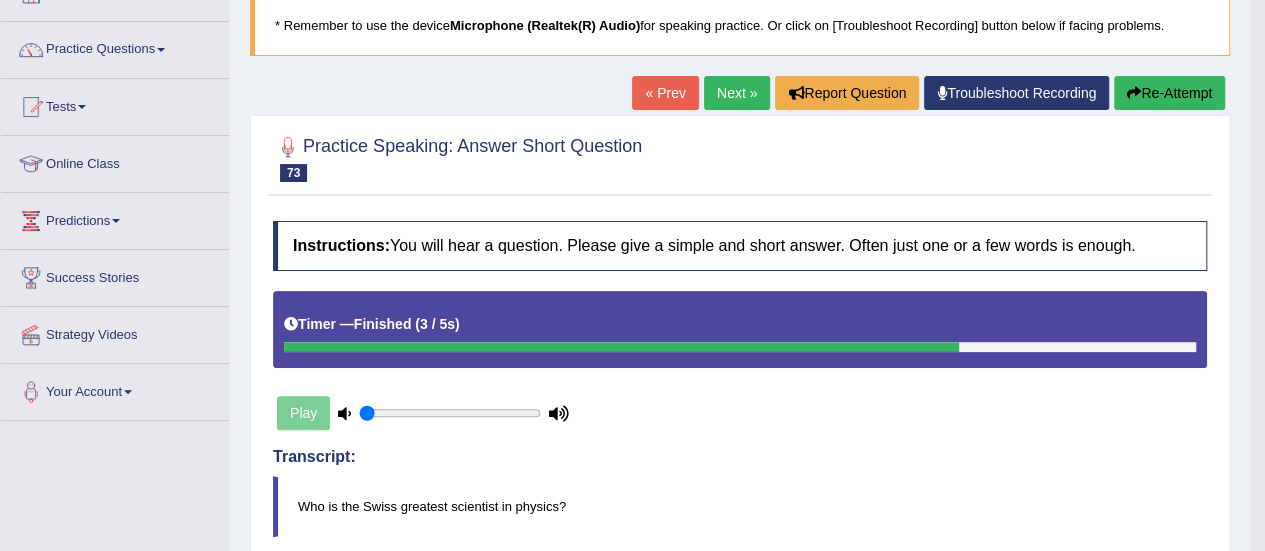 scroll, scrollTop: 0, scrollLeft: 0, axis: both 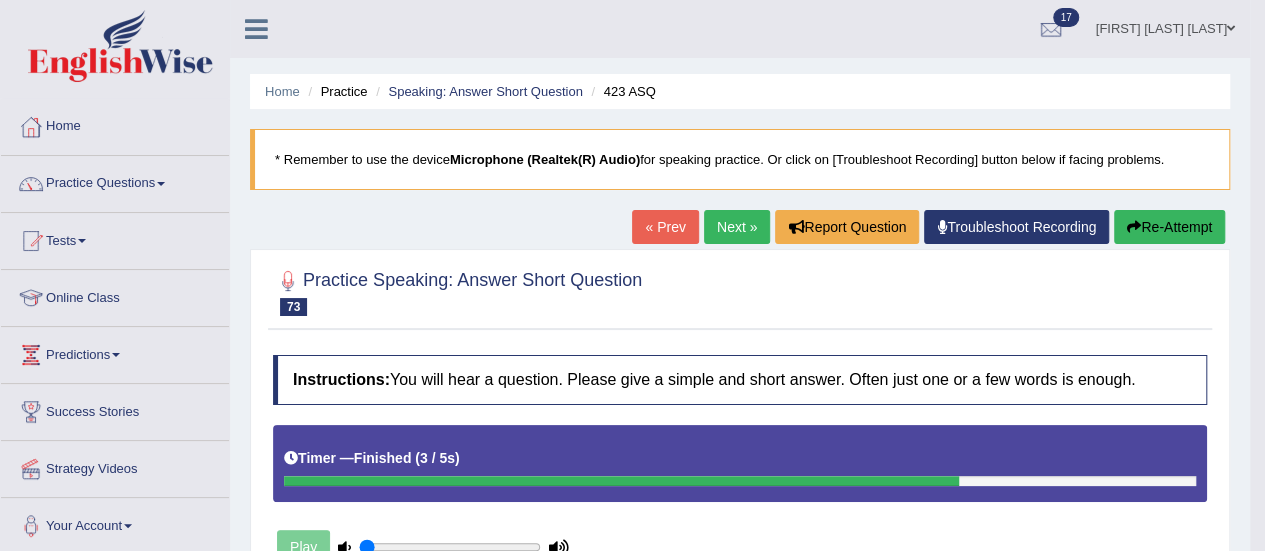 click on "Next »" at bounding box center (737, 227) 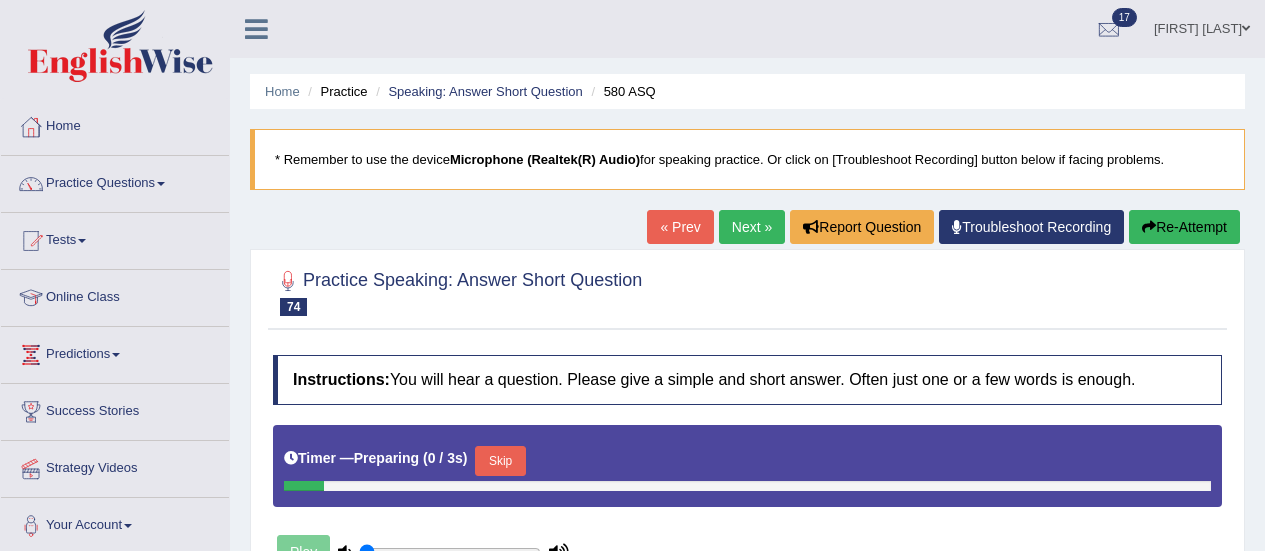 scroll, scrollTop: 0, scrollLeft: 0, axis: both 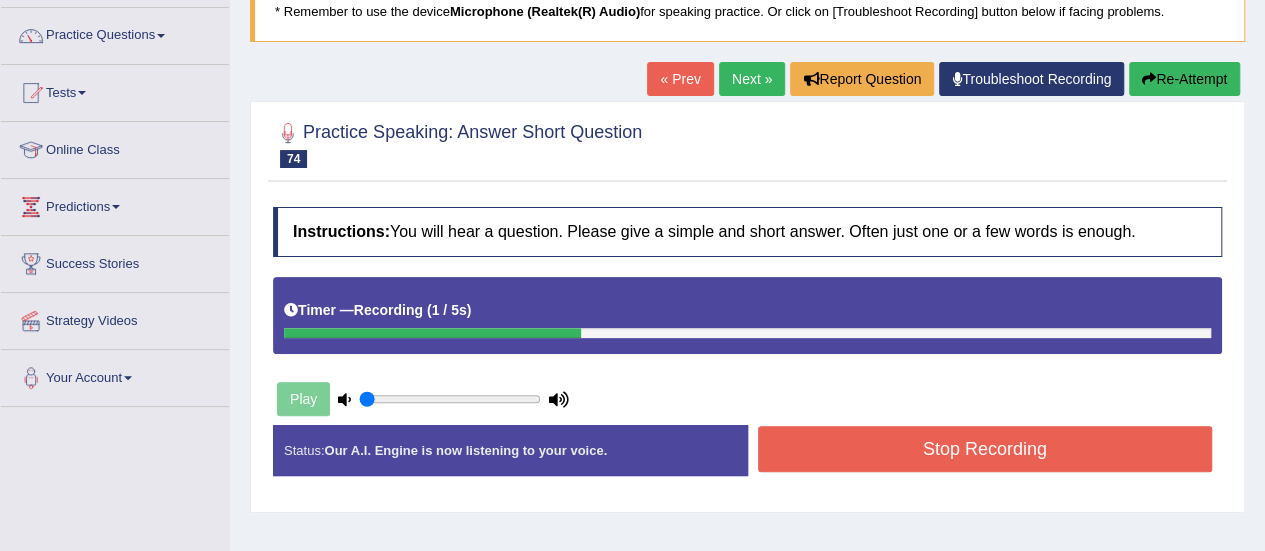 click on "Stop Recording" at bounding box center (985, 449) 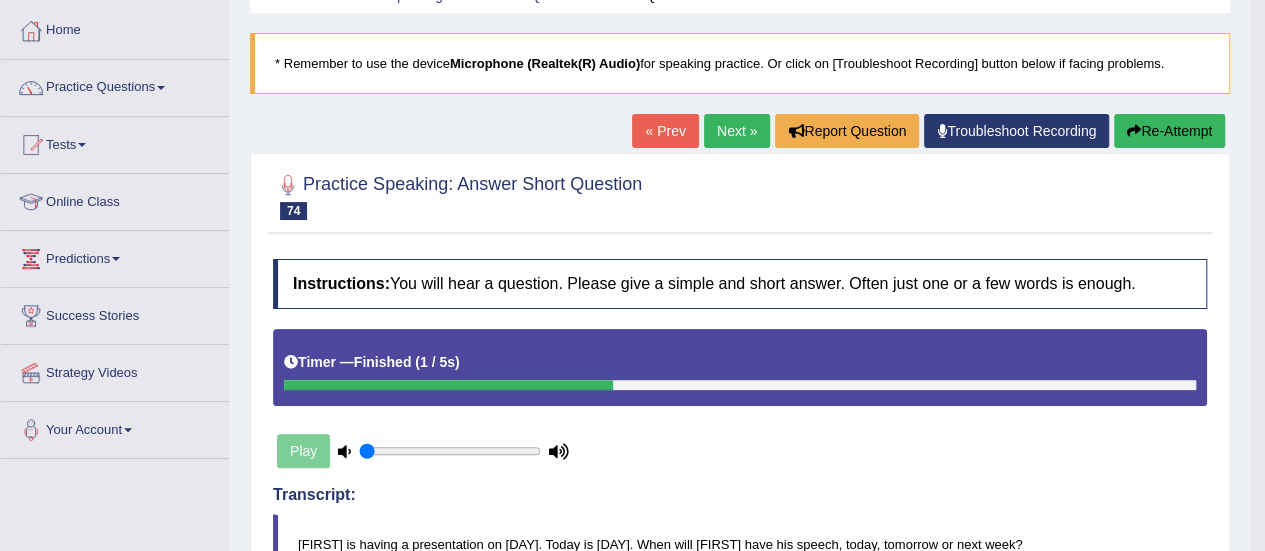 scroll, scrollTop: 19, scrollLeft: 0, axis: vertical 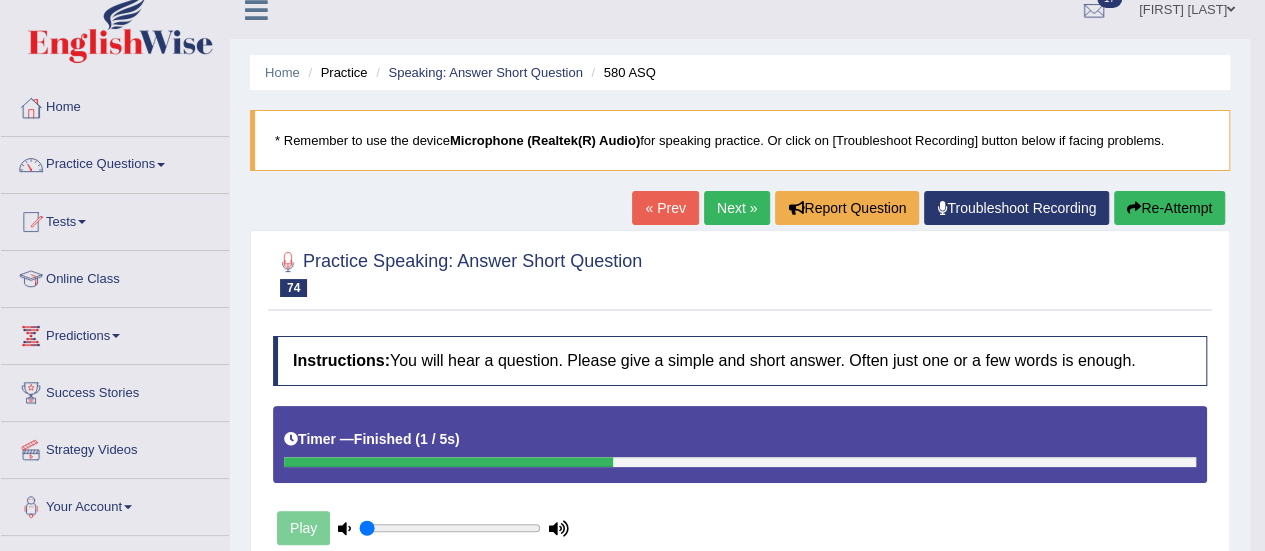 click on "Next »" at bounding box center (737, 208) 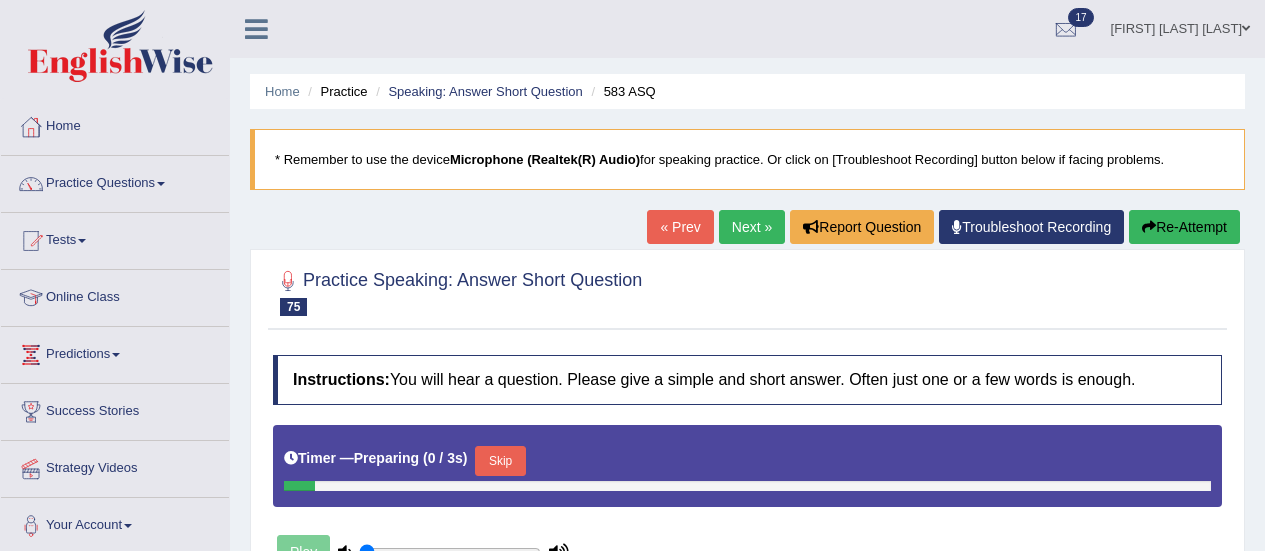 scroll, scrollTop: 0, scrollLeft: 0, axis: both 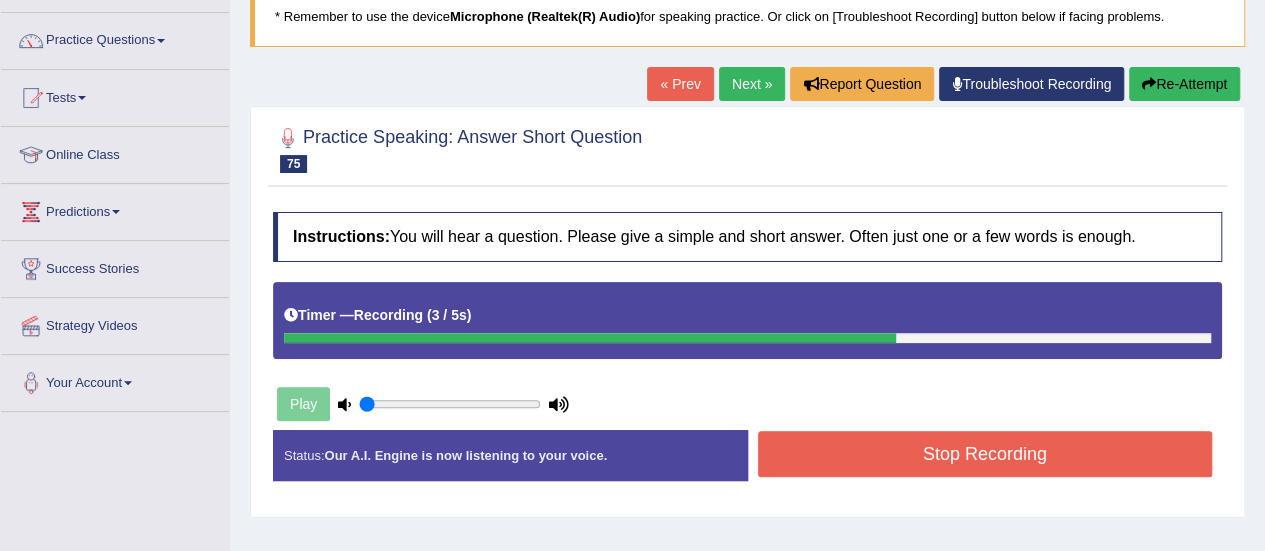 click on "Stop Recording" at bounding box center [985, 454] 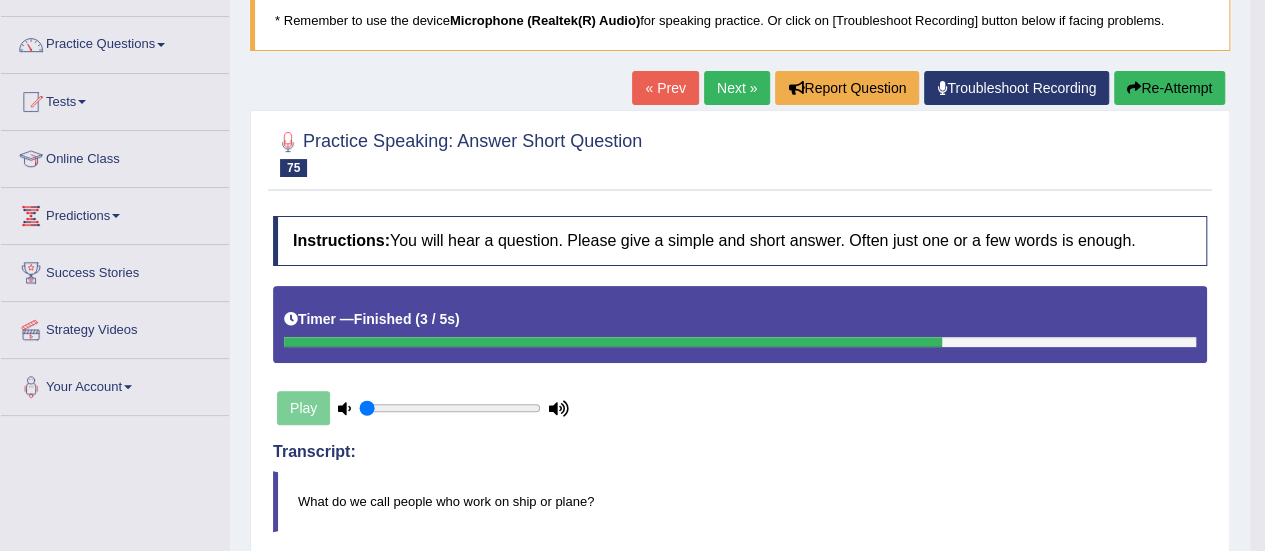 scroll, scrollTop: 92, scrollLeft: 0, axis: vertical 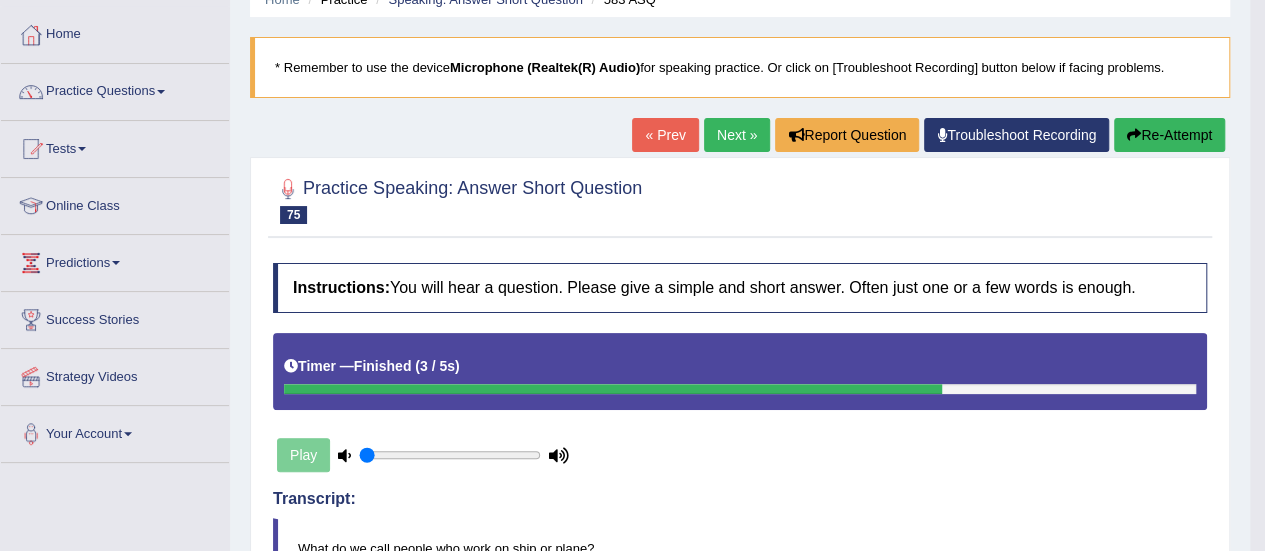 click on "Next »" at bounding box center [737, 135] 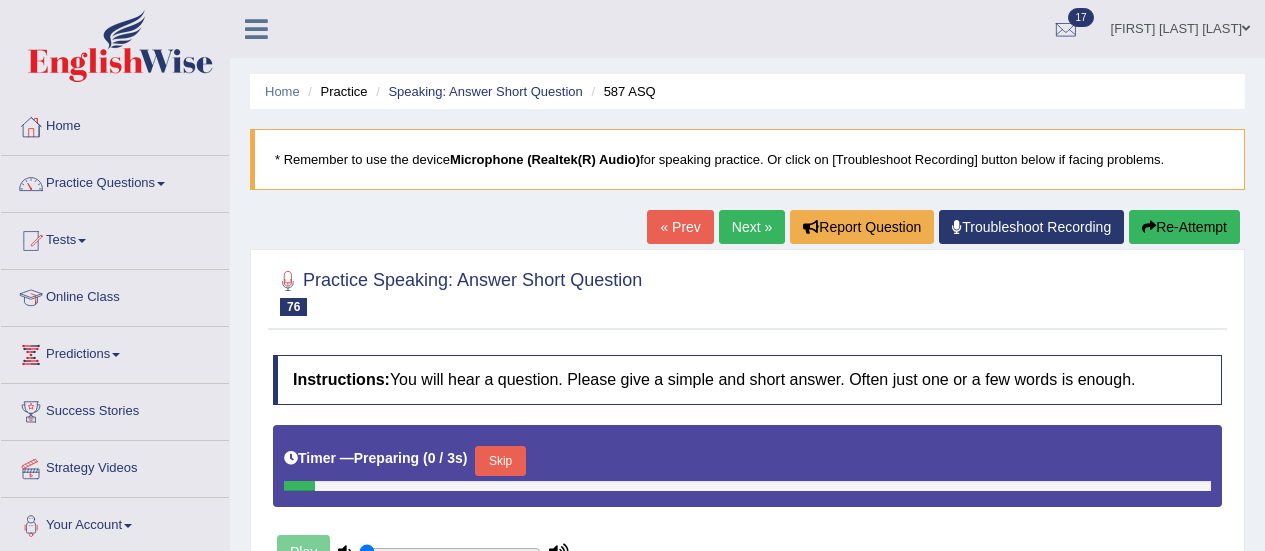 scroll, scrollTop: 0, scrollLeft: 0, axis: both 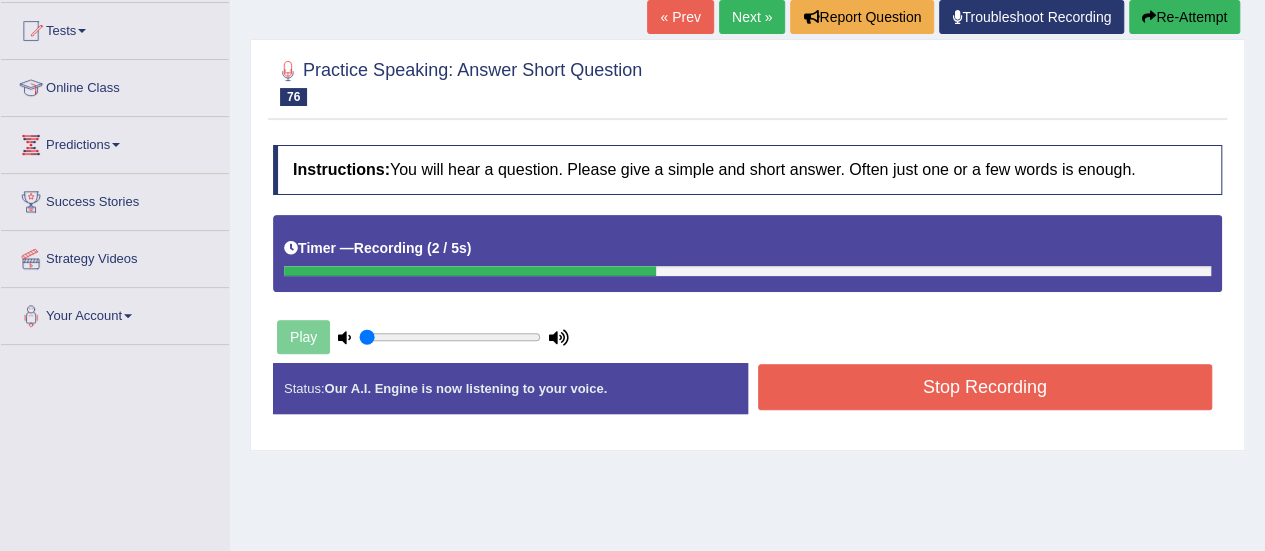 click on "Stop Recording" at bounding box center (985, 387) 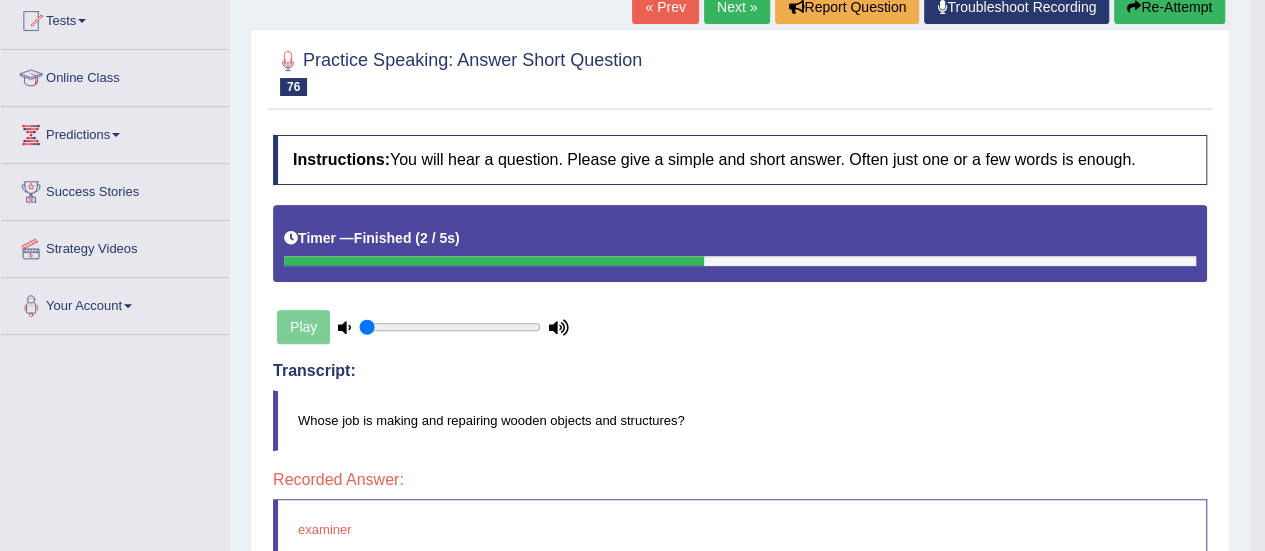 scroll, scrollTop: 0, scrollLeft: 0, axis: both 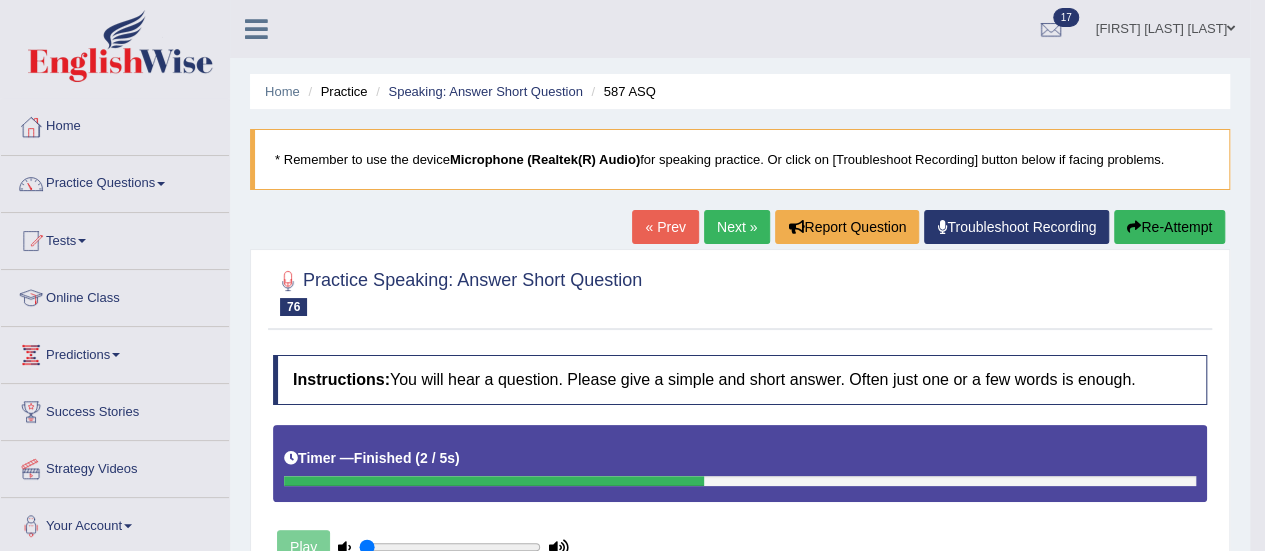 click on "Next »" at bounding box center [737, 227] 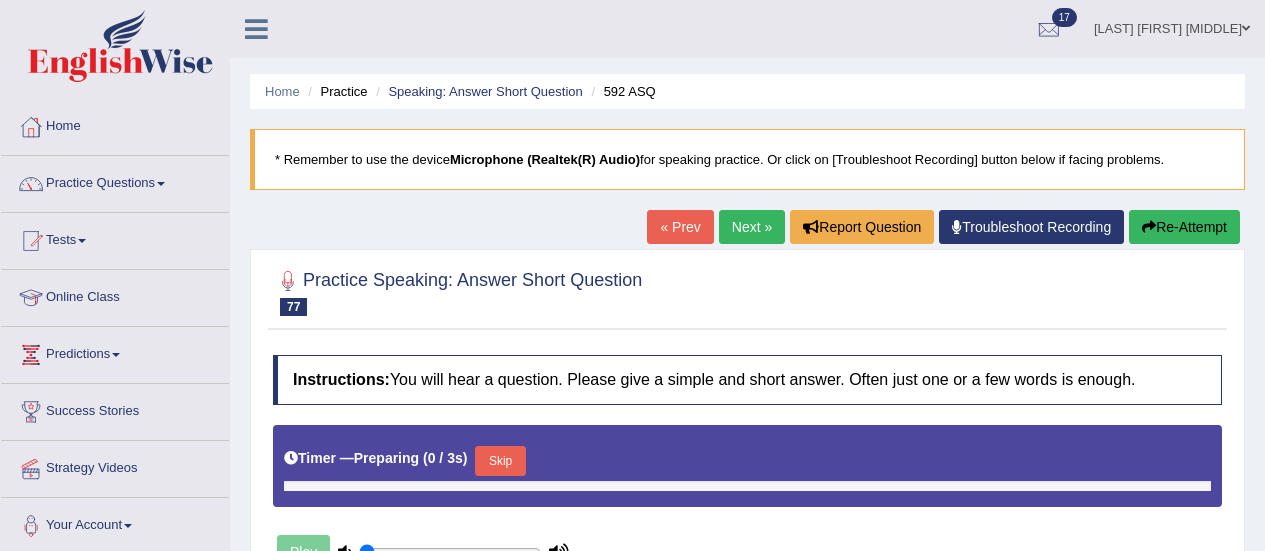 scroll, scrollTop: 0, scrollLeft: 0, axis: both 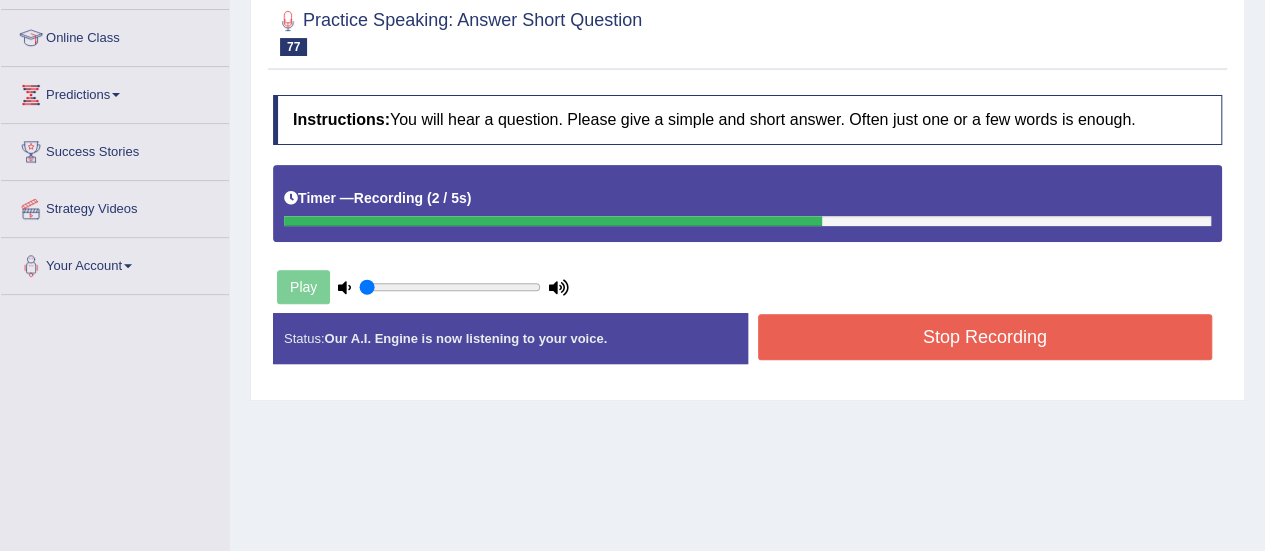 click on "Stop Recording" at bounding box center [985, 337] 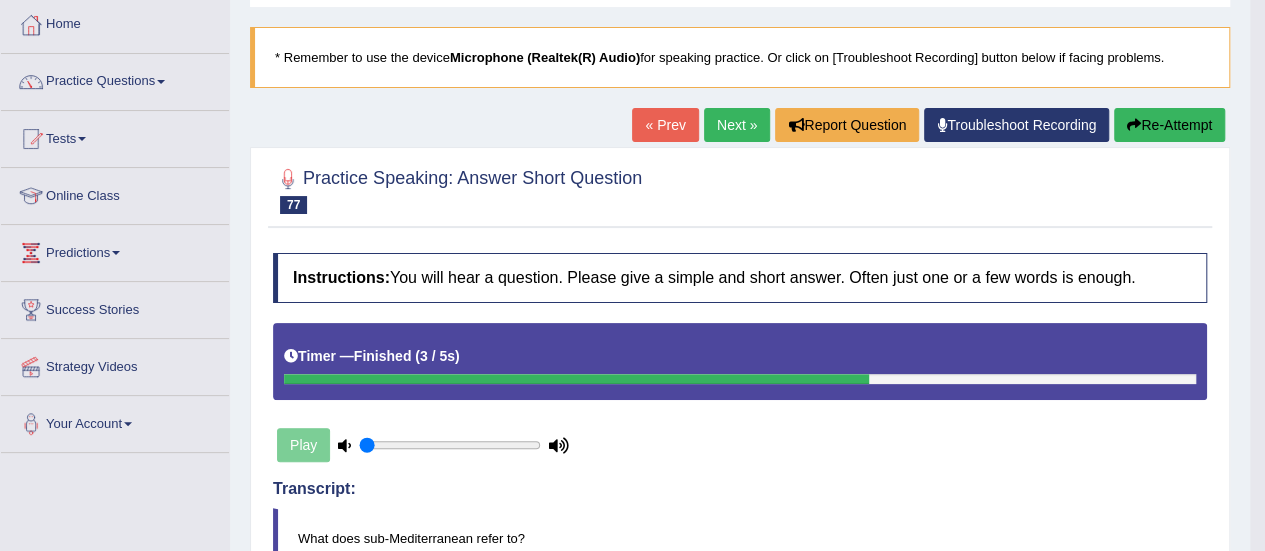scroll, scrollTop: 0, scrollLeft: 0, axis: both 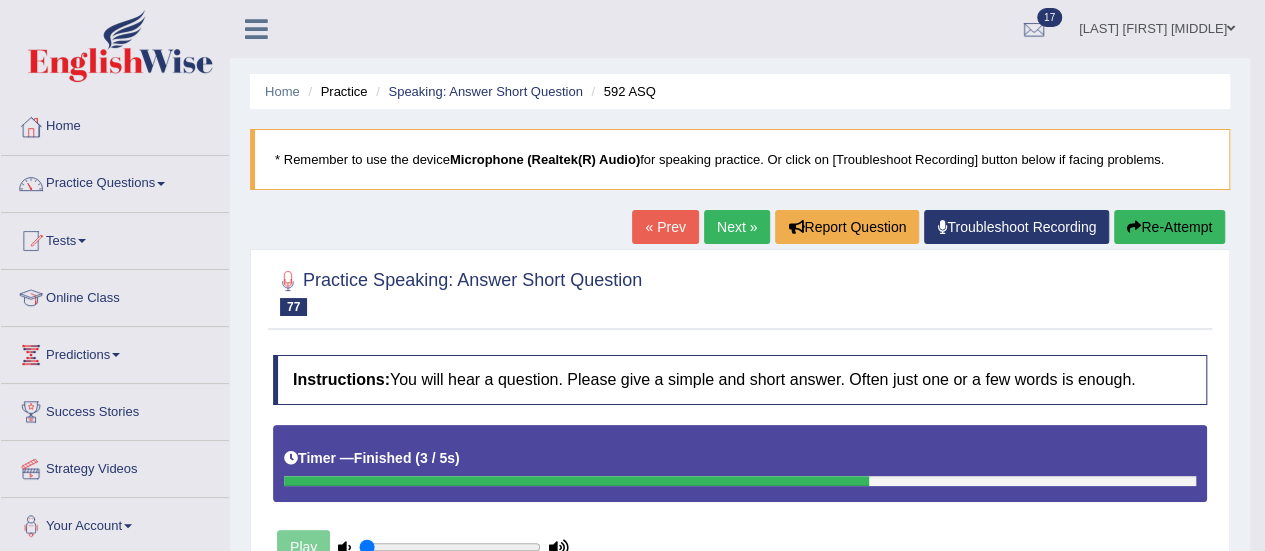 click on "Next »" at bounding box center [737, 227] 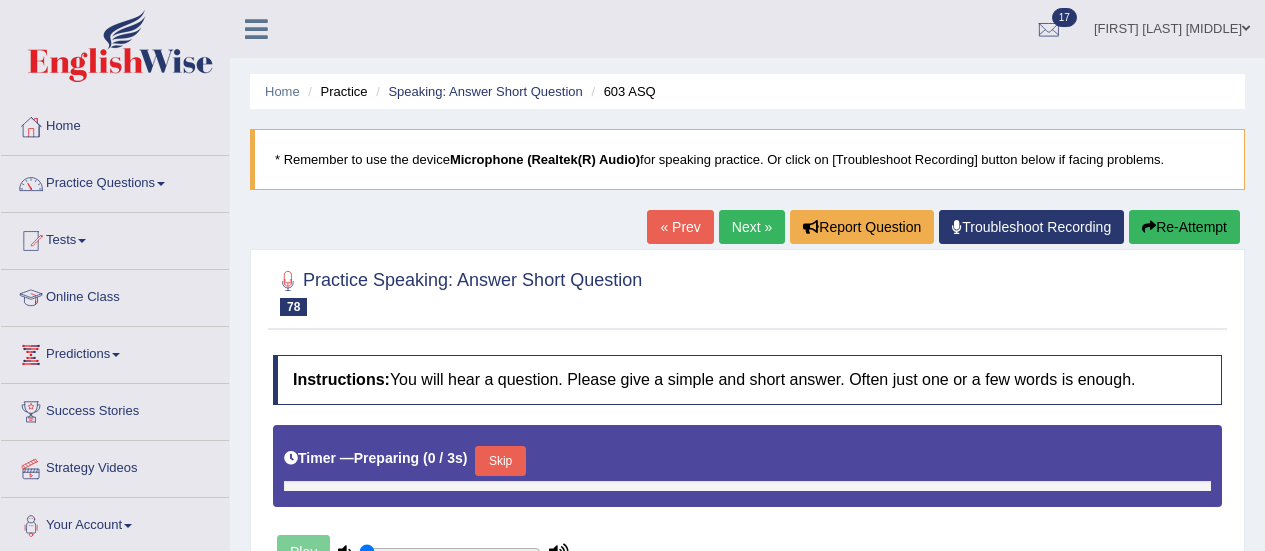 scroll, scrollTop: 0, scrollLeft: 0, axis: both 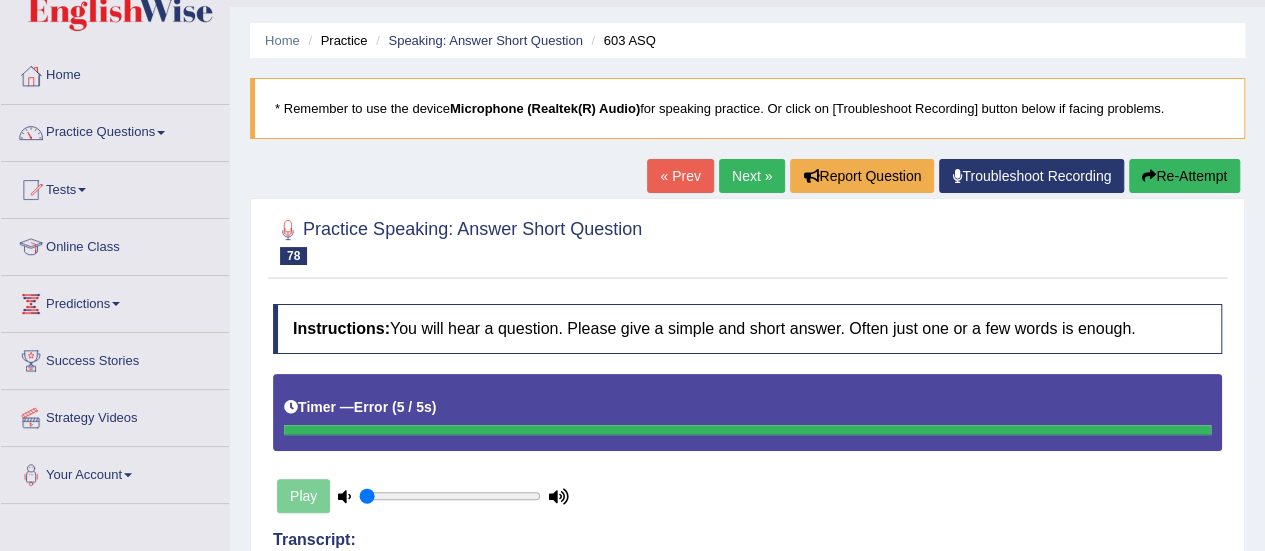 click on "Next »" at bounding box center (752, 176) 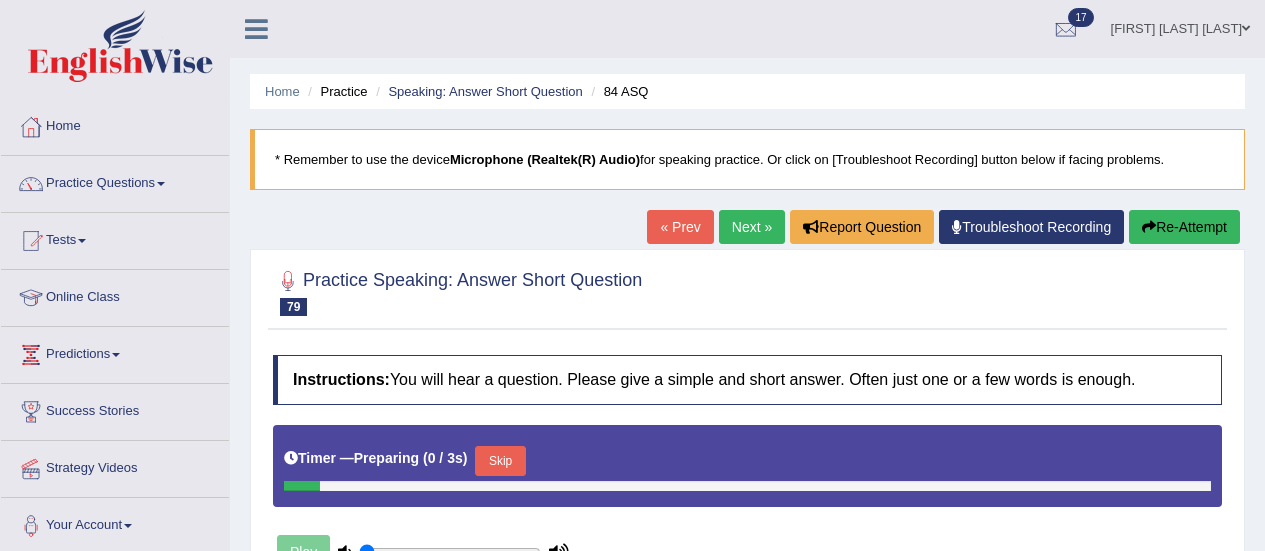 scroll, scrollTop: 0, scrollLeft: 0, axis: both 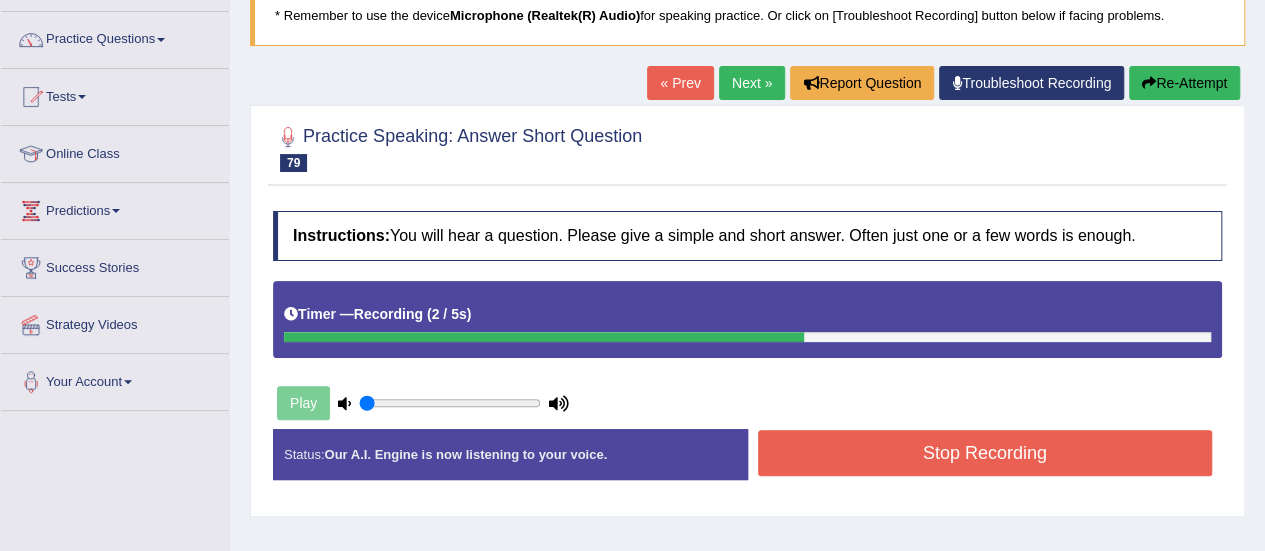 click on "Stop Recording" at bounding box center [985, 453] 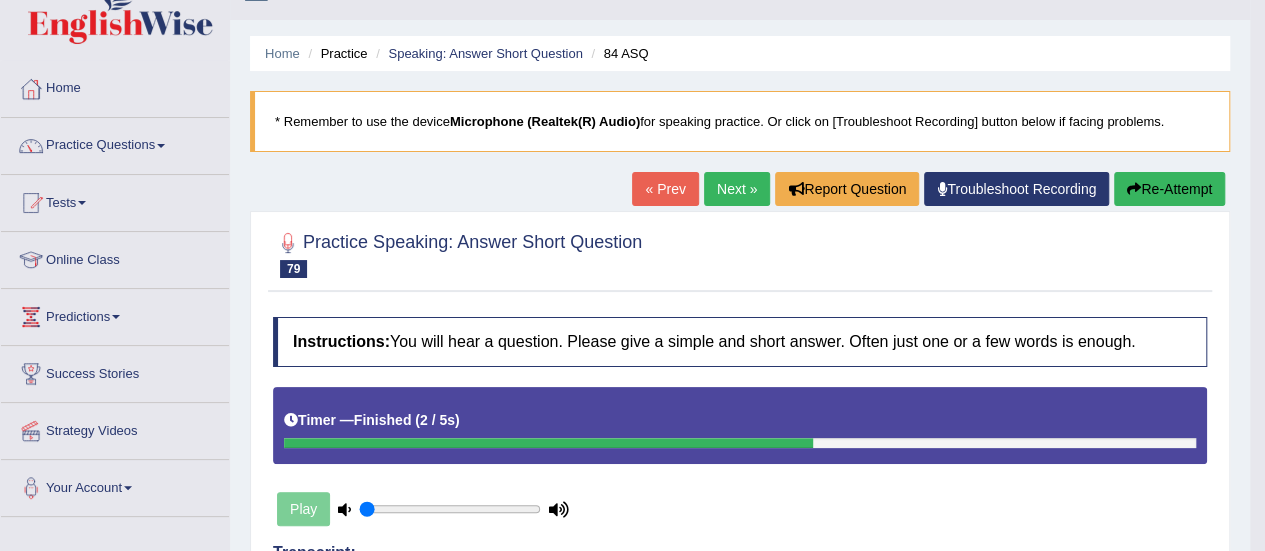 scroll, scrollTop: 22, scrollLeft: 0, axis: vertical 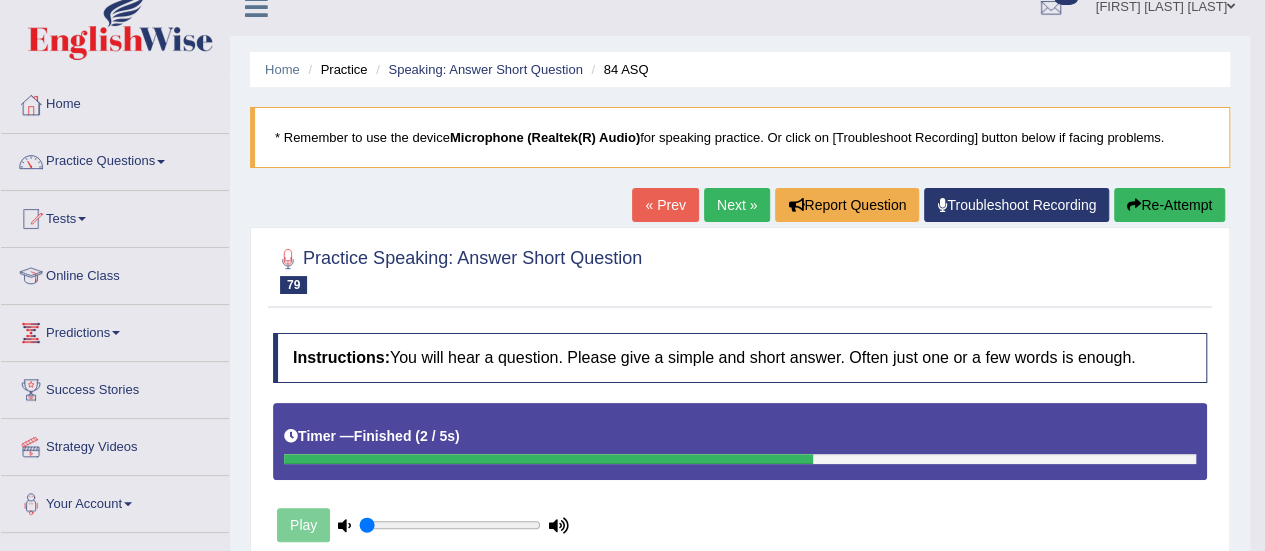 click on "Next »" at bounding box center (737, 205) 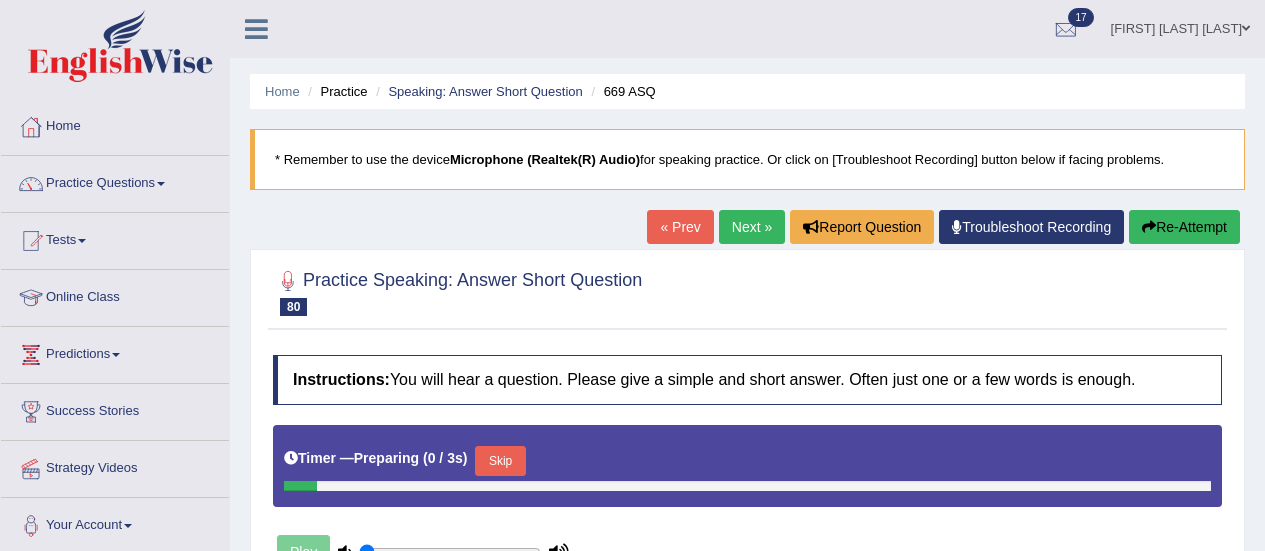 scroll, scrollTop: 0, scrollLeft: 0, axis: both 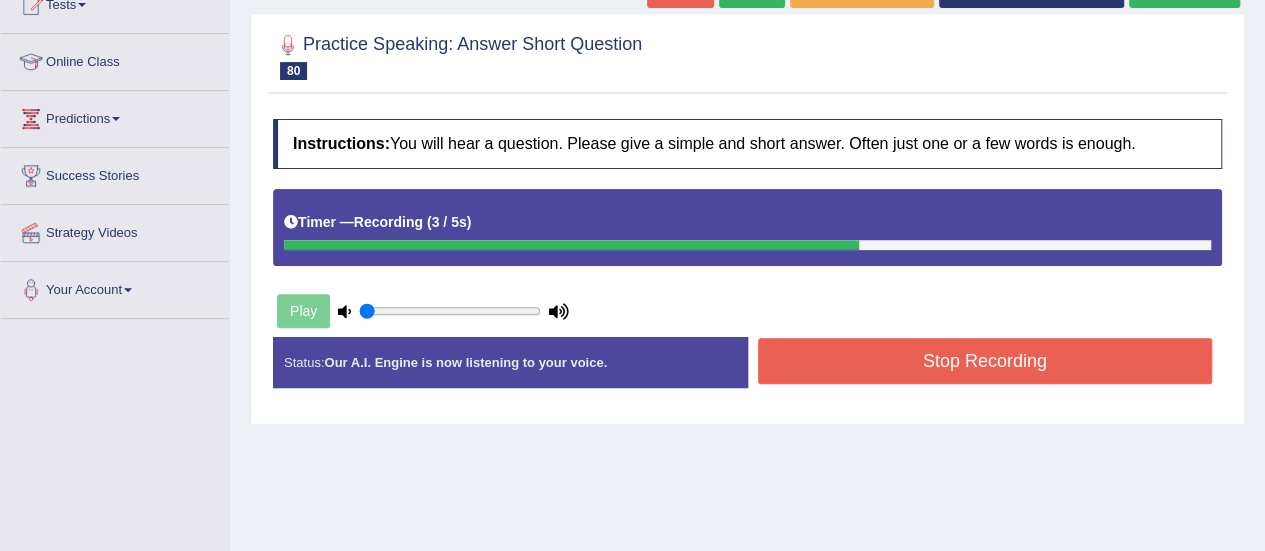 click on "Stop Recording" at bounding box center [985, 361] 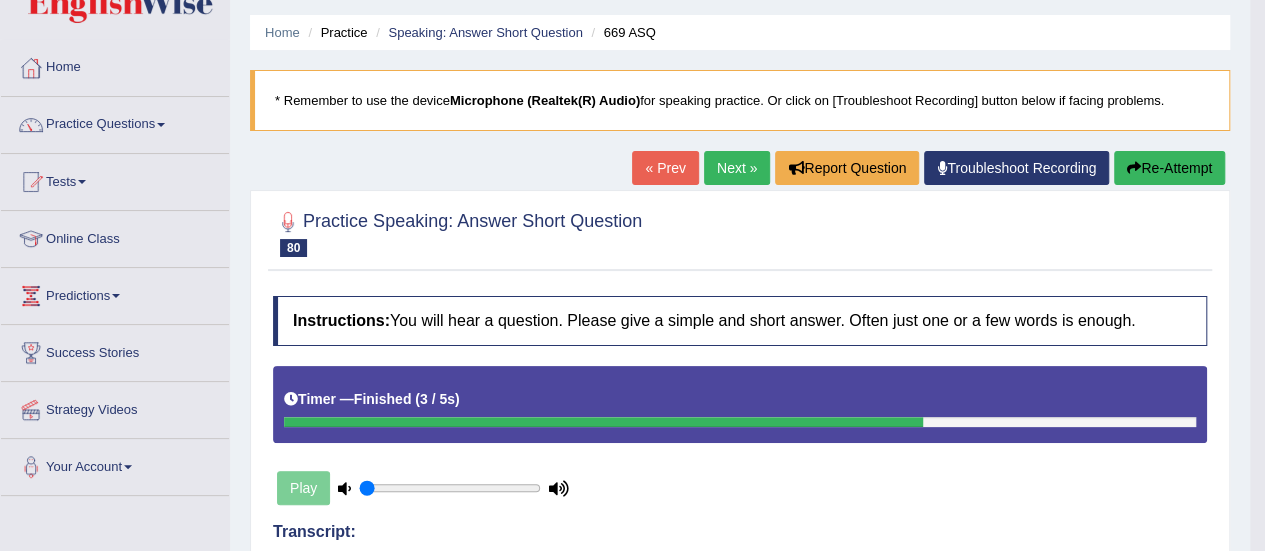 scroll, scrollTop: 46, scrollLeft: 0, axis: vertical 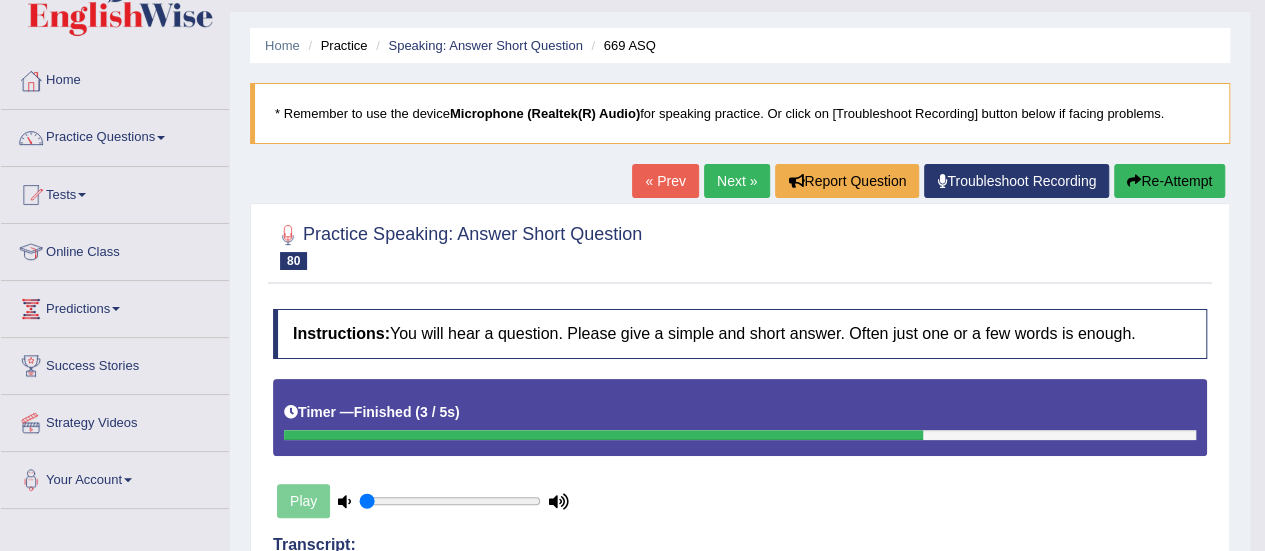 click on "Next »" at bounding box center (737, 181) 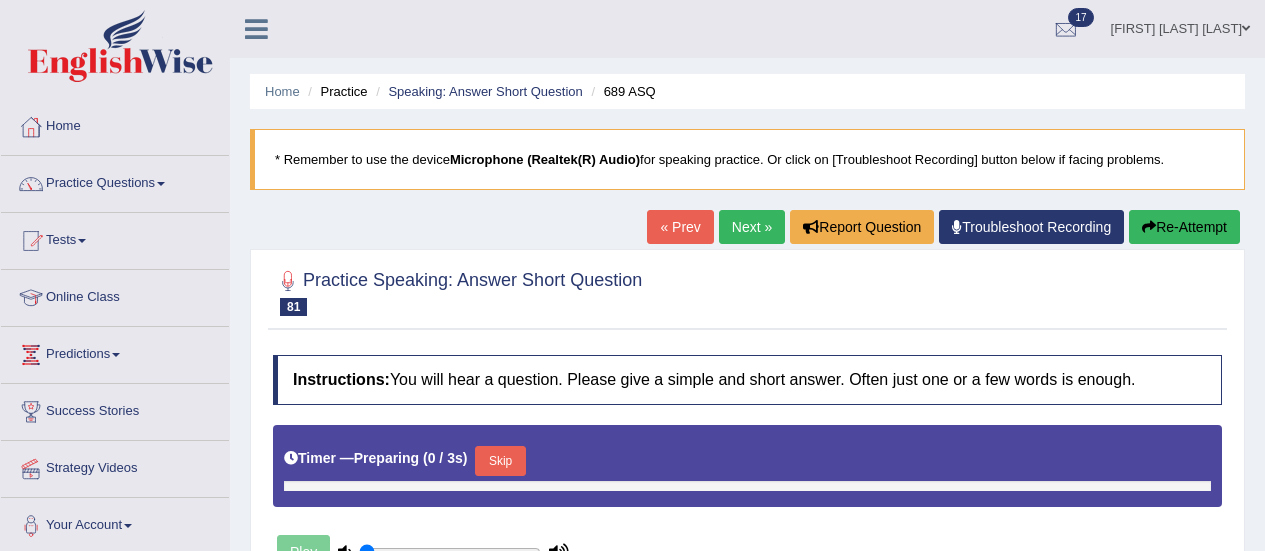 scroll, scrollTop: 0, scrollLeft: 0, axis: both 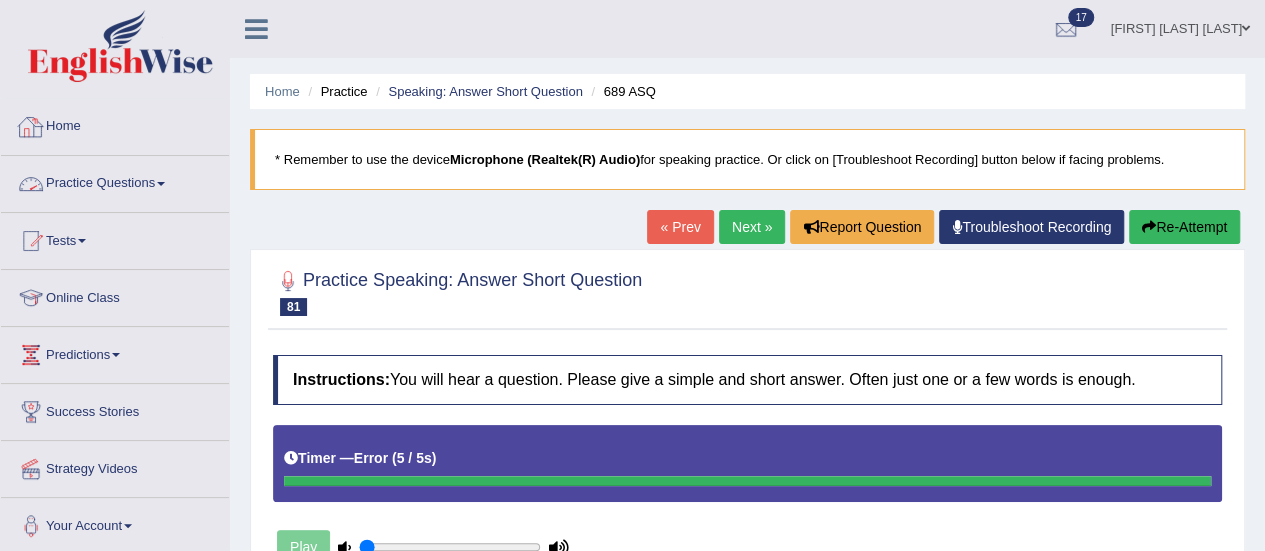 click on "Practice Questions" at bounding box center [115, 181] 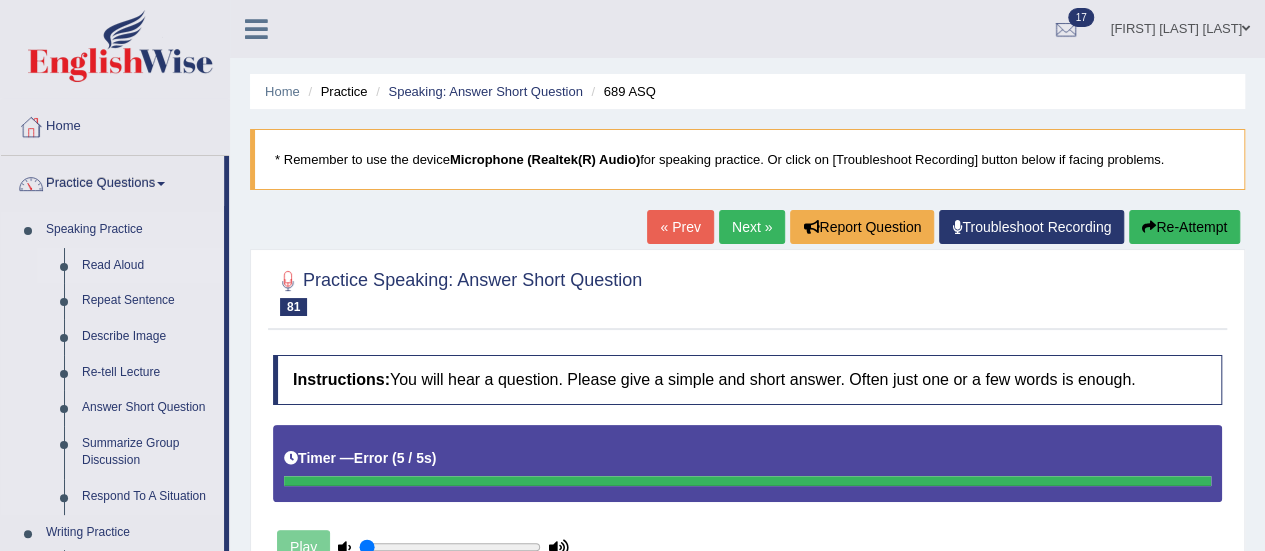 click on "Read Aloud" at bounding box center [148, 266] 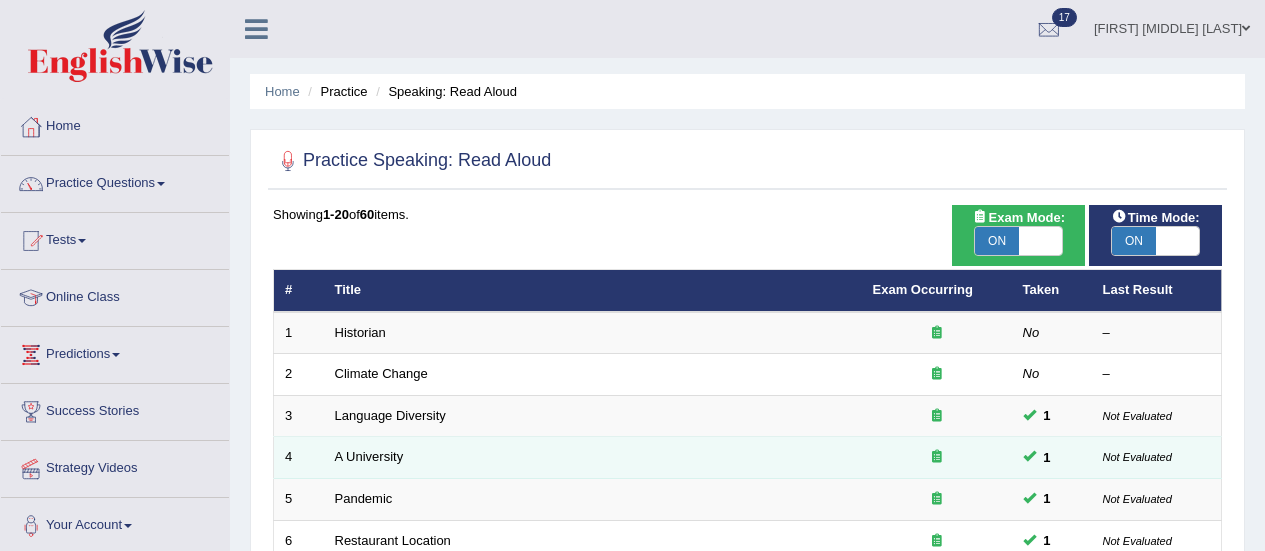 scroll, scrollTop: 0, scrollLeft: 0, axis: both 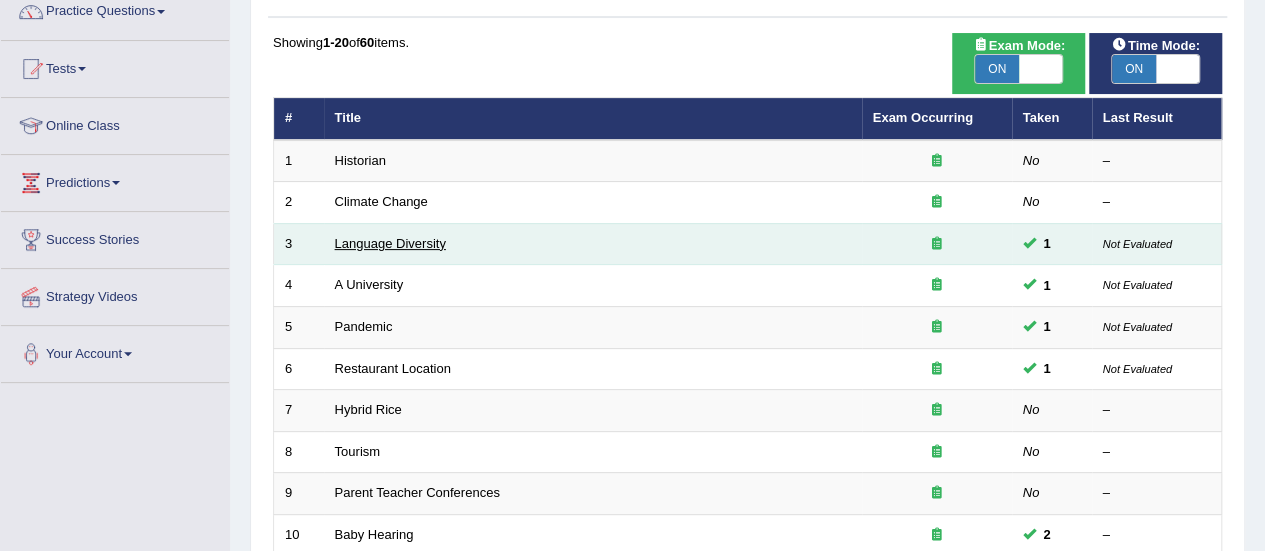 click on "Language Diversity" at bounding box center [390, 243] 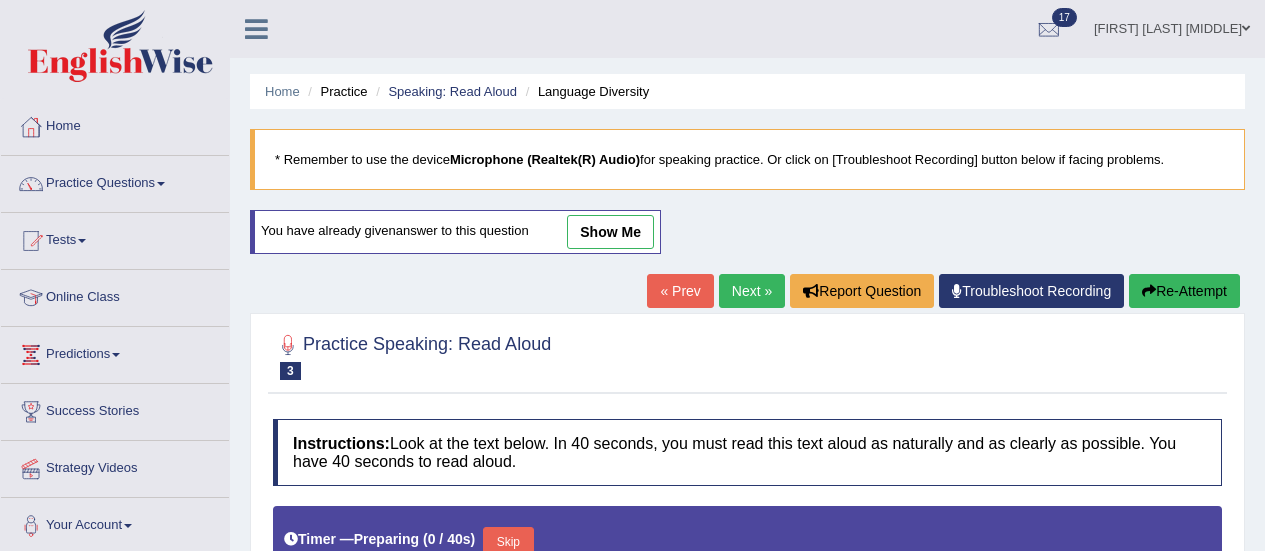 scroll, scrollTop: 238, scrollLeft: 0, axis: vertical 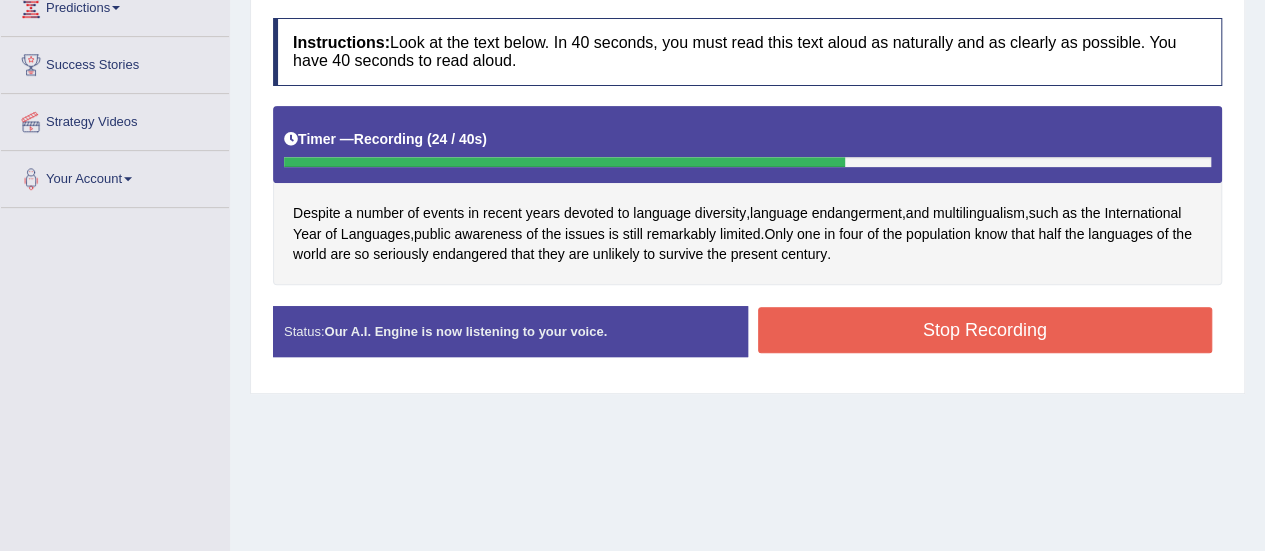 click on "Stop Recording" at bounding box center (985, 330) 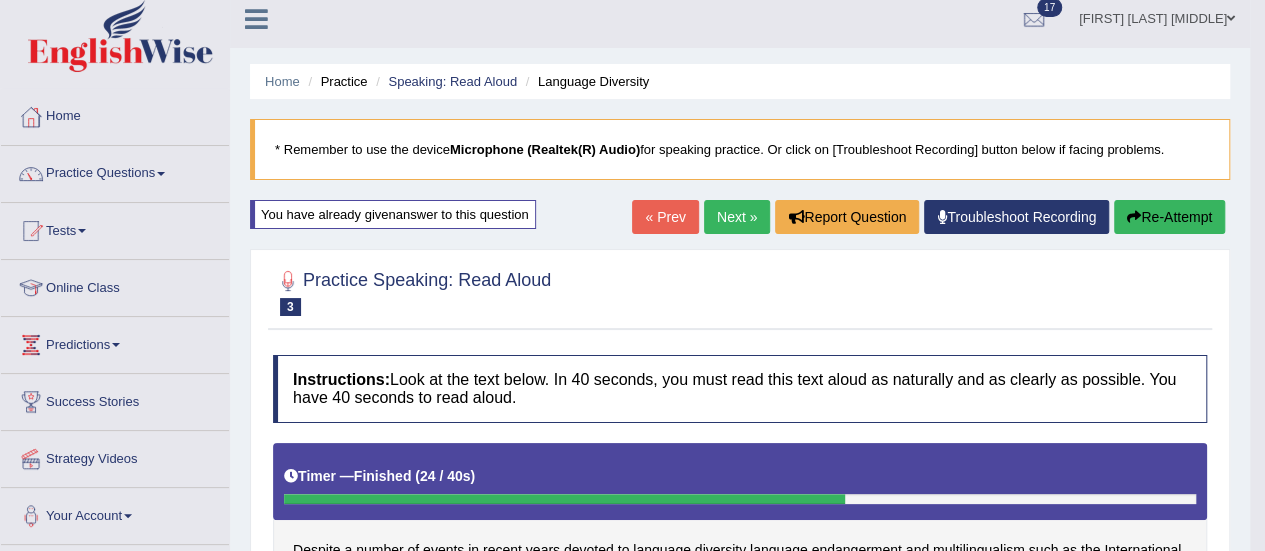 scroll, scrollTop: 9, scrollLeft: 0, axis: vertical 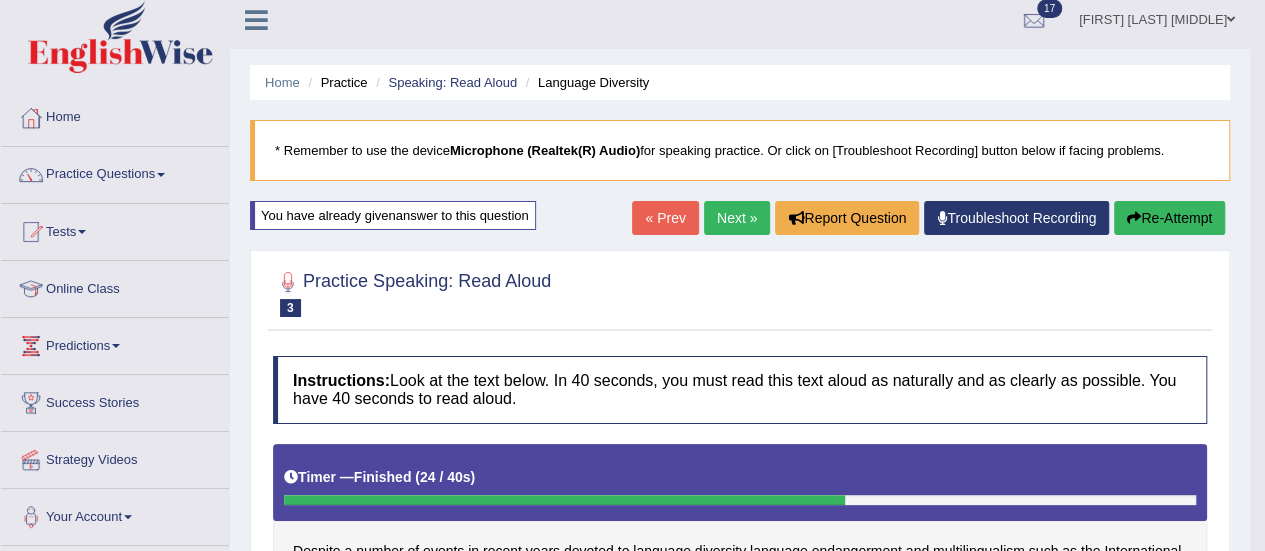 click on "Next »" at bounding box center [737, 218] 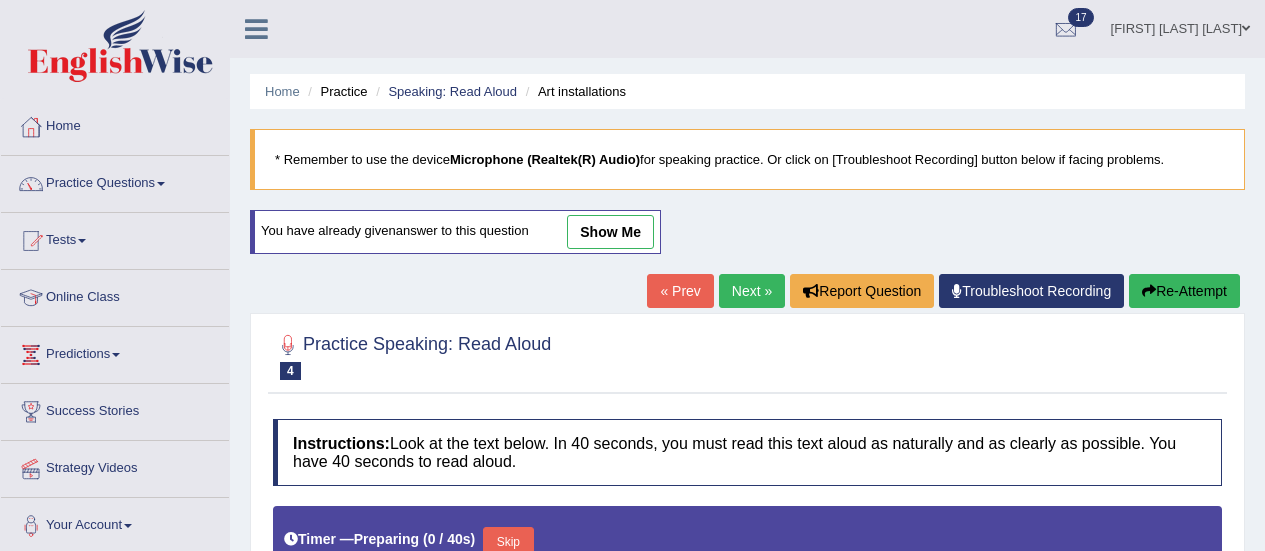 scroll, scrollTop: 0, scrollLeft: 0, axis: both 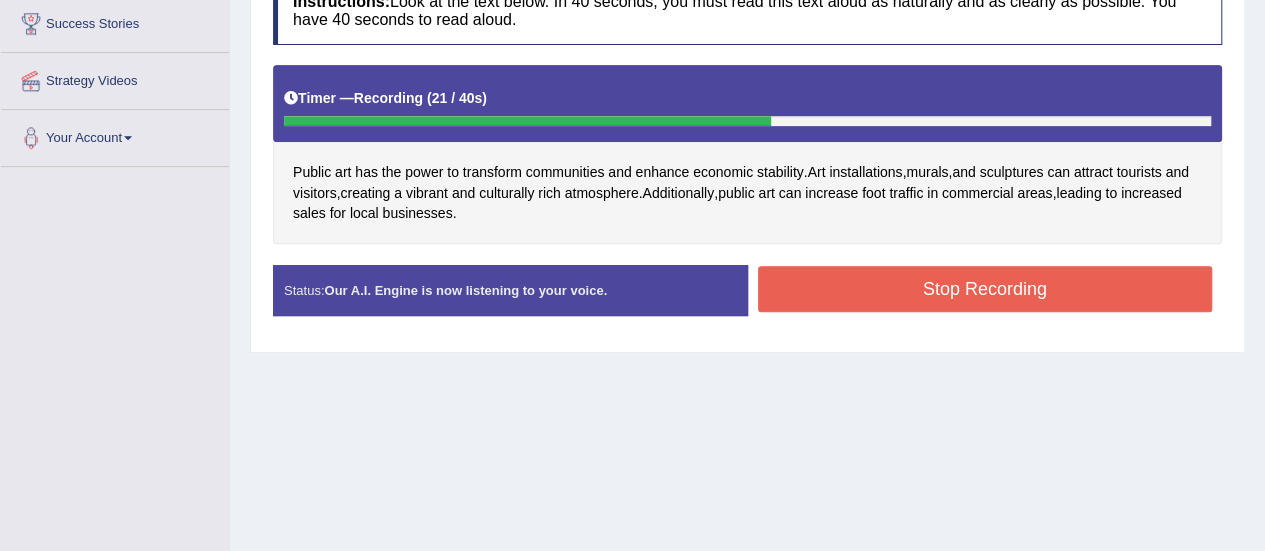 click on "Stop Recording" at bounding box center (985, 289) 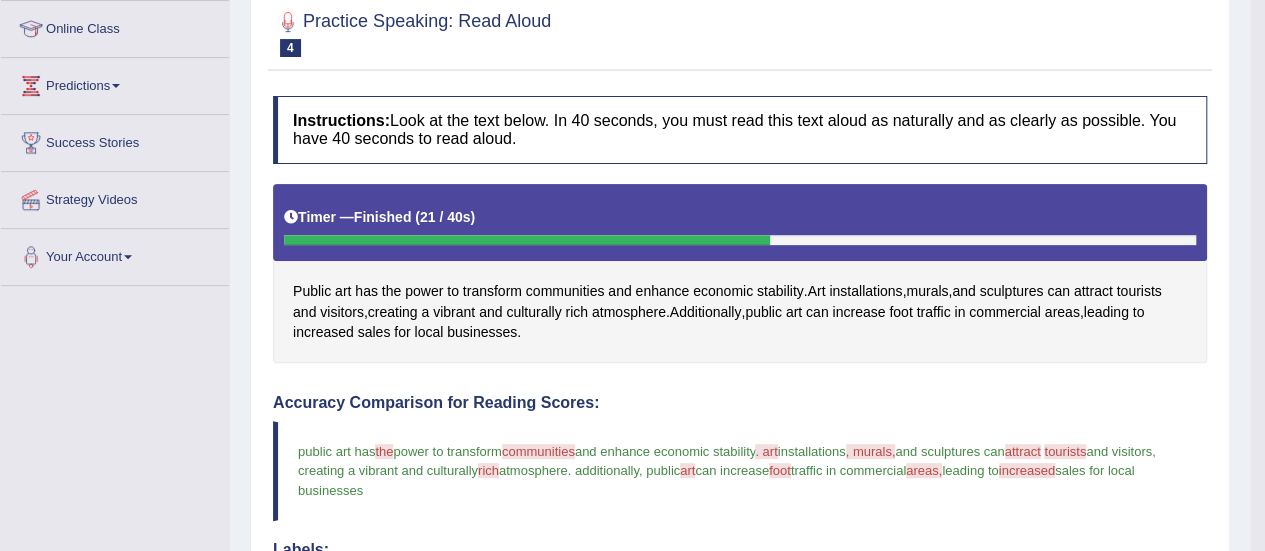 scroll, scrollTop: 0, scrollLeft: 0, axis: both 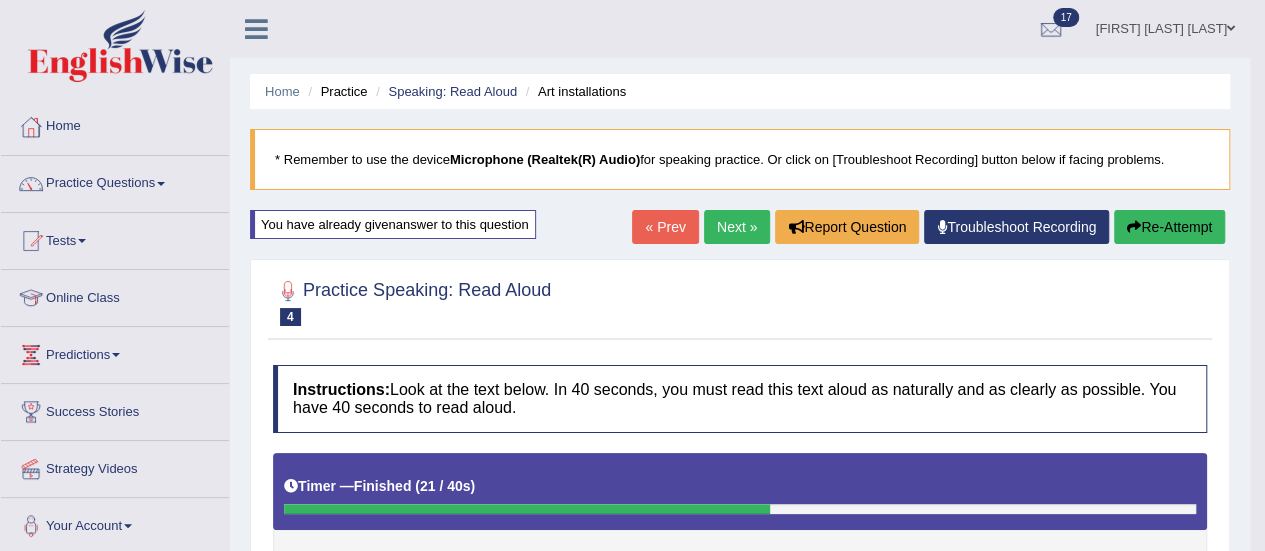 click on "Next »" at bounding box center [737, 227] 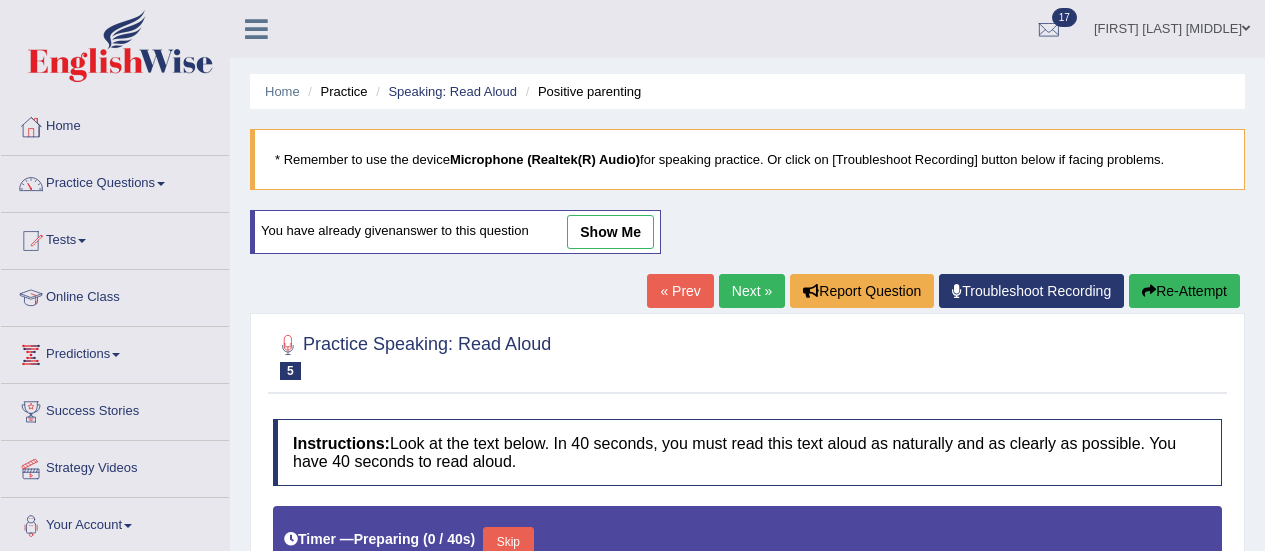 scroll, scrollTop: 0, scrollLeft: 0, axis: both 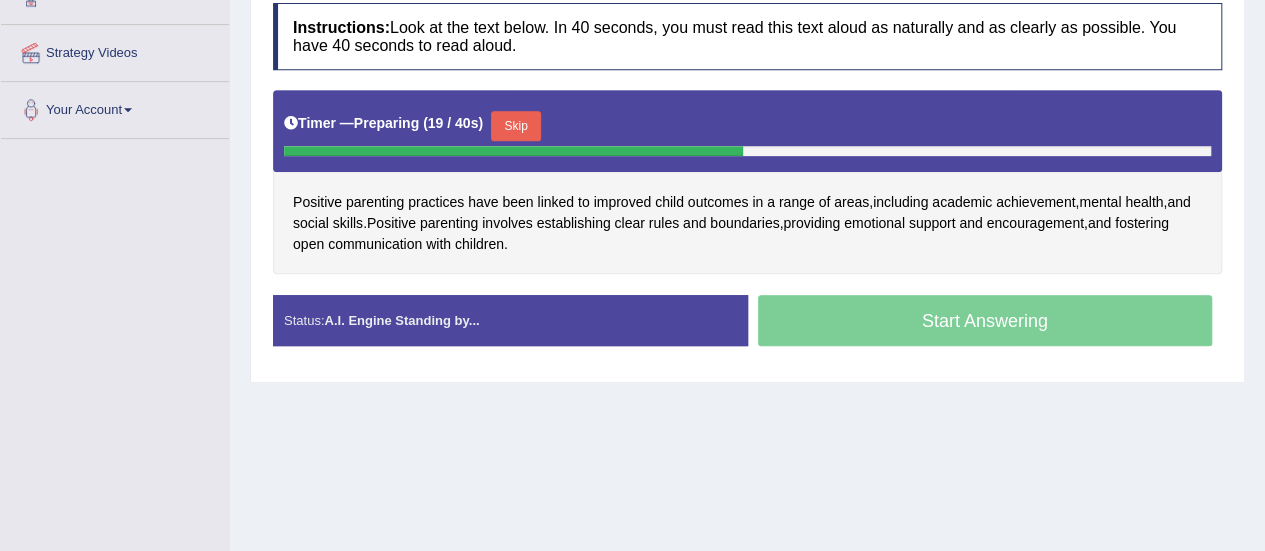 click on "Start Answering" at bounding box center (985, 323) 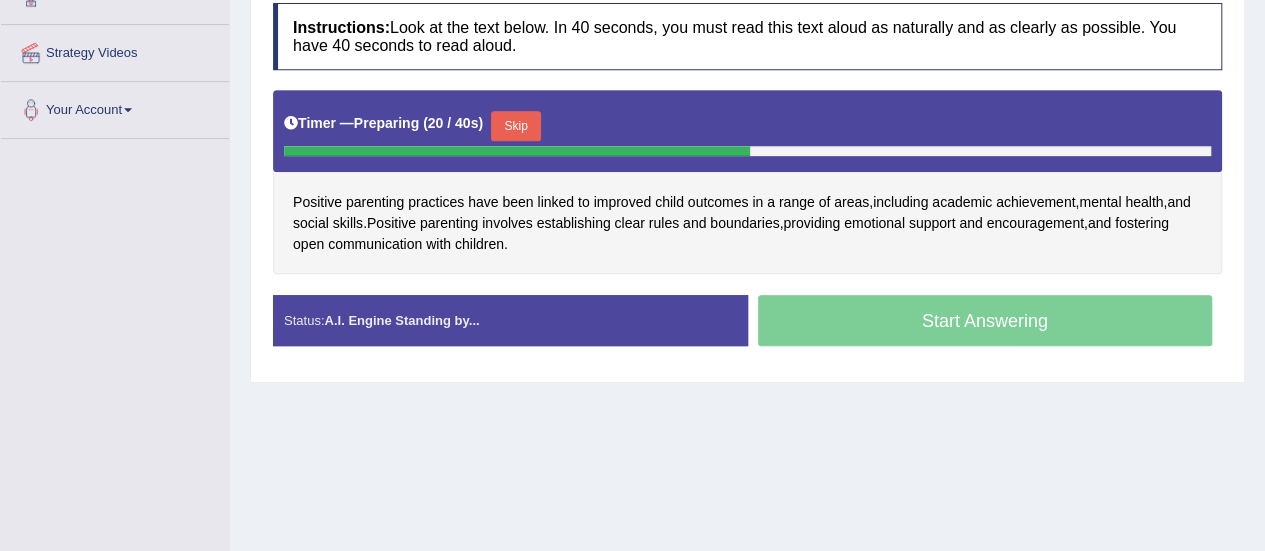 click on "Start Answering" at bounding box center (985, 323) 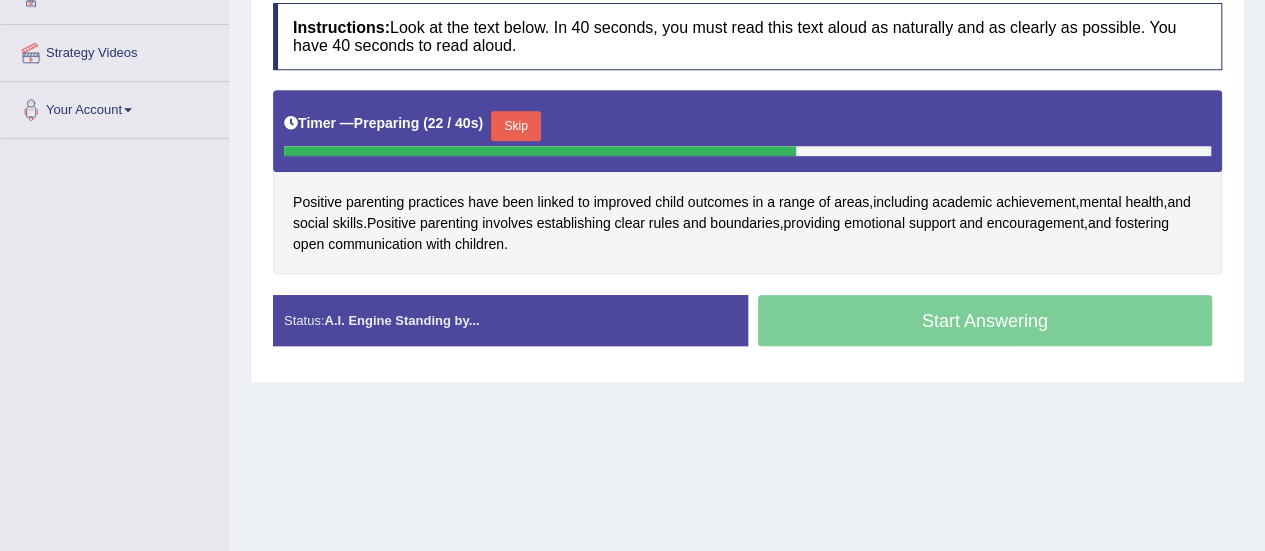 click on "Skip" at bounding box center (516, 126) 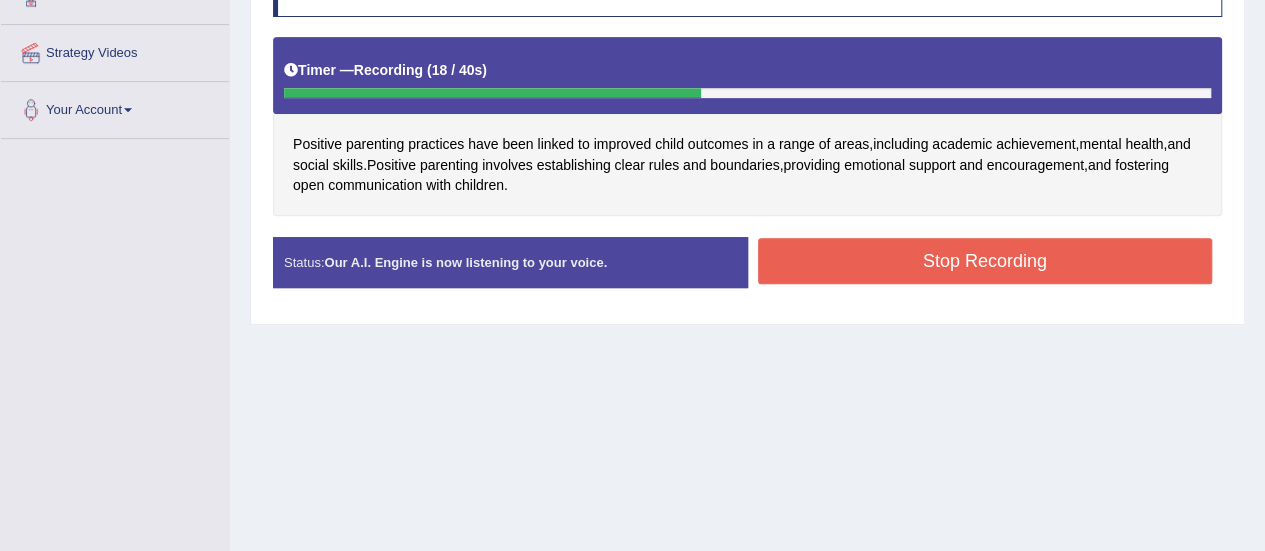 click on "Stop Recording" at bounding box center (985, 261) 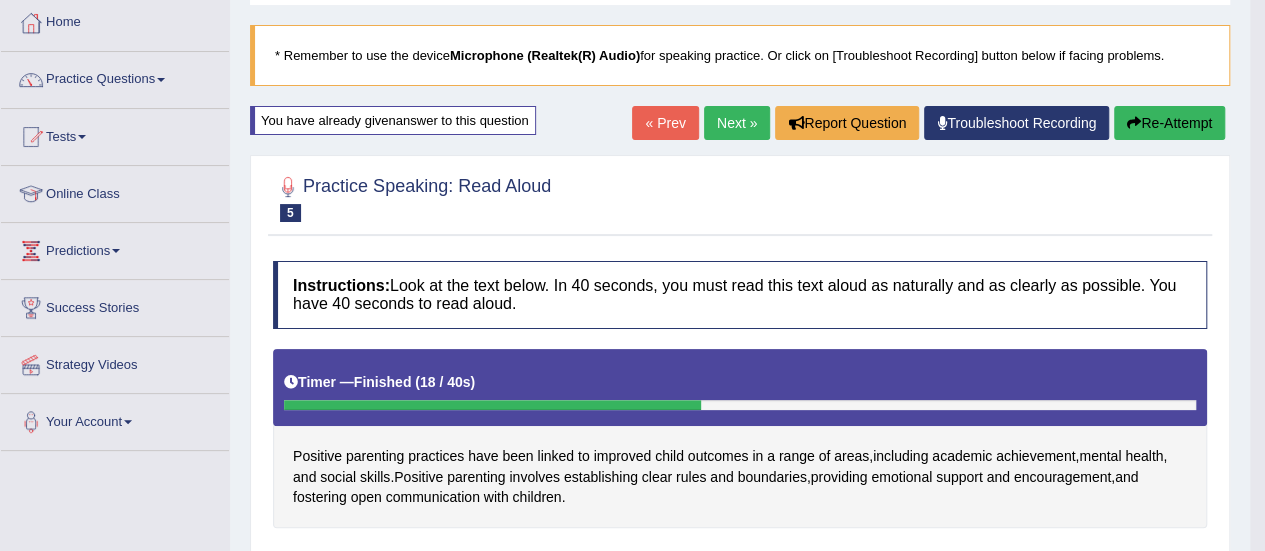 scroll, scrollTop: 74, scrollLeft: 0, axis: vertical 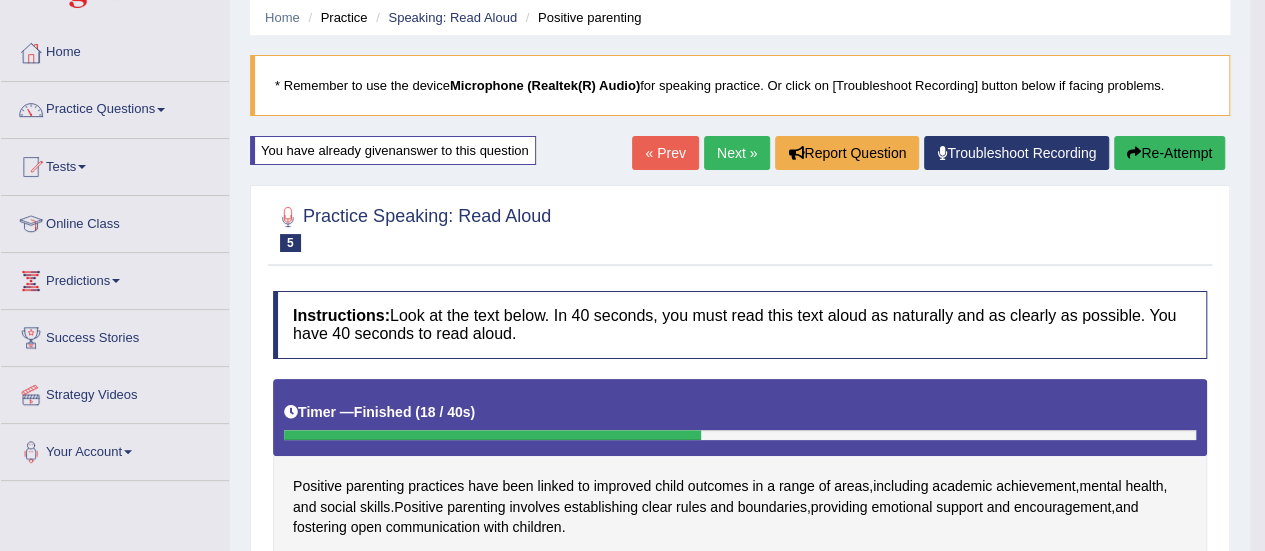 click on "Next »" at bounding box center (737, 153) 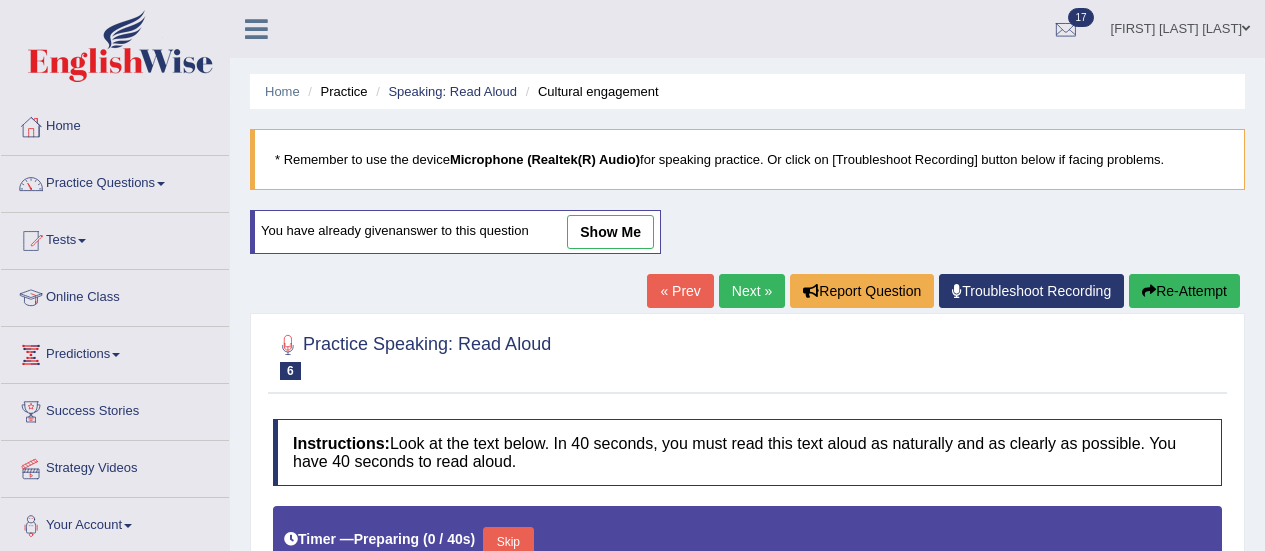 scroll, scrollTop: 0, scrollLeft: 0, axis: both 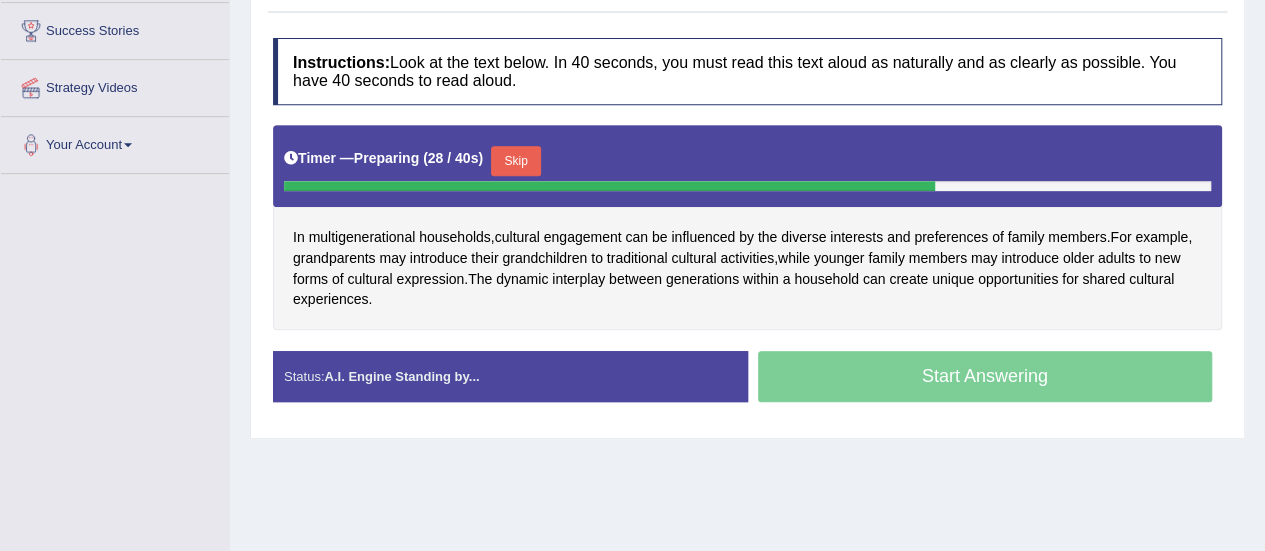 click on "Timer —  Preparing   ( 28 / 40s ) Skip" at bounding box center [747, 161] 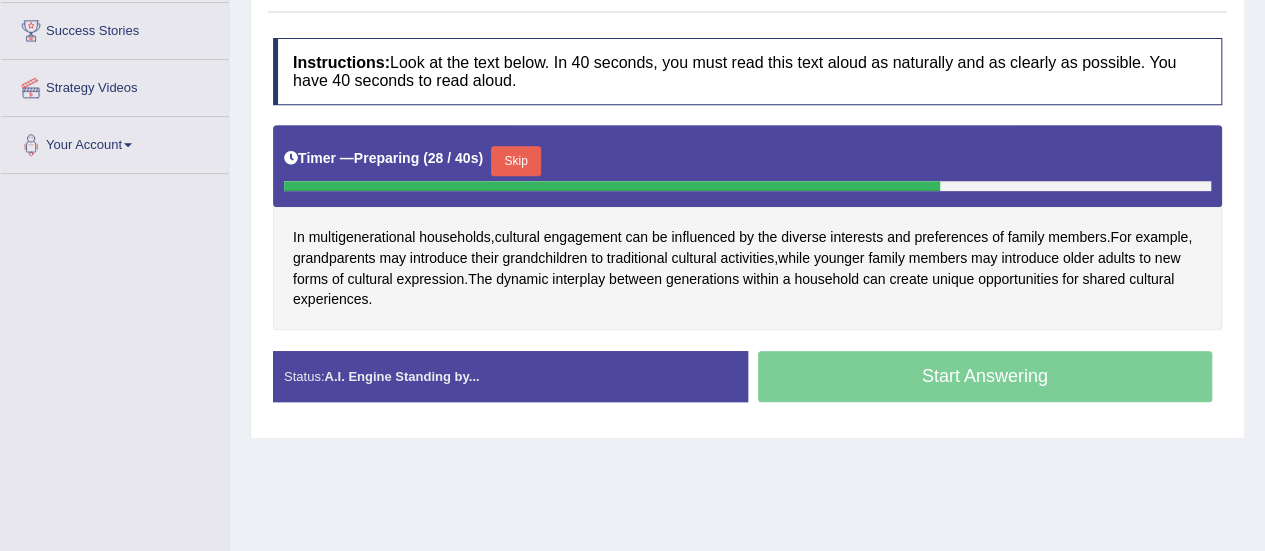 click on "Skip" at bounding box center (516, 161) 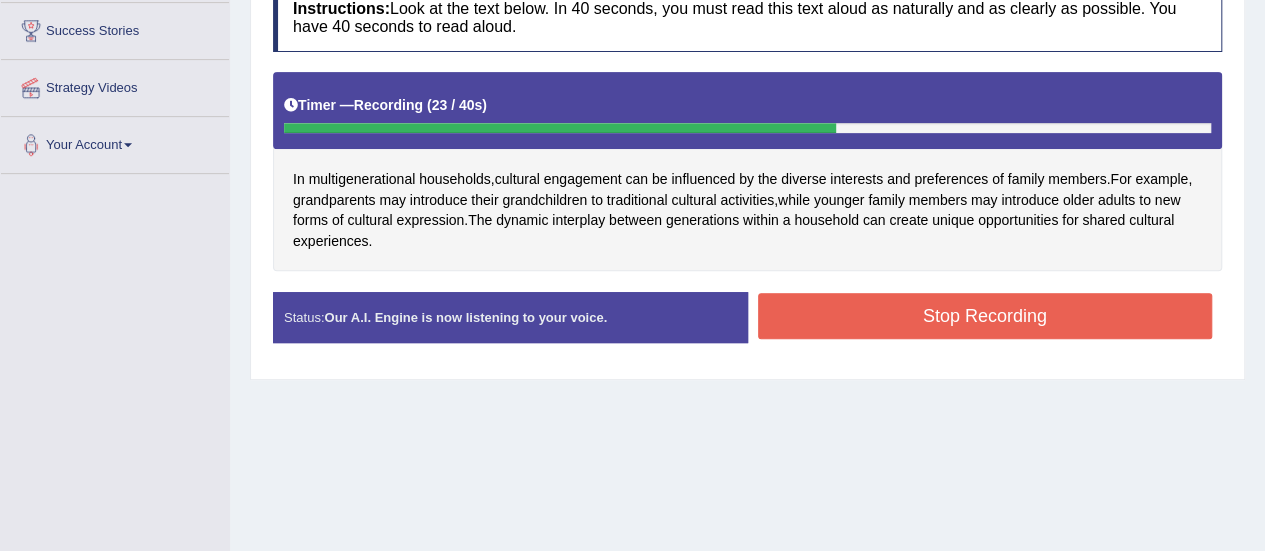click on "Stop Recording" at bounding box center [985, 316] 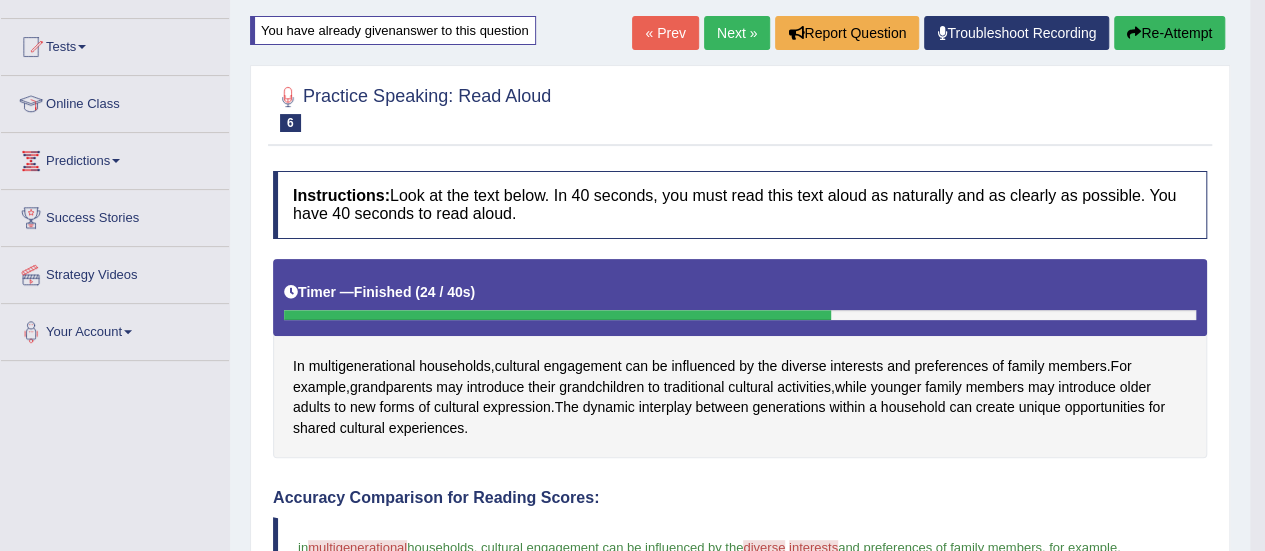 scroll, scrollTop: 193, scrollLeft: 0, axis: vertical 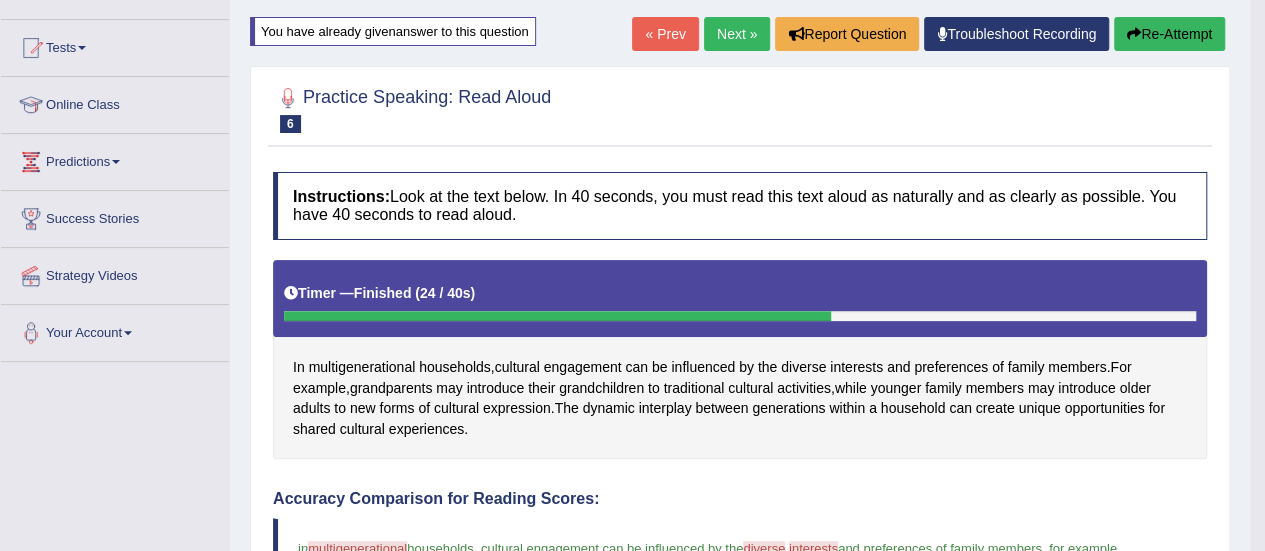 click on "Next »" at bounding box center (737, 34) 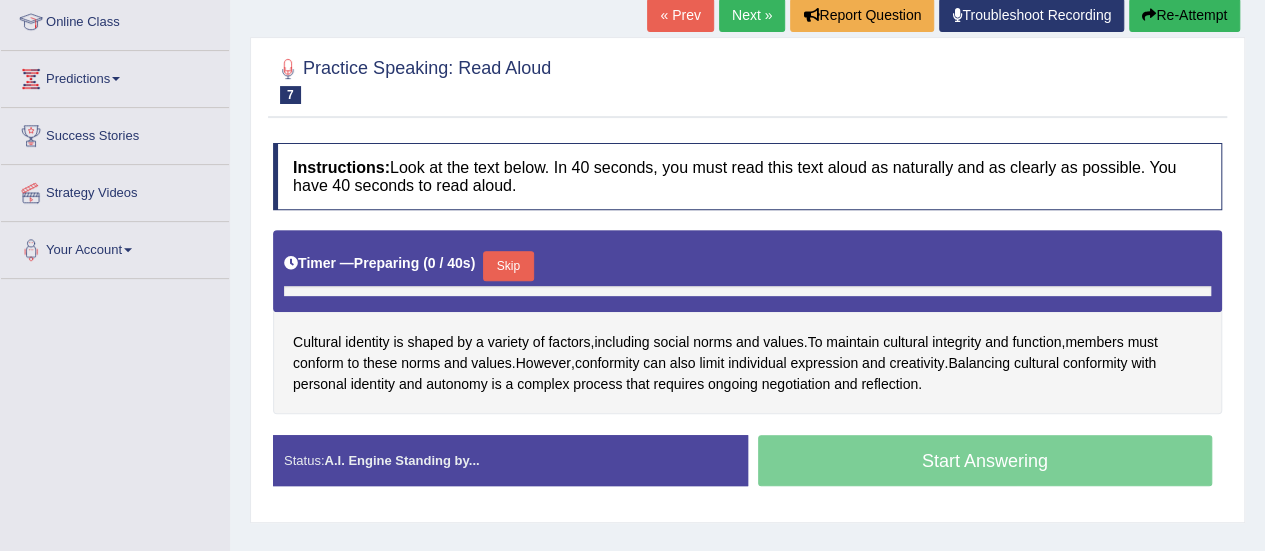 scroll, scrollTop: 0, scrollLeft: 0, axis: both 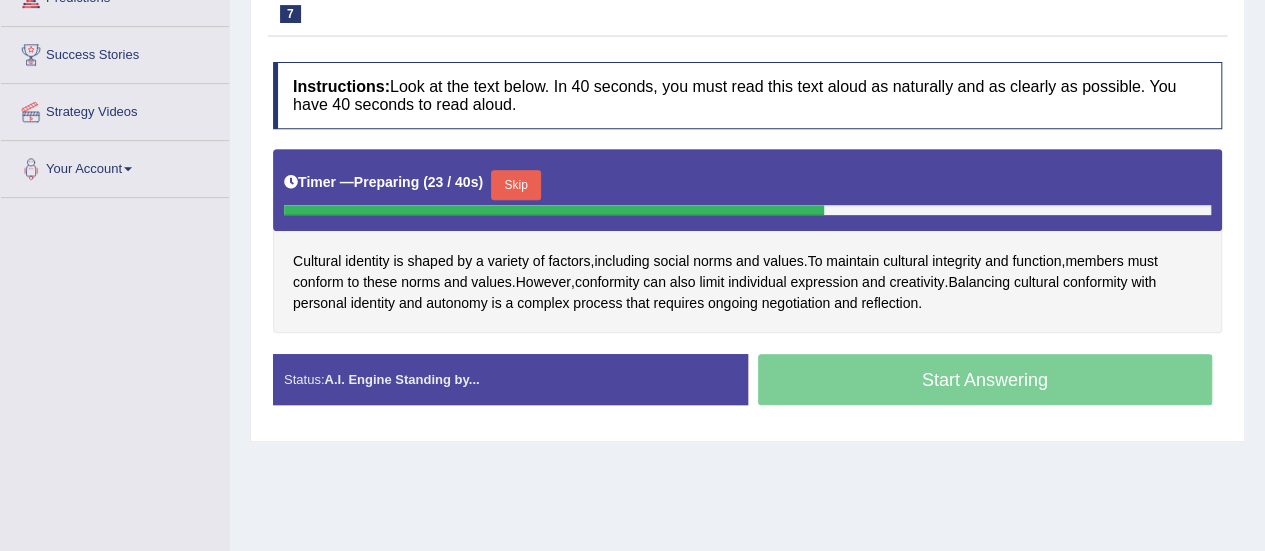 click on "Skip" at bounding box center [516, 185] 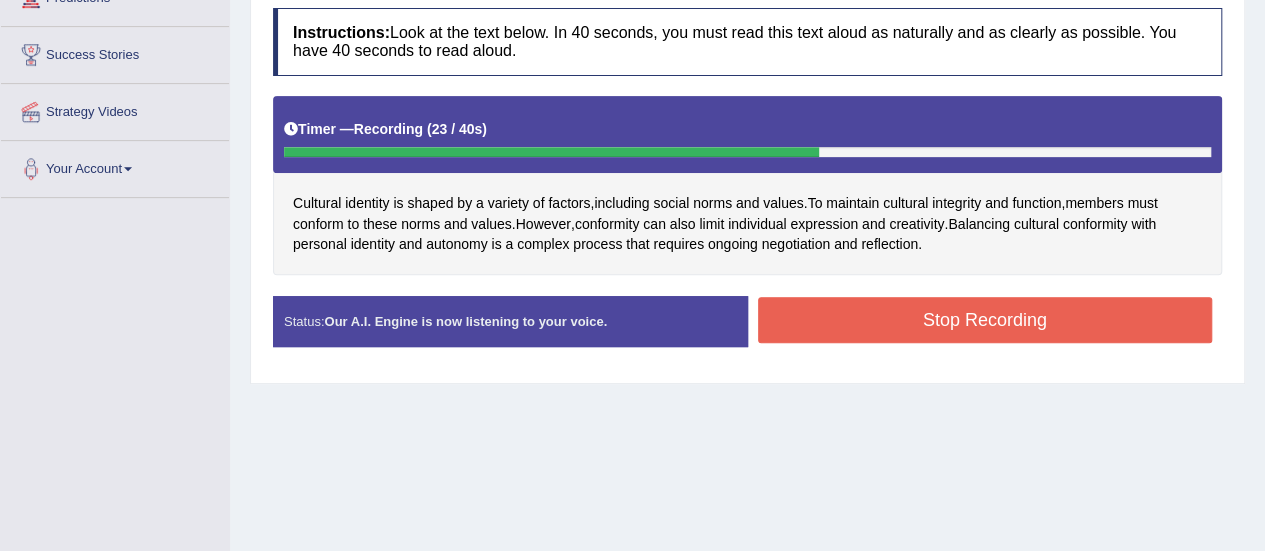 click on "Stop Recording" at bounding box center [985, 320] 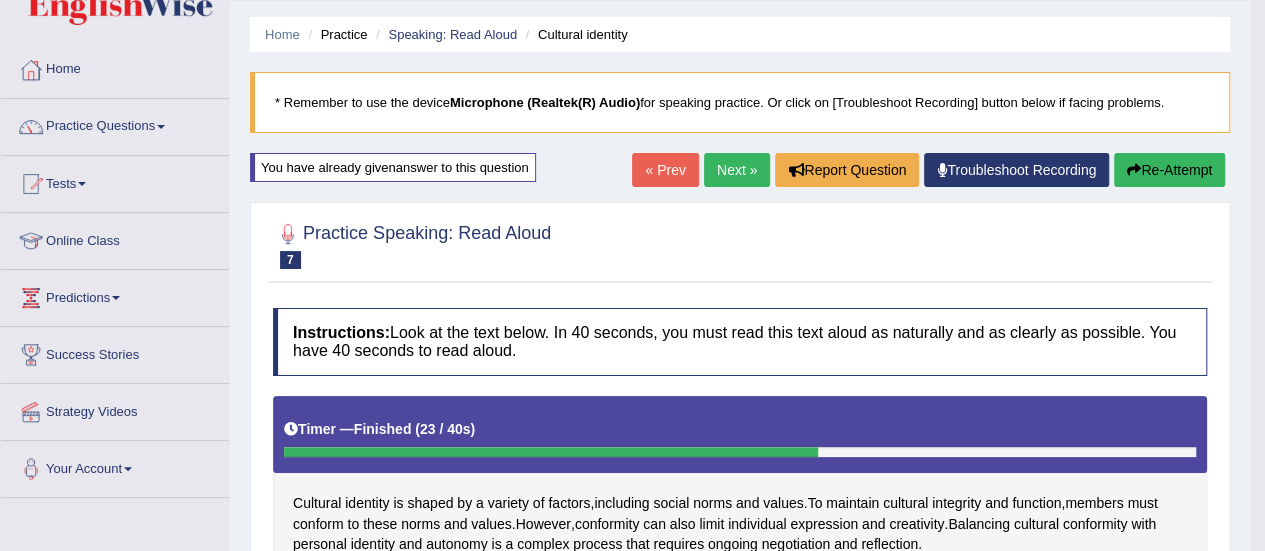 scroll, scrollTop: 0, scrollLeft: 0, axis: both 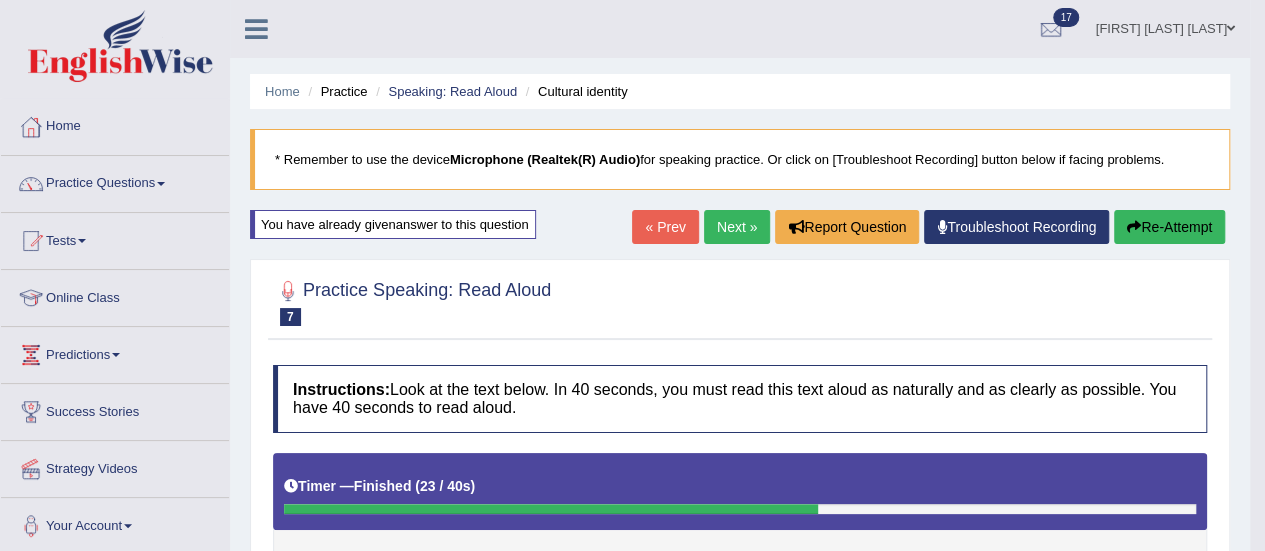 click on "Next »" at bounding box center (737, 227) 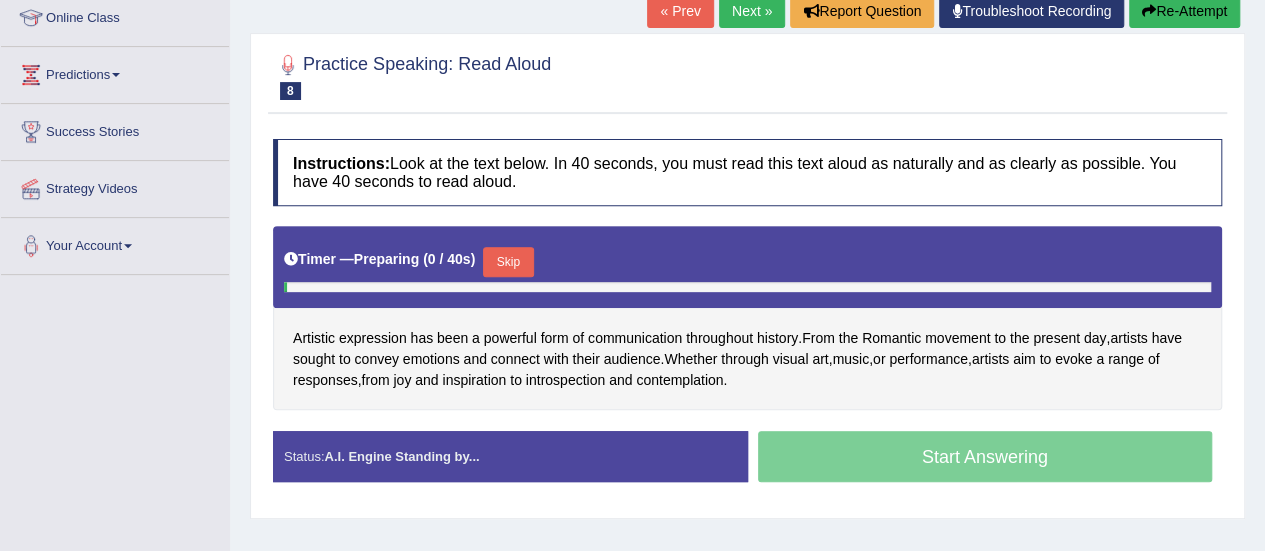 scroll, scrollTop: 0, scrollLeft: 0, axis: both 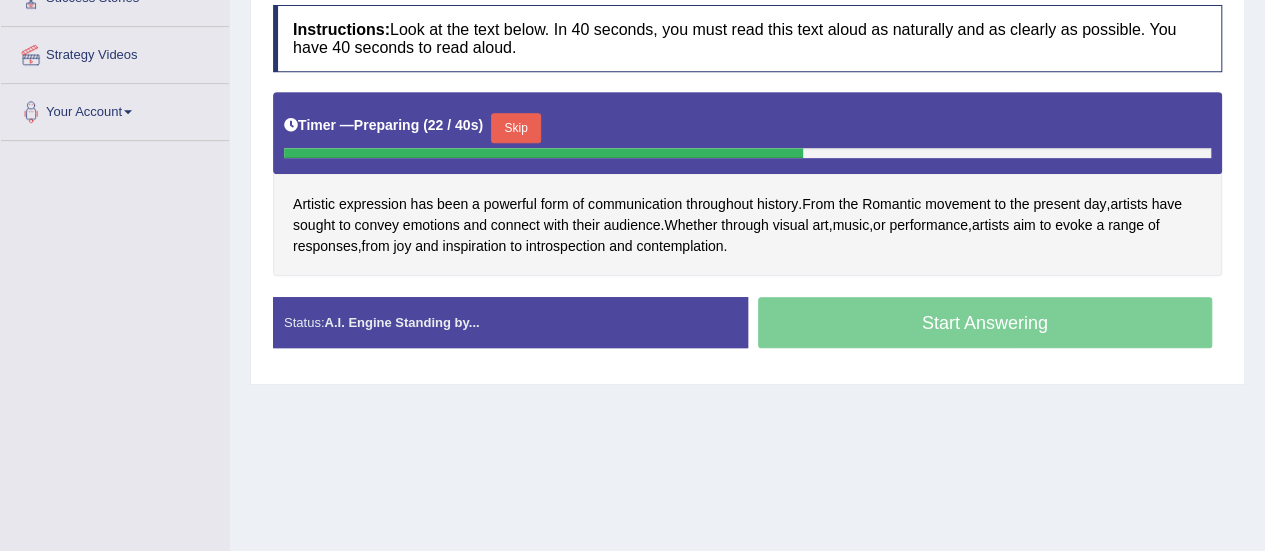 click on "Skip" at bounding box center (516, 128) 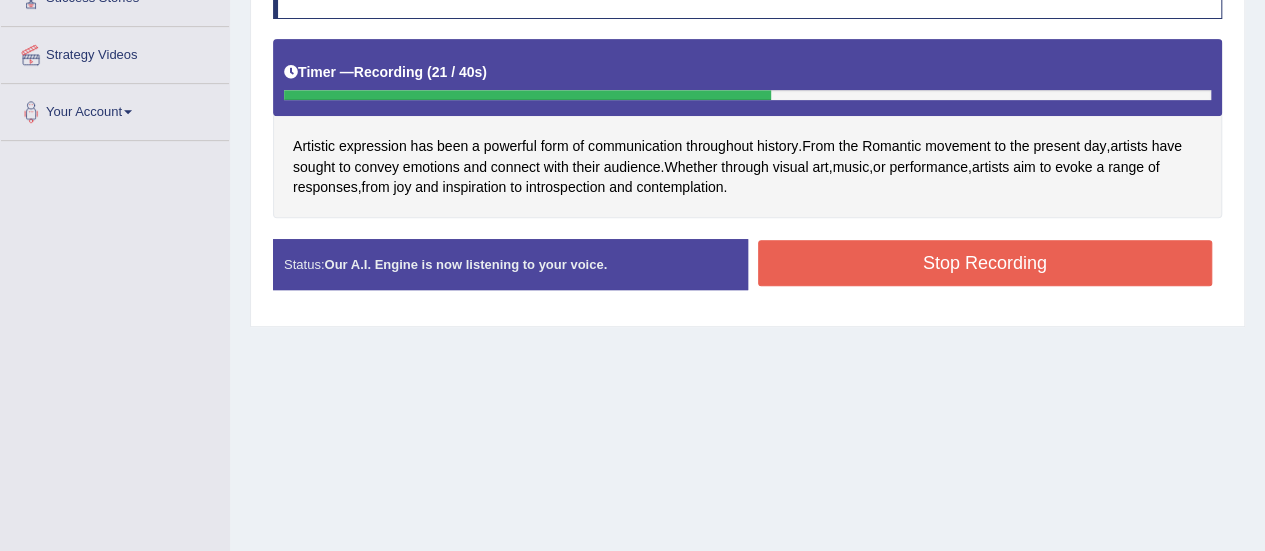 click on "Stop Recording" at bounding box center [985, 263] 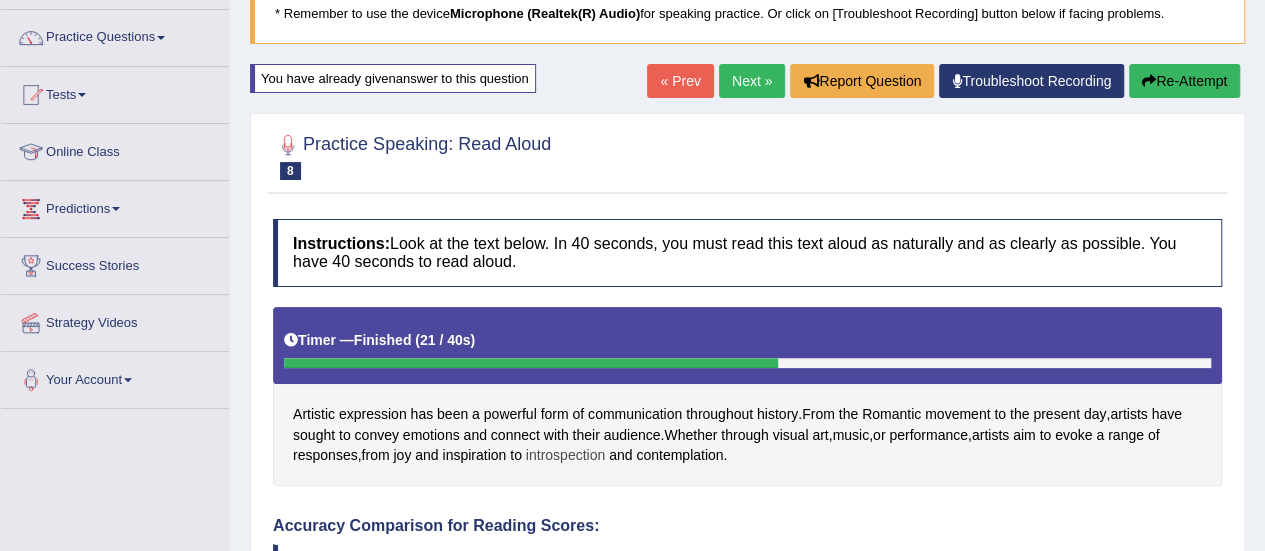 scroll, scrollTop: 0, scrollLeft: 0, axis: both 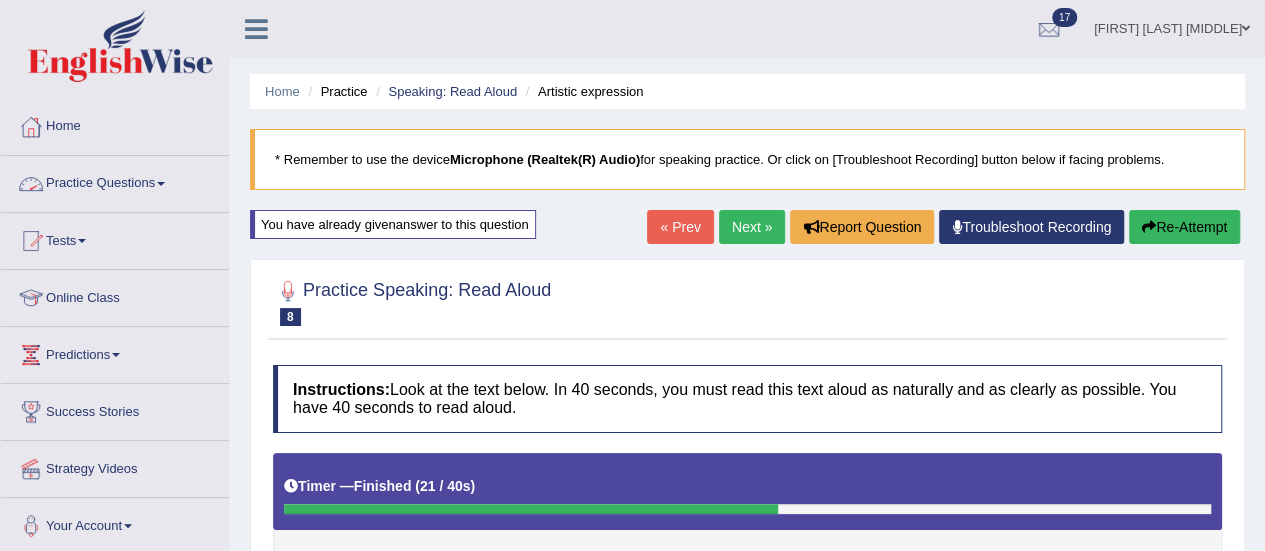 click on "Practice Questions" at bounding box center [115, 181] 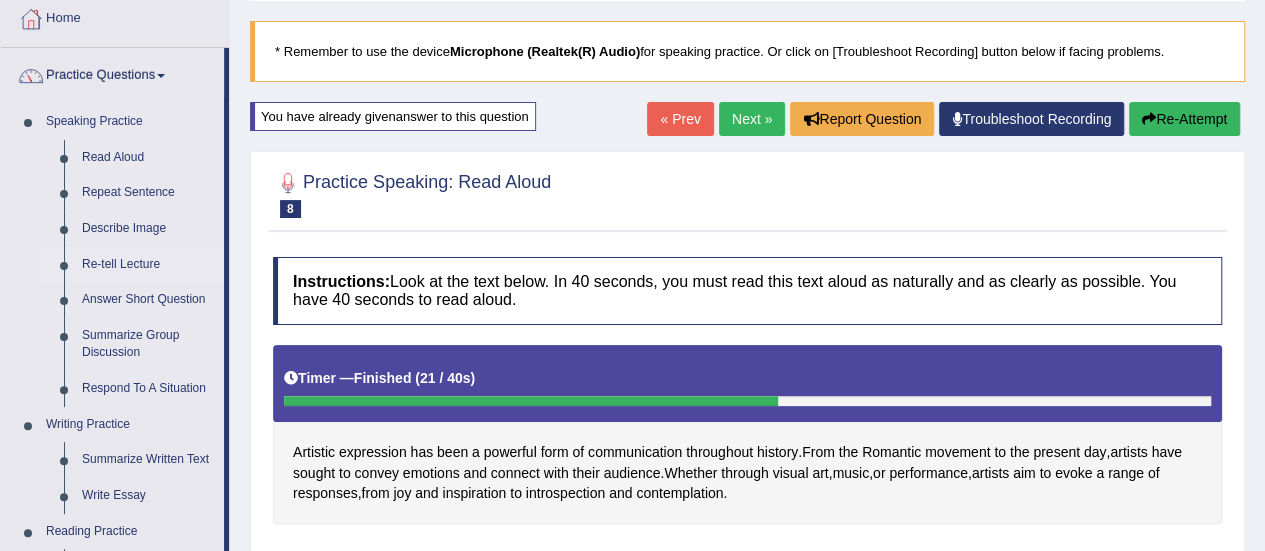 scroll, scrollTop: 109, scrollLeft: 0, axis: vertical 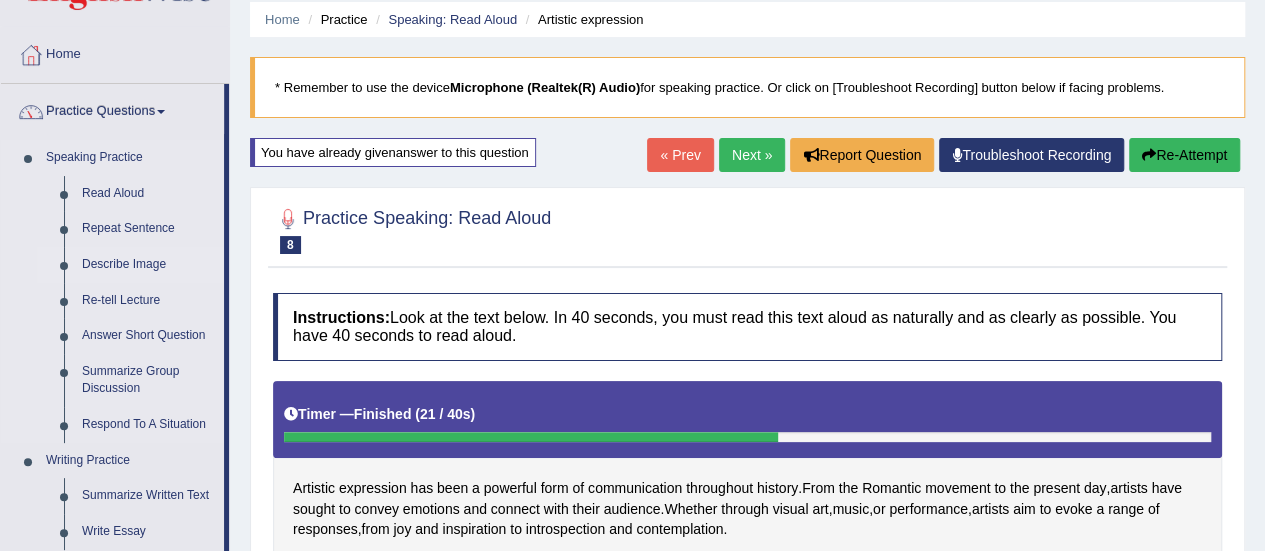click on "Describe Image" at bounding box center (148, 265) 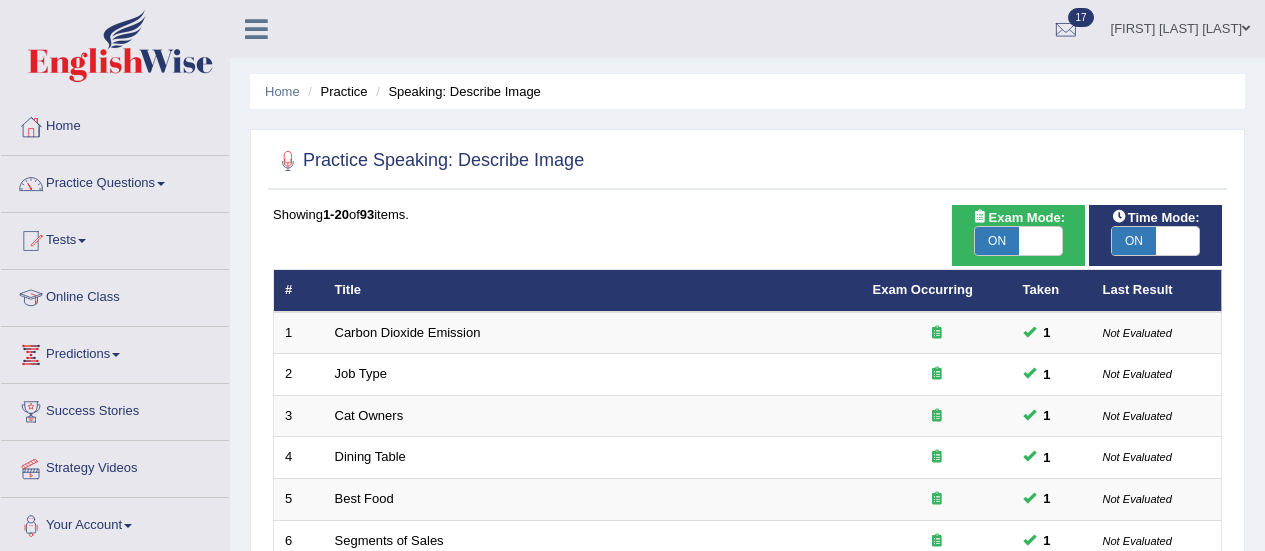 scroll, scrollTop: 0, scrollLeft: 0, axis: both 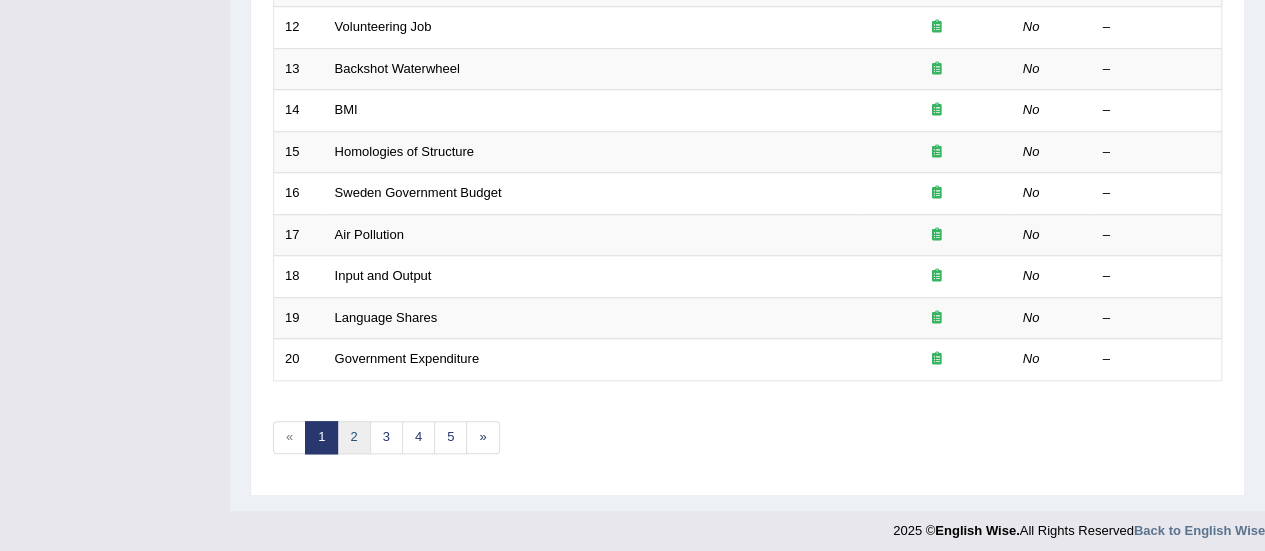 click on "2" at bounding box center [353, 437] 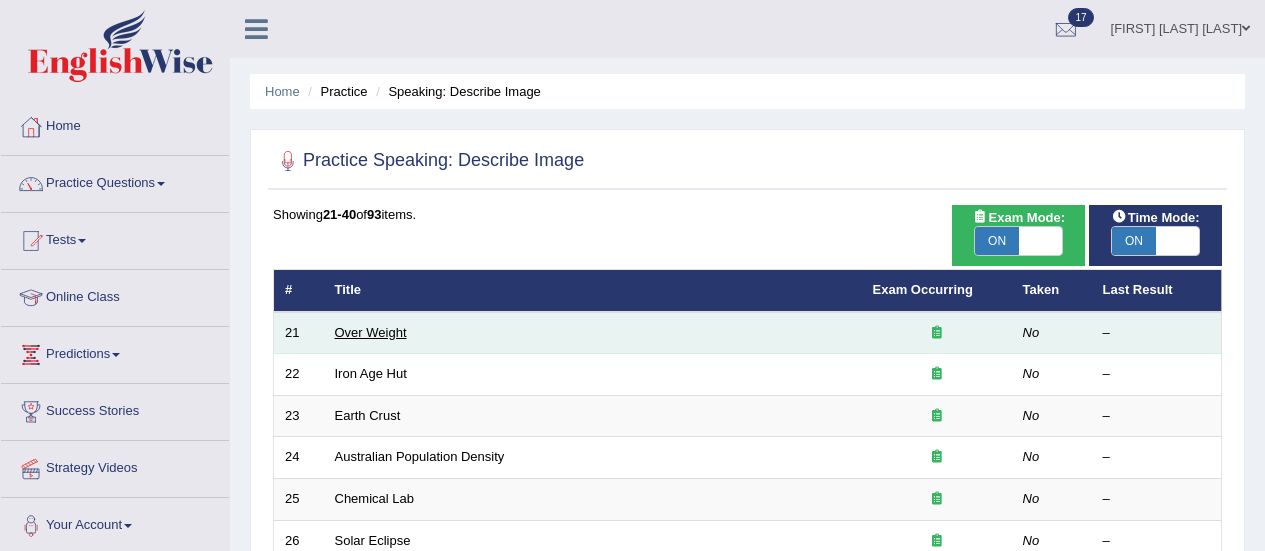 scroll, scrollTop: 0, scrollLeft: 0, axis: both 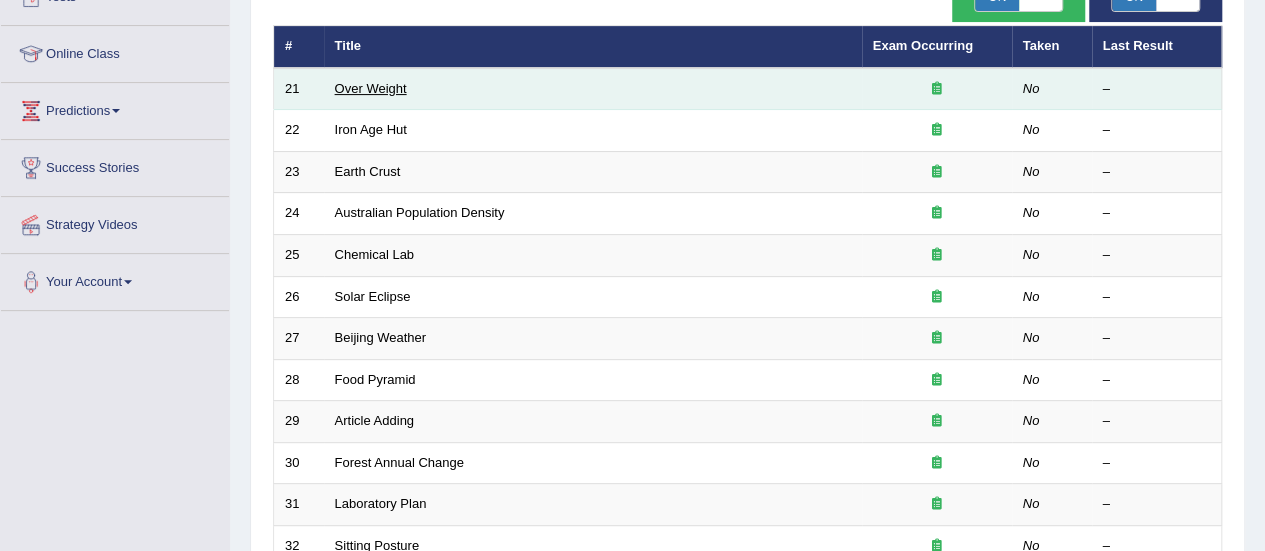 click on "Over Weight" at bounding box center (371, 88) 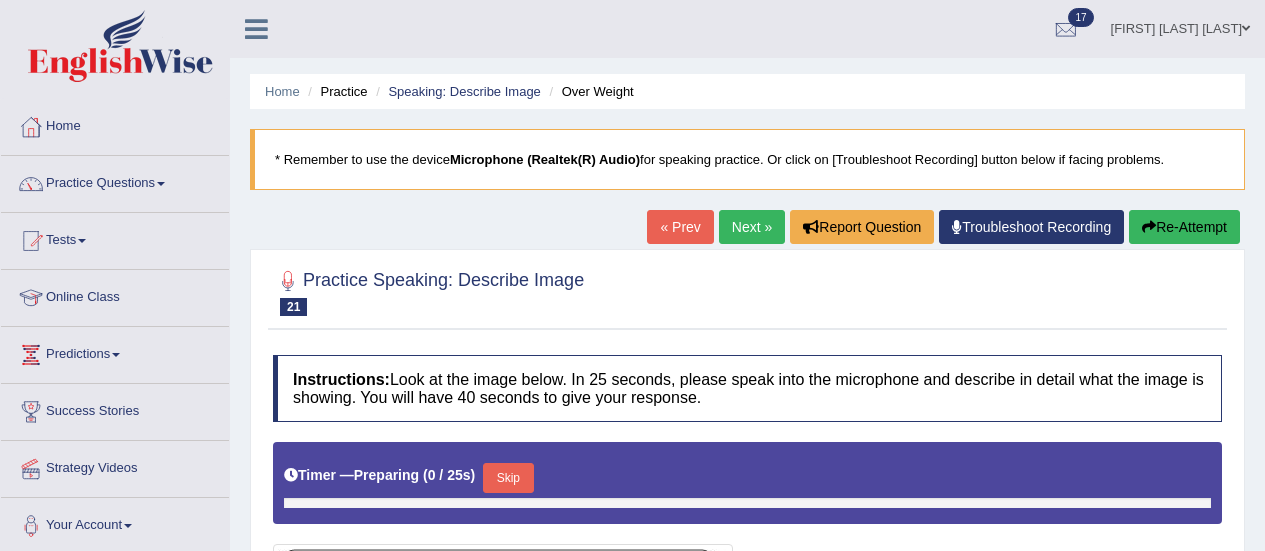 scroll, scrollTop: 0, scrollLeft: 0, axis: both 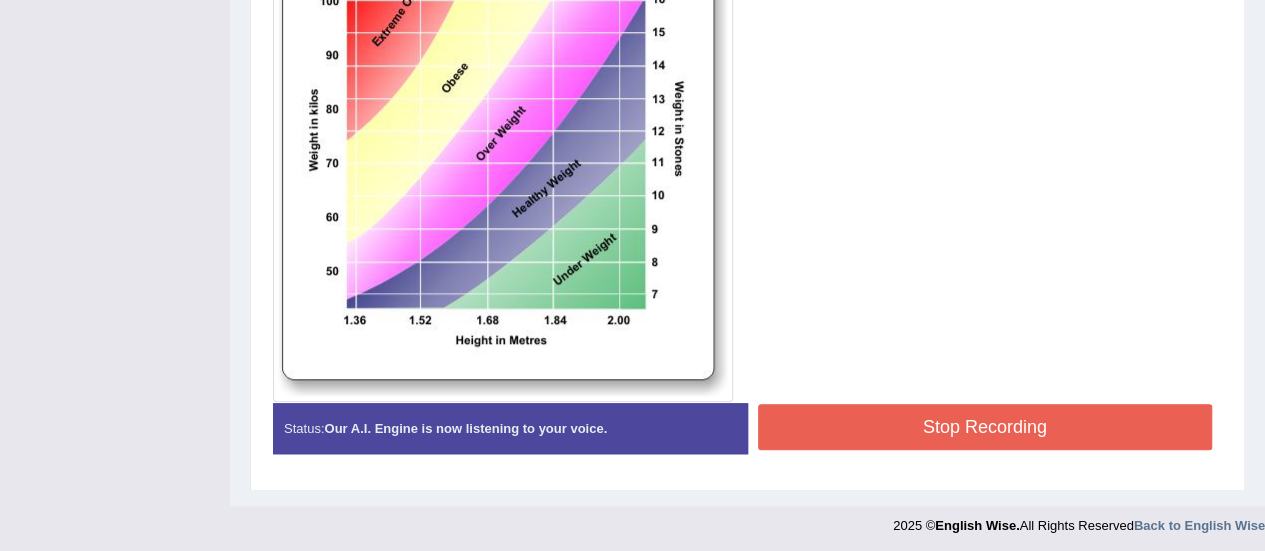click on "Stop Recording" at bounding box center [985, 427] 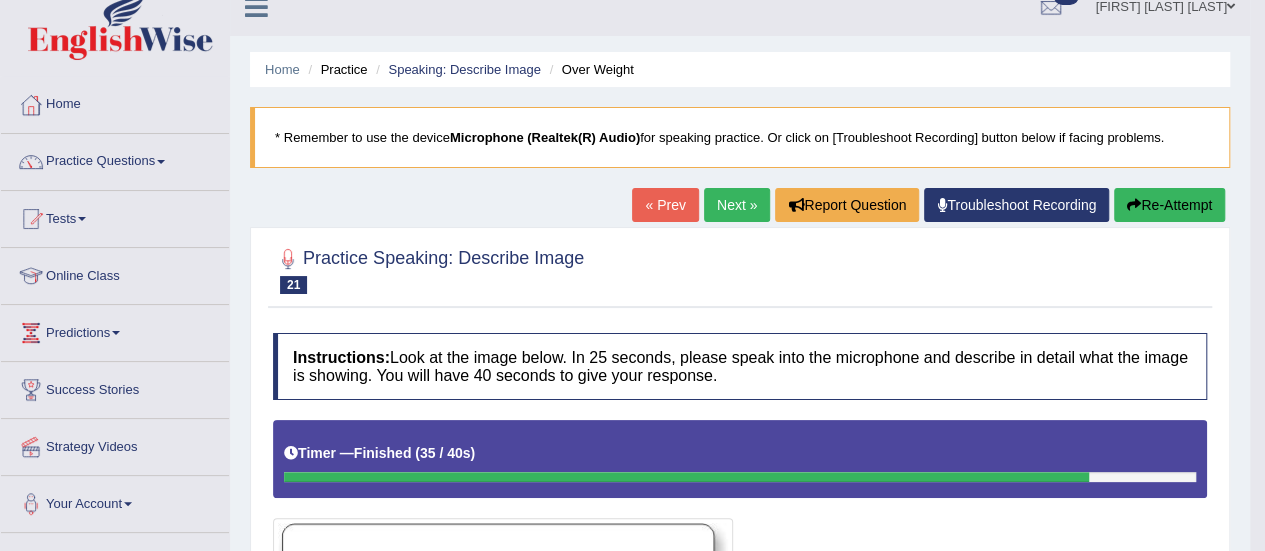 scroll, scrollTop: 21, scrollLeft: 0, axis: vertical 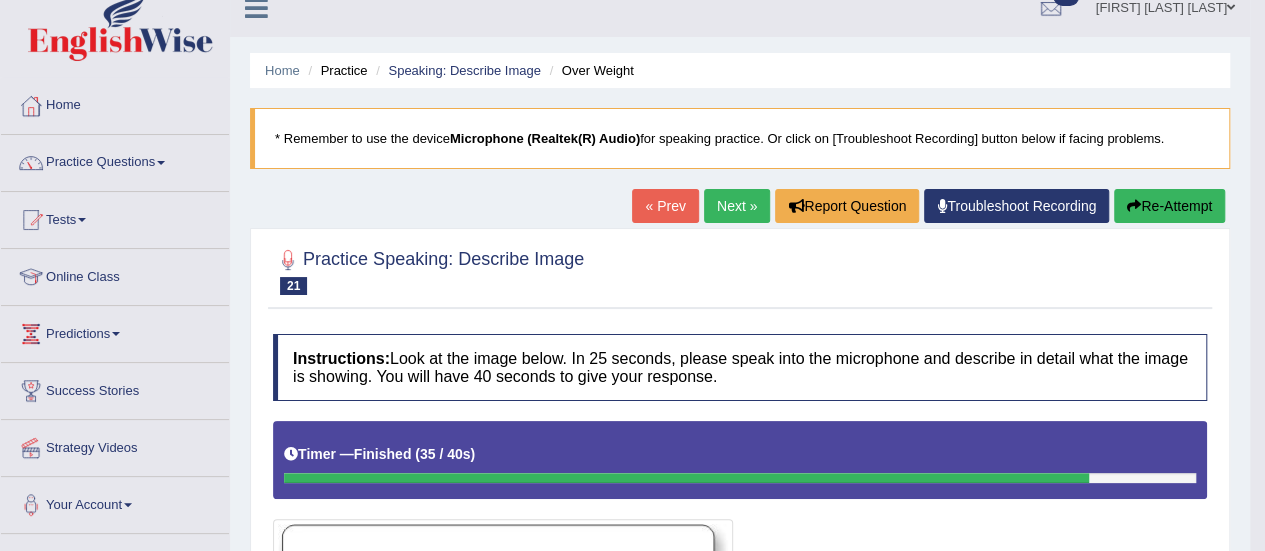 click on "Next »" at bounding box center (737, 206) 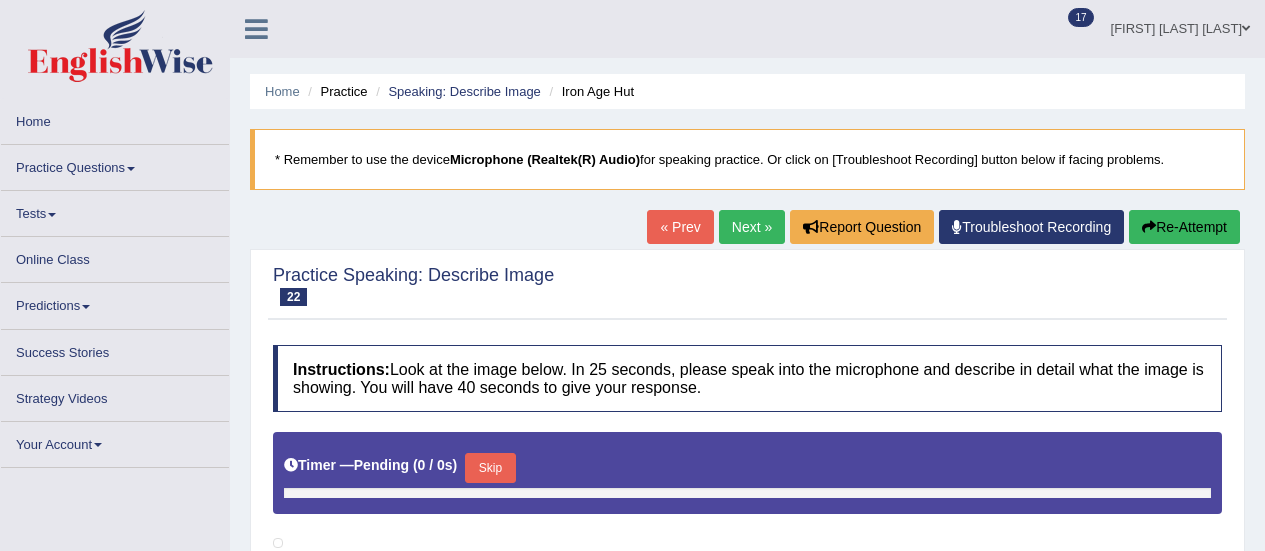 scroll, scrollTop: 0, scrollLeft: 0, axis: both 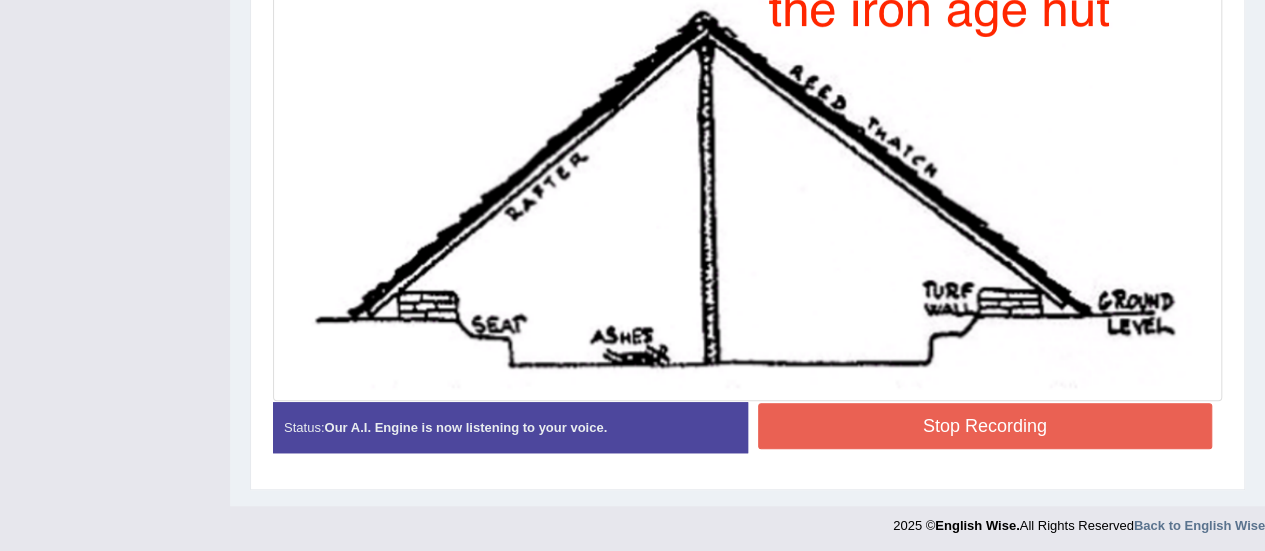 click on "Stop Recording" at bounding box center [985, 426] 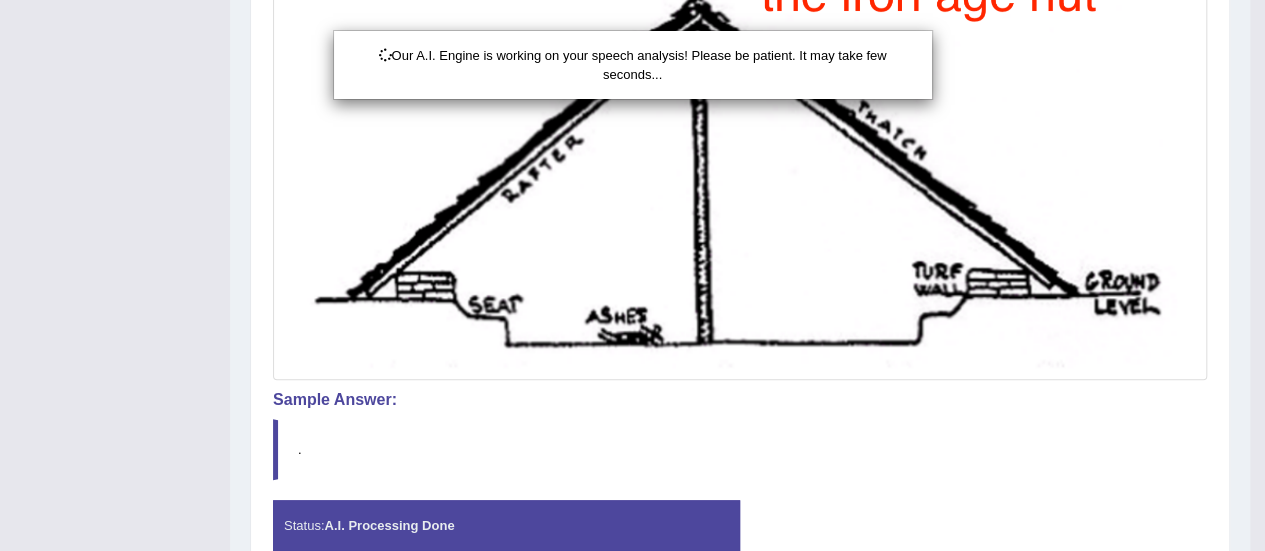 scroll, scrollTop: 702, scrollLeft: 0, axis: vertical 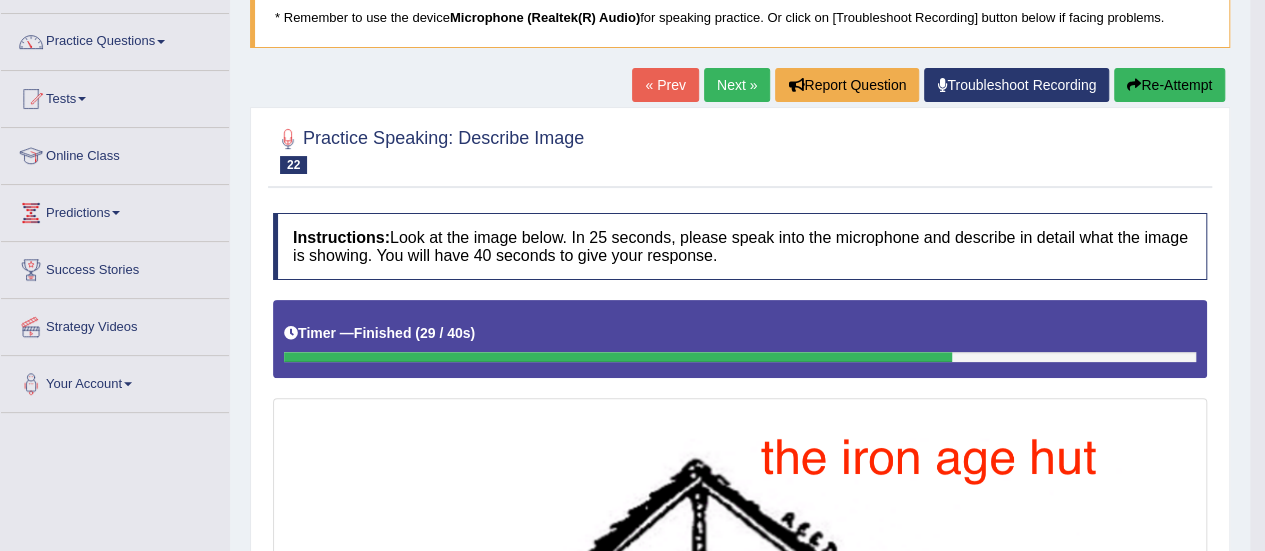 click on "Next »" at bounding box center [737, 85] 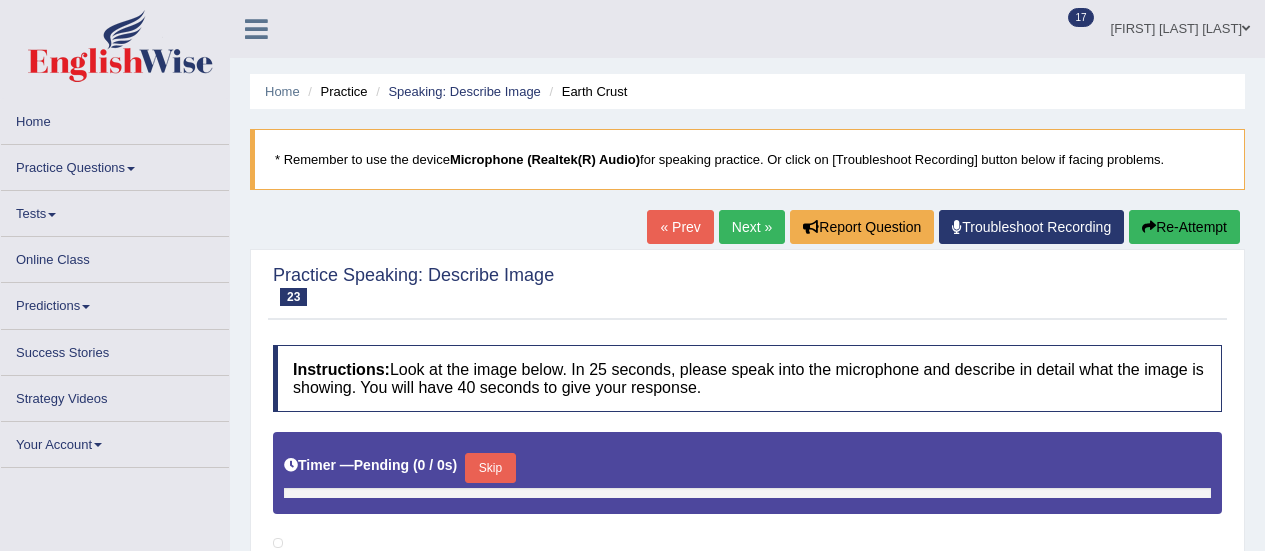 scroll, scrollTop: 0, scrollLeft: 0, axis: both 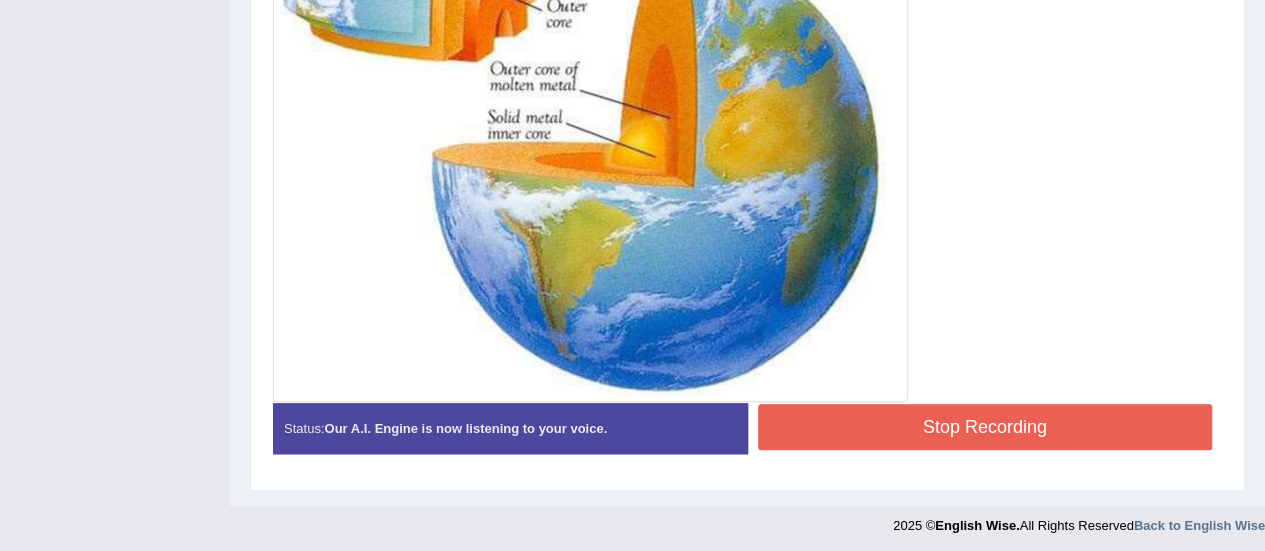 click on "Stop Recording" at bounding box center [985, 427] 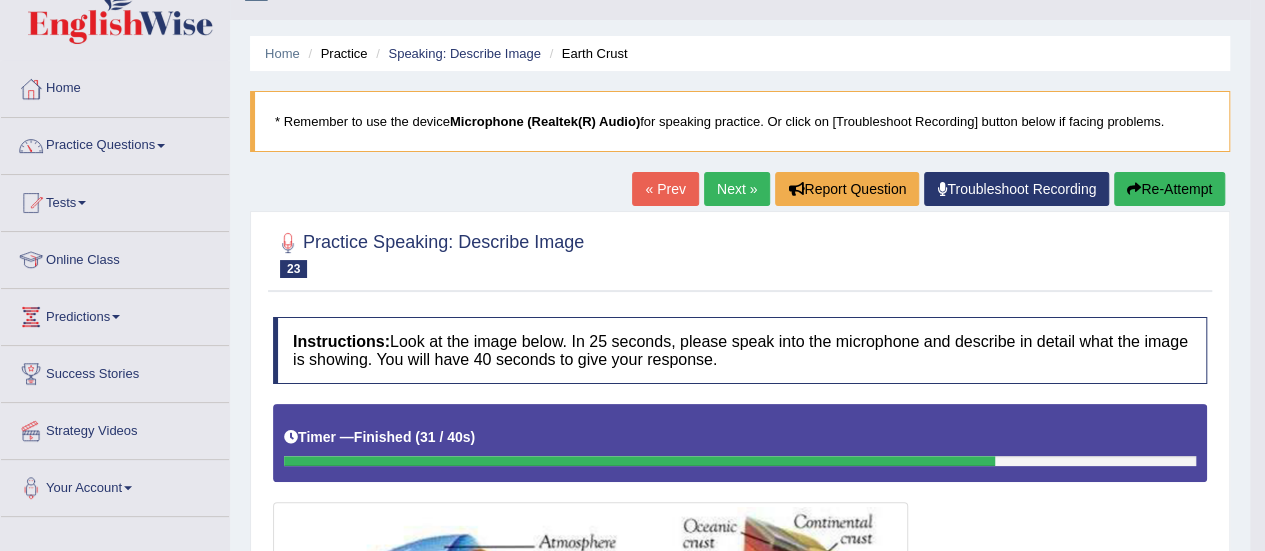 scroll, scrollTop: 0, scrollLeft: 0, axis: both 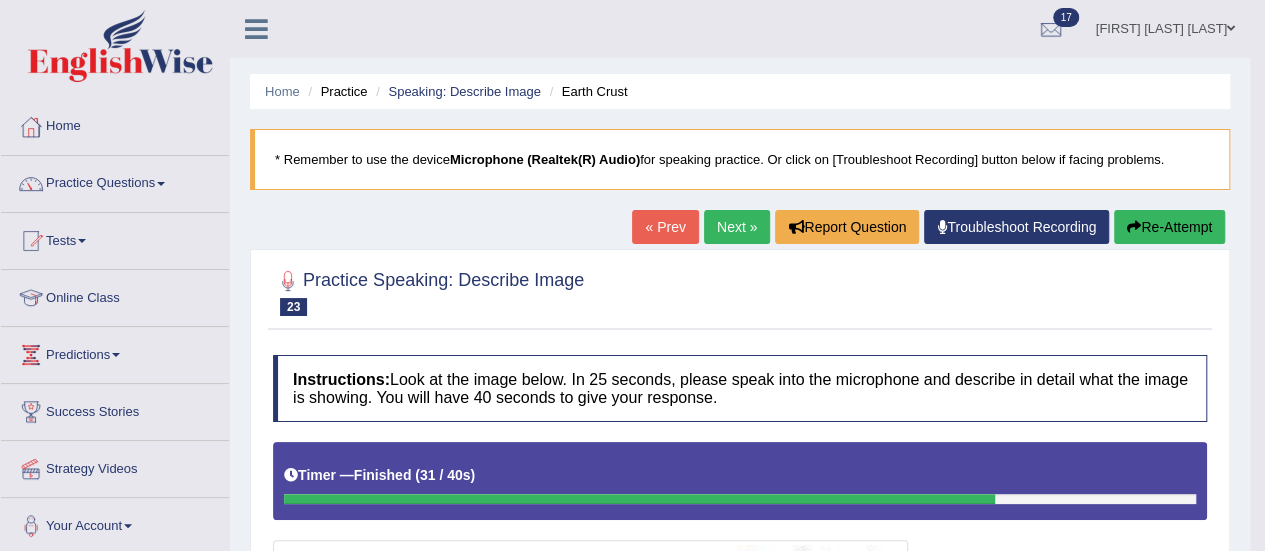 click on "Next »" at bounding box center (737, 227) 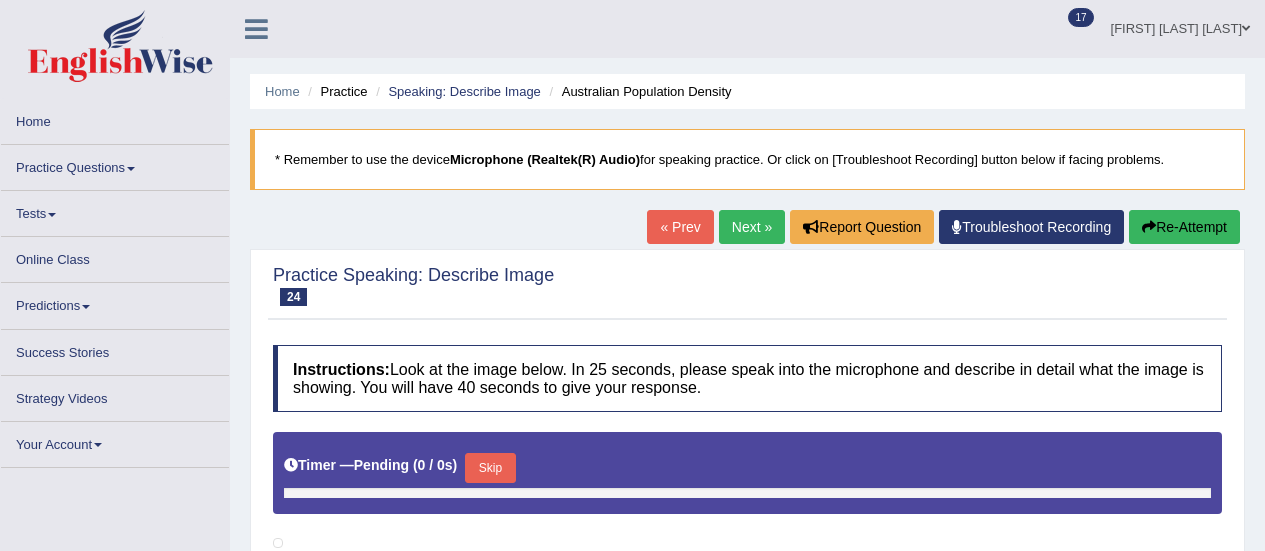 scroll, scrollTop: 0, scrollLeft: 0, axis: both 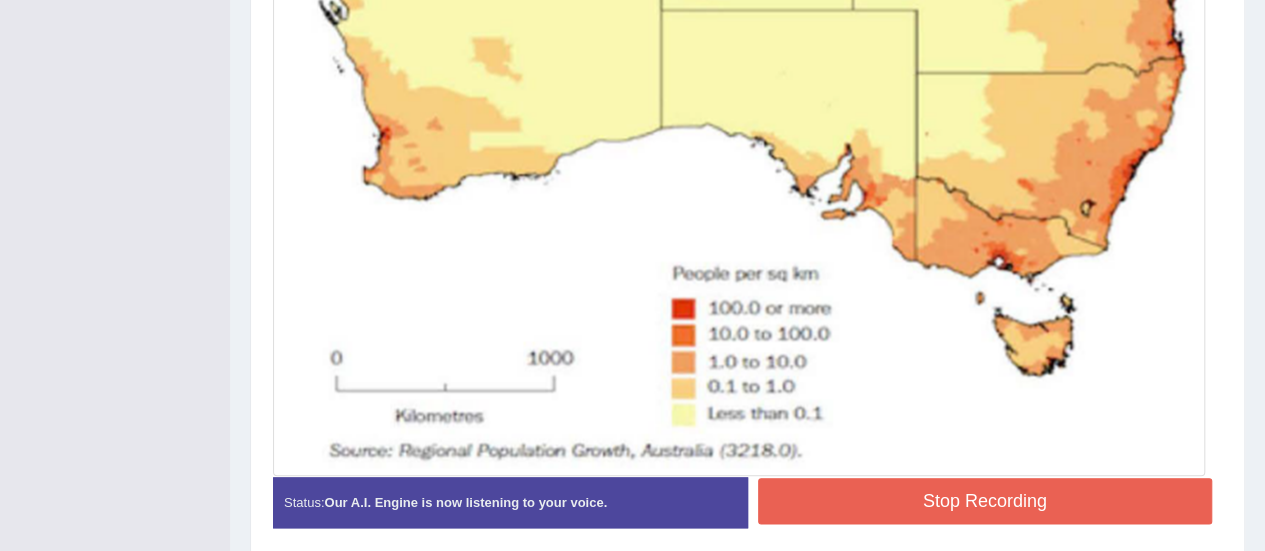 click on "Stop Recording" at bounding box center (985, 501) 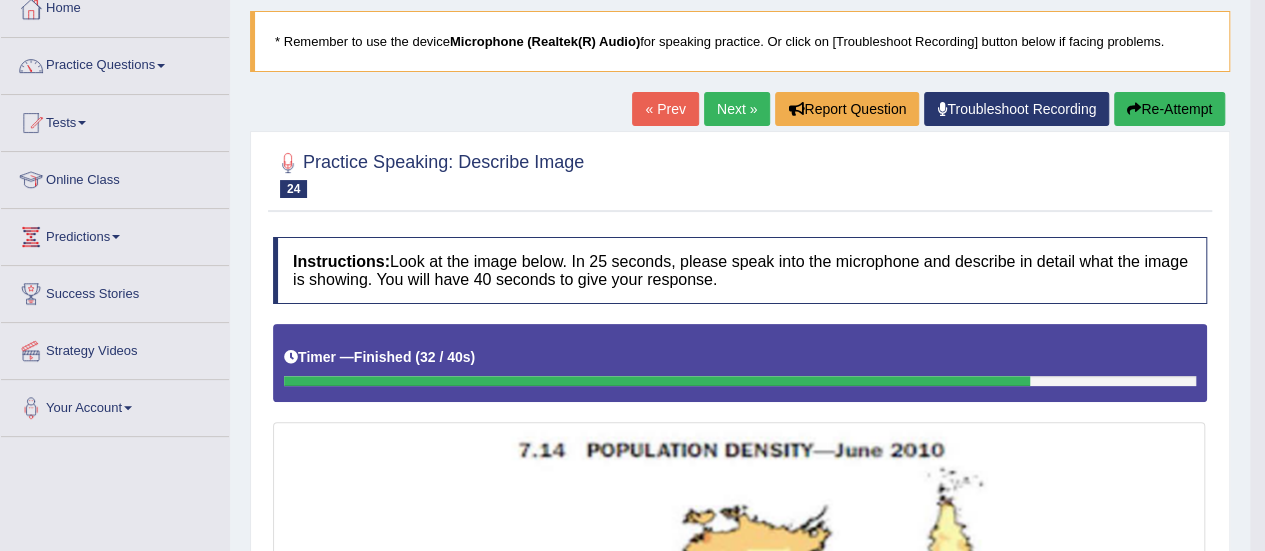 scroll, scrollTop: 0, scrollLeft: 0, axis: both 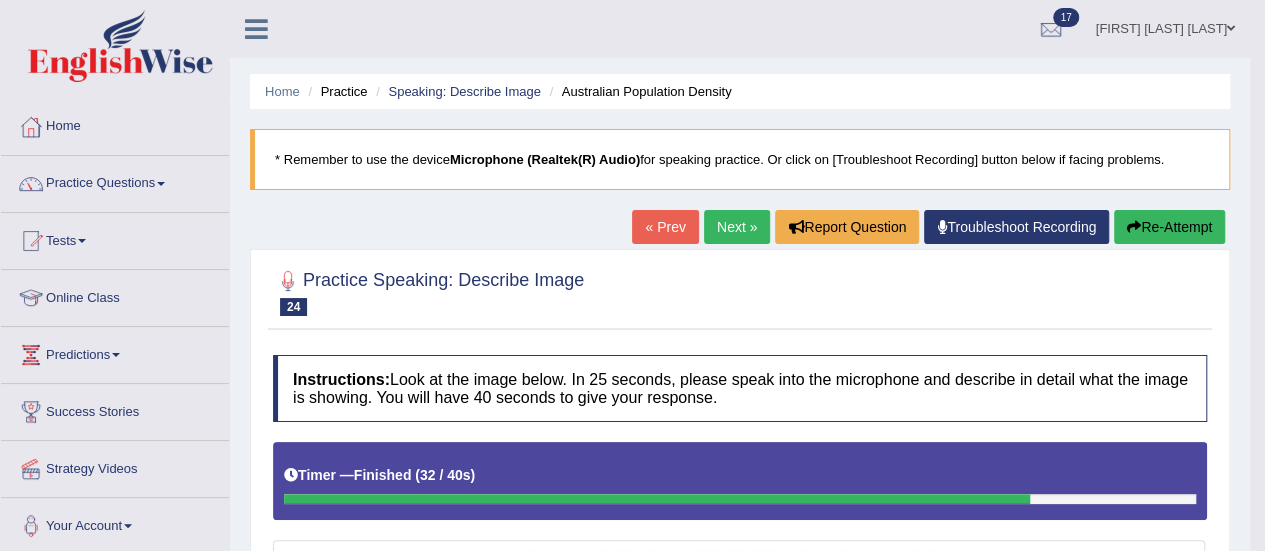 click on "Next »" at bounding box center (737, 227) 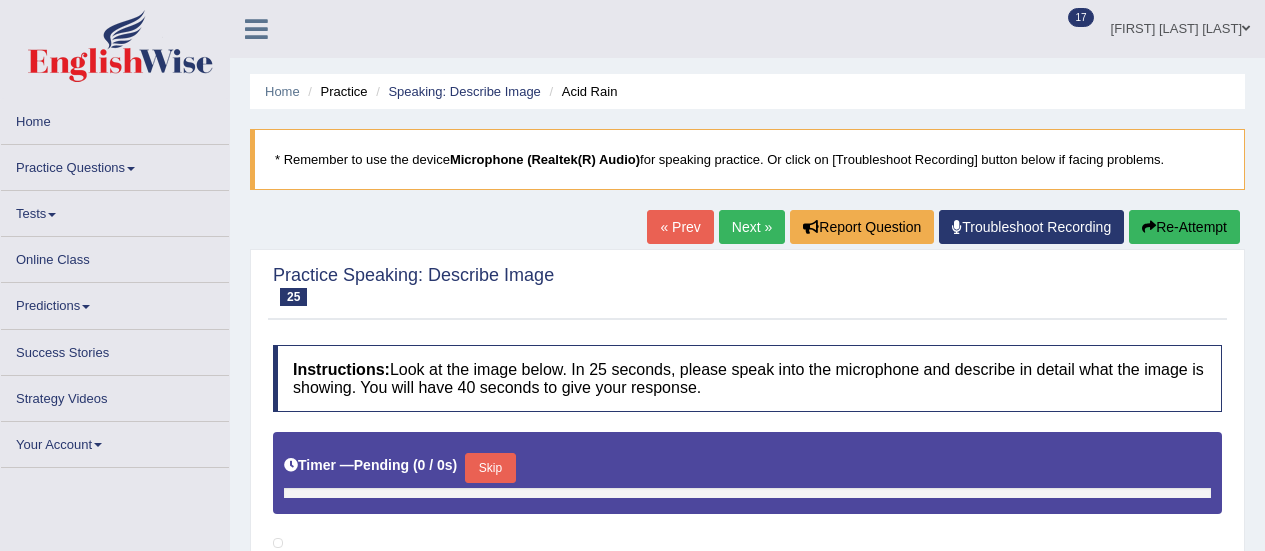 scroll, scrollTop: 455, scrollLeft: 0, axis: vertical 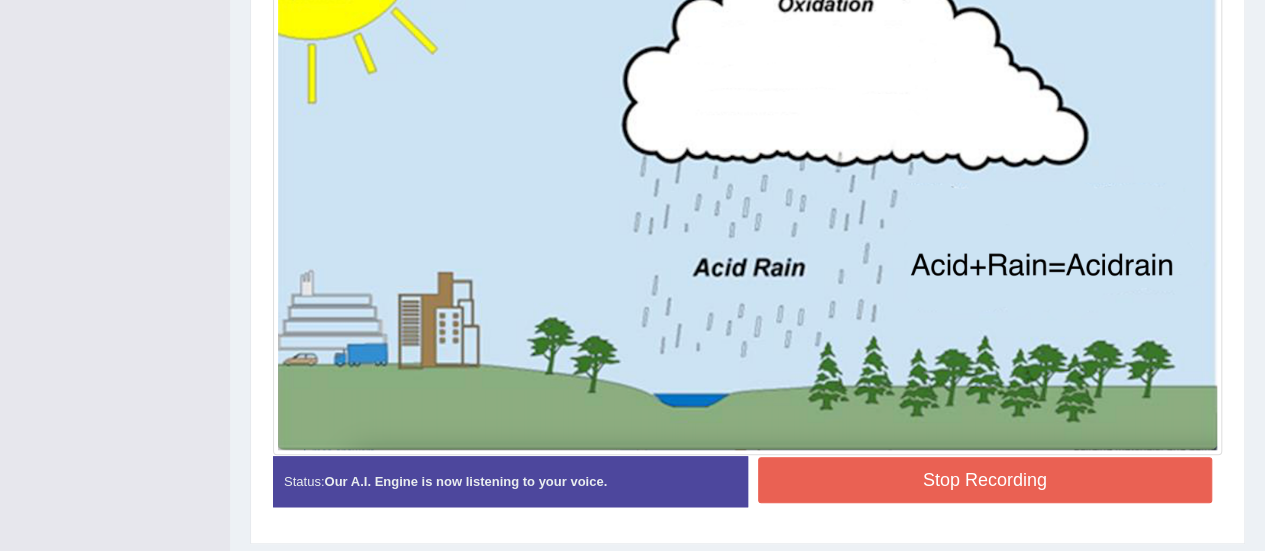 click on "Stop Recording" at bounding box center [985, 480] 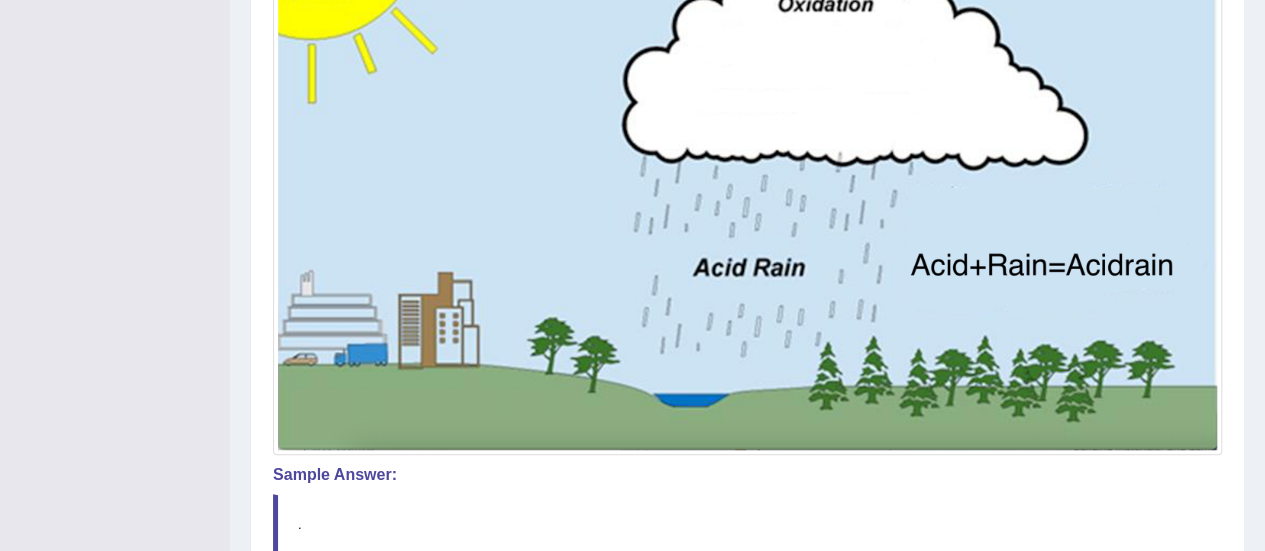 scroll, scrollTop: 798, scrollLeft: 0, axis: vertical 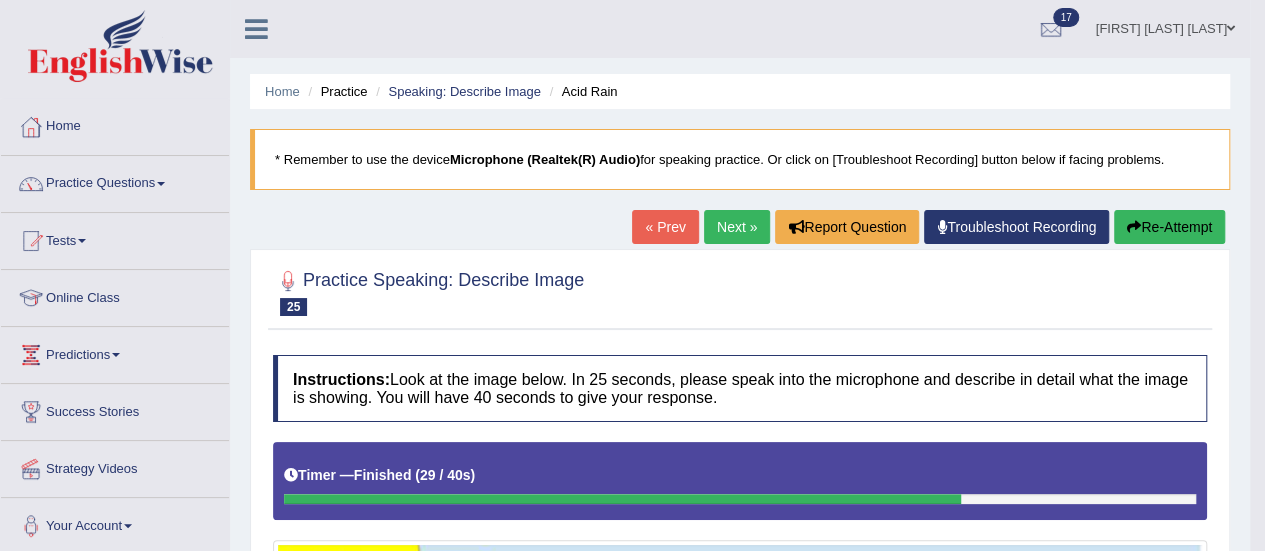 click on "Next »" at bounding box center (737, 227) 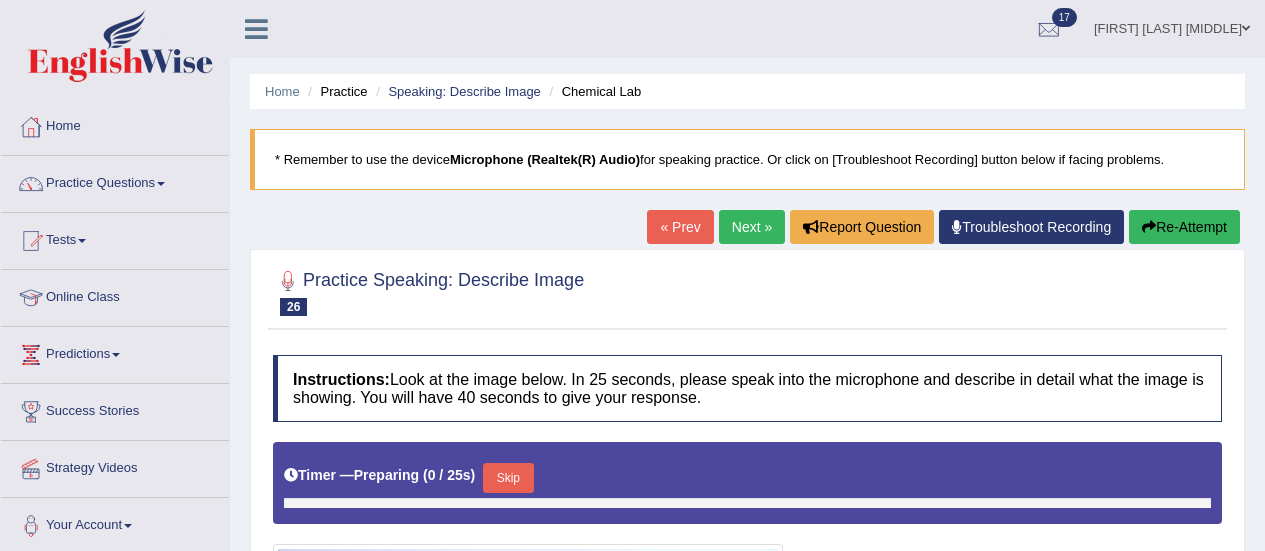 scroll, scrollTop: 0, scrollLeft: 0, axis: both 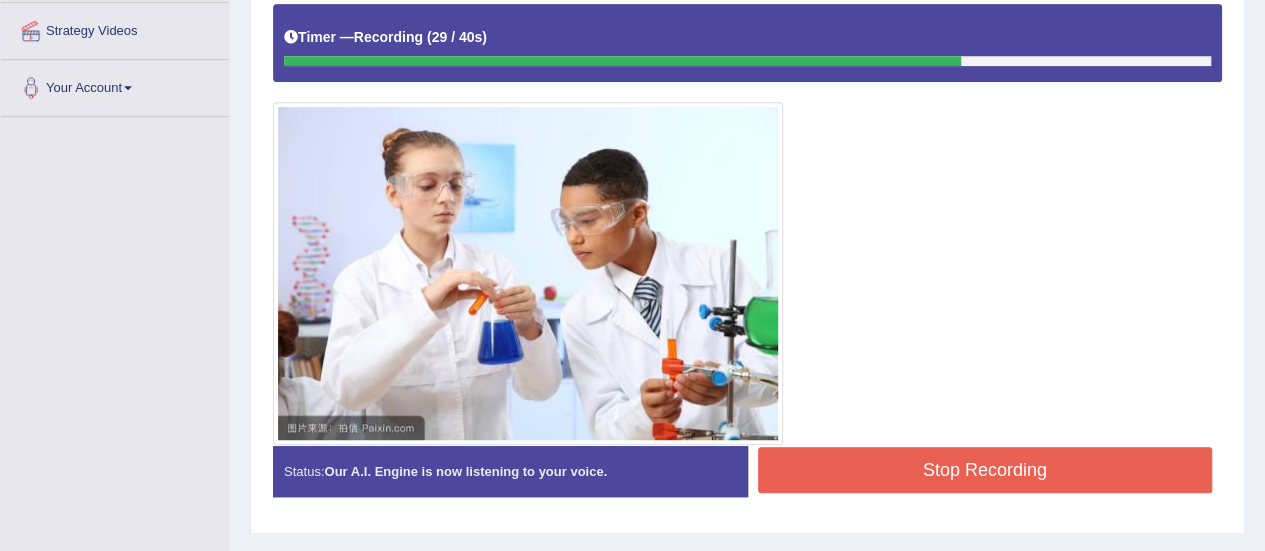 click on "Stop Recording" at bounding box center [985, 470] 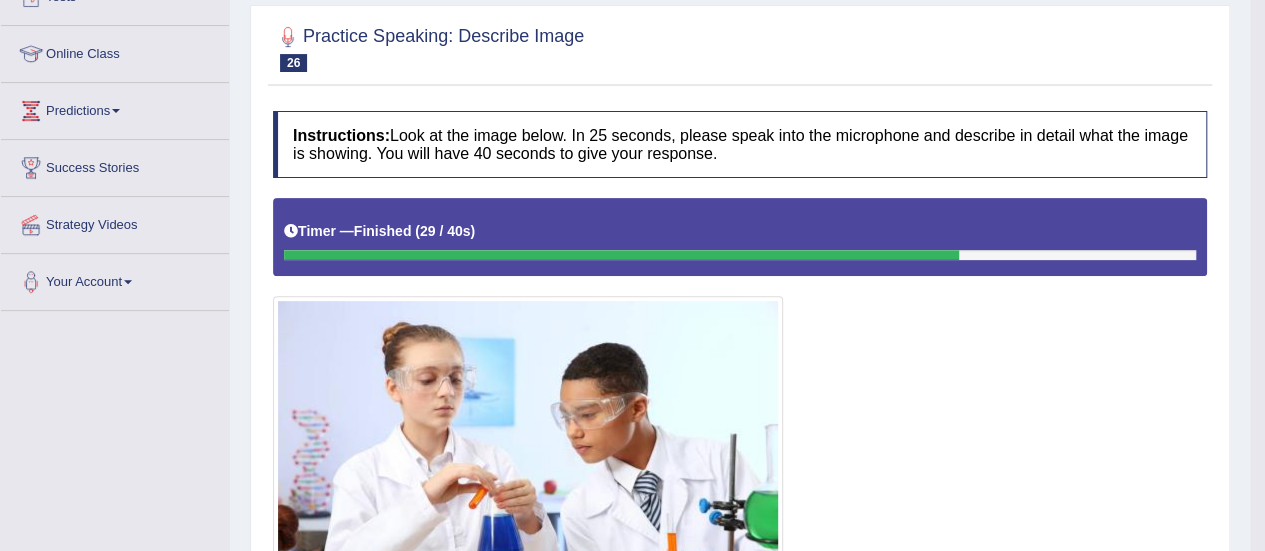 scroll, scrollTop: 0, scrollLeft: 0, axis: both 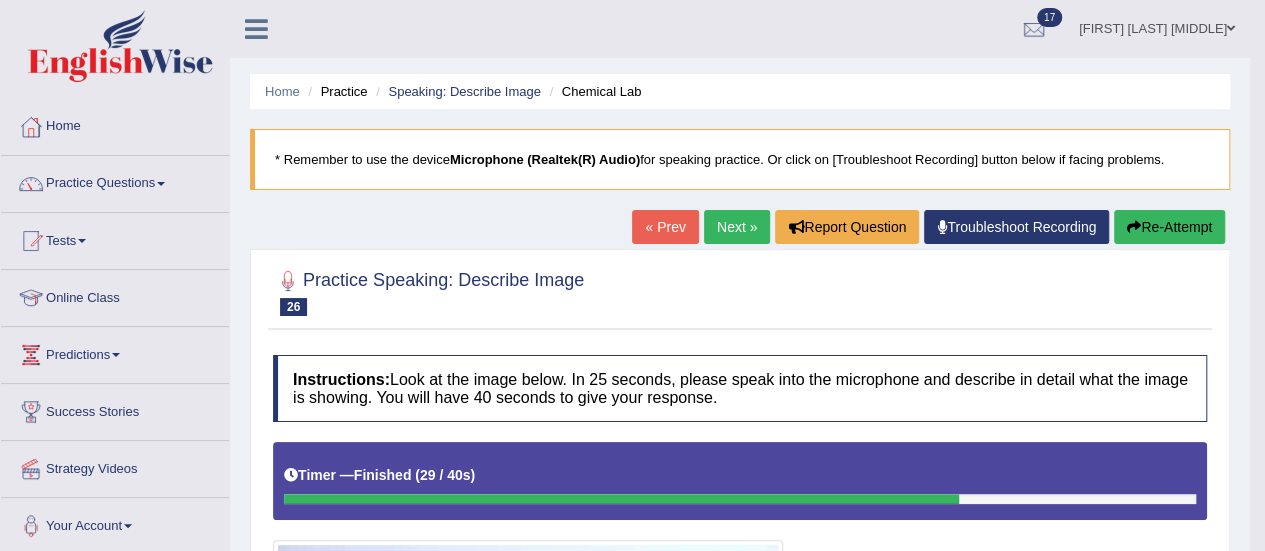 click on "Next »" at bounding box center [737, 227] 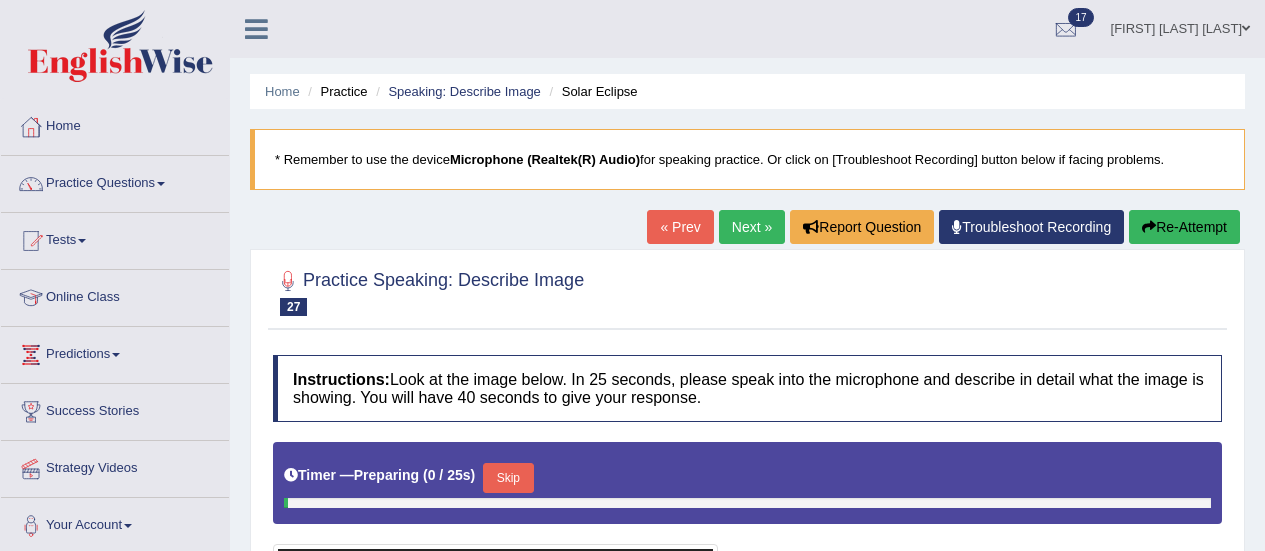 scroll, scrollTop: 0, scrollLeft: 0, axis: both 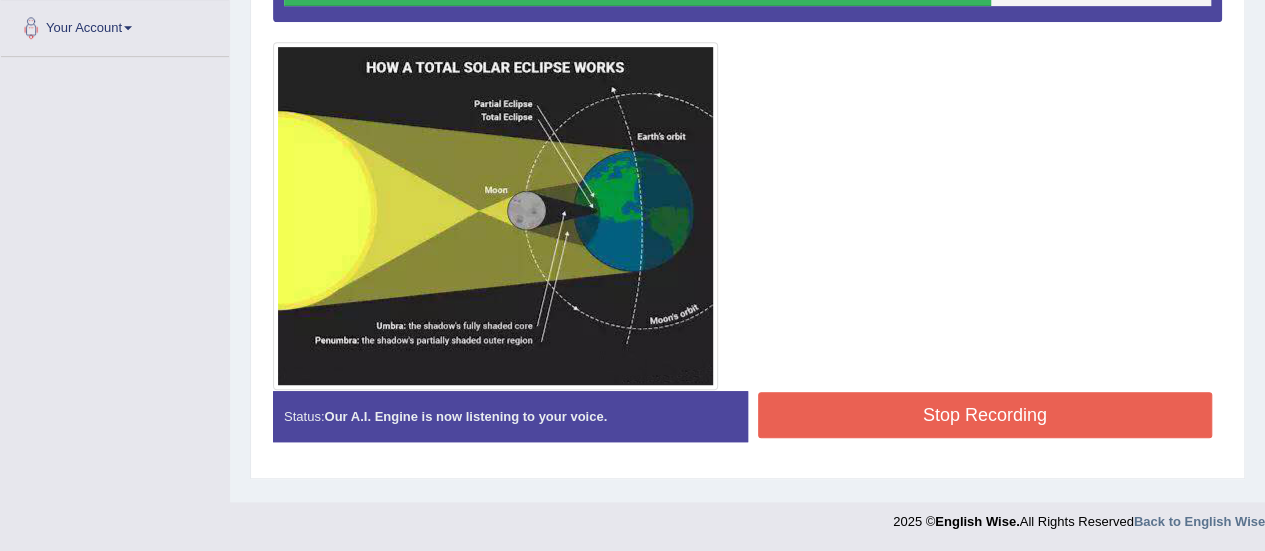 click on "Stop Recording" at bounding box center [985, 415] 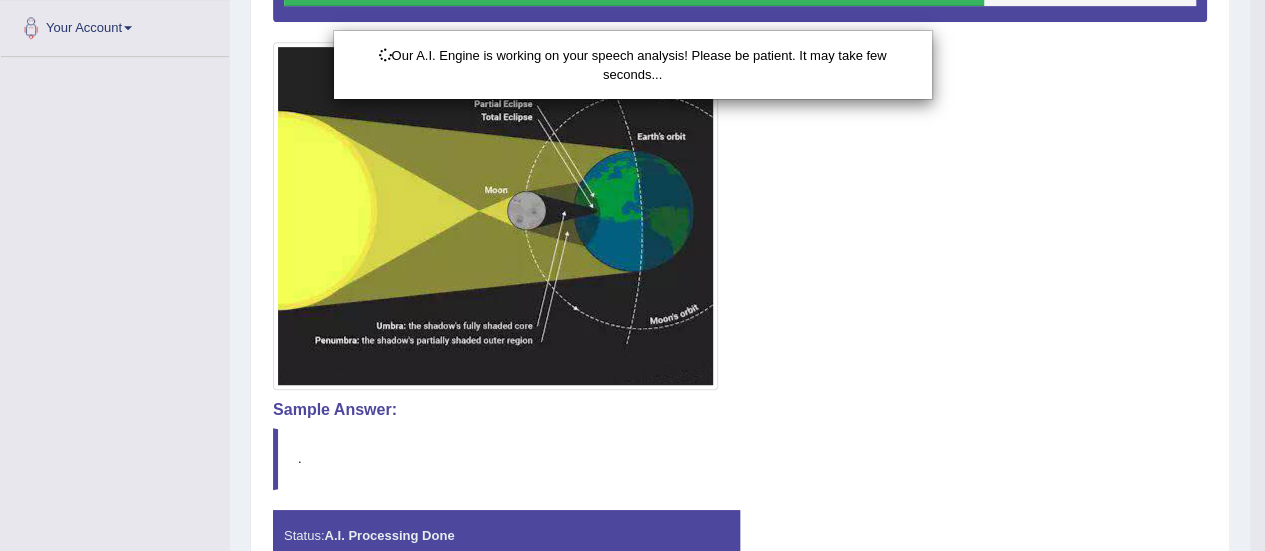 scroll, scrollTop: 604, scrollLeft: 0, axis: vertical 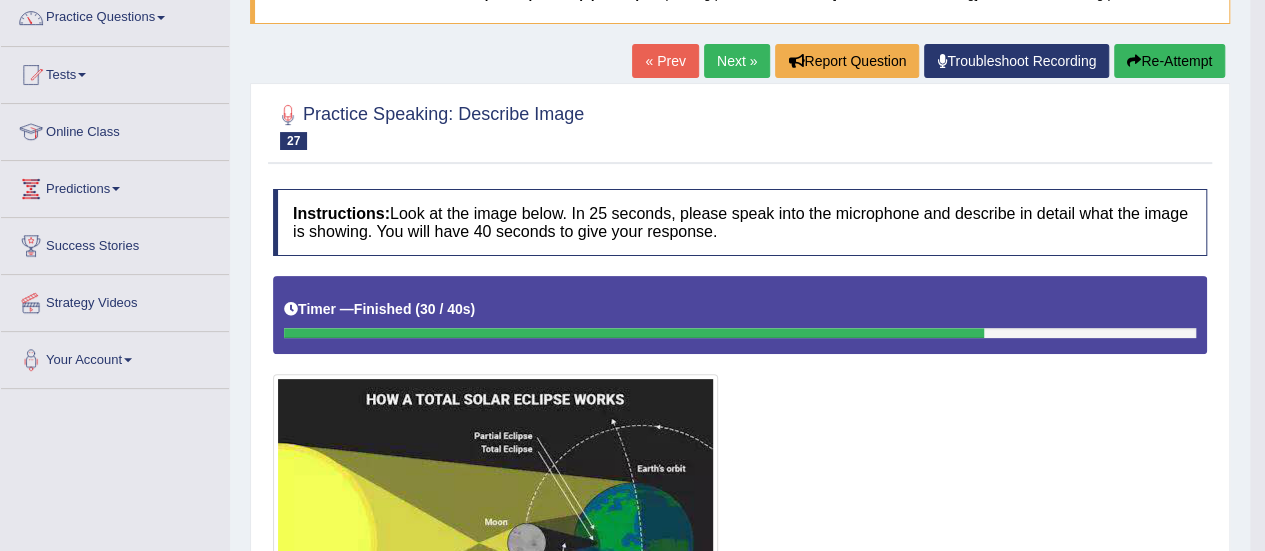 click on "Next »" at bounding box center [737, 61] 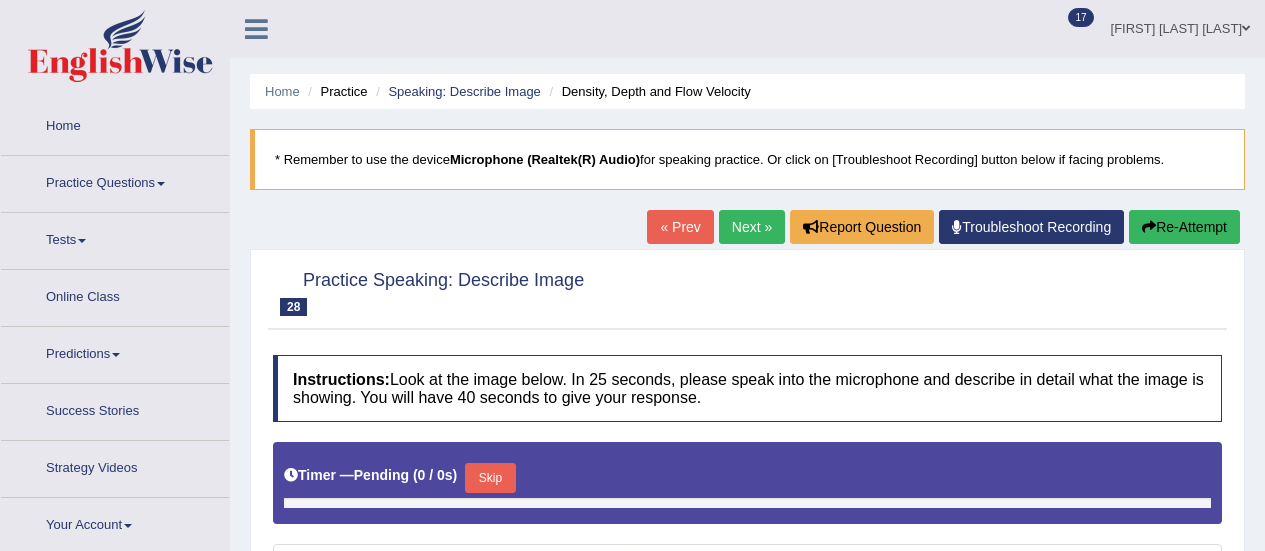 scroll, scrollTop: 576, scrollLeft: 0, axis: vertical 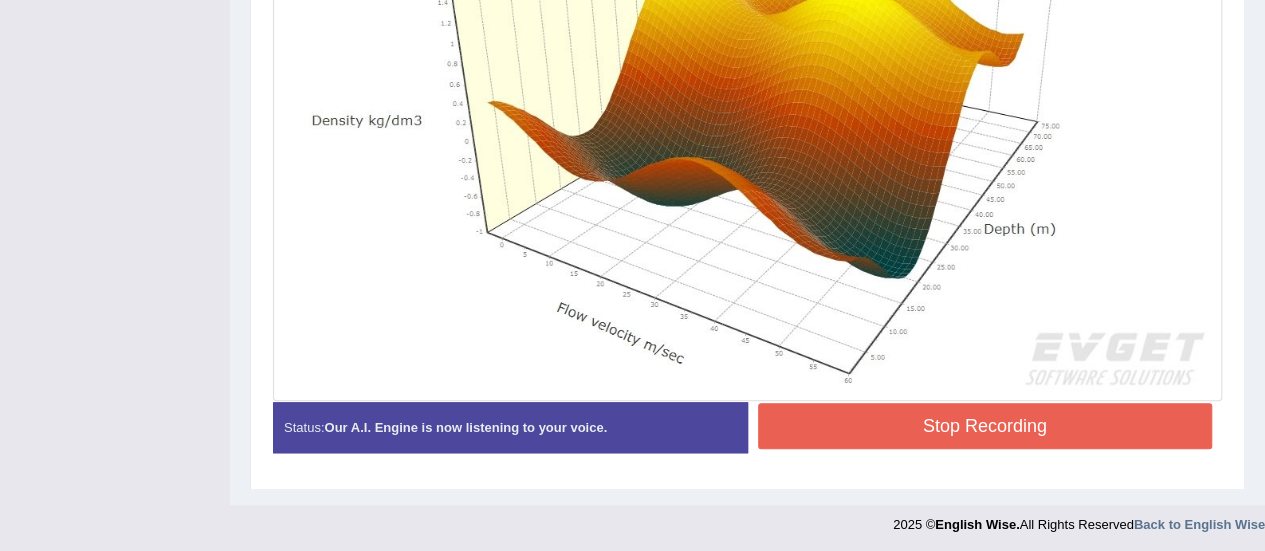 click on "Stop Recording" at bounding box center [985, 426] 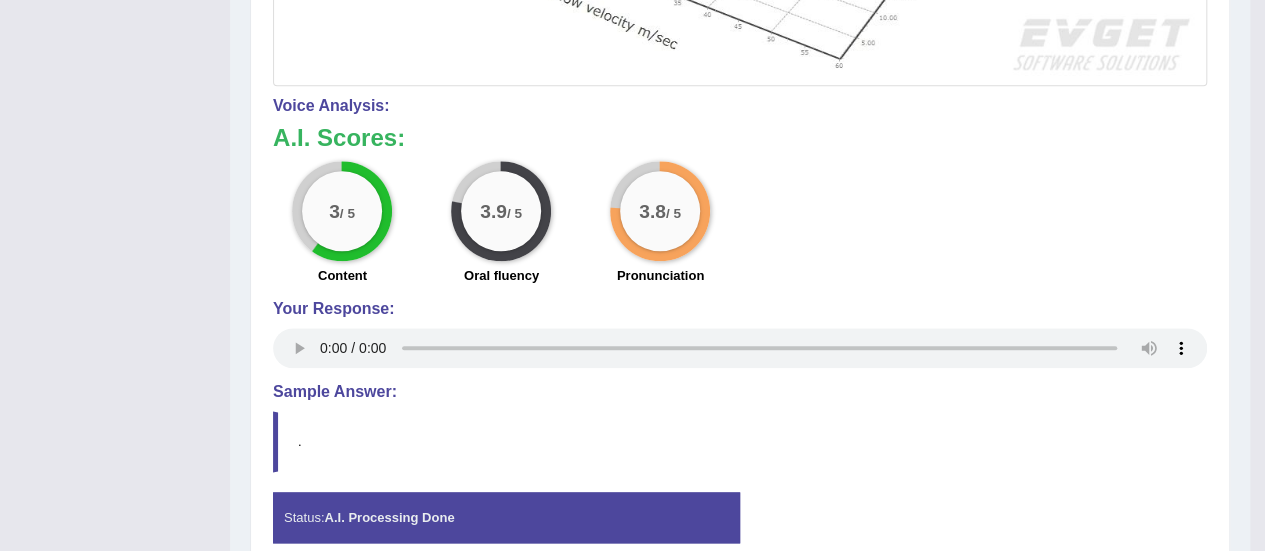 scroll, scrollTop: 1062, scrollLeft: 0, axis: vertical 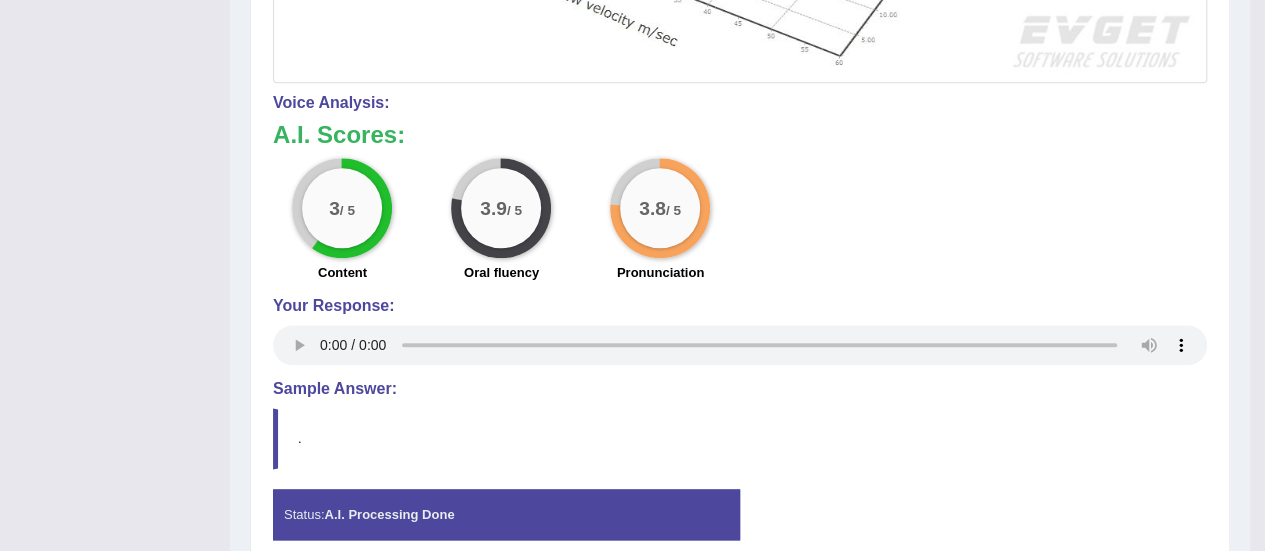 click on "Your Response:" at bounding box center (740, 333) 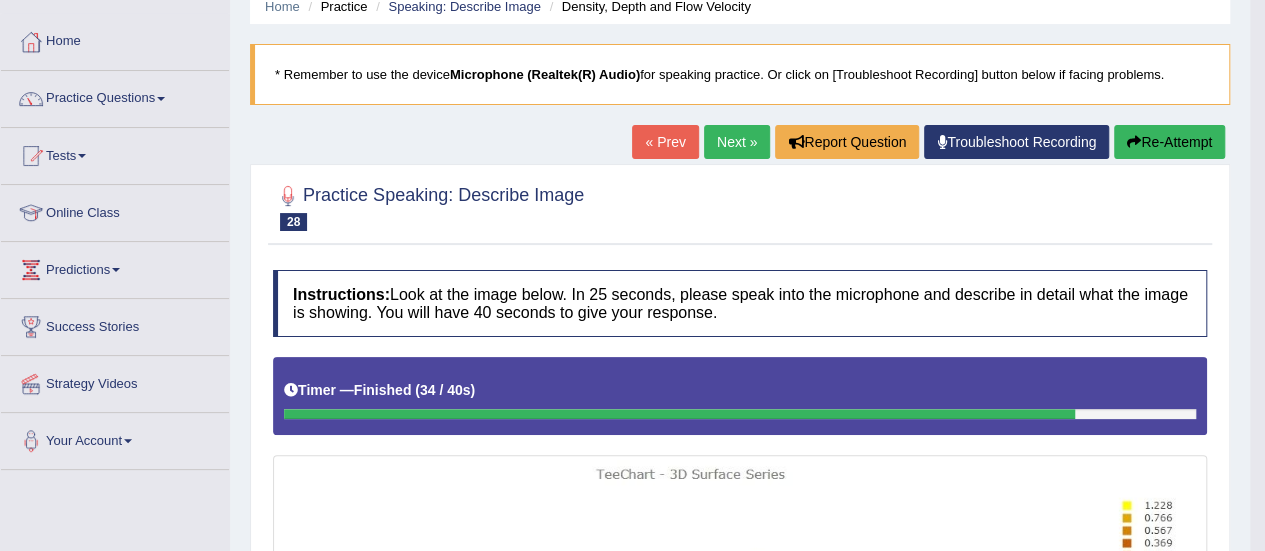 scroll, scrollTop: 68, scrollLeft: 0, axis: vertical 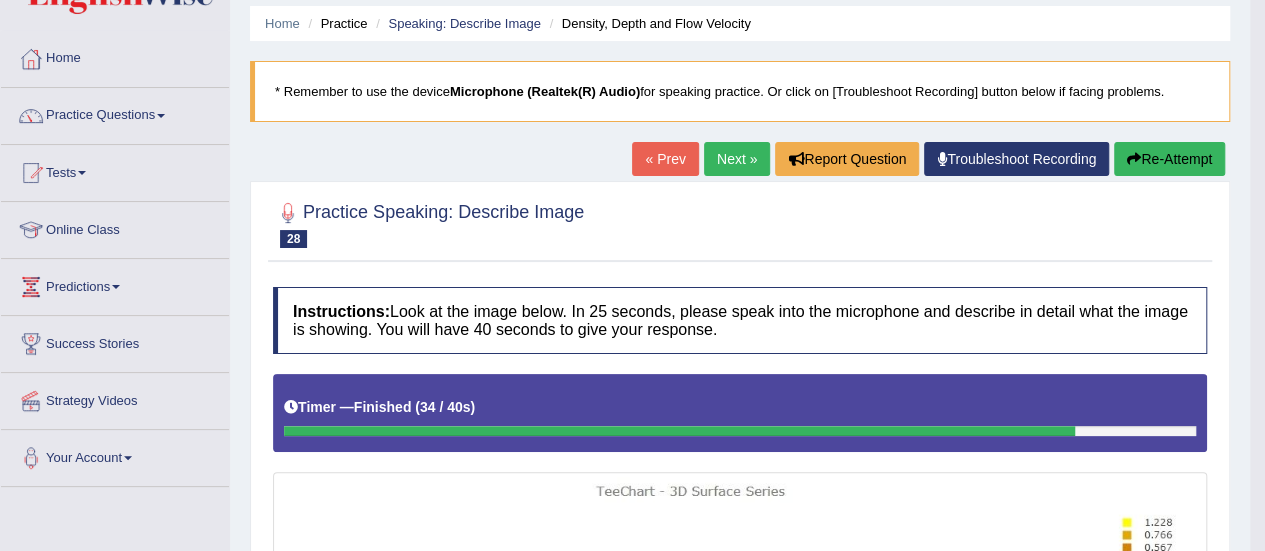 click on "Next »" at bounding box center (737, 159) 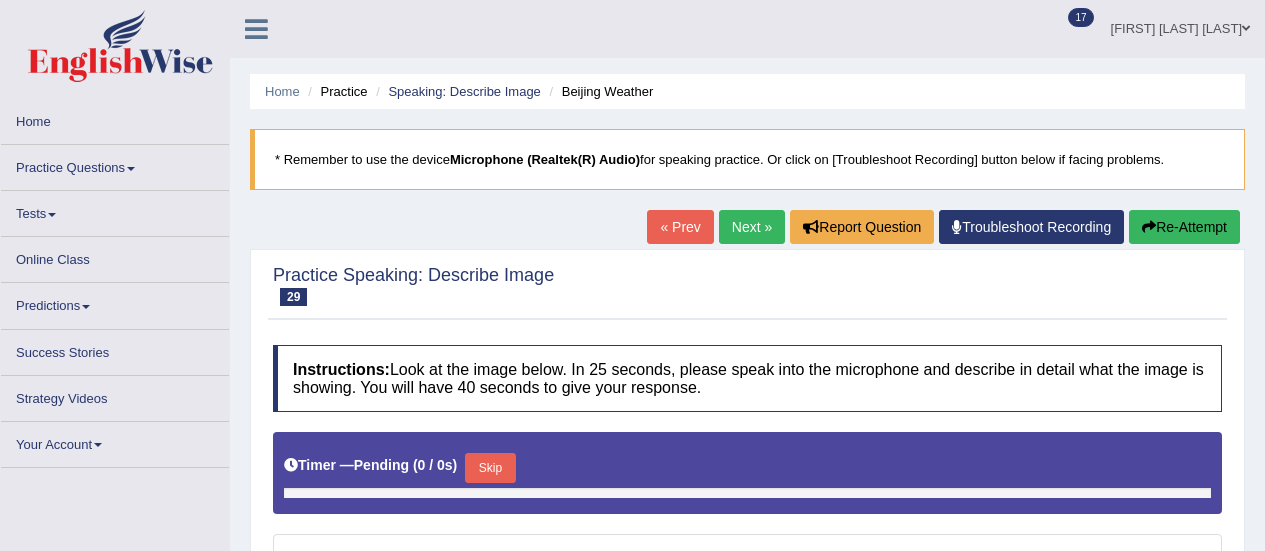 scroll, scrollTop: 0, scrollLeft: 0, axis: both 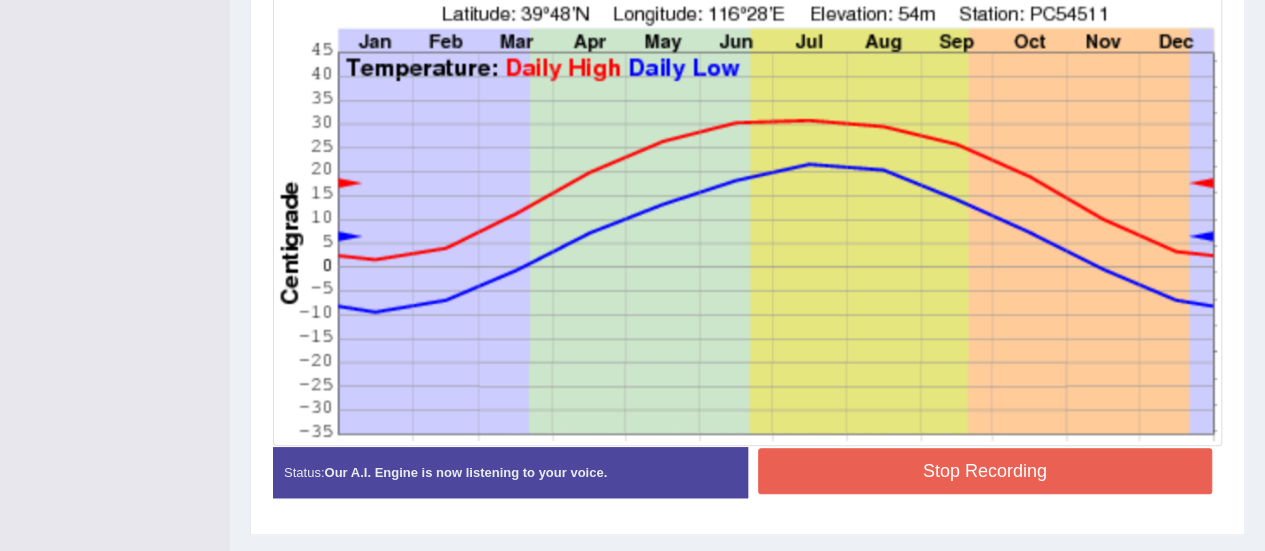 click on "Stop Recording" at bounding box center [985, 471] 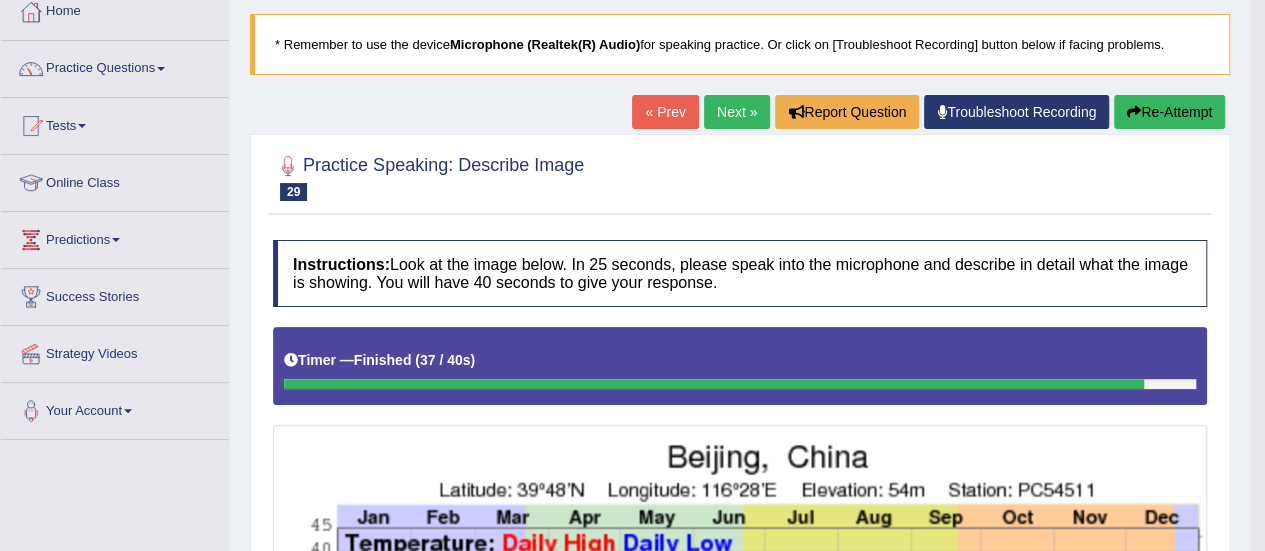 scroll, scrollTop: 114, scrollLeft: 0, axis: vertical 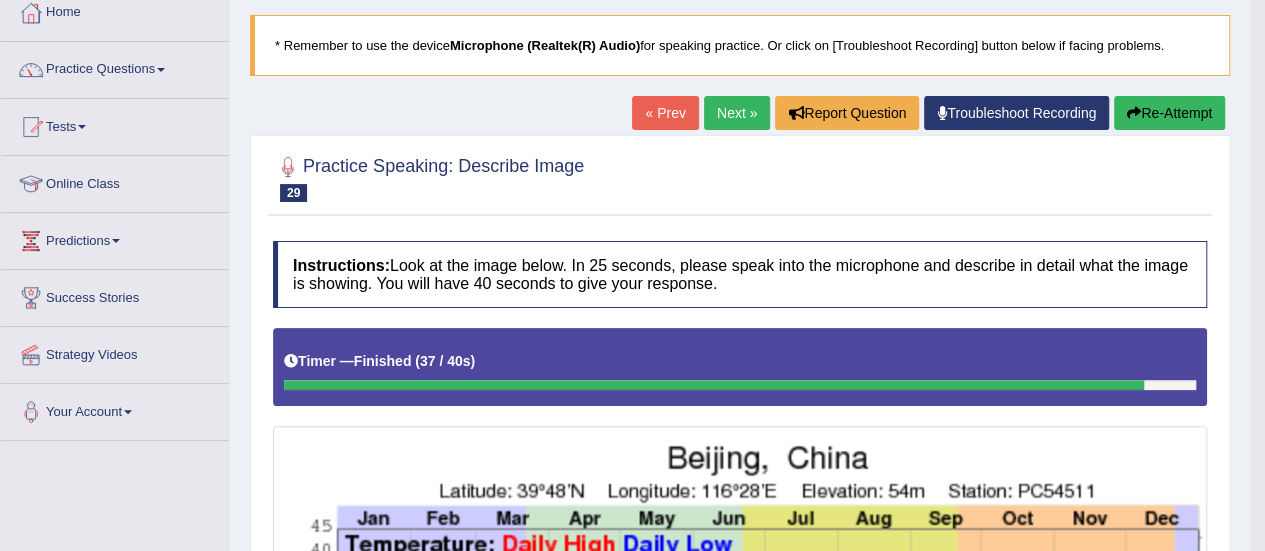 click on "Next »" at bounding box center (737, 113) 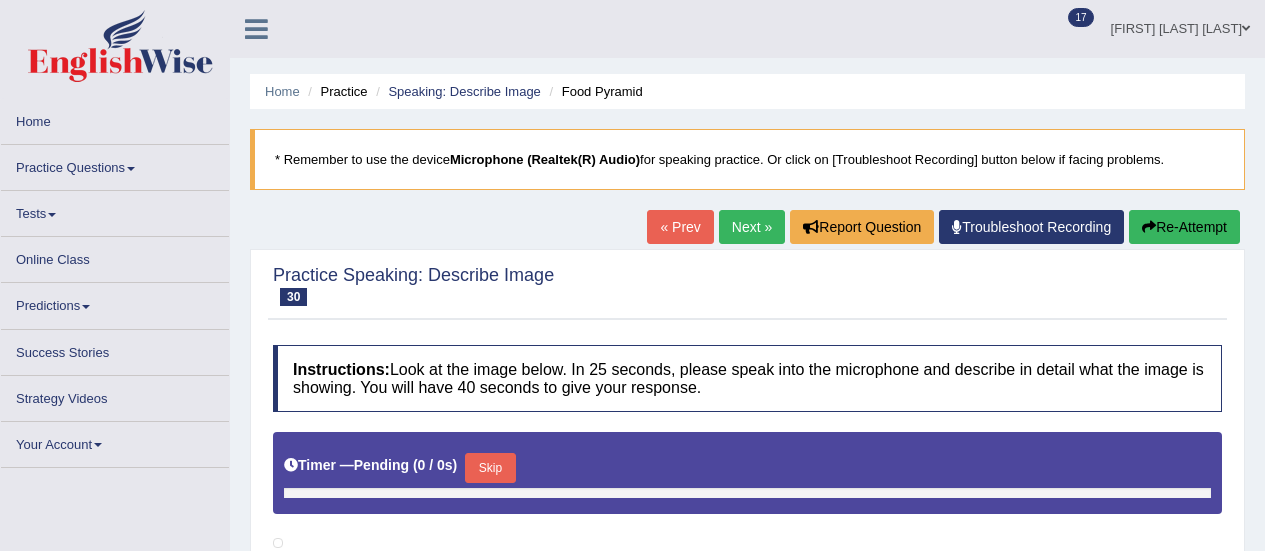 scroll, scrollTop: 0, scrollLeft: 0, axis: both 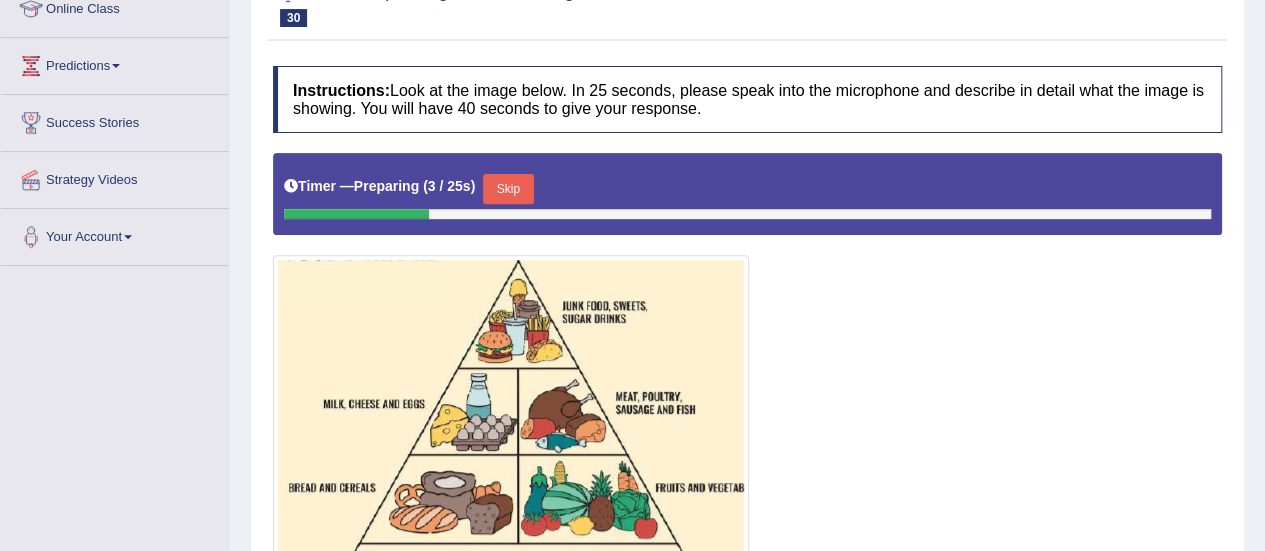 click on "Skip" at bounding box center [508, 189] 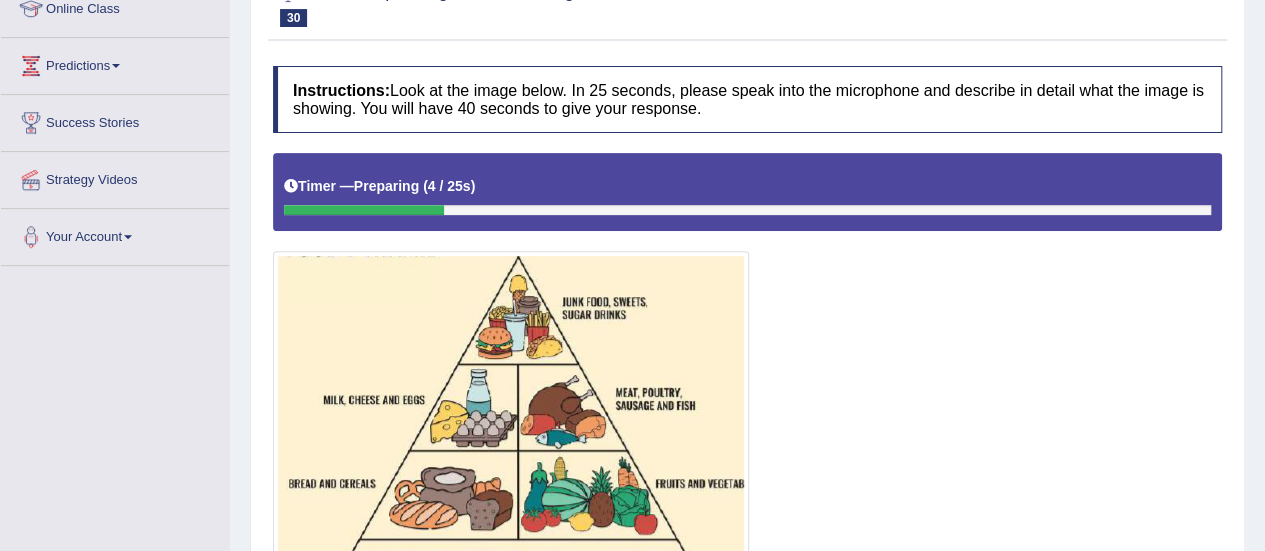 scroll, scrollTop: 527, scrollLeft: 0, axis: vertical 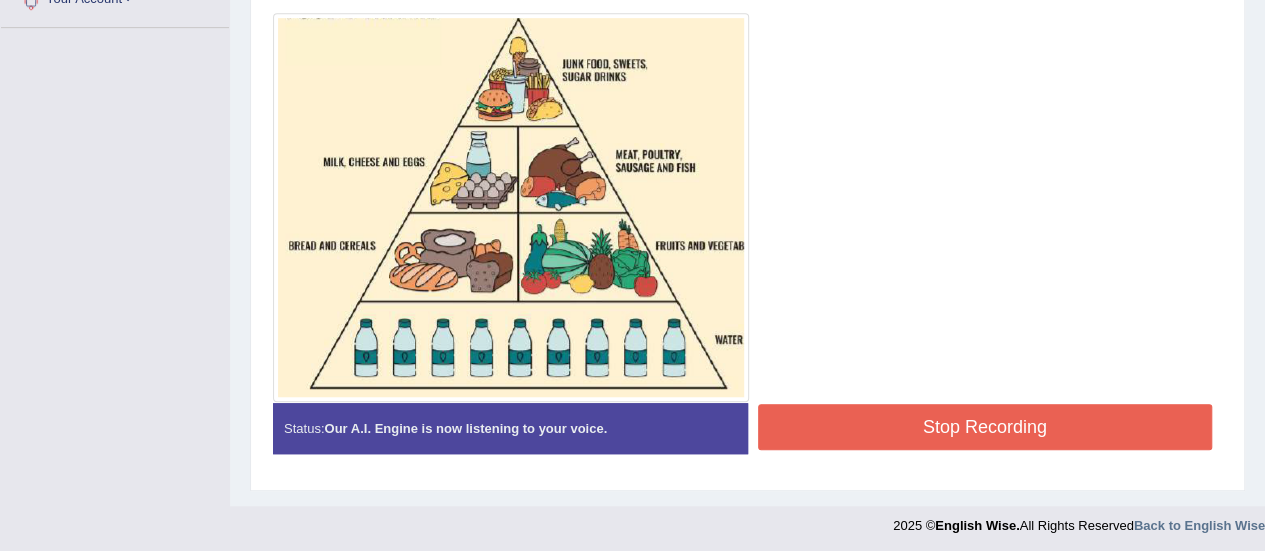 click on "Stop Recording" at bounding box center [985, 427] 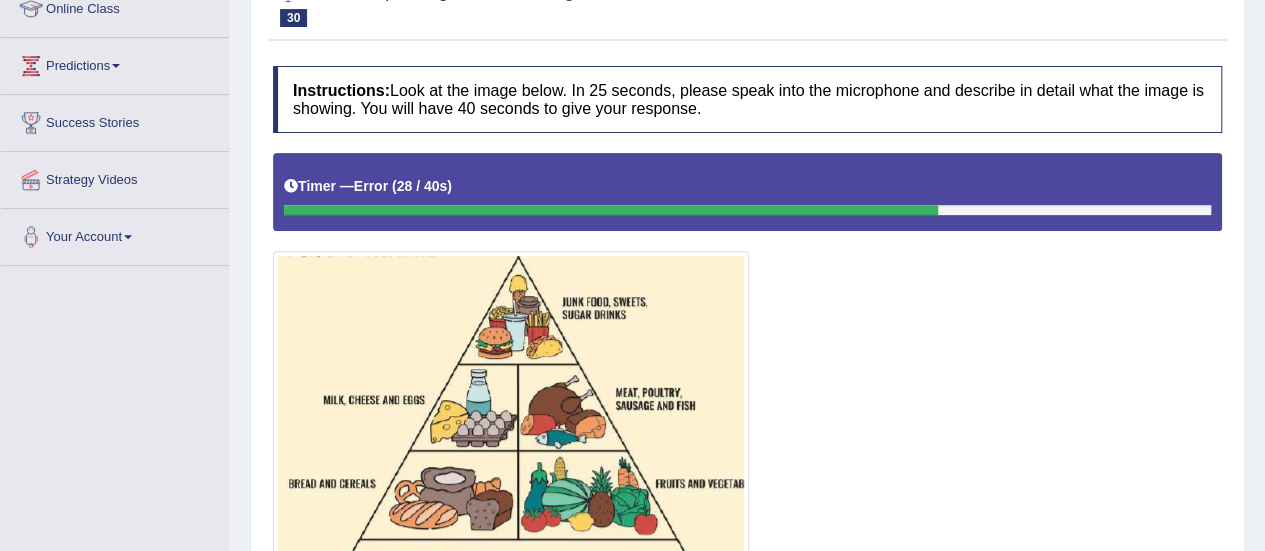 scroll, scrollTop: 290, scrollLeft: 0, axis: vertical 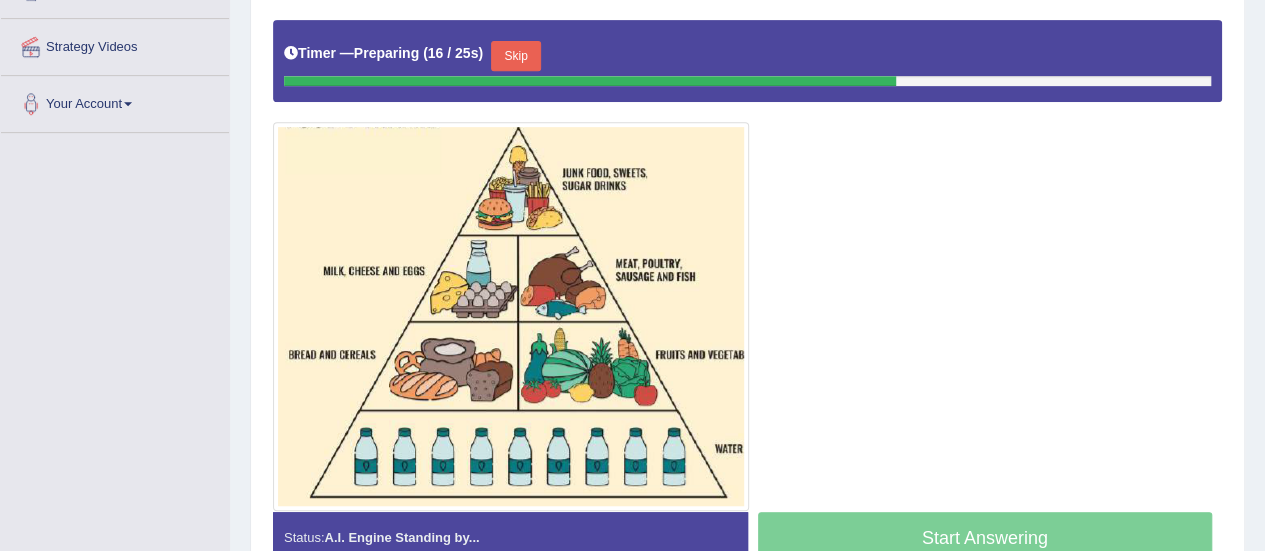 click on "Skip" at bounding box center (516, 56) 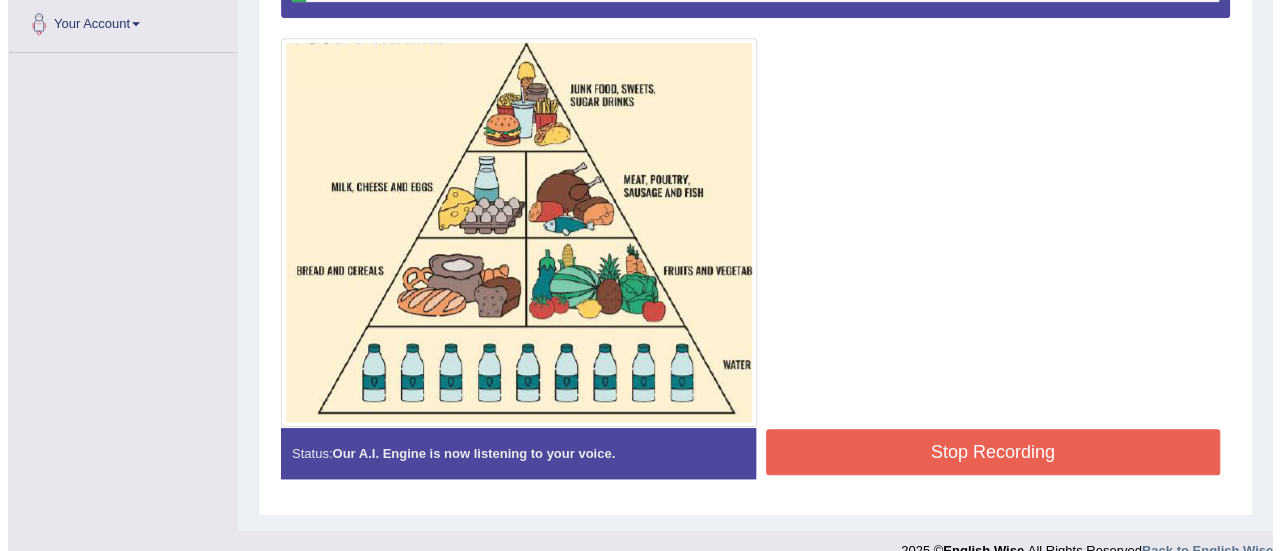 scroll, scrollTop: 419, scrollLeft: 0, axis: vertical 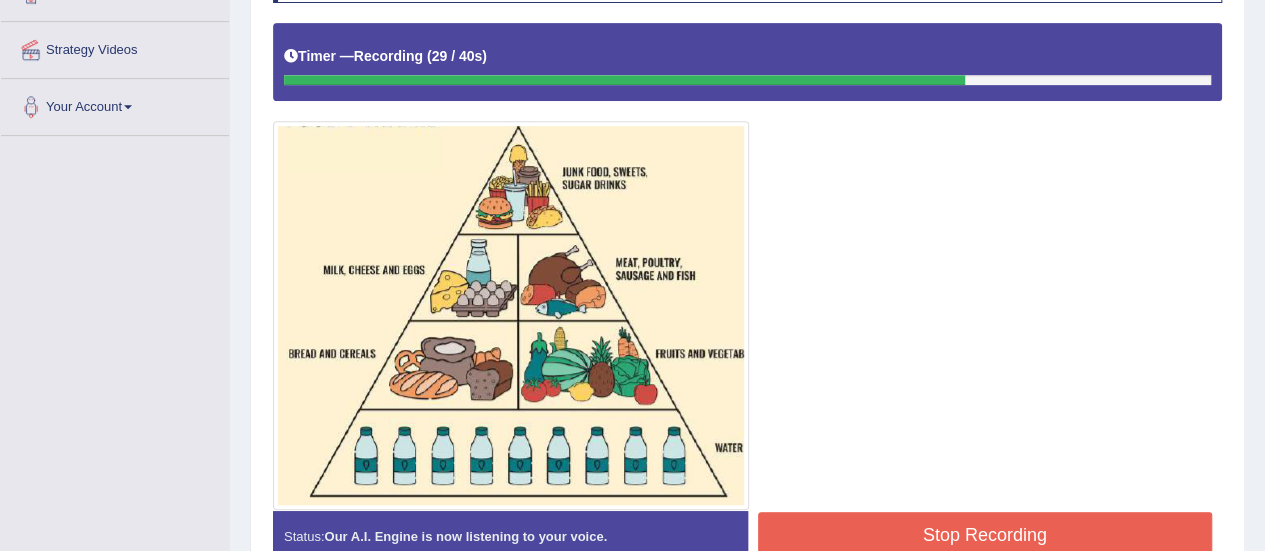 click on "Stop Recording" at bounding box center (985, 535) 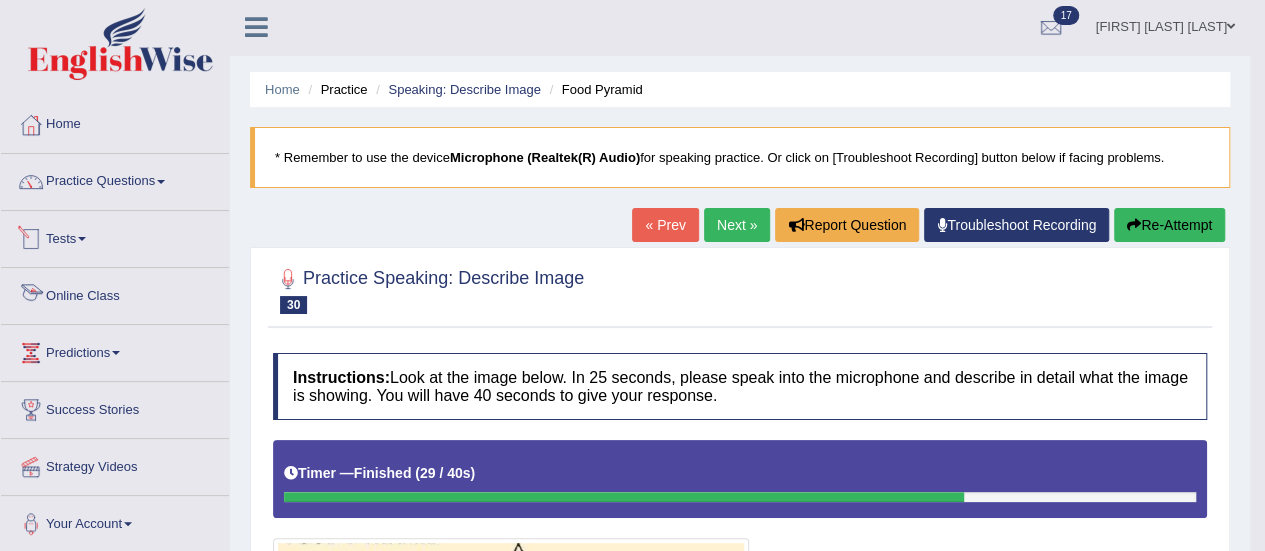 scroll, scrollTop: 1, scrollLeft: 0, axis: vertical 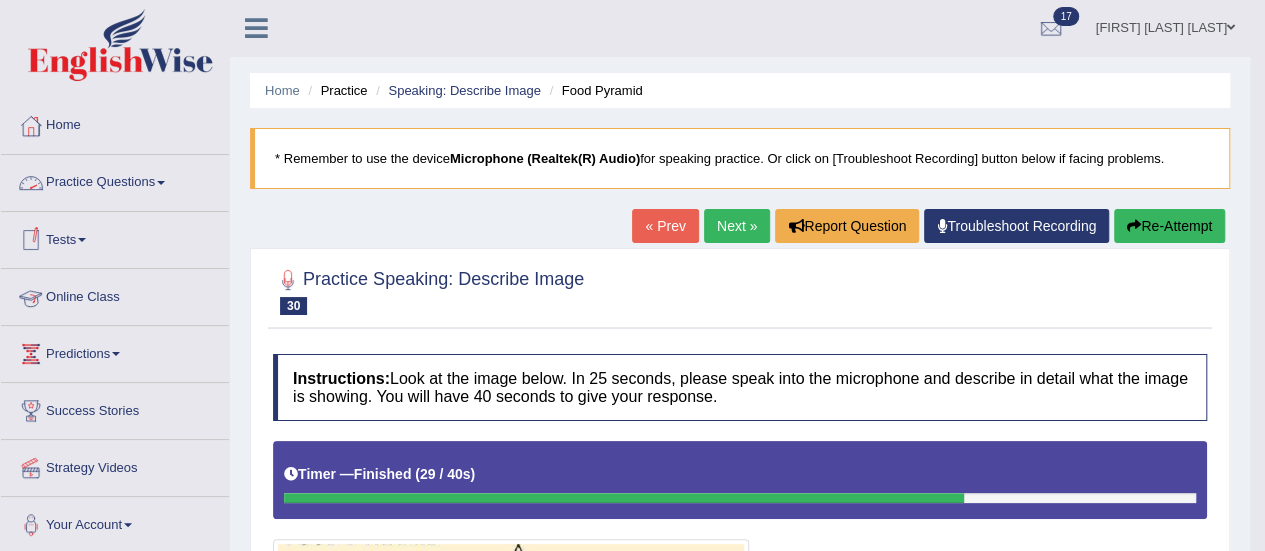 click on "Practice Questions" at bounding box center [115, 180] 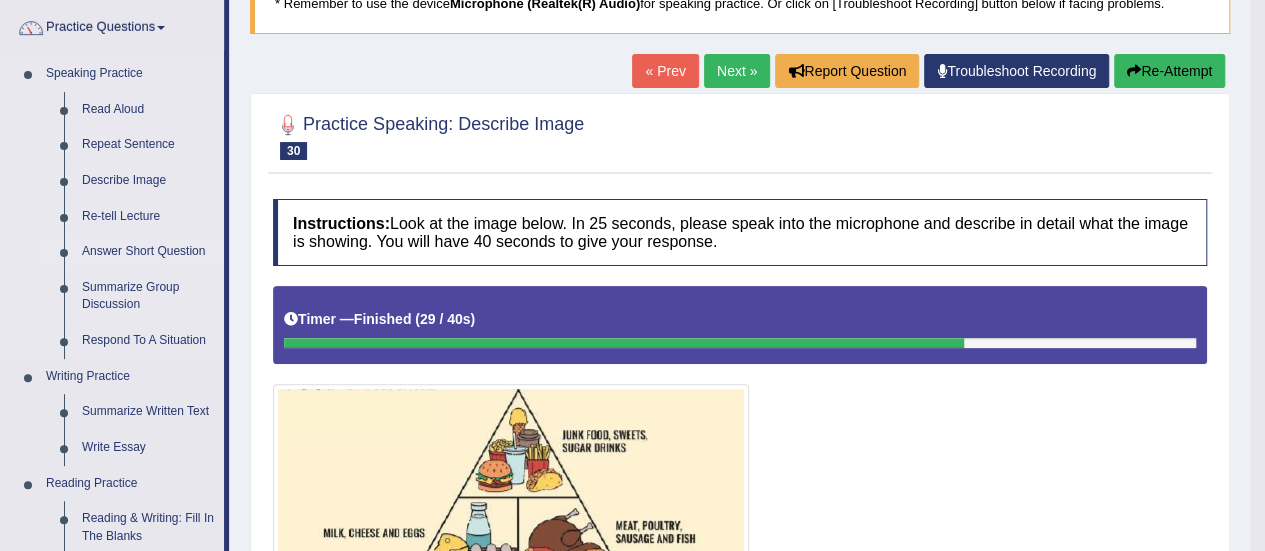 scroll, scrollTop: 157, scrollLeft: 0, axis: vertical 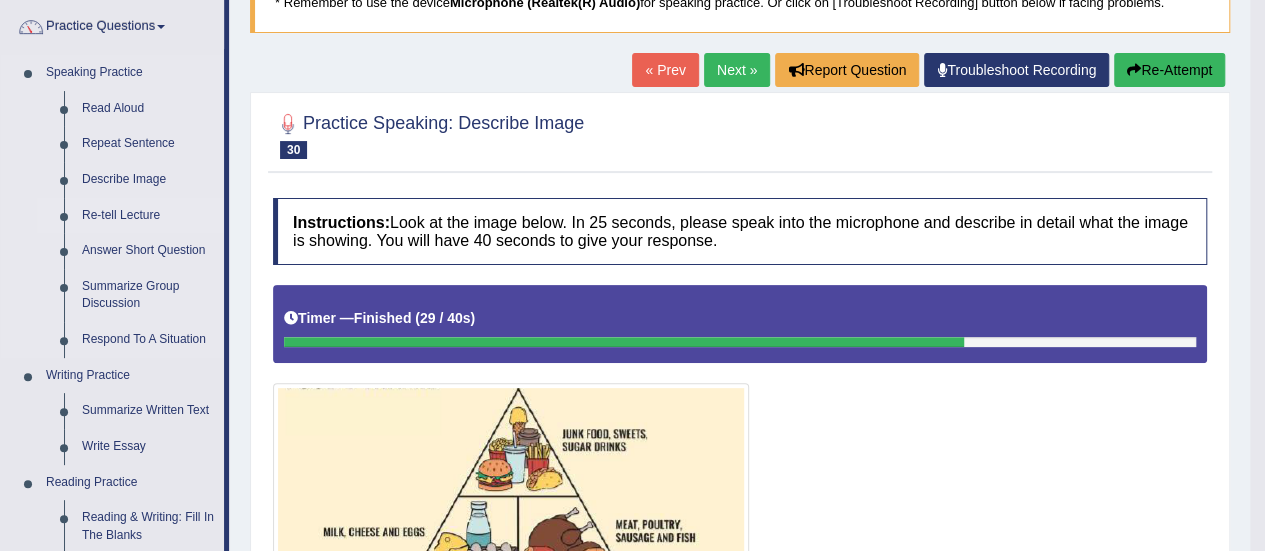 click on "Re-tell Lecture" at bounding box center [148, 216] 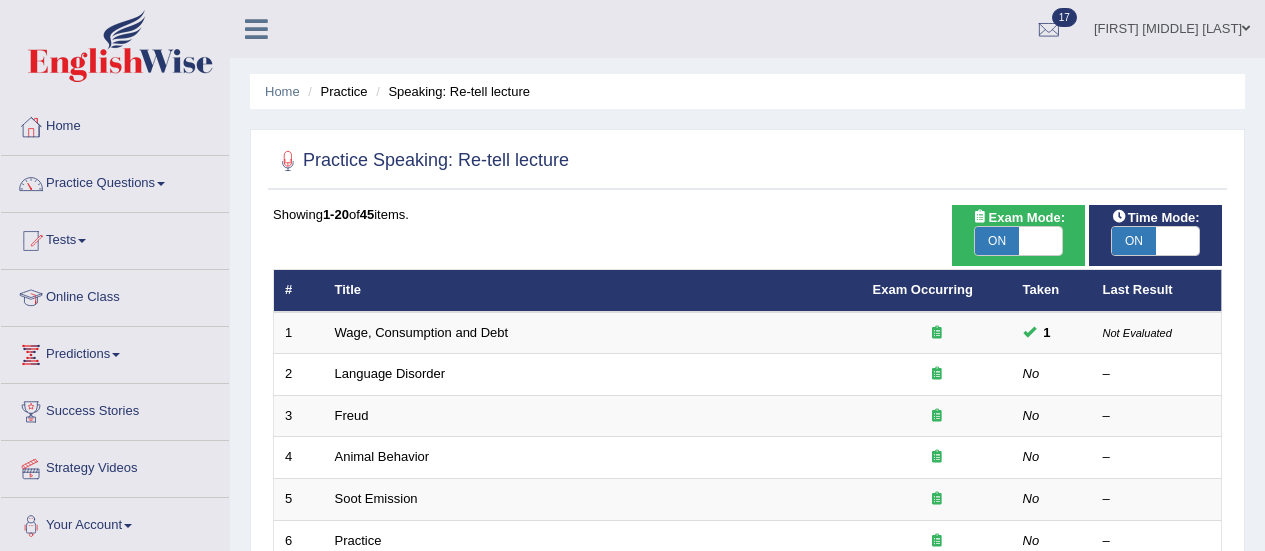 scroll, scrollTop: 0, scrollLeft: 0, axis: both 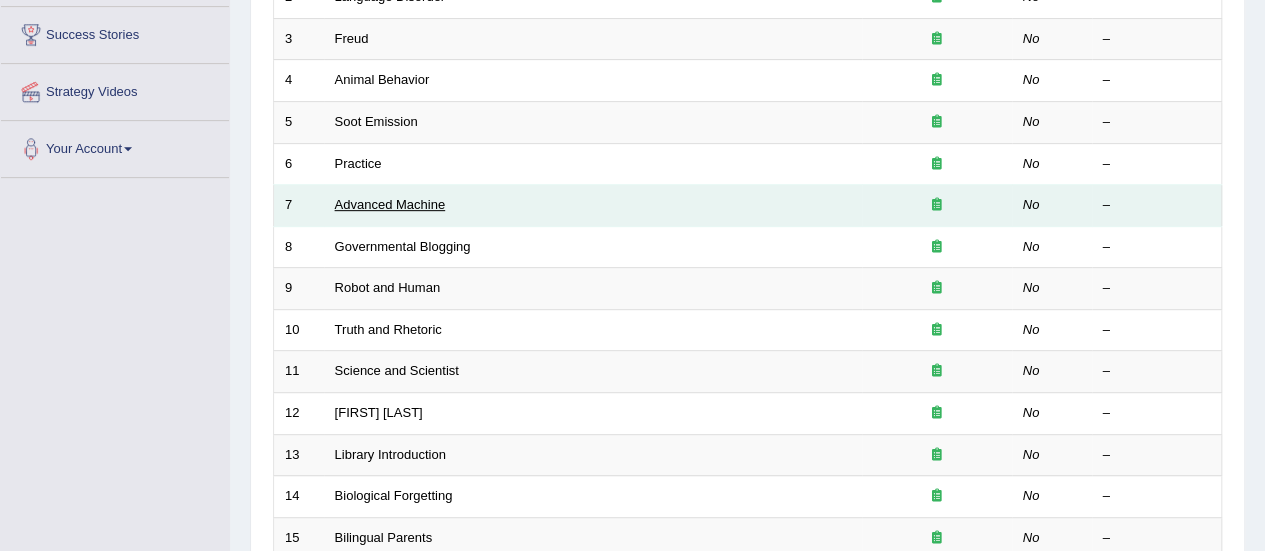 click on "Advanced Machine" at bounding box center [390, 204] 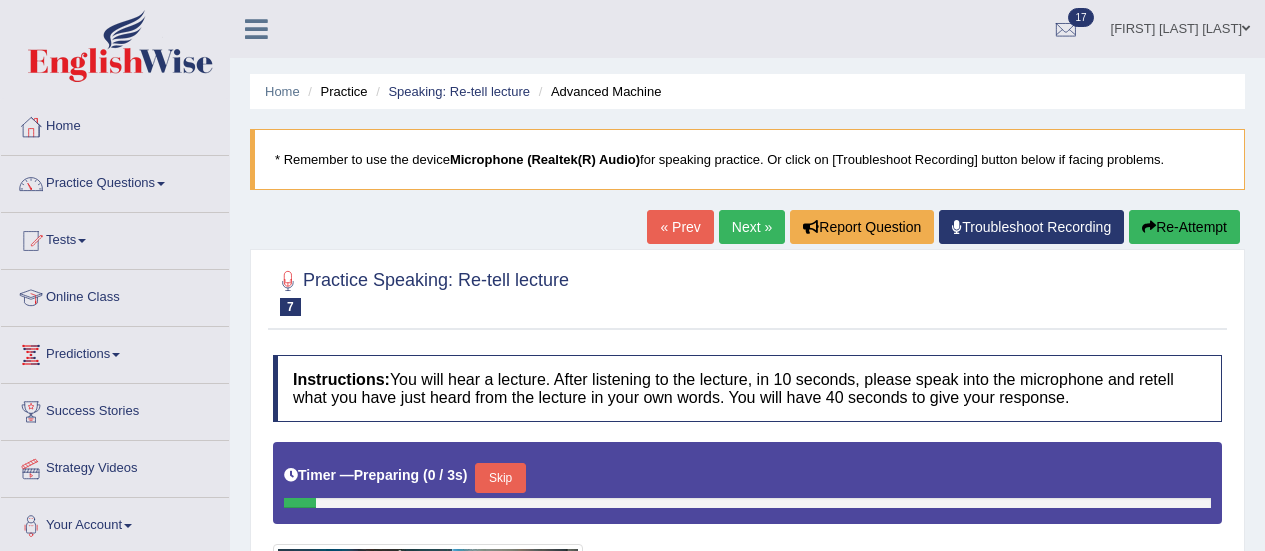scroll, scrollTop: 0, scrollLeft: 0, axis: both 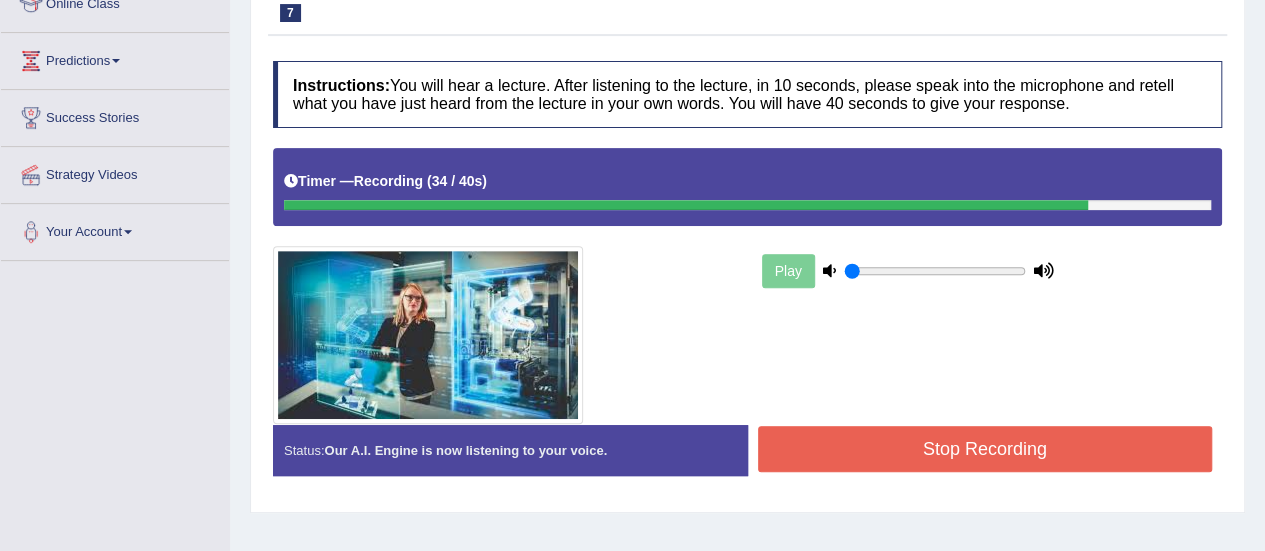 click on "Stop Recording" at bounding box center (985, 449) 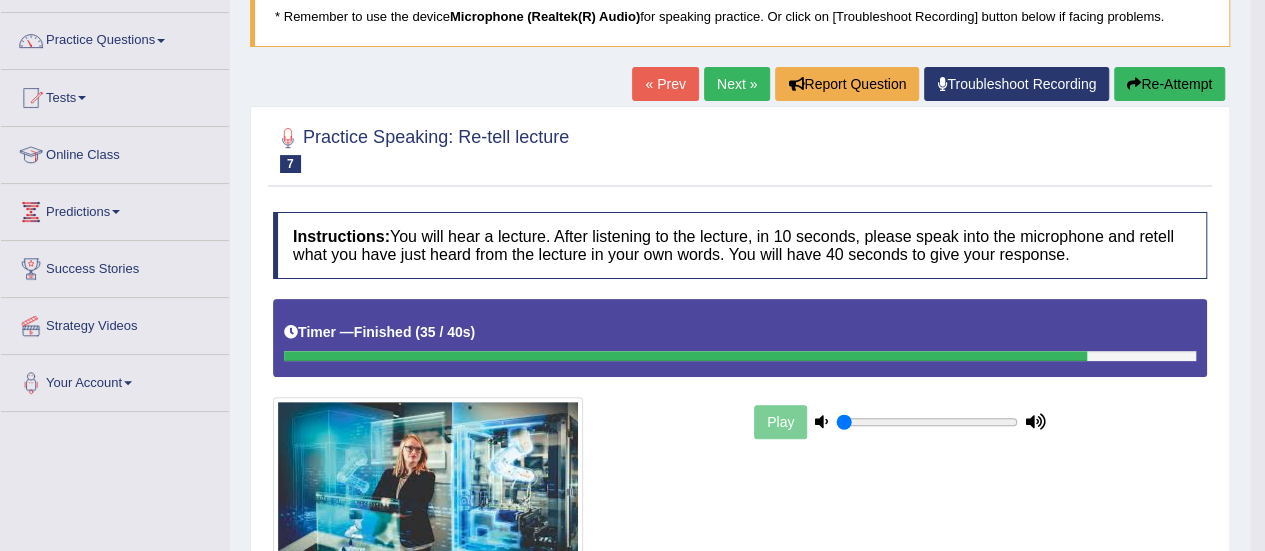 scroll, scrollTop: 140, scrollLeft: 0, axis: vertical 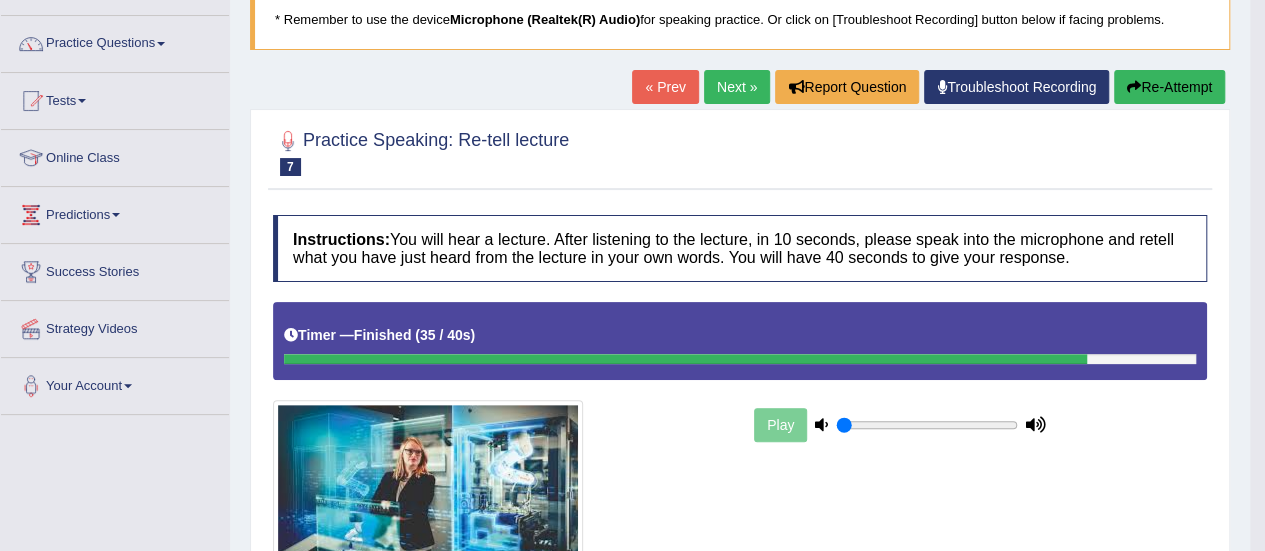 click on "Next »" at bounding box center (737, 87) 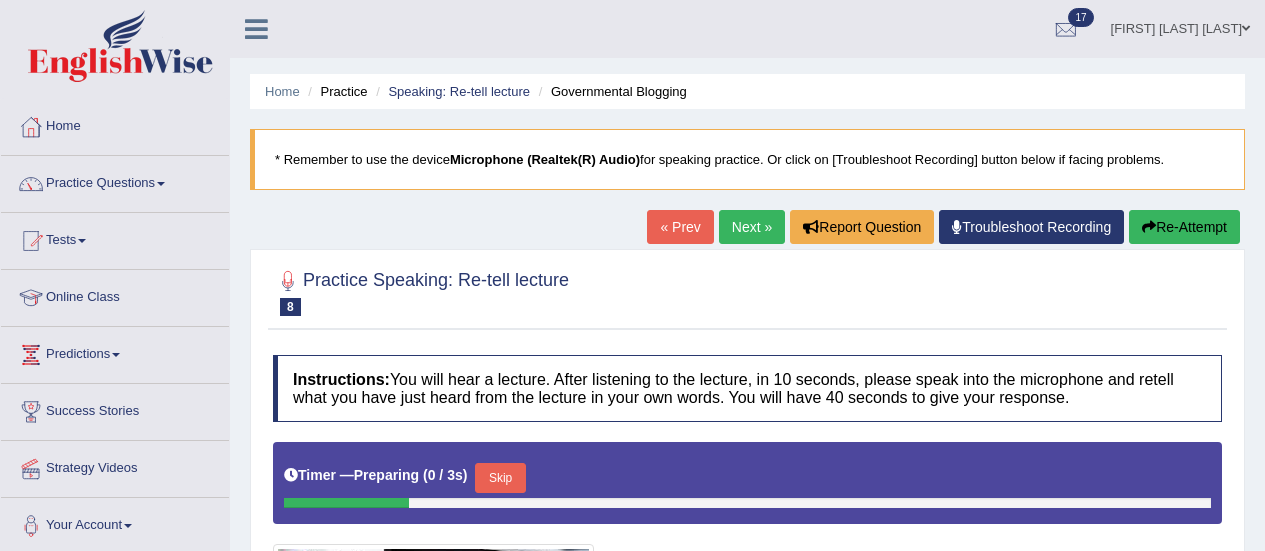 scroll, scrollTop: 444, scrollLeft: 0, axis: vertical 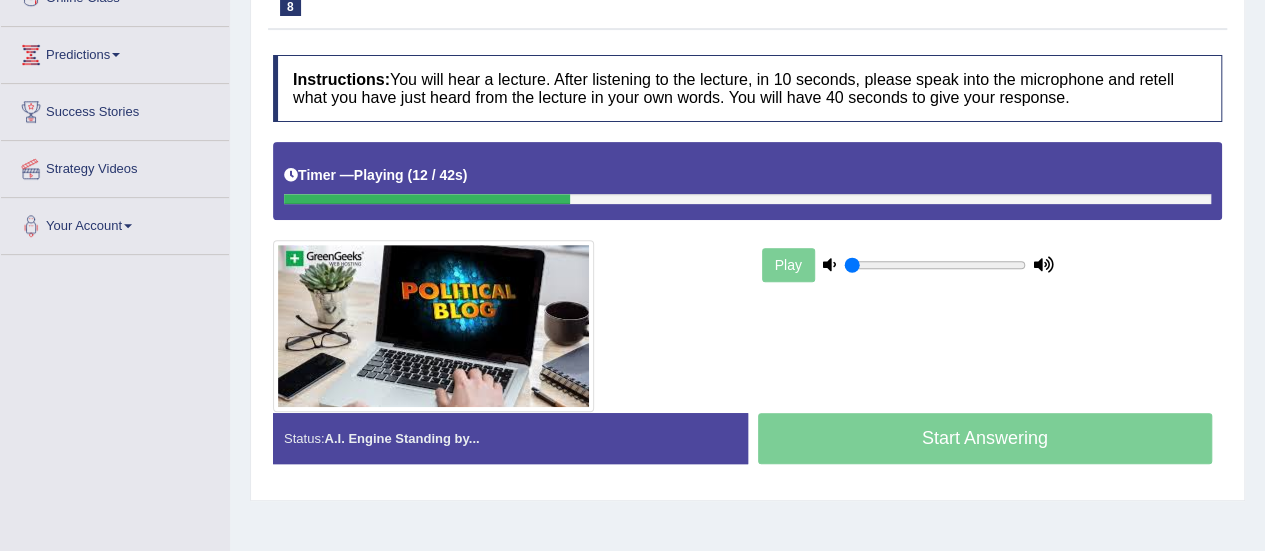 drag, startPoint x: 388, startPoint y: 65, endPoint x: 444, endPoint y: 120, distance: 78.492035 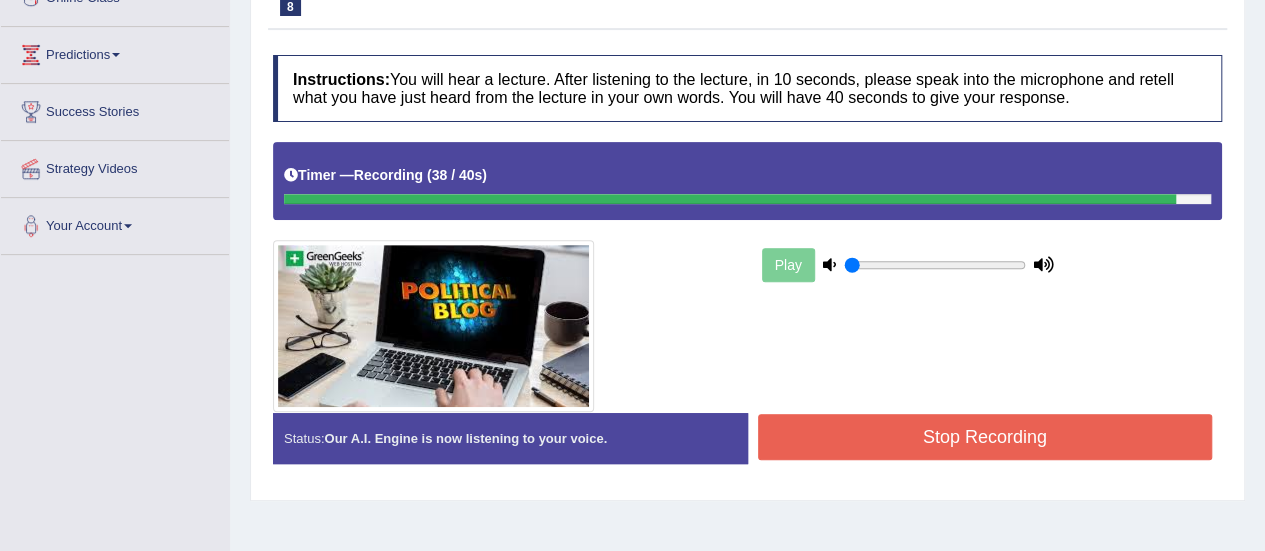 click on "Stop Recording" at bounding box center [985, 437] 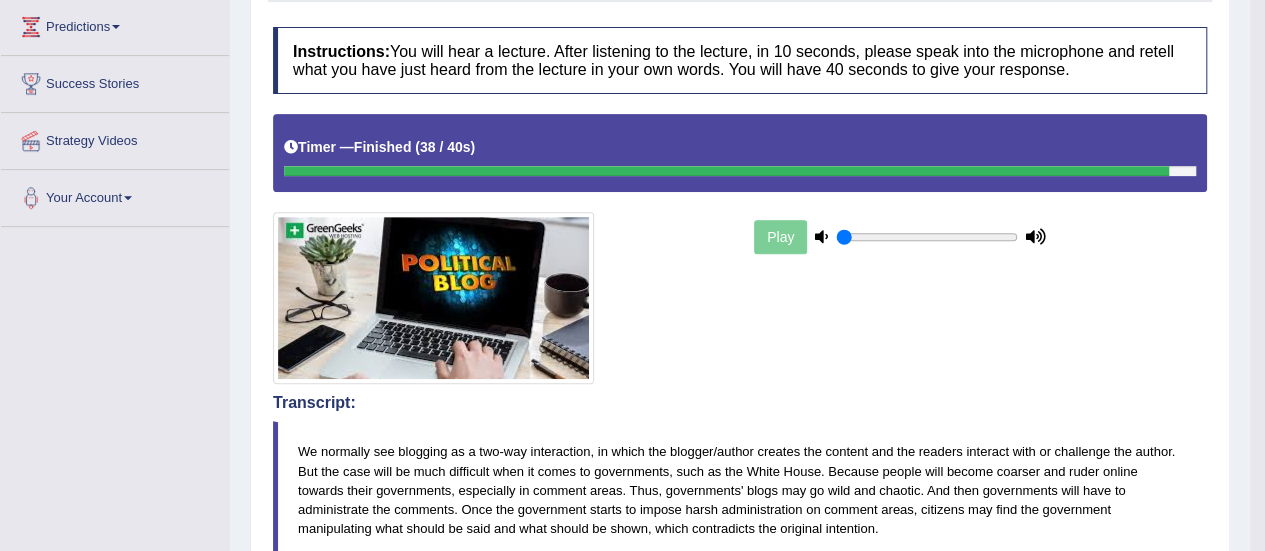 scroll, scrollTop: 0, scrollLeft: 0, axis: both 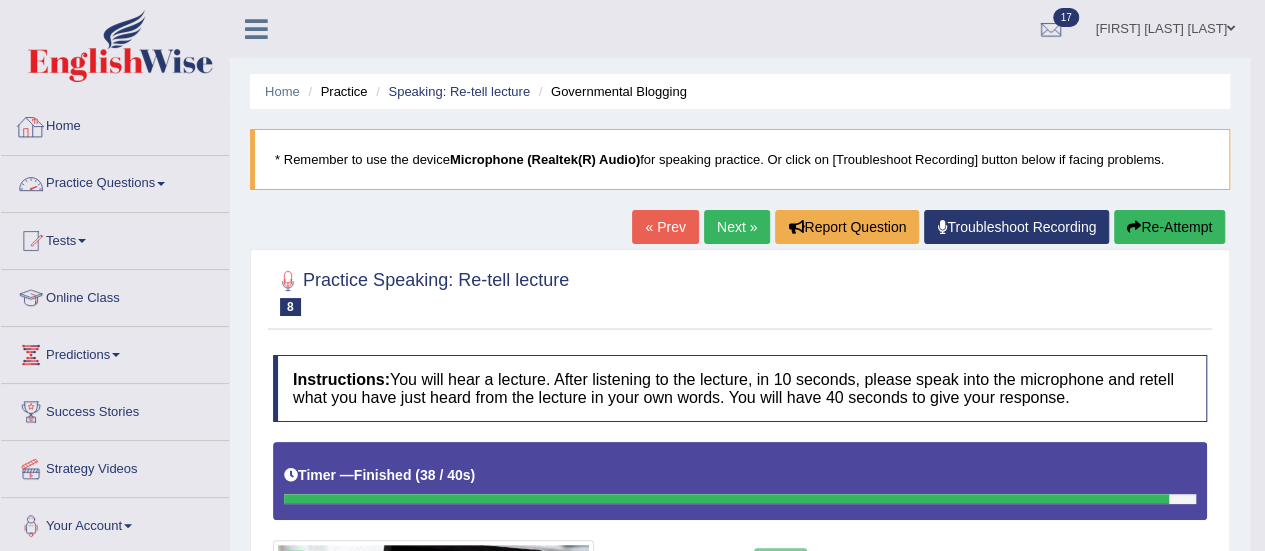 click on "Practice Questions" at bounding box center (115, 181) 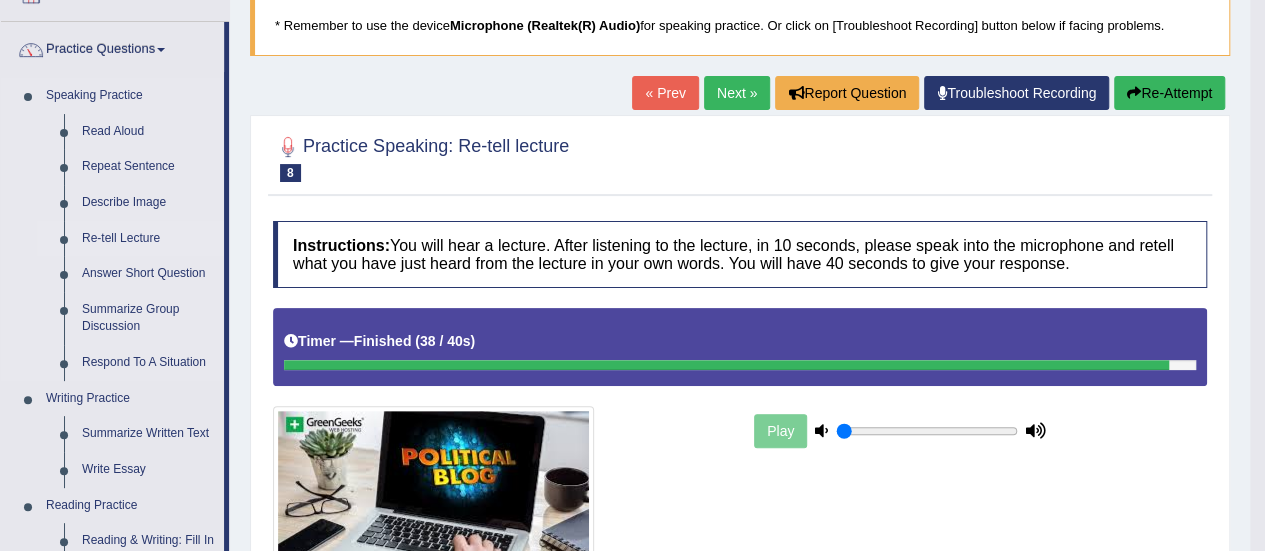 scroll, scrollTop: 135, scrollLeft: 0, axis: vertical 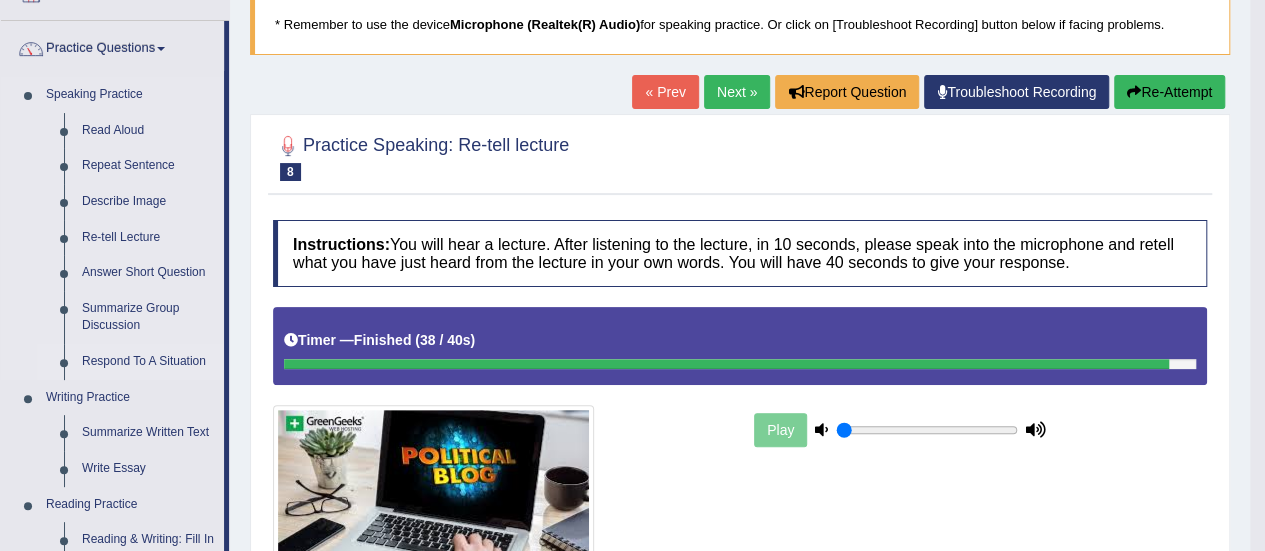 click on "Respond To A Situation" at bounding box center [148, 362] 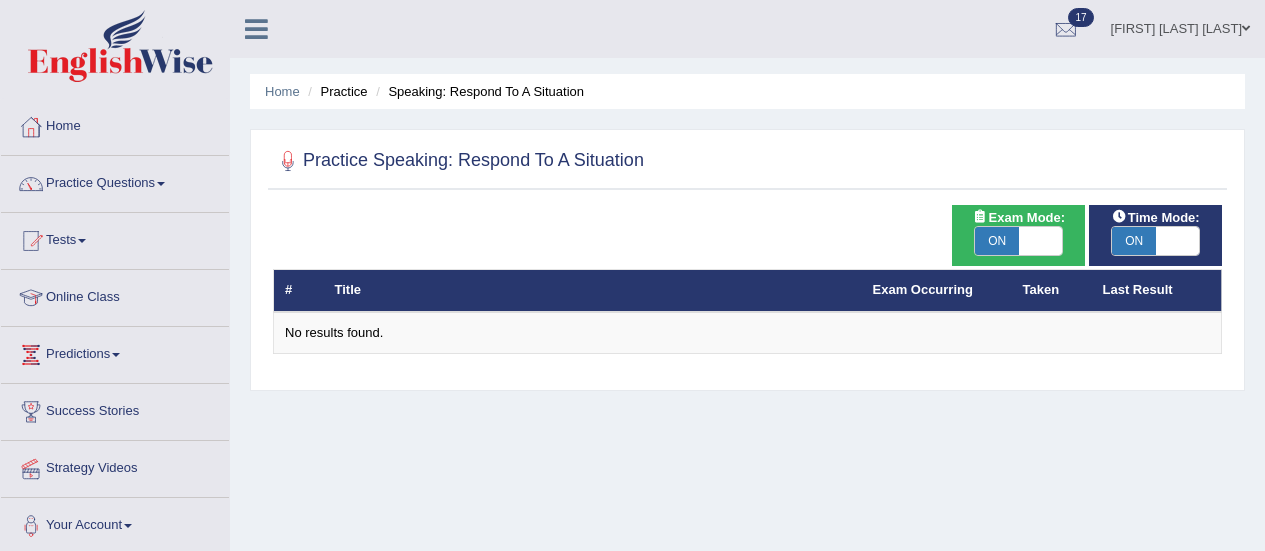 scroll, scrollTop: 0, scrollLeft: 0, axis: both 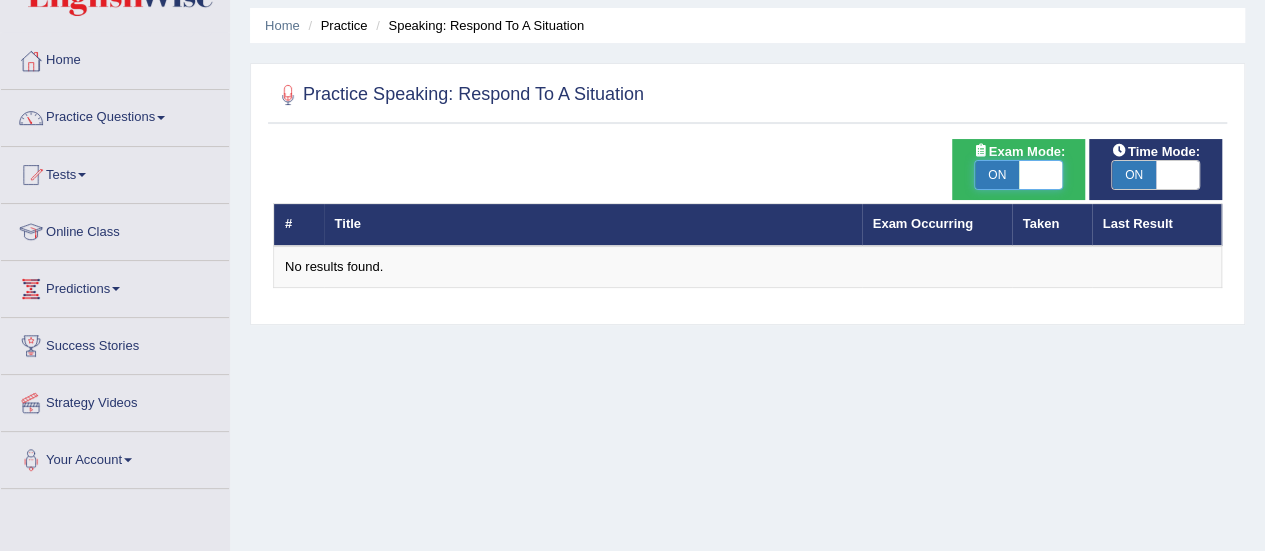 click at bounding box center (1041, 175) 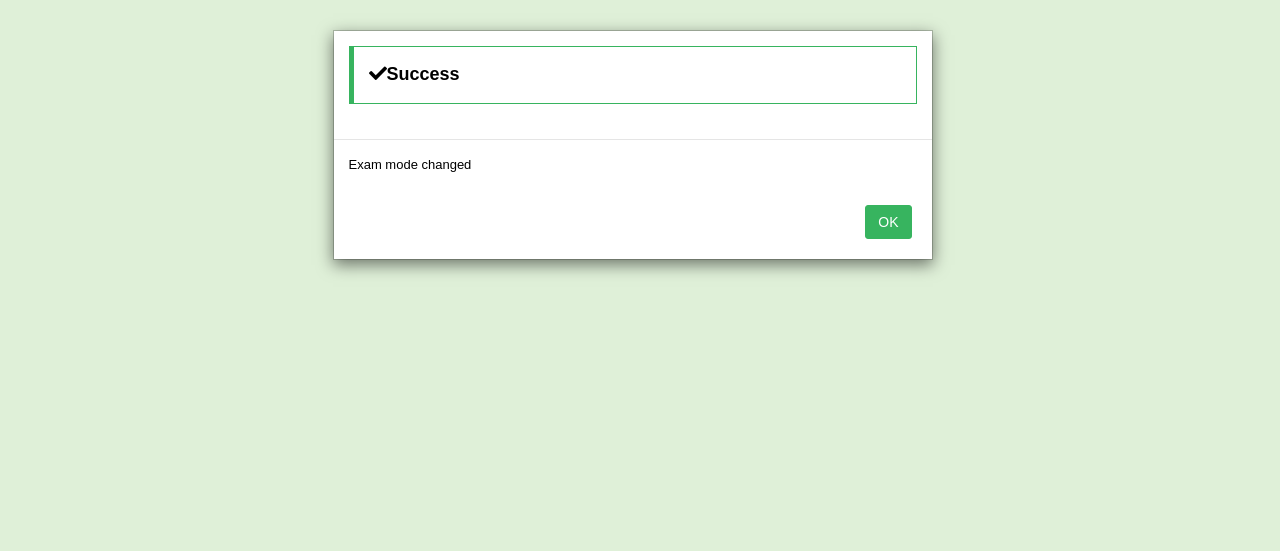 drag, startPoint x: 913, startPoint y: 214, endPoint x: 886, endPoint y: 216, distance: 27.073973 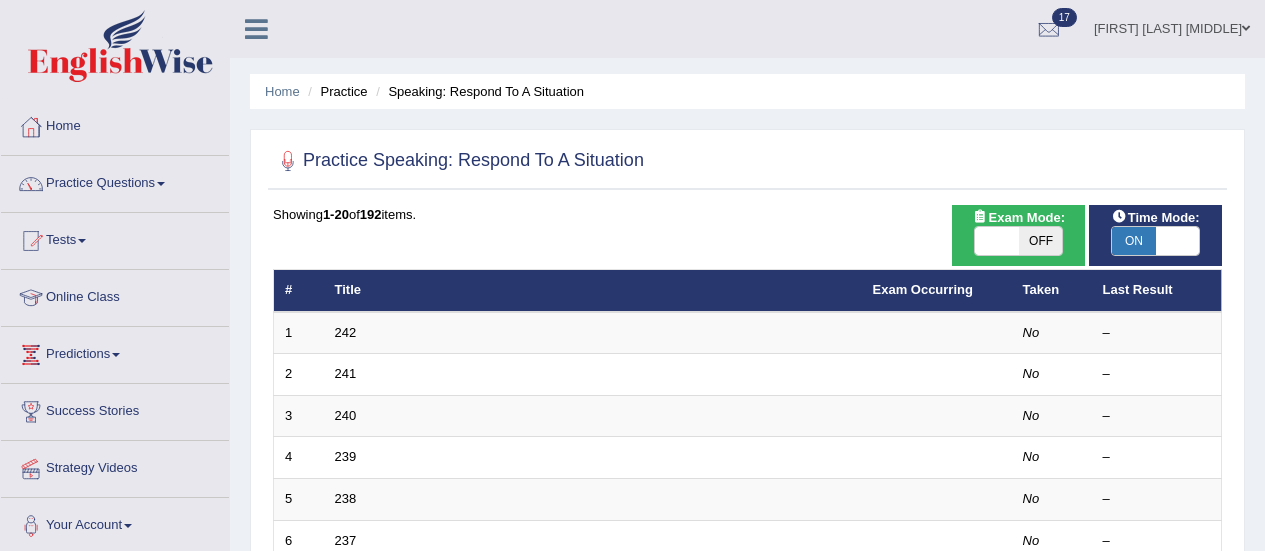 scroll, scrollTop: 66, scrollLeft: 0, axis: vertical 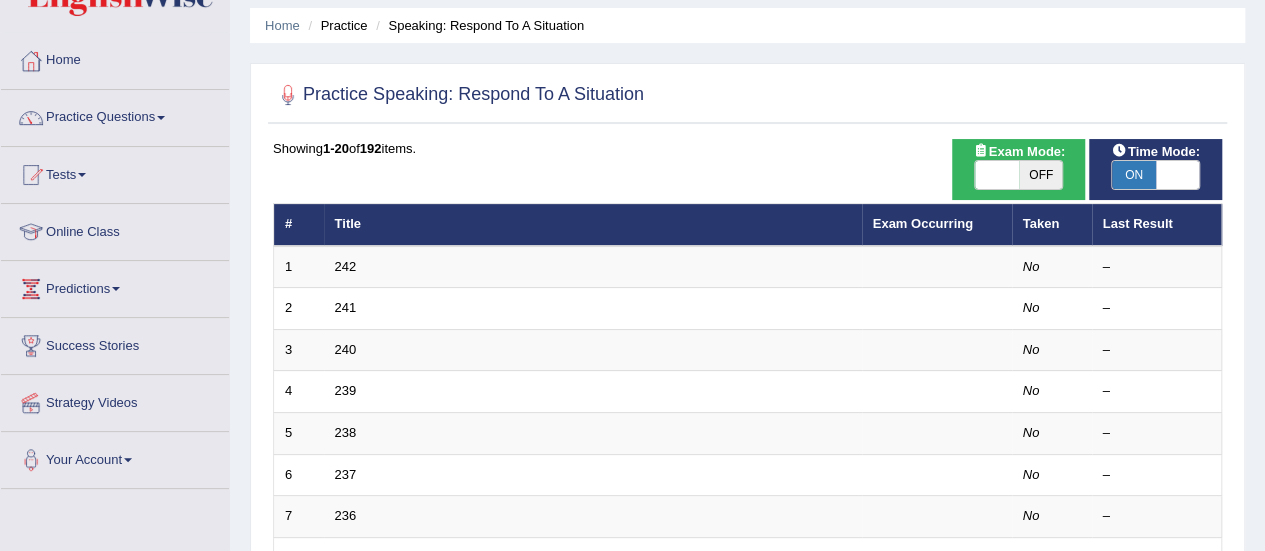 click on "ON" at bounding box center (1134, 175) 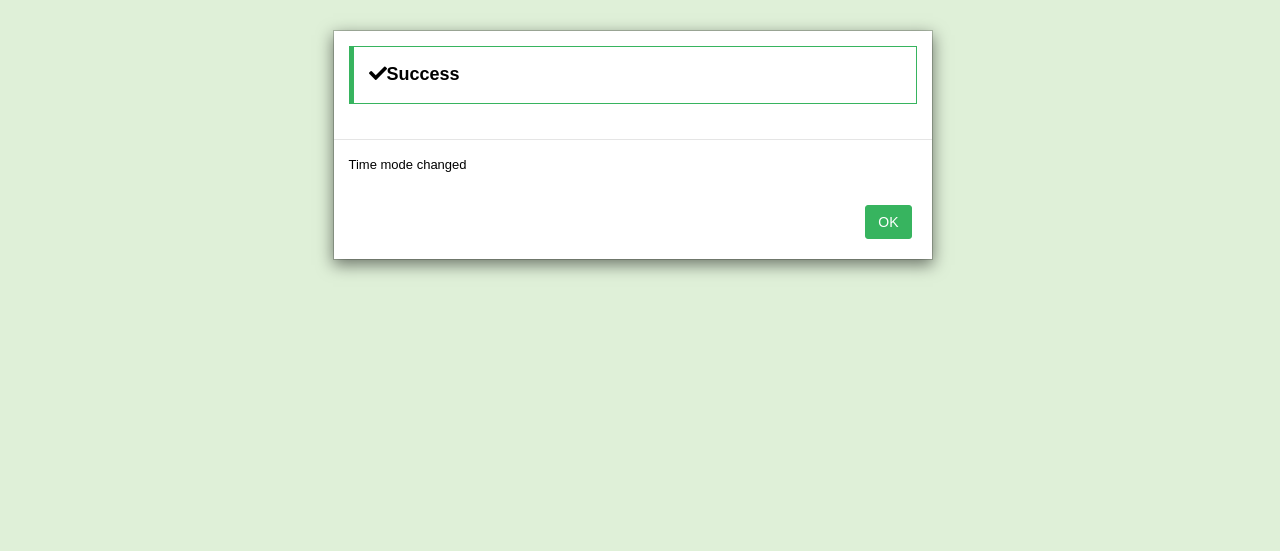 click on "OK" at bounding box center [888, 222] 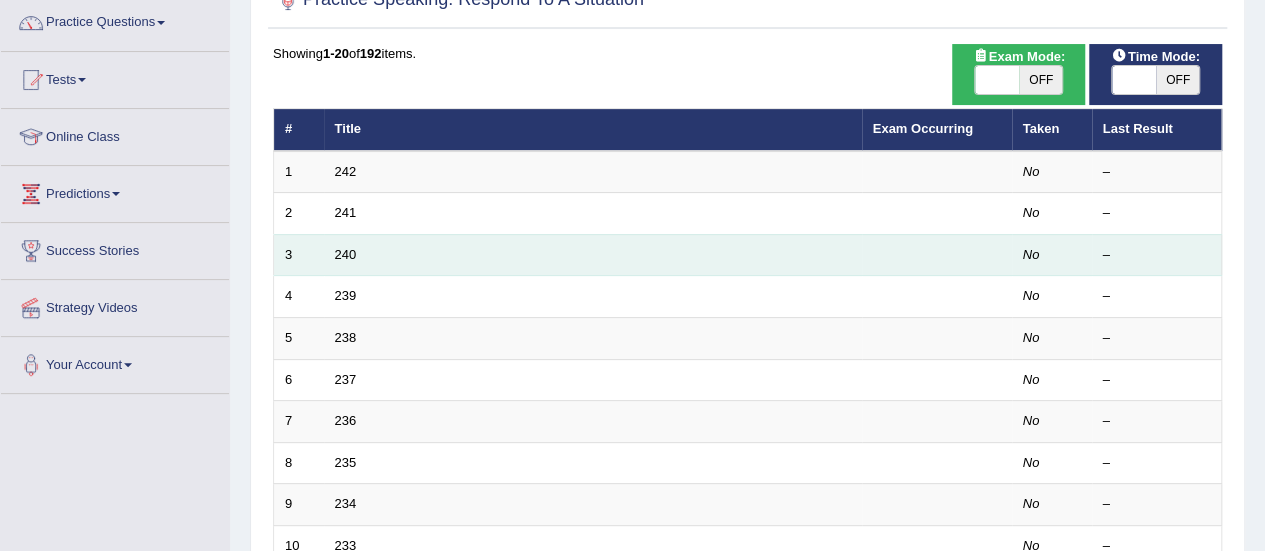 scroll, scrollTop: 162, scrollLeft: 0, axis: vertical 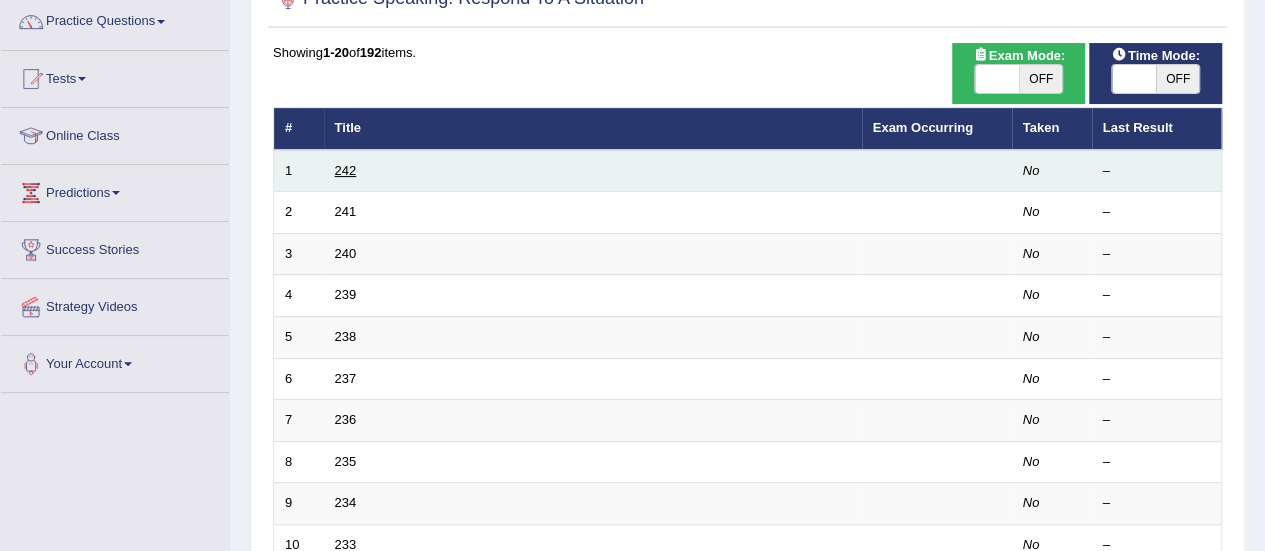 click on "242" at bounding box center [346, 170] 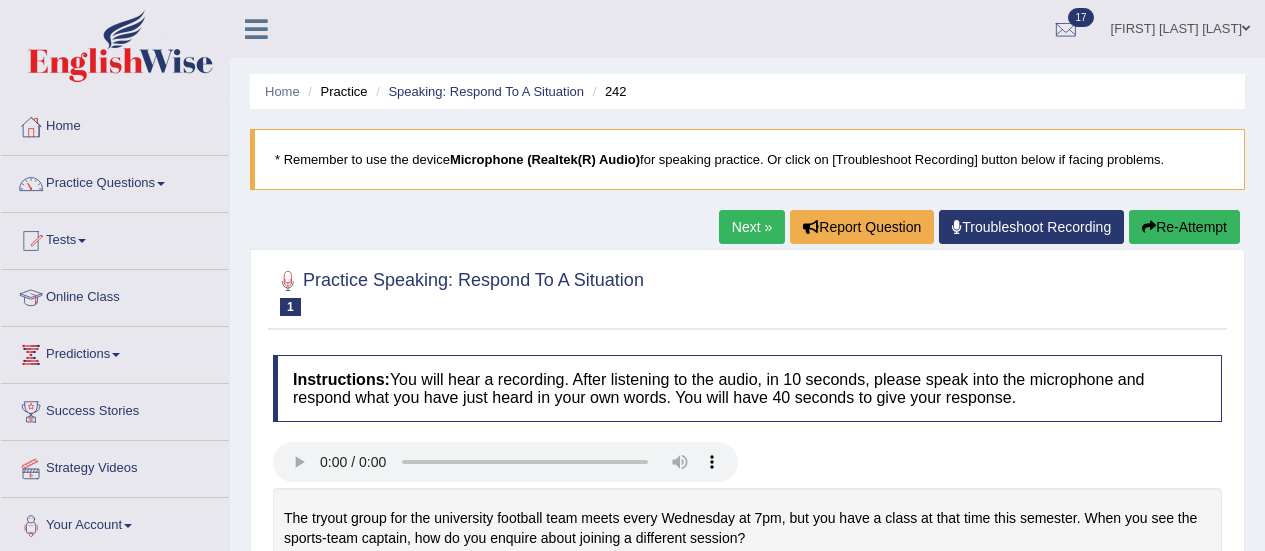 scroll, scrollTop: 0, scrollLeft: 0, axis: both 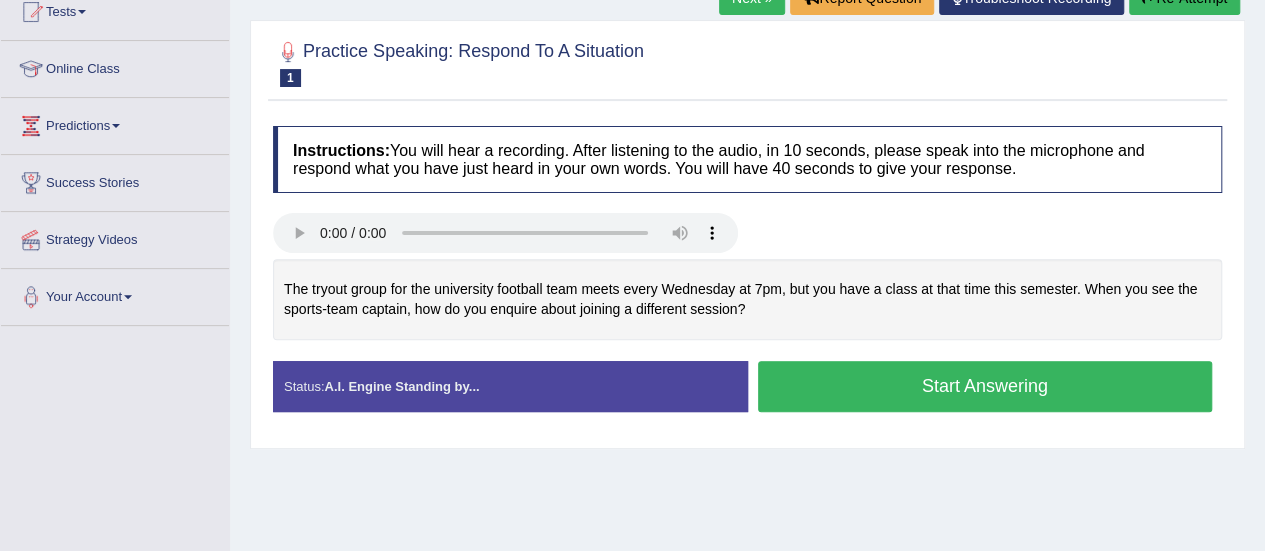 click on "Start Answering" at bounding box center (985, 386) 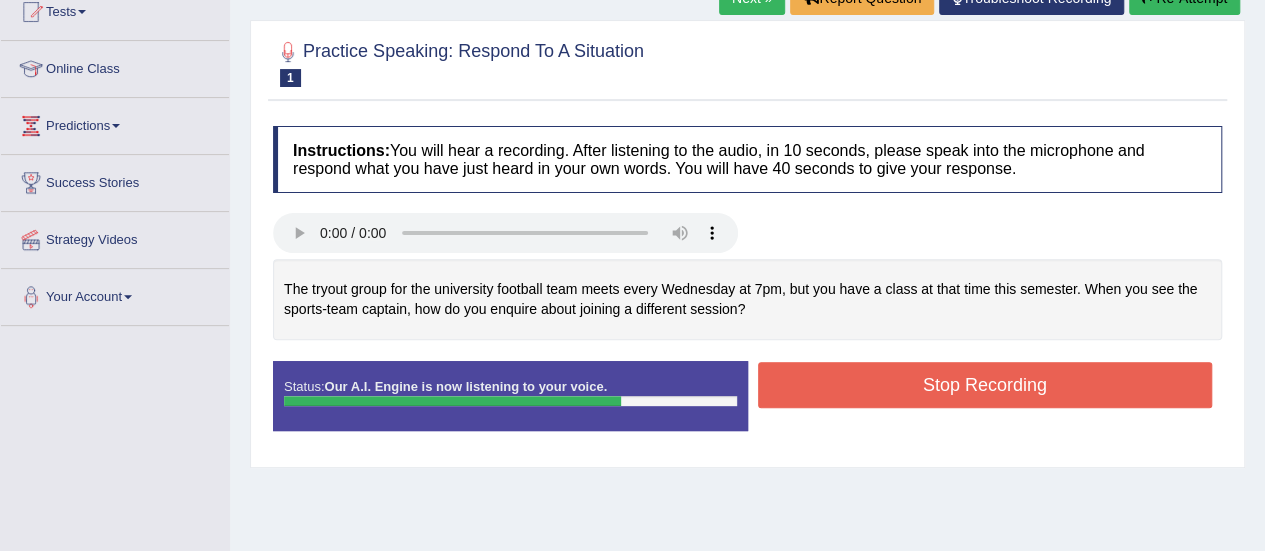 click on "Stop Recording" at bounding box center [985, 385] 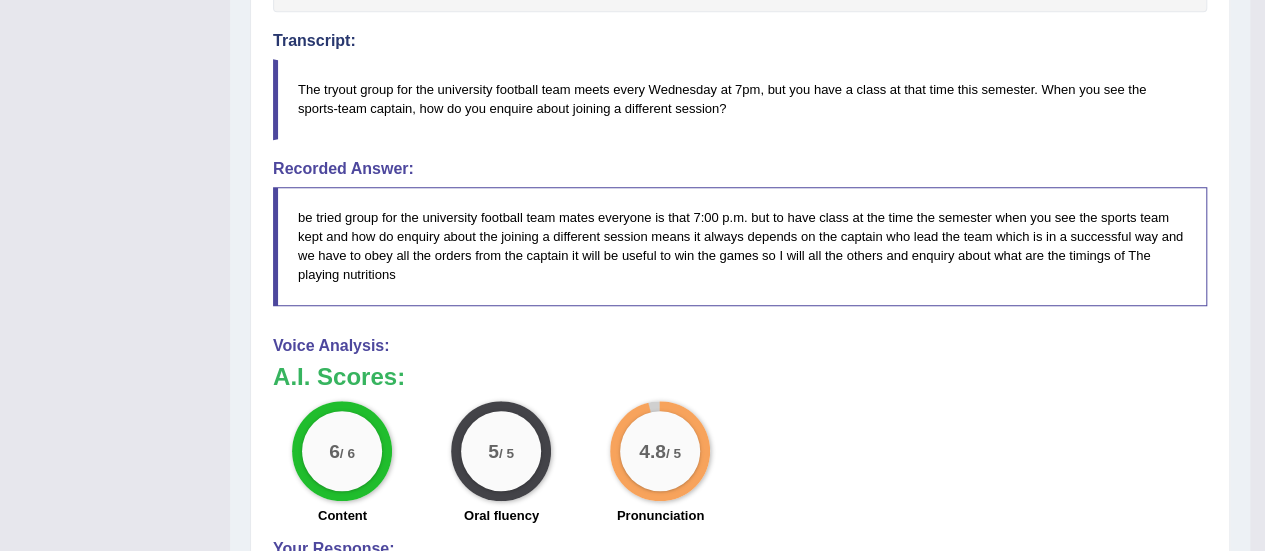 scroll, scrollTop: 559, scrollLeft: 0, axis: vertical 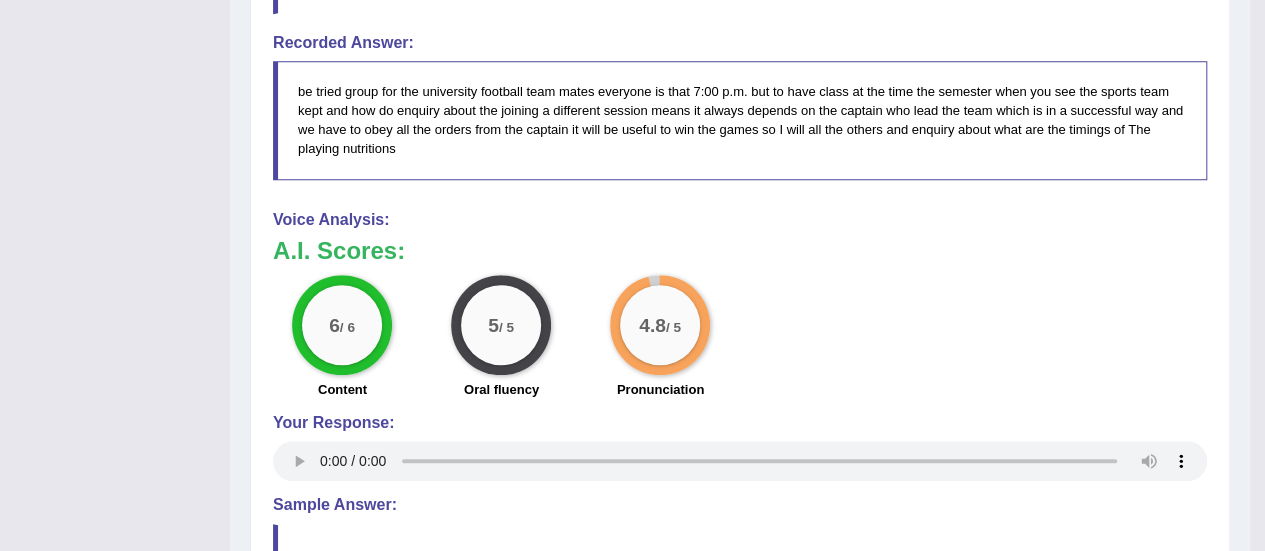 click on "A.I. Scores:" at bounding box center [740, 251] 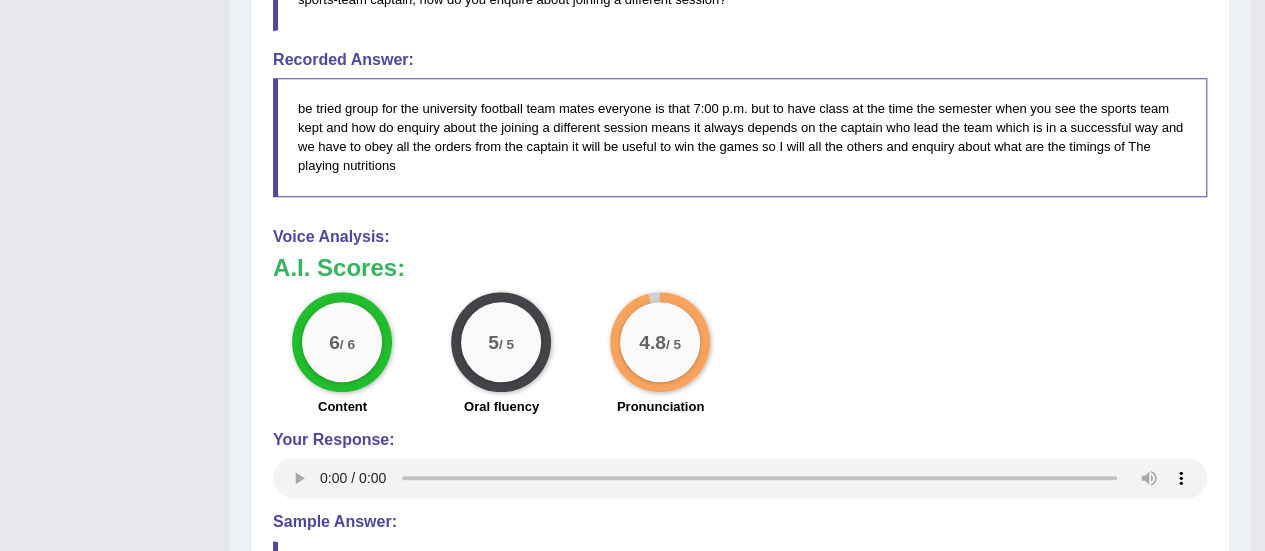 scroll, scrollTop: 667, scrollLeft: 0, axis: vertical 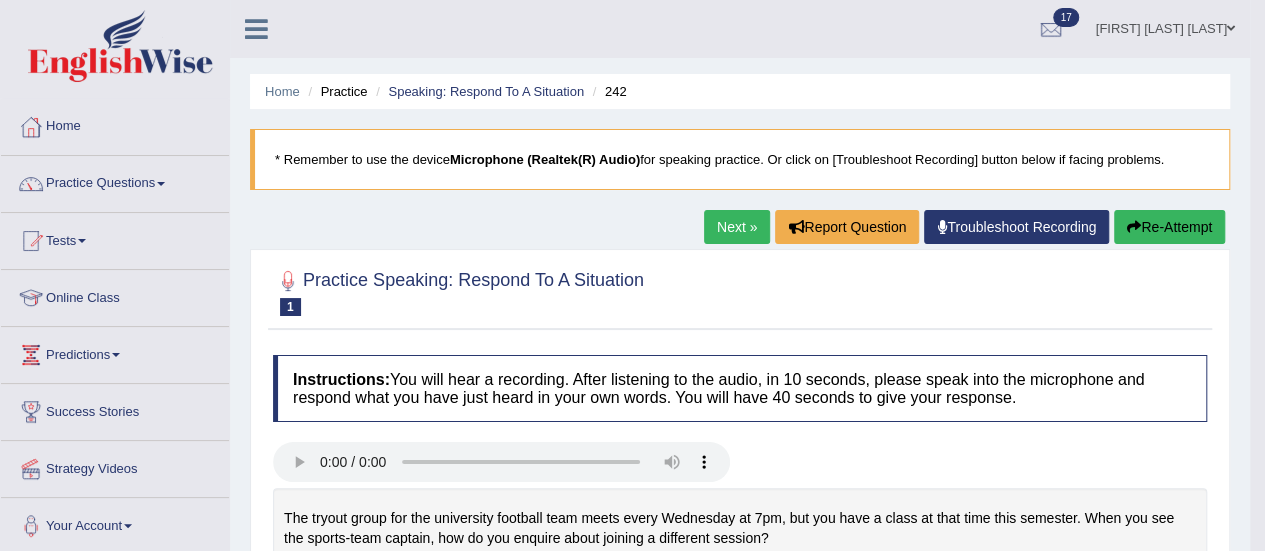 click on "Next »" at bounding box center [737, 227] 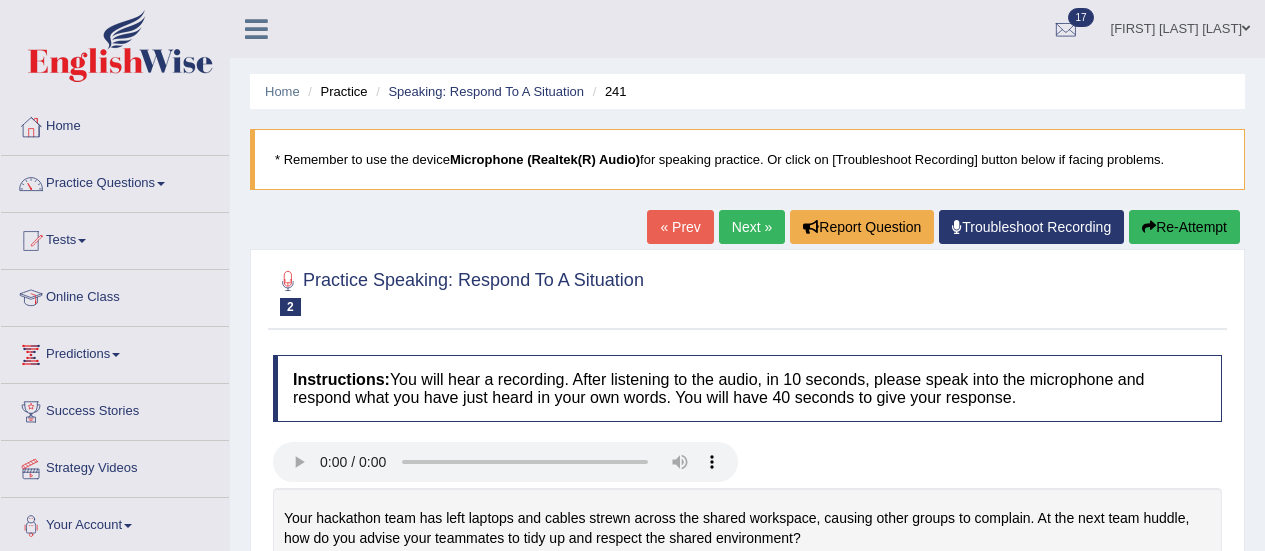 scroll, scrollTop: 0, scrollLeft: 0, axis: both 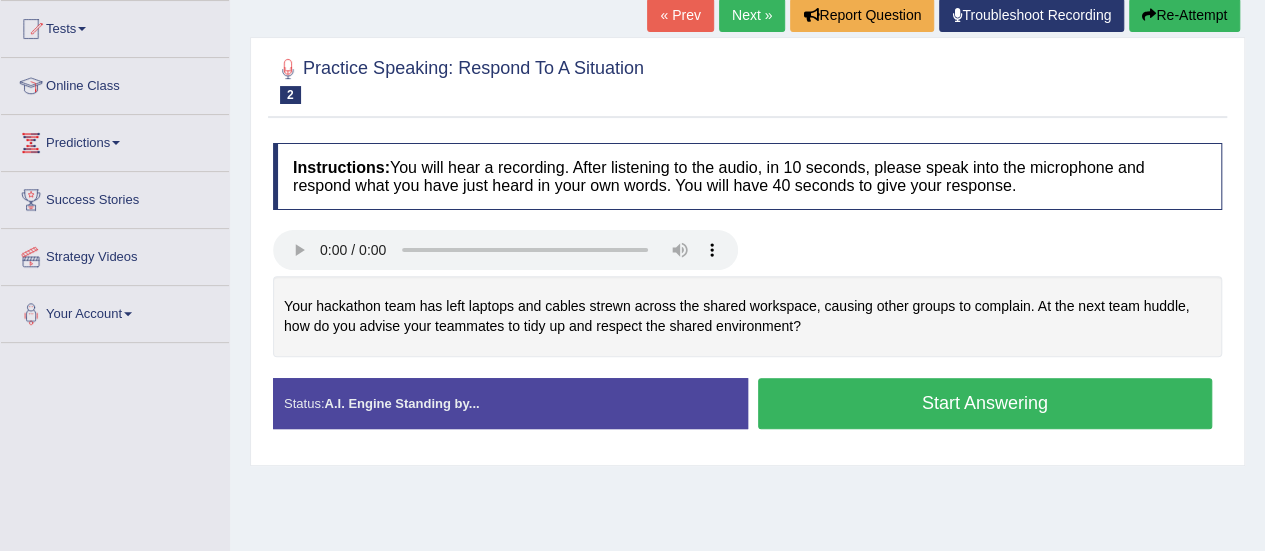click on "Start Answering" at bounding box center [985, 403] 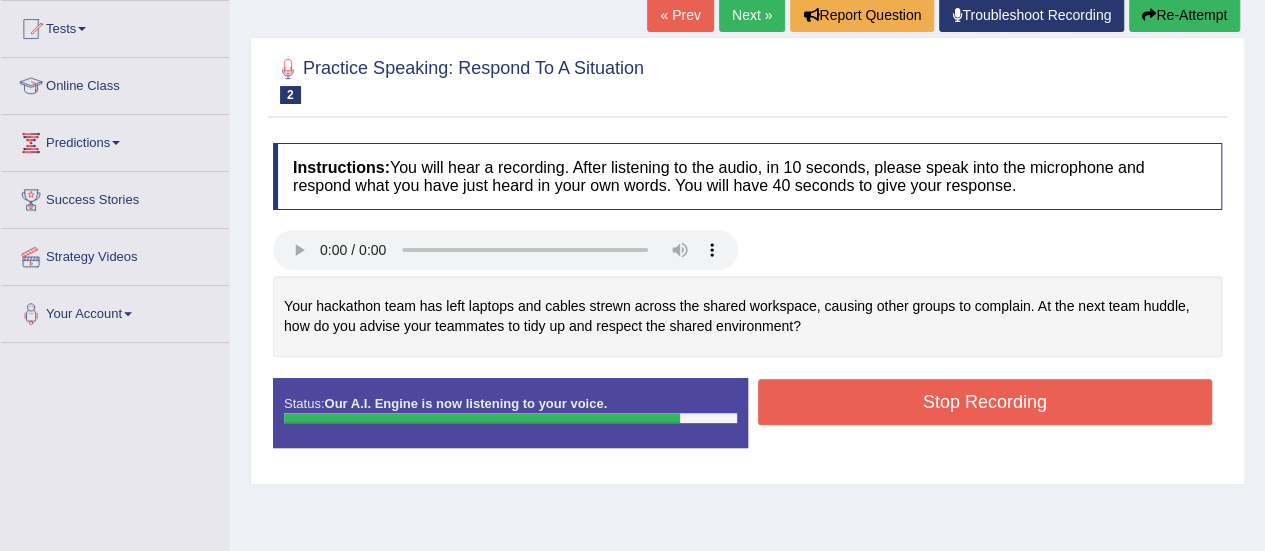 click on "Stop Recording" at bounding box center [985, 402] 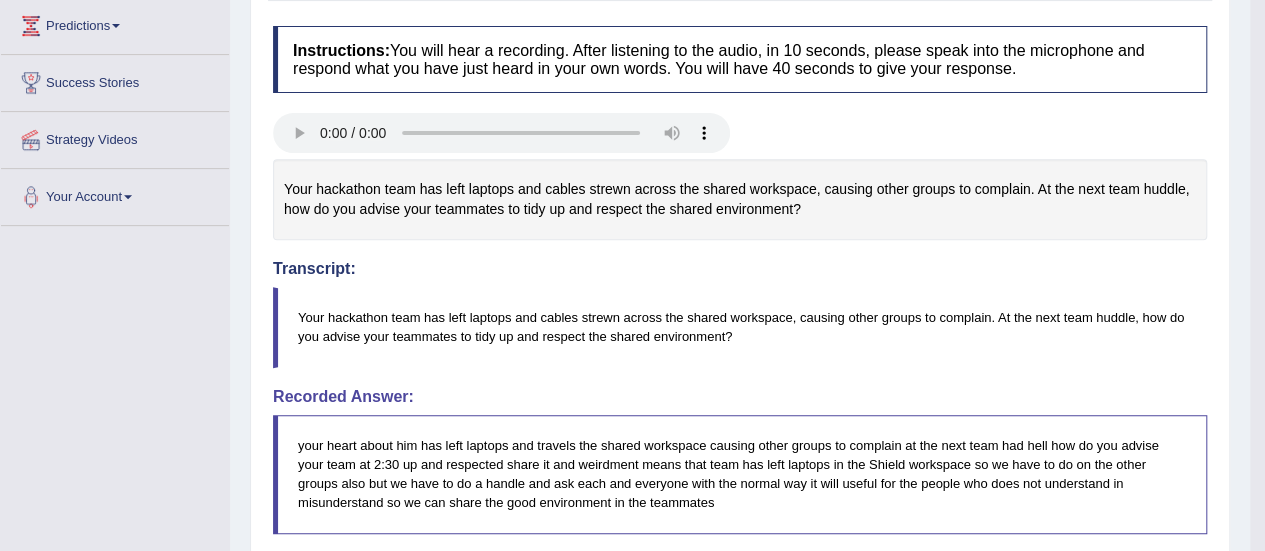 scroll, scrollTop: 0, scrollLeft: 0, axis: both 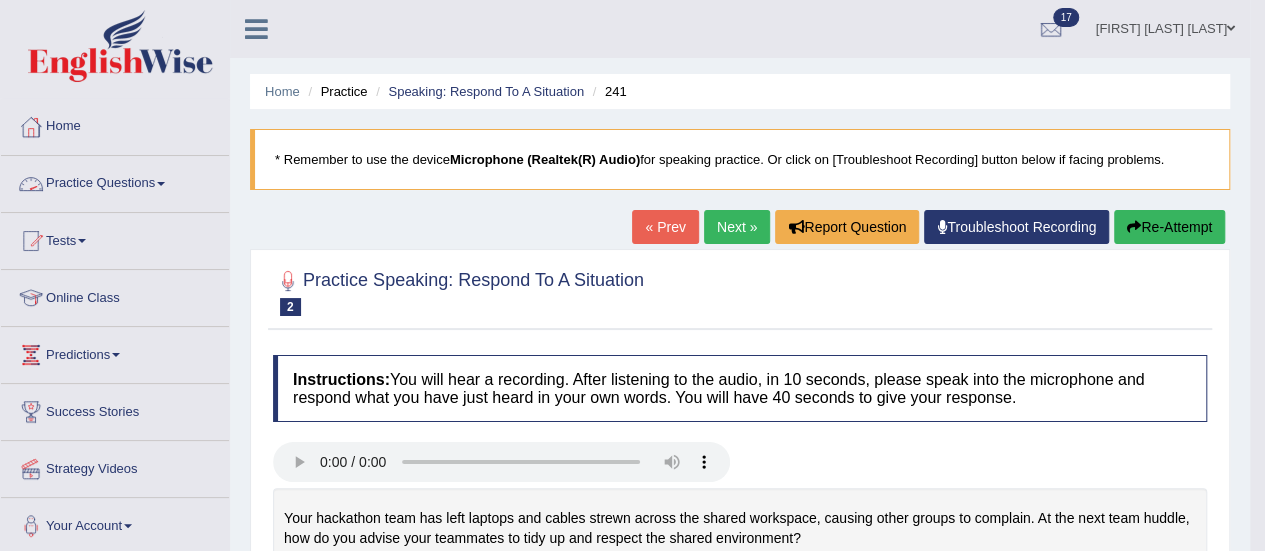 click on "Practice Questions" at bounding box center (115, 181) 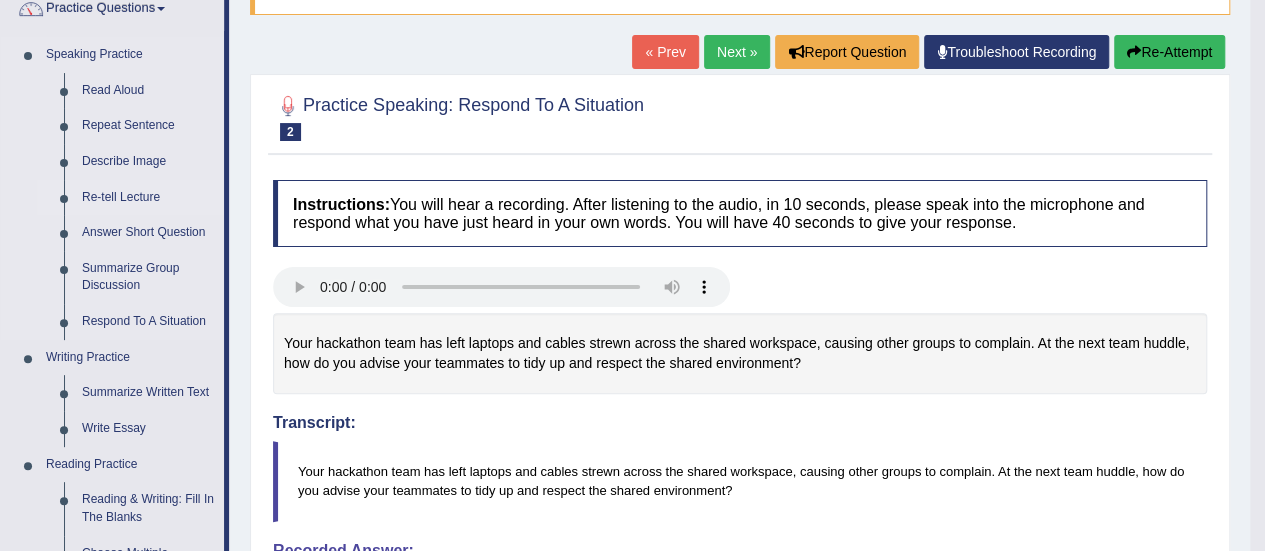 scroll, scrollTop: 176, scrollLeft: 0, axis: vertical 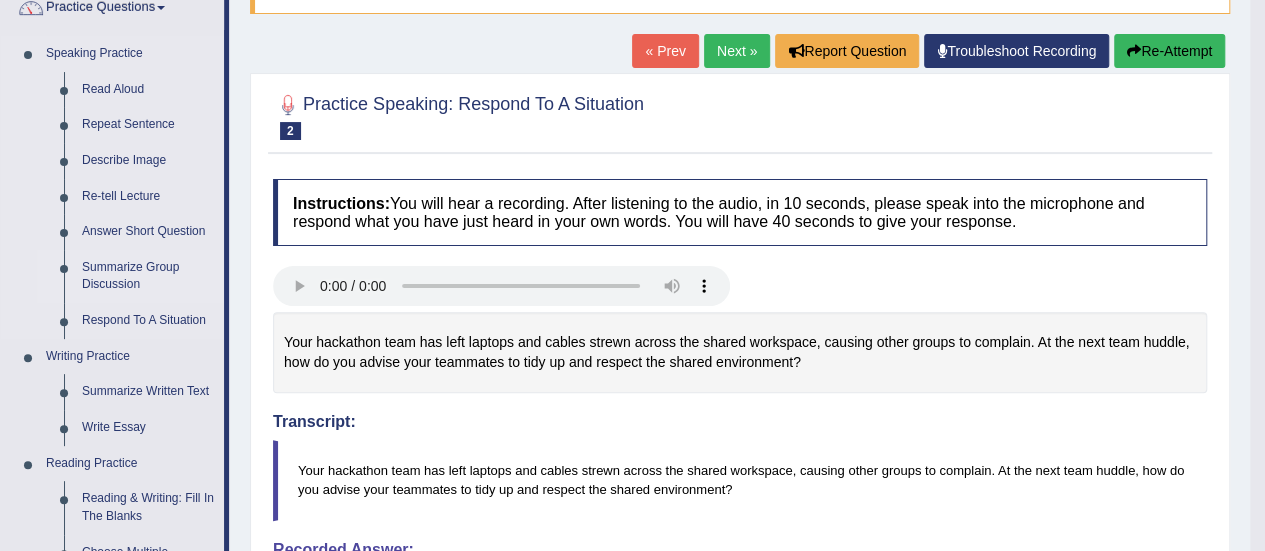 click on "Summarize Group Discussion" at bounding box center (148, 276) 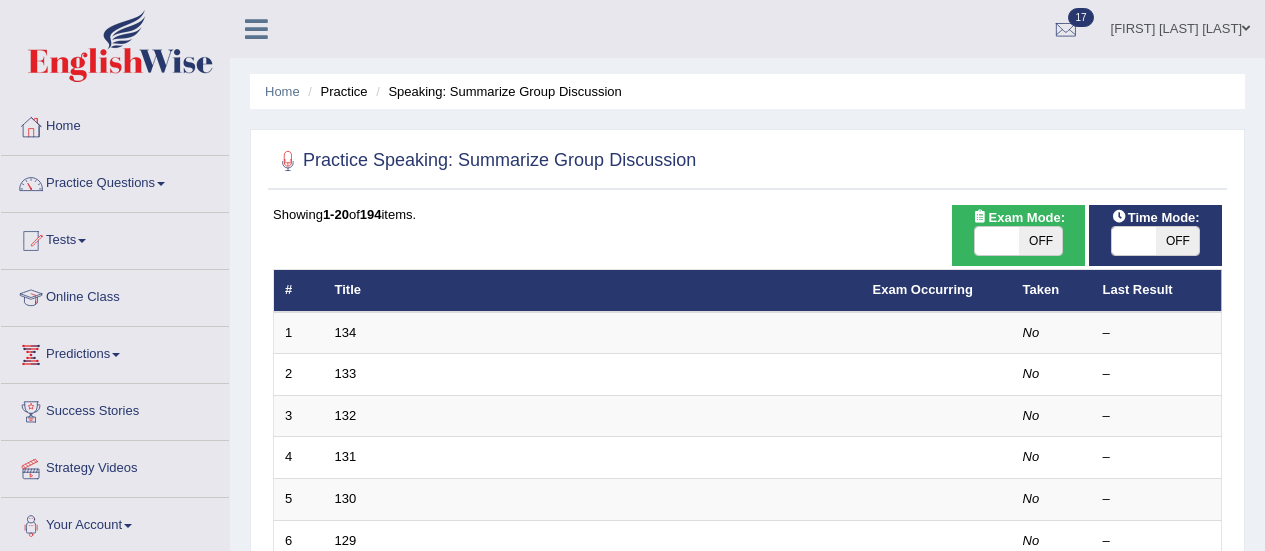 scroll, scrollTop: 0, scrollLeft: 0, axis: both 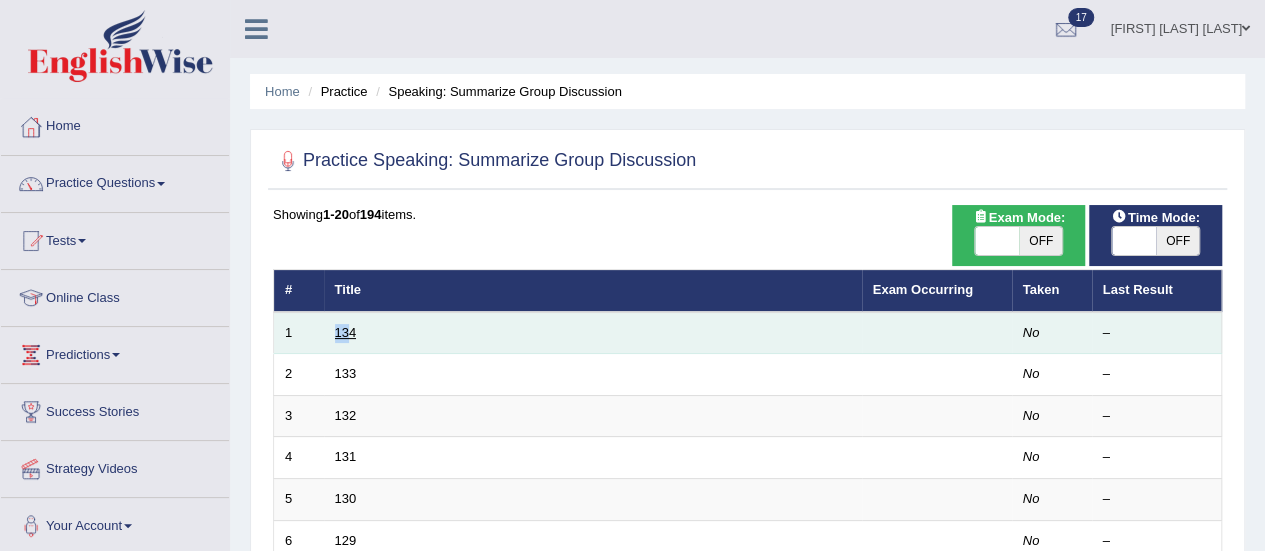 drag, startPoint x: 332, startPoint y: 330, endPoint x: 348, endPoint y: 330, distance: 16 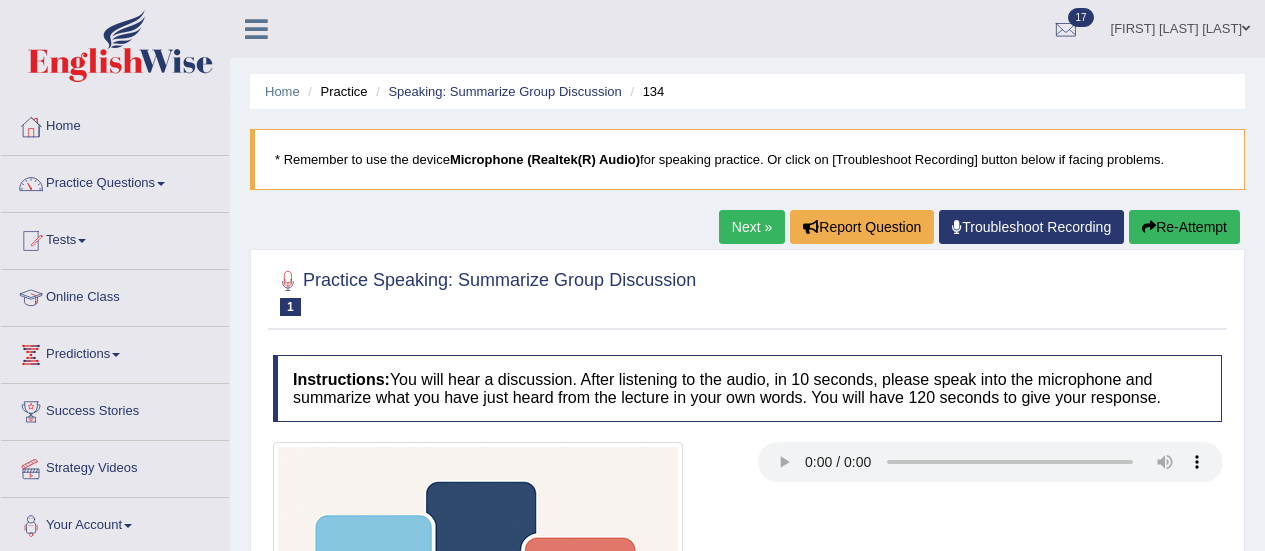 scroll, scrollTop: 0, scrollLeft: 0, axis: both 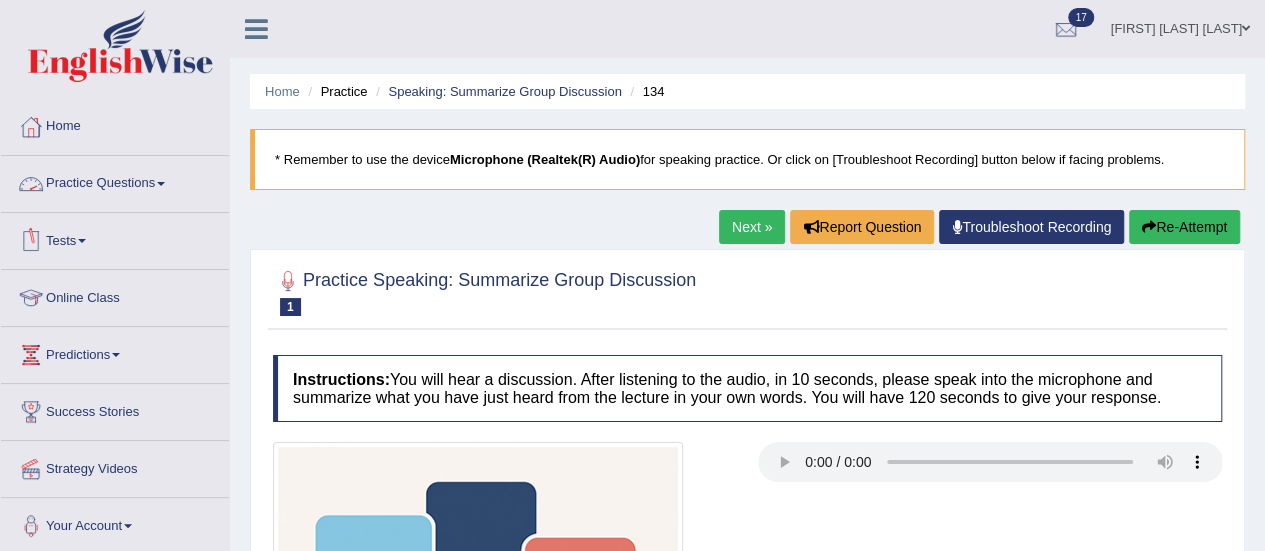click on "Practice Questions" at bounding box center (115, 181) 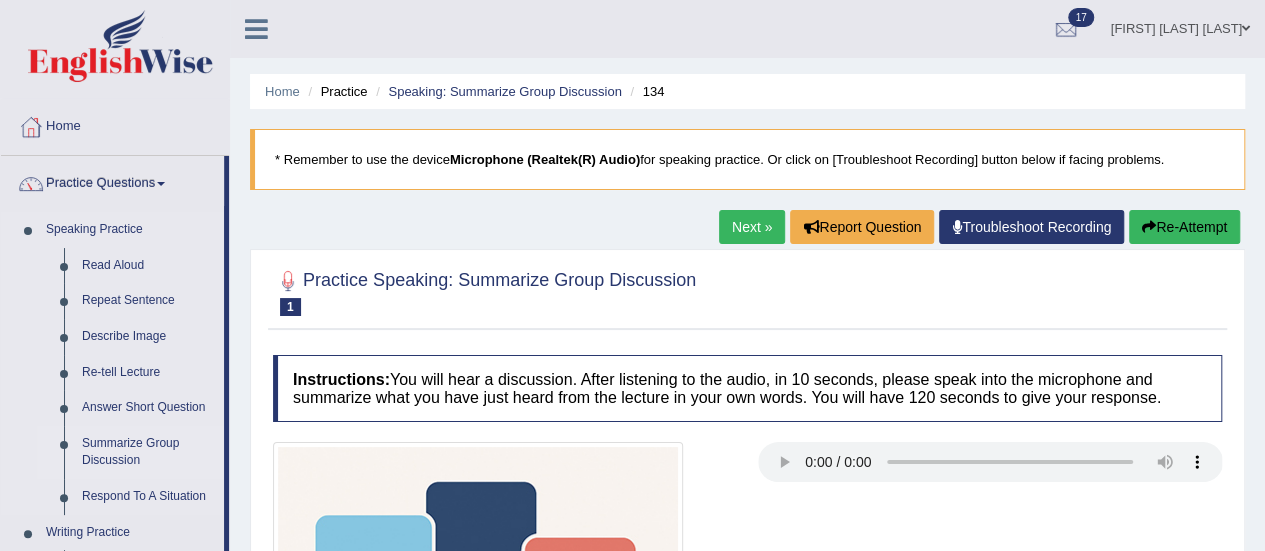 click on "Summarize Group Discussion" at bounding box center [148, 452] 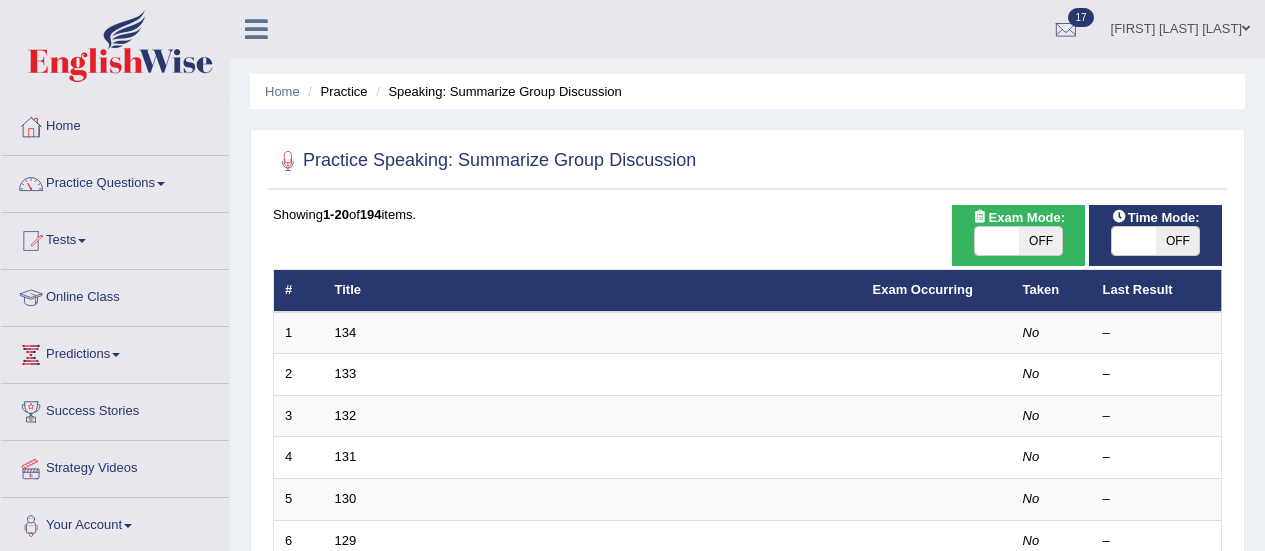 scroll, scrollTop: 0, scrollLeft: 0, axis: both 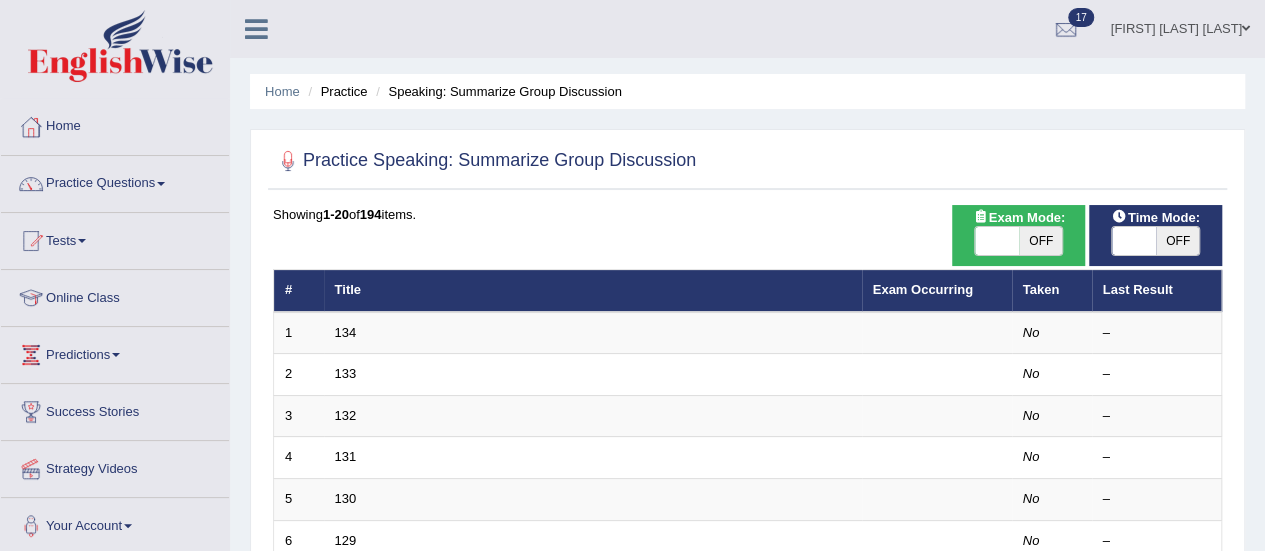 click on "OFF" at bounding box center (1041, 241) 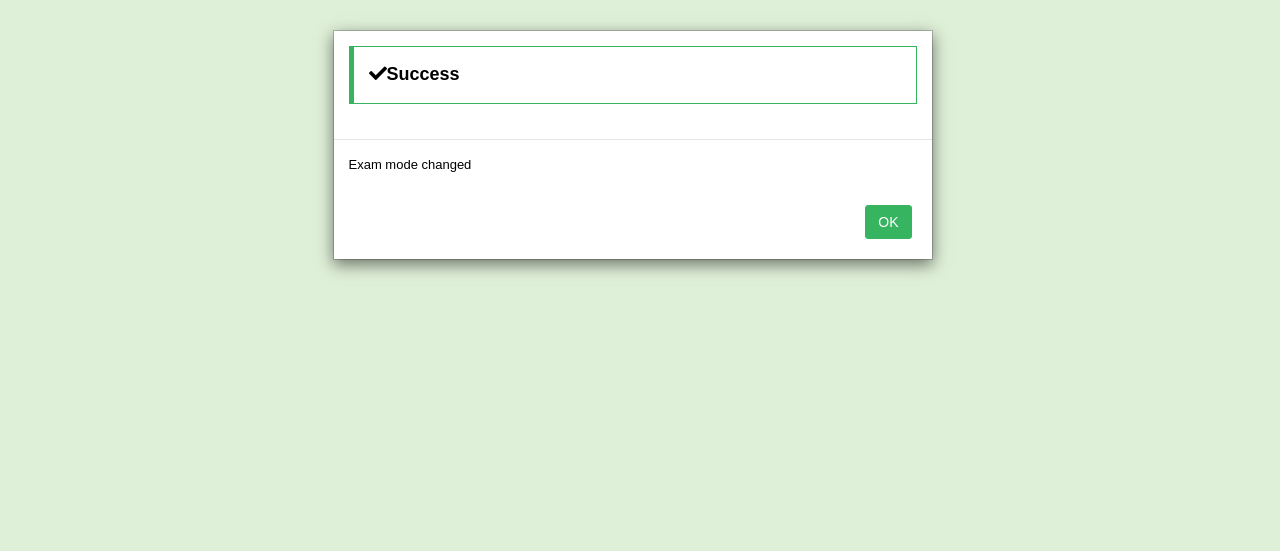 drag, startPoint x: 891, startPoint y: 240, endPoint x: 891, endPoint y: 219, distance: 21 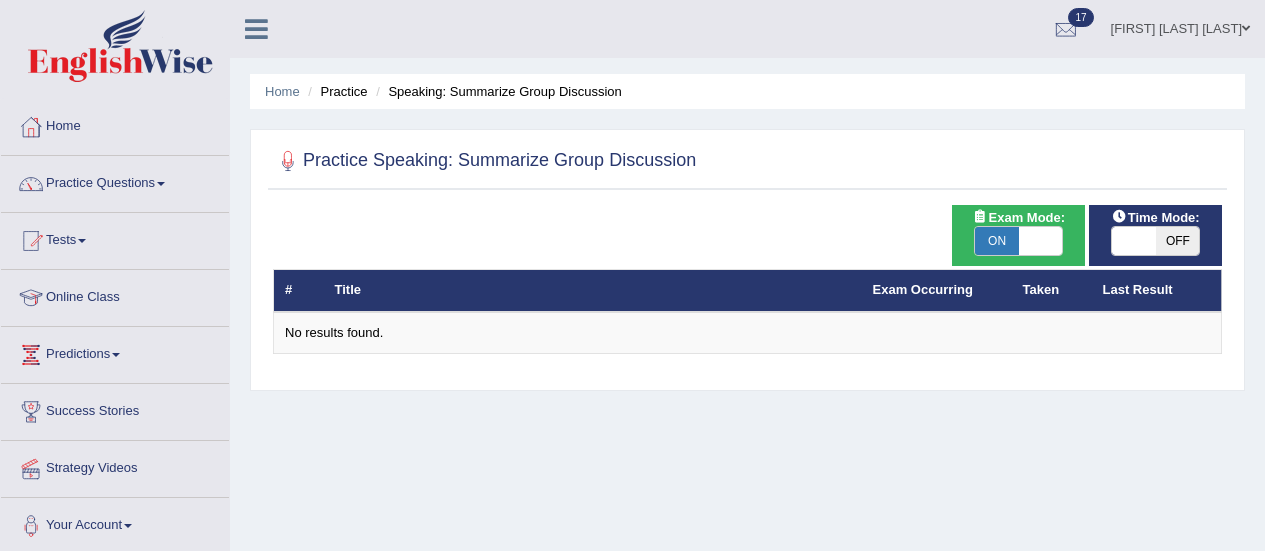 scroll, scrollTop: 20, scrollLeft: 0, axis: vertical 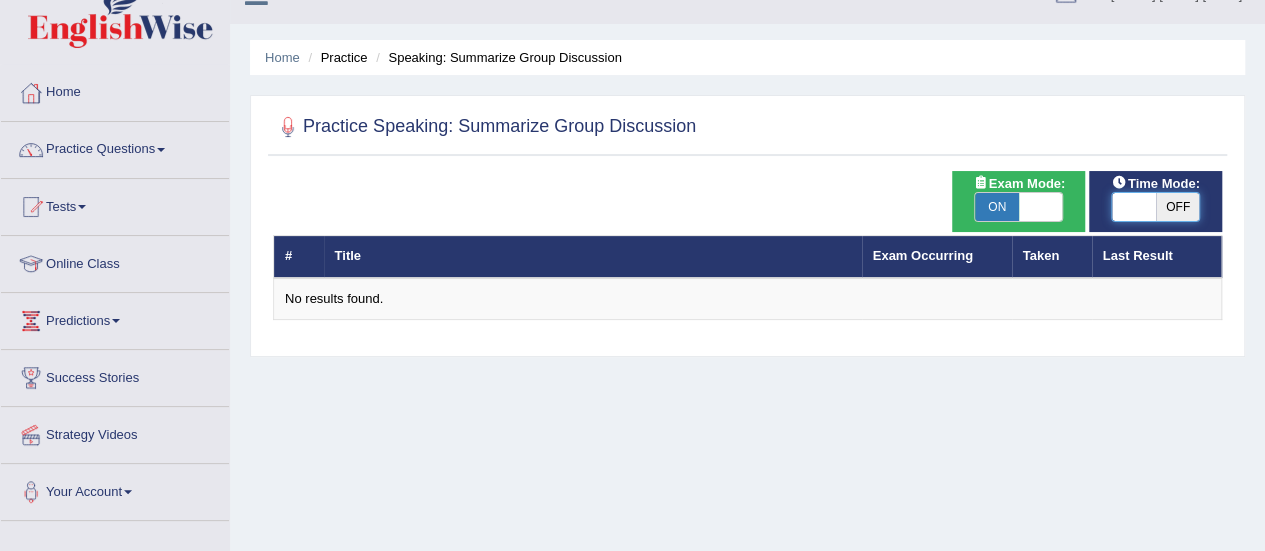 click at bounding box center (1134, 207) 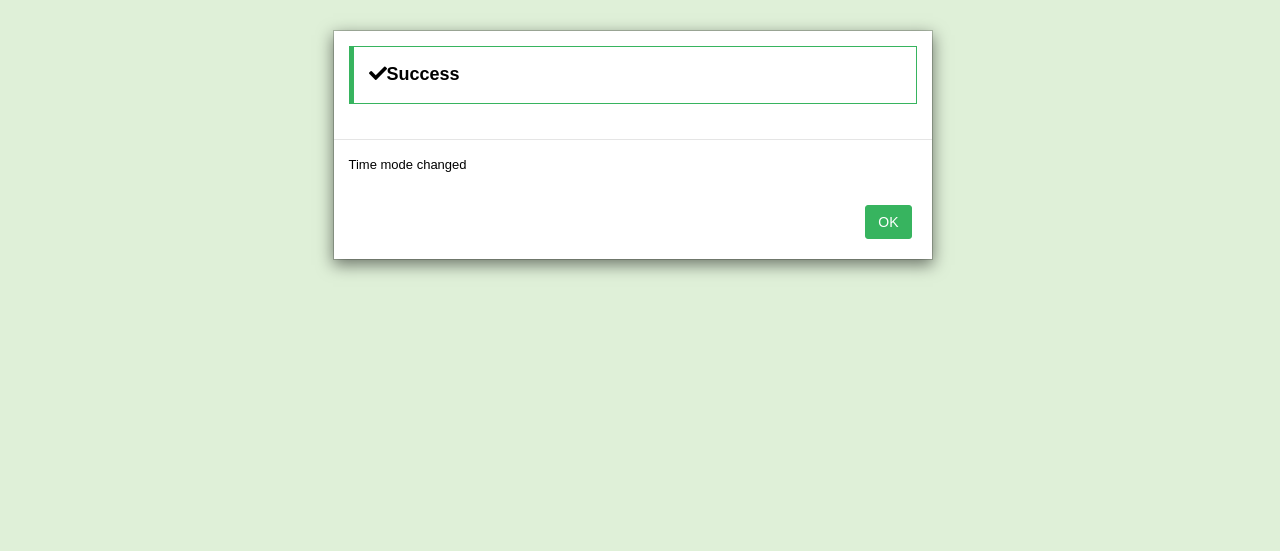 click on "OK" at bounding box center (888, 222) 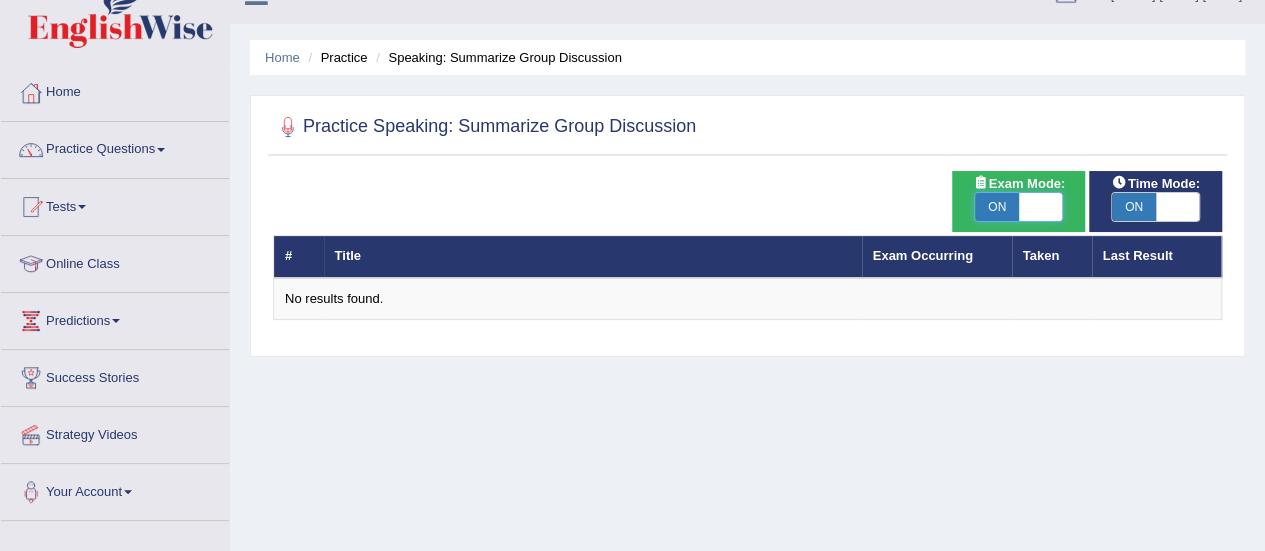 click at bounding box center (1041, 207) 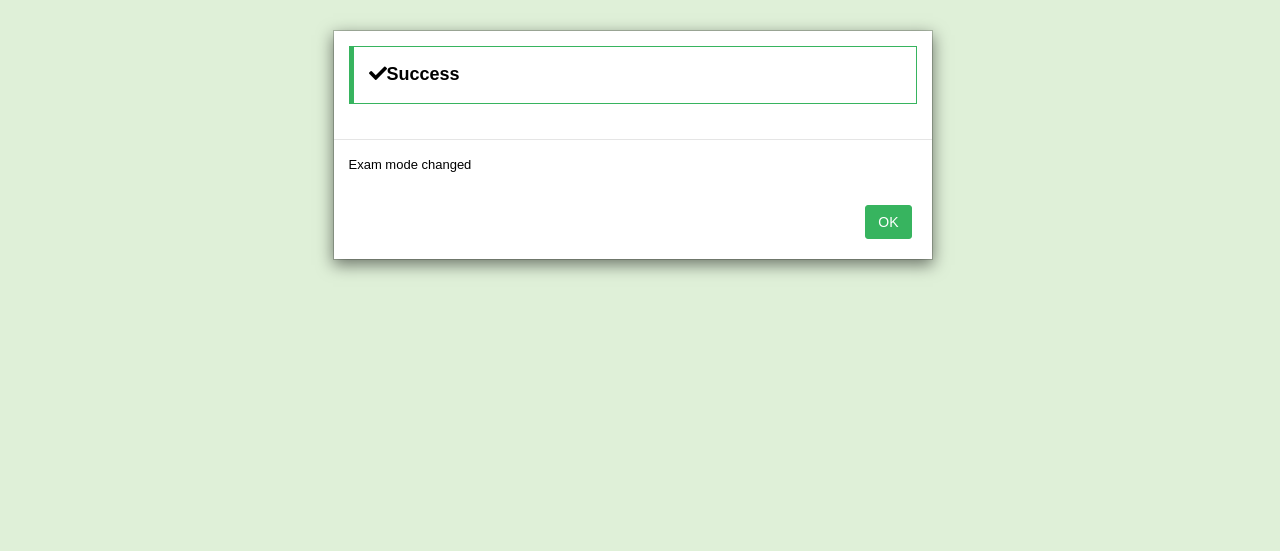 click on "OK" at bounding box center (888, 222) 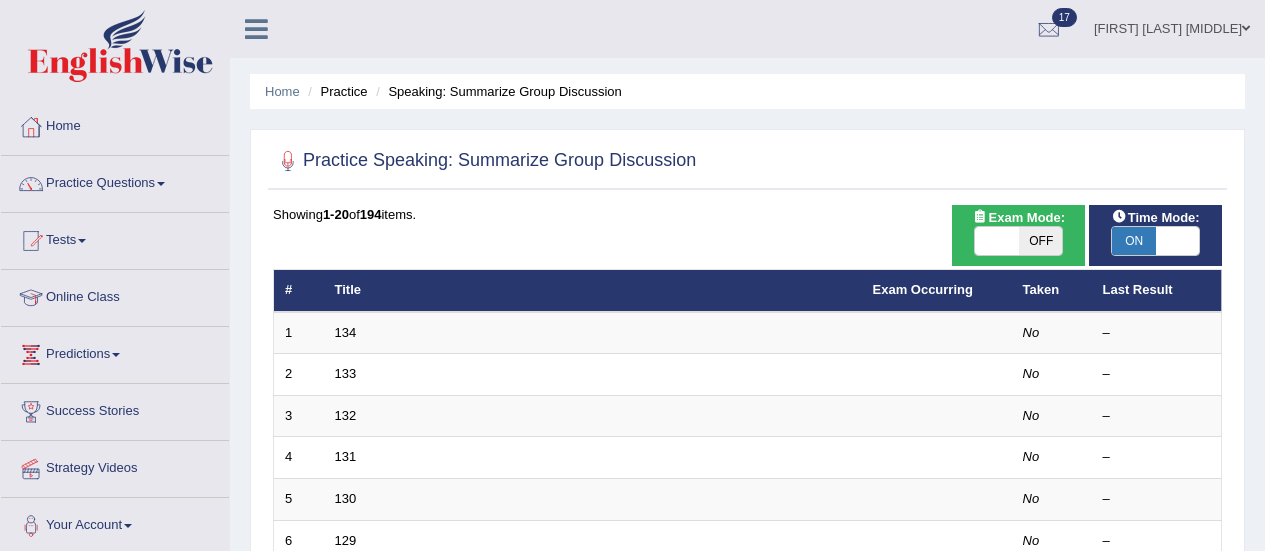 scroll, scrollTop: 34, scrollLeft: 0, axis: vertical 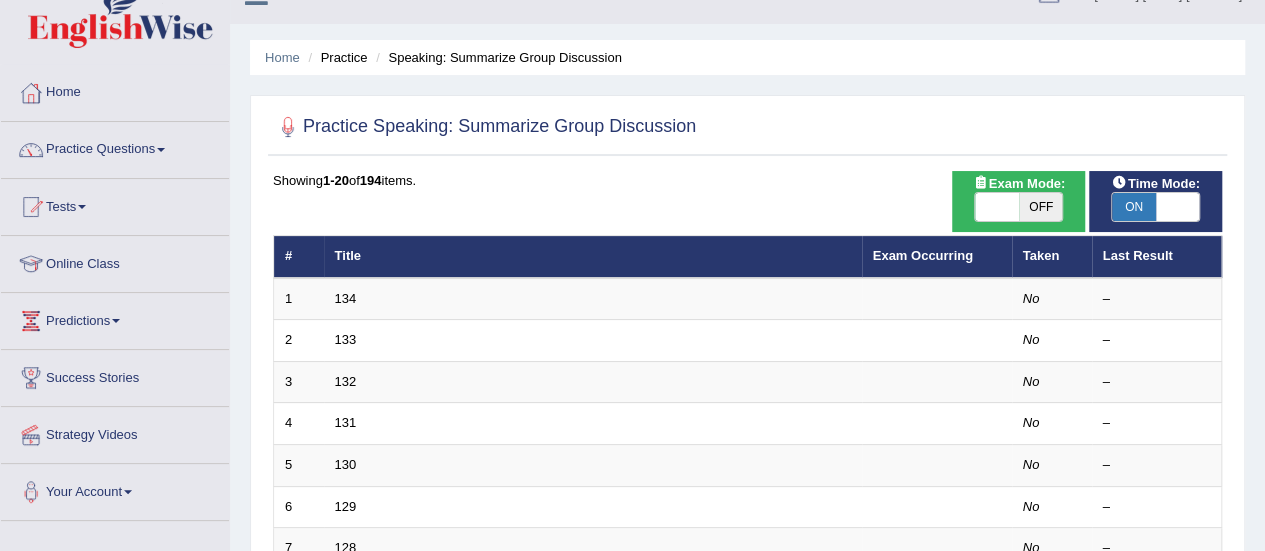 click on "ON" at bounding box center (1134, 207) 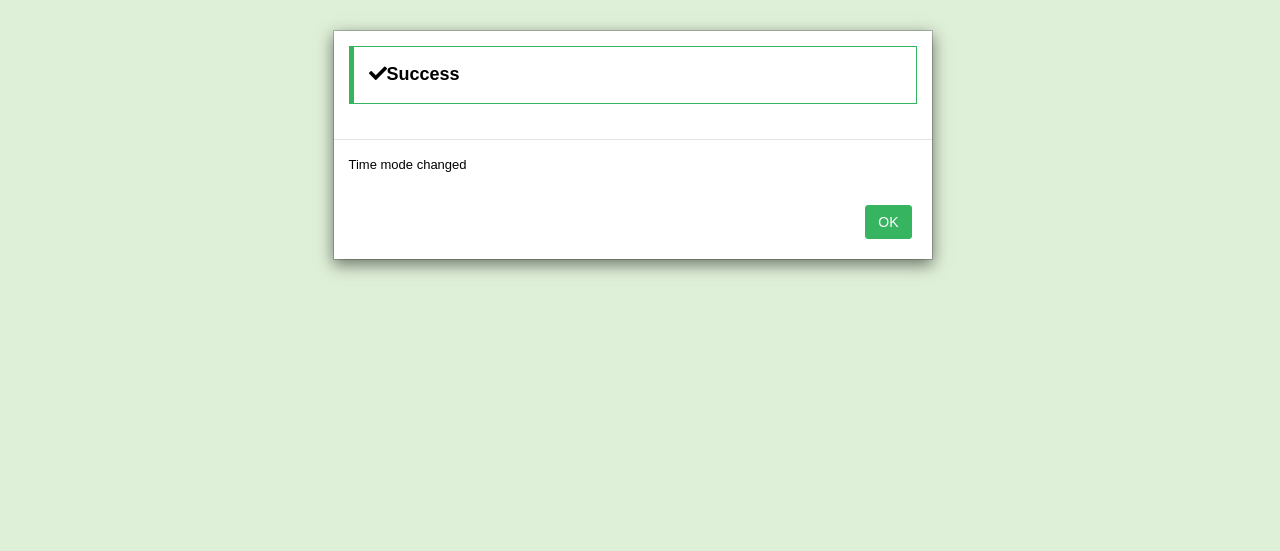 click on "OK" at bounding box center (888, 222) 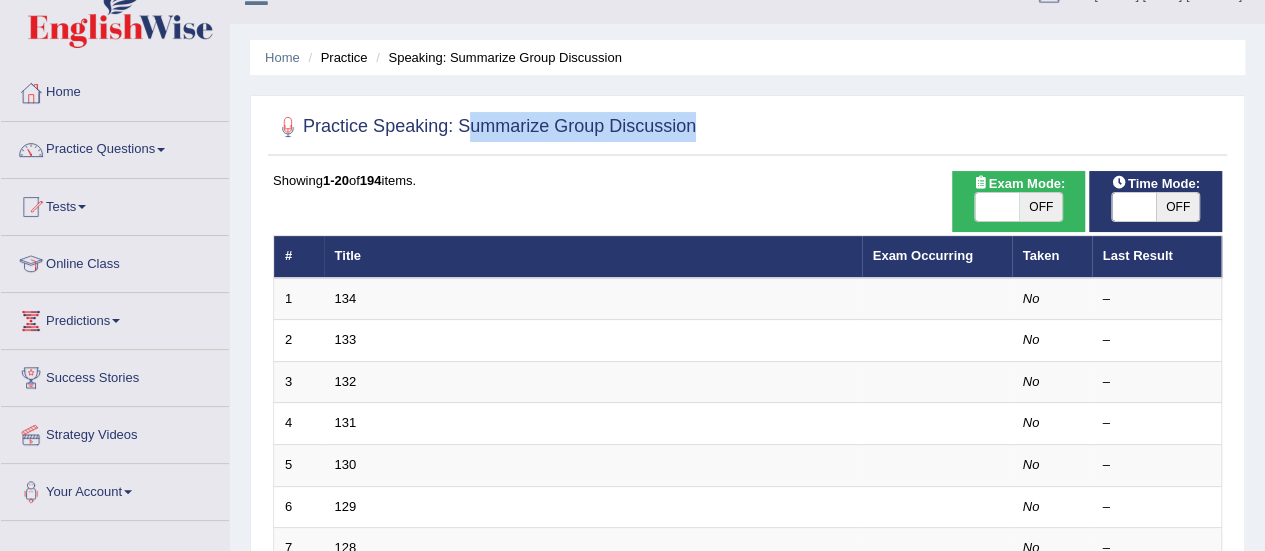drag, startPoint x: 461, startPoint y: 130, endPoint x: 712, endPoint y: 121, distance: 251.1613 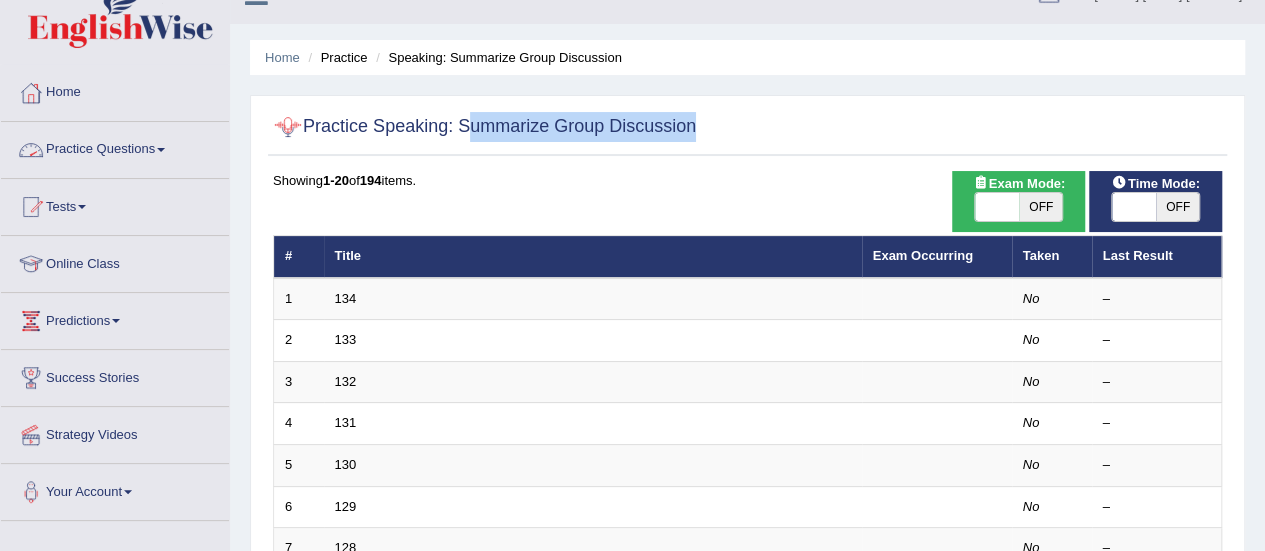 click on "Practice Questions" at bounding box center [115, 147] 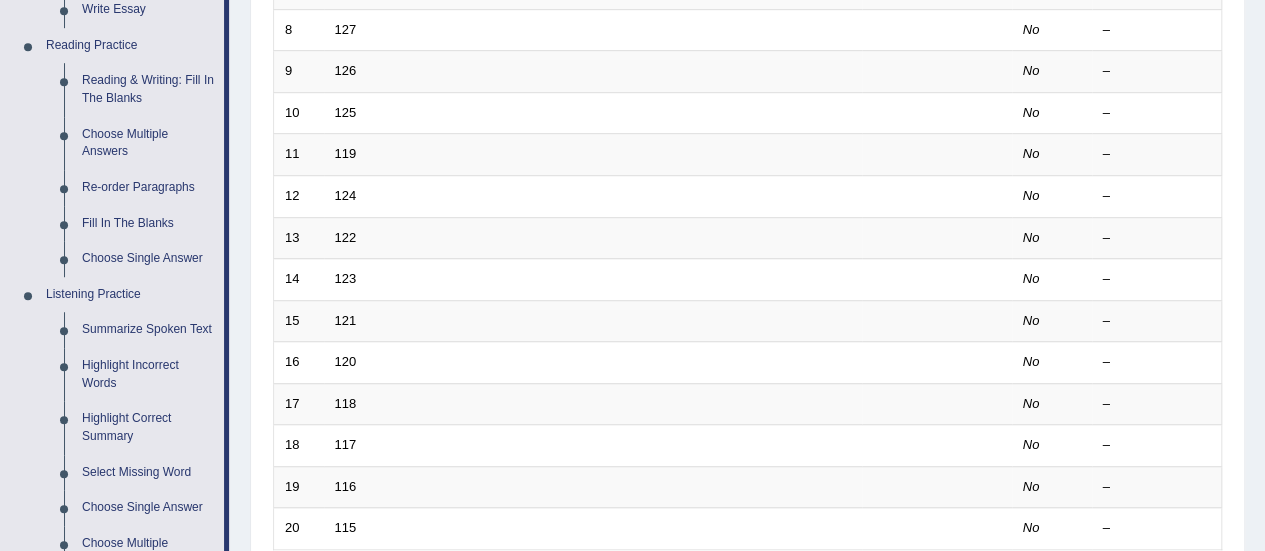 scroll, scrollTop: 568, scrollLeft: 0, axis: vertical 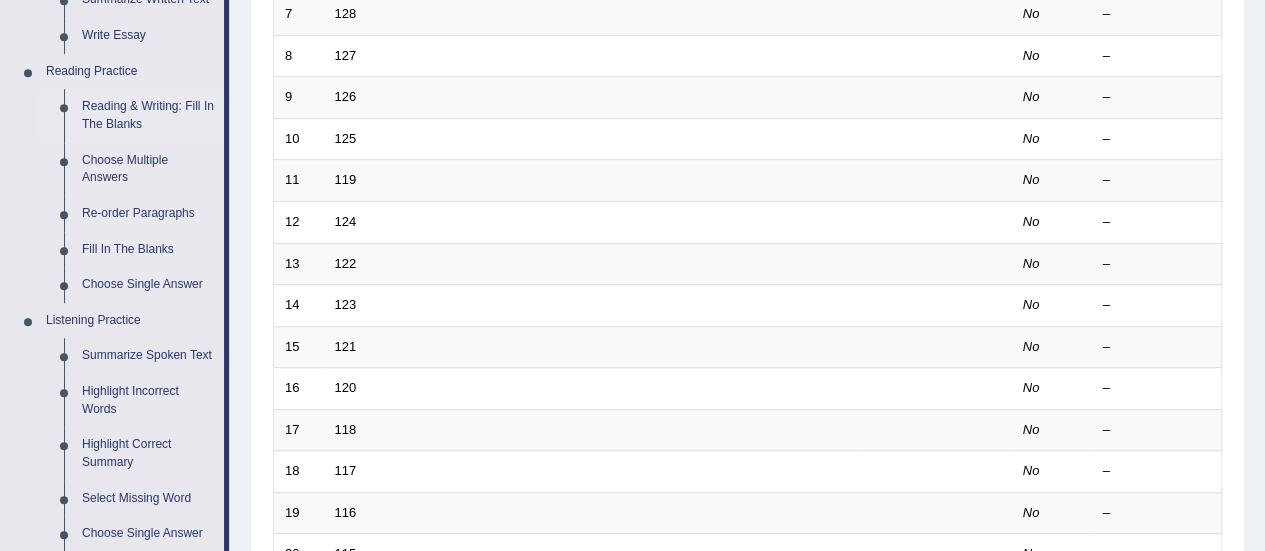 click on "Reading & Writing: Fill In The Blanks" at bounding box center (148, 115) 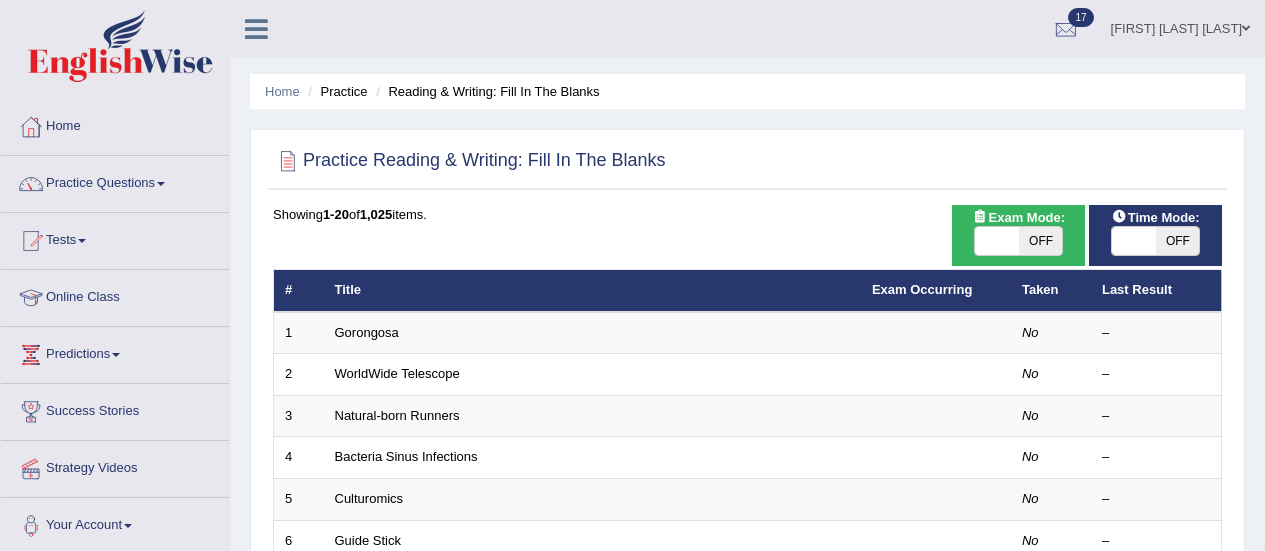 scroll, scrollTop: 0, scrollLeft: 0, axis: both 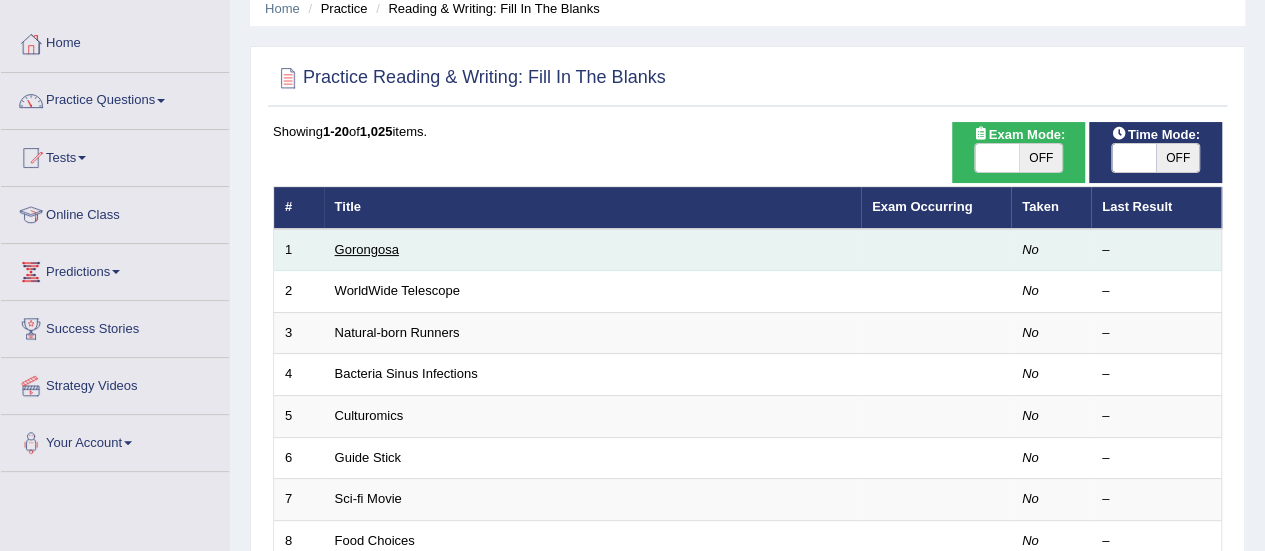 click on "Gorongosa" at bounding box center (367, 249) 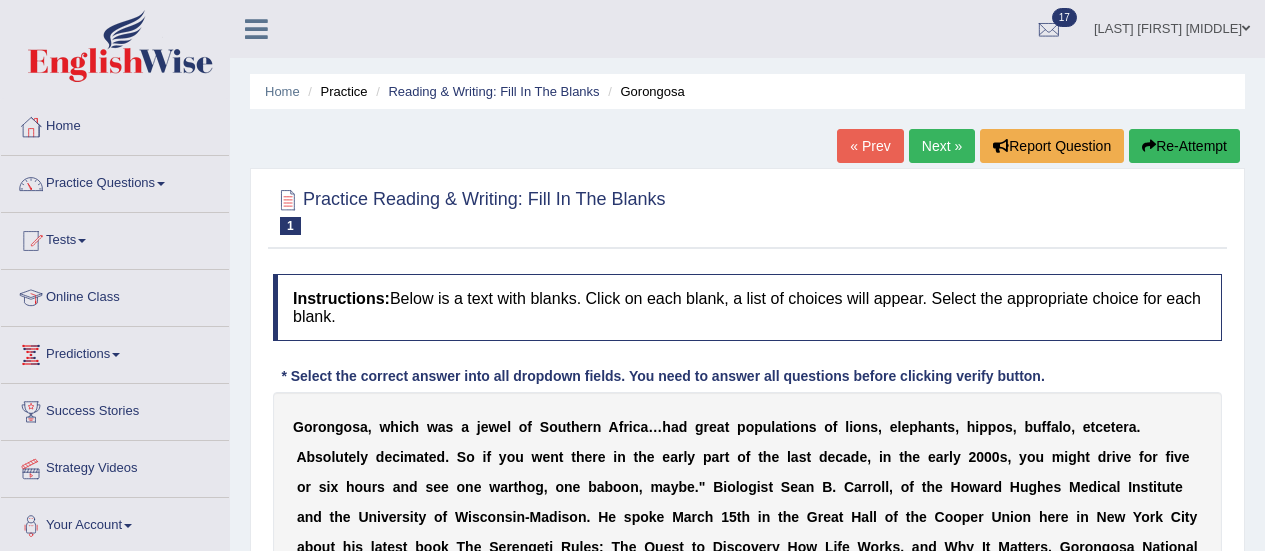 scroll, scrollTop: 0, scrollLeft: 0, axis: both 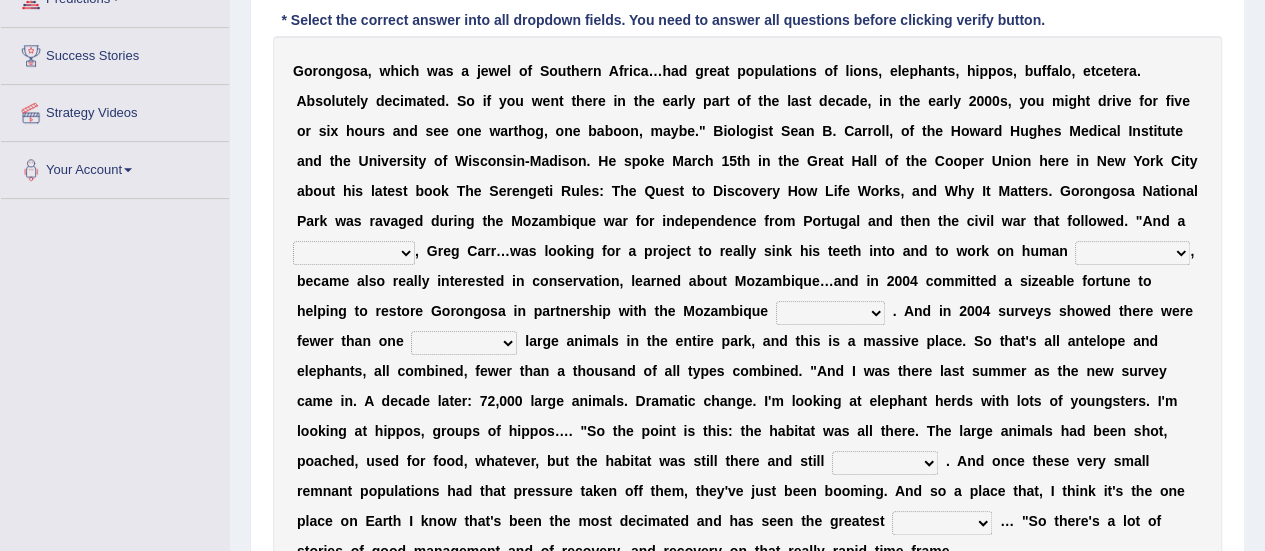 click on "passion solstice ballast philanthropist" at bounding box center (354, 253) 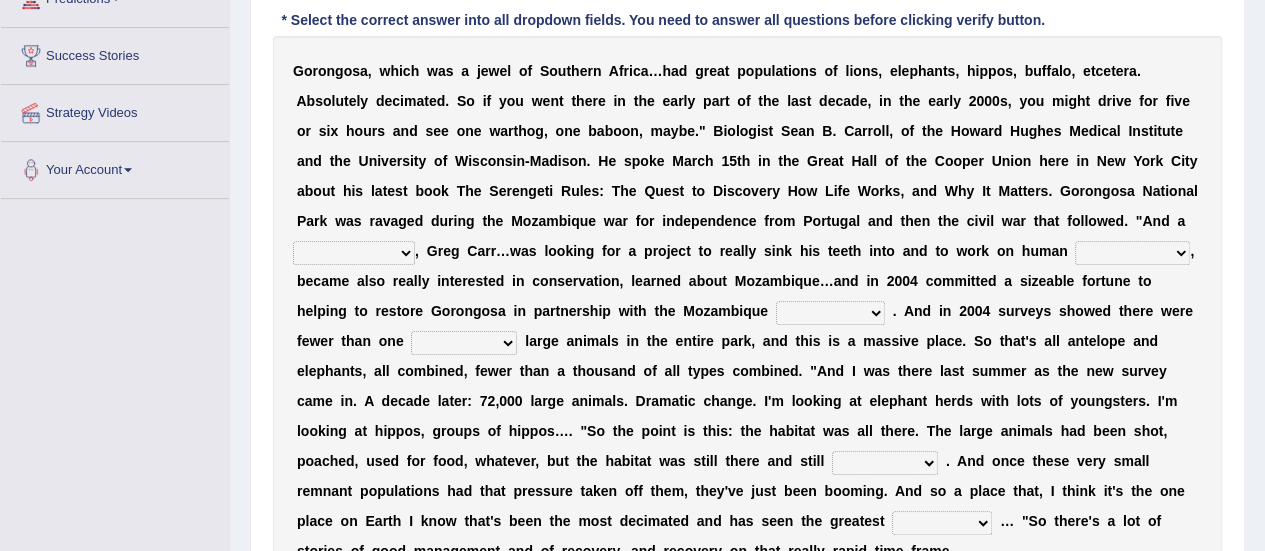 click on "G o r o n g o s a ,    w h i c h    w a s    a    j e w e l    o f    S o u t h e r n    A f r i c a … h a d    g r e a t    p o p u l a t i o n s    o f    l i o n s ,    e l e p h a n t s ,    h i p p o s ,    b u f f a l o ,    e t c e t e r a .    A b s o l u t e l y    d e c i m a t e d .    S o    i f    y o u    w e n t    t h e r e    i n    t h e    e a r l y    p a r t    o f    t h e    l a s t    d e c a d e ,    i n    t h e    e a r l y    2 0 0 0 s ,    y o u    m i g h t    d r i v e    f o r    f i v e    o r    s i x    h o u r s    a n d    s e e    o n e    w a r t h o g ,    o n e    b a b o o n ,    m a y b e . "    B i o l o g i s t    S e a n    B .    C a r r o l l ,    o f    t h e    H o w a r d    H u g h e s    M e d i c a l    I n s t i t u t e    a n d    t h e    U n i v e r s i t y    o f    W i s c o n s i n - M a d i s o n .    H e    s p o k e    M a r c h    1 5 t h    i n    t h e    G r e a t    H" at bounding box center [747, 311] 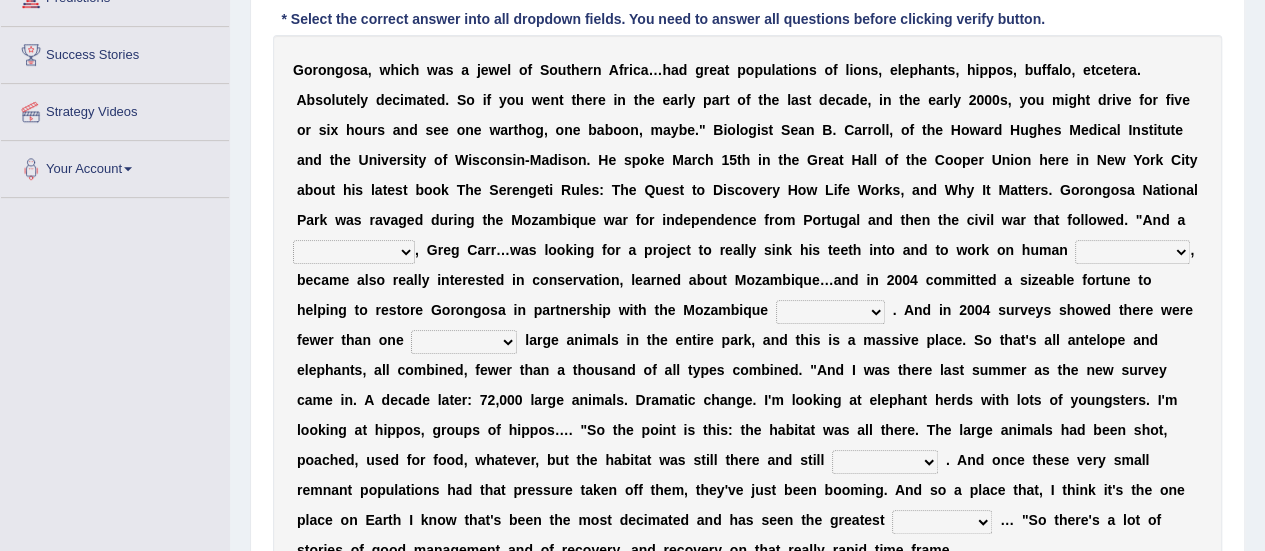 scroll, scrollTop: 360, scrollLeft: 0, axis: vertical 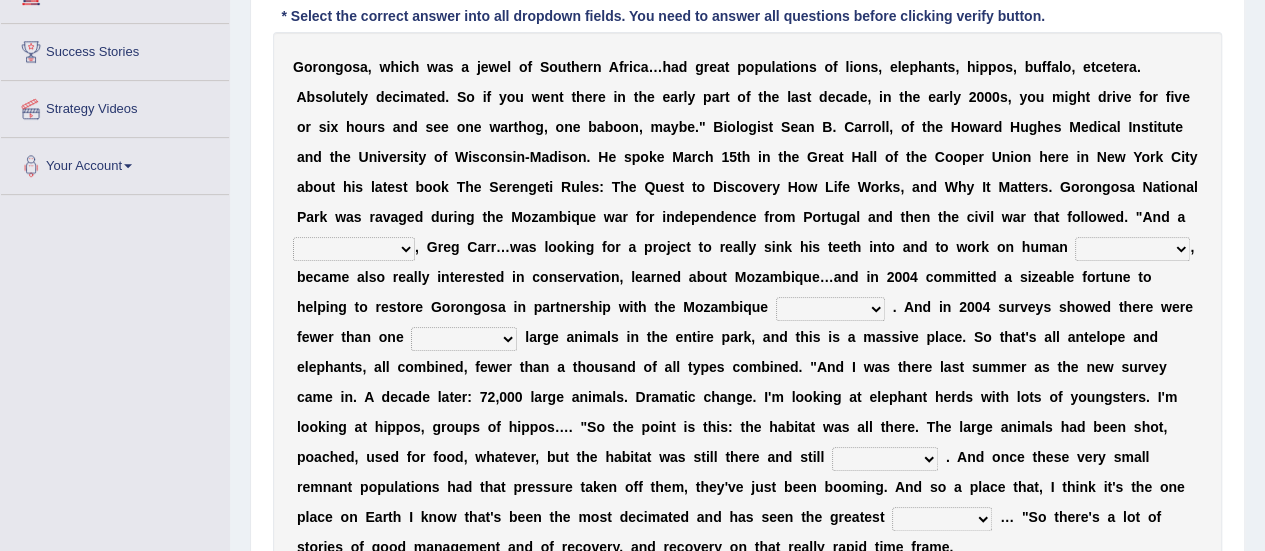 click on "passion solstice ballast philanthropist" at bounding box center [354, 249] 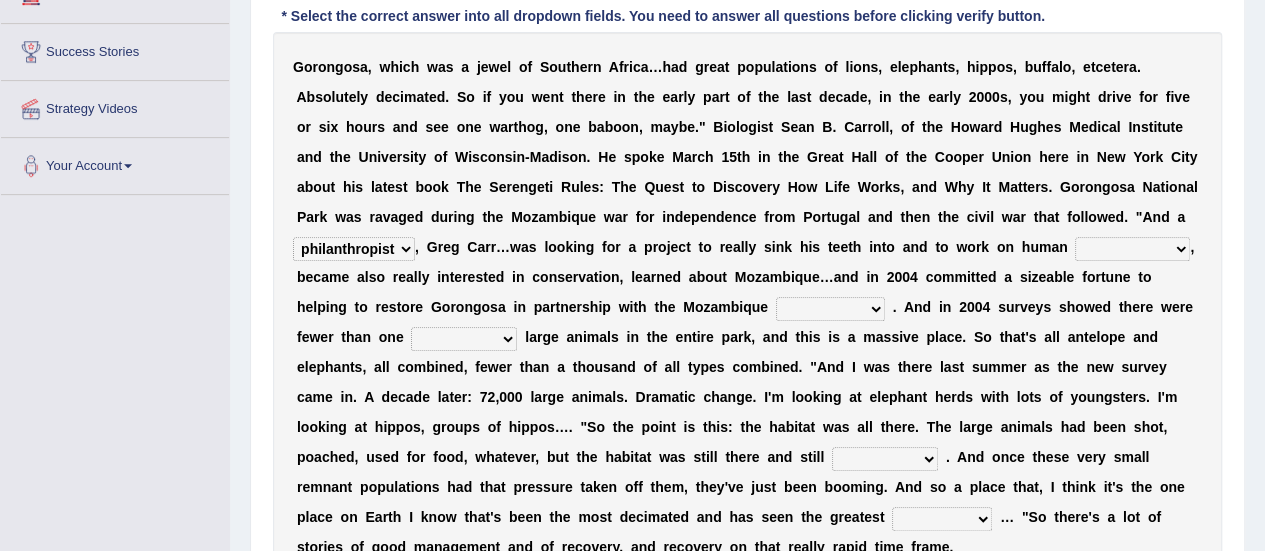 click on "passion solstice ballast philanthropist" at bounding box center (354, 249) 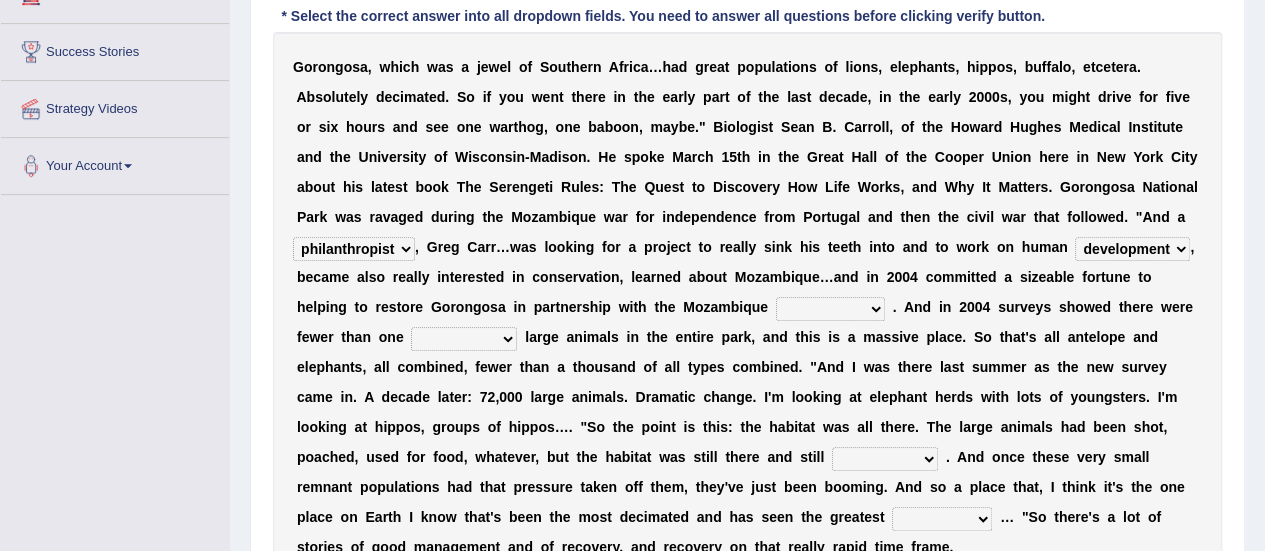 click on "negligence prevalence development malevolence" at bounding box center [1132, 249] 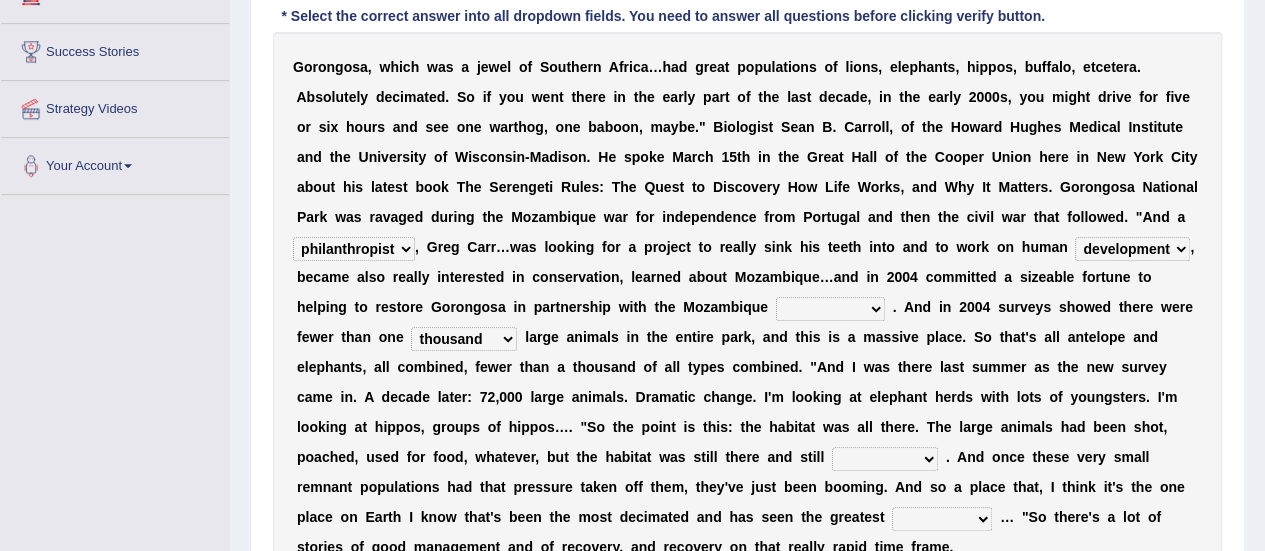 click on "parliament semanticist government journalist" at bounding box center [830, 309] 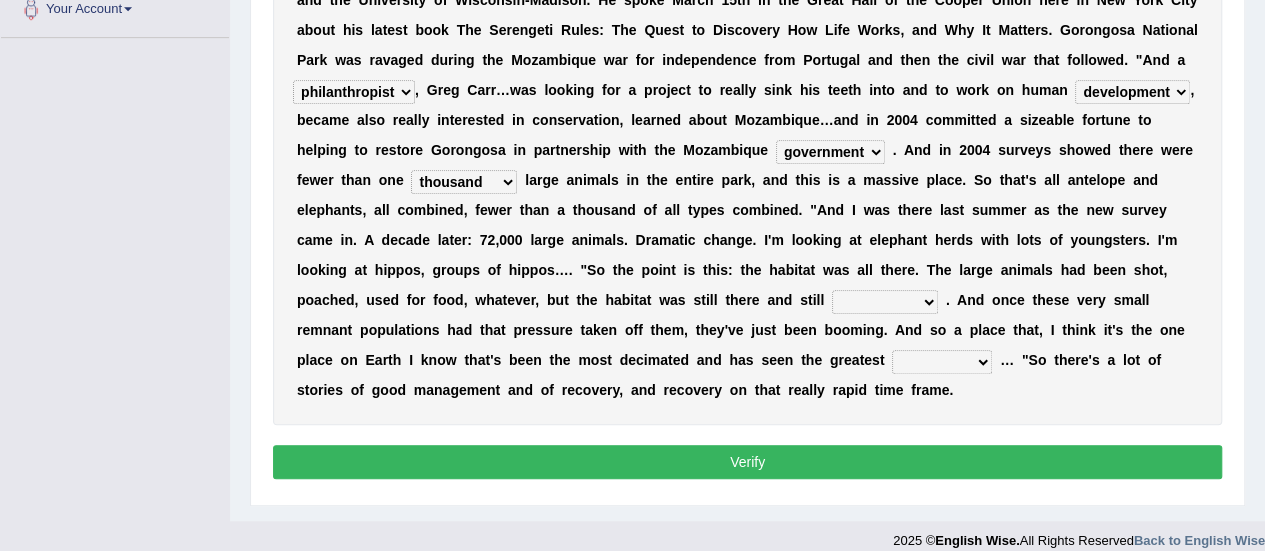 scroll, scrollTop: 523, scrollLeft: 0, axis: vertical 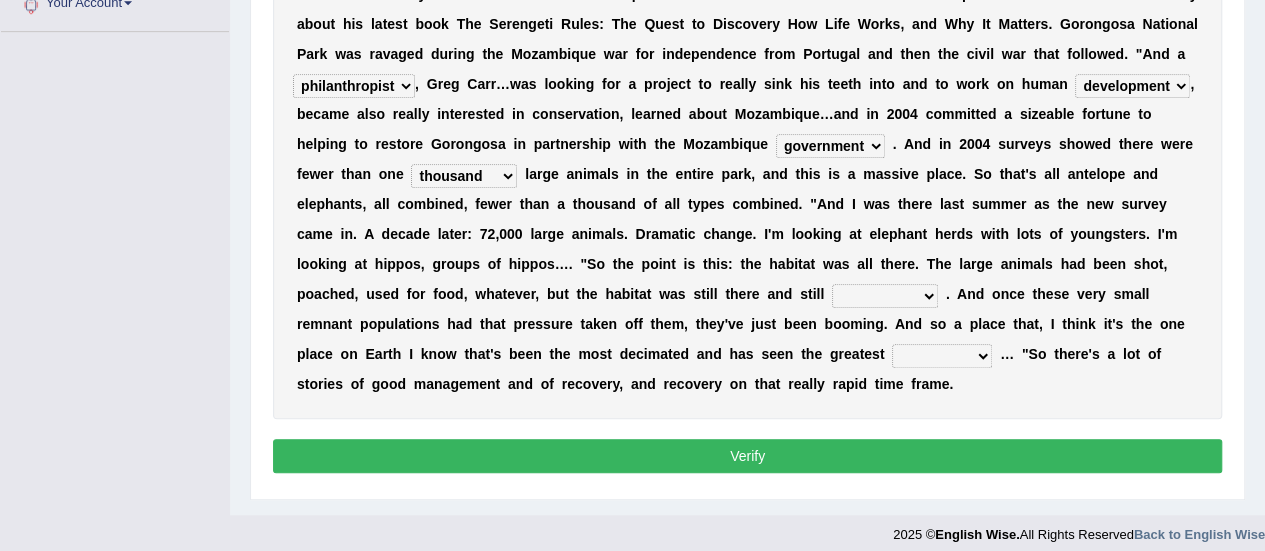 click on "assertive incidental compulsive productive" at bounding box center [885, 296] 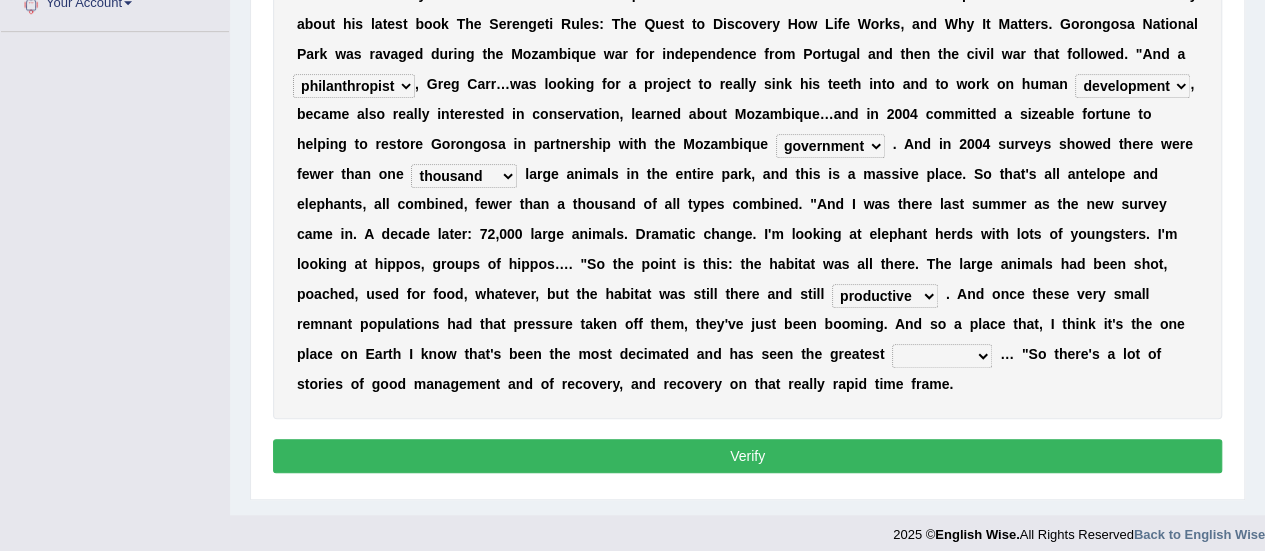 click on "assertive incidental compulsive productive" at bounding box center [885, 296] 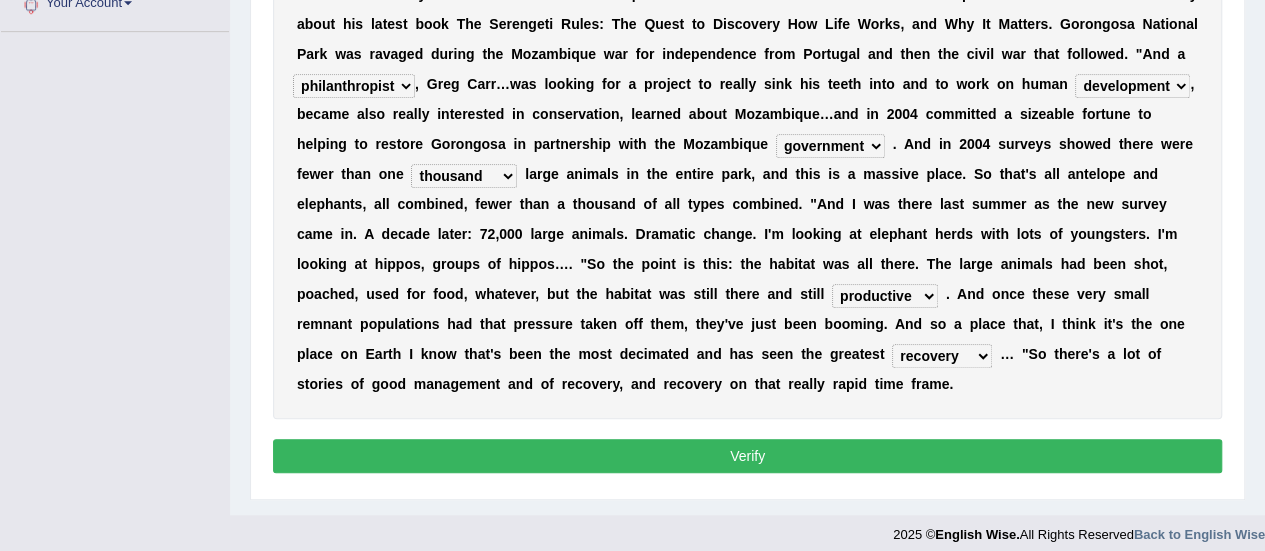 click on "Verify" at bounding box center (747, 456) 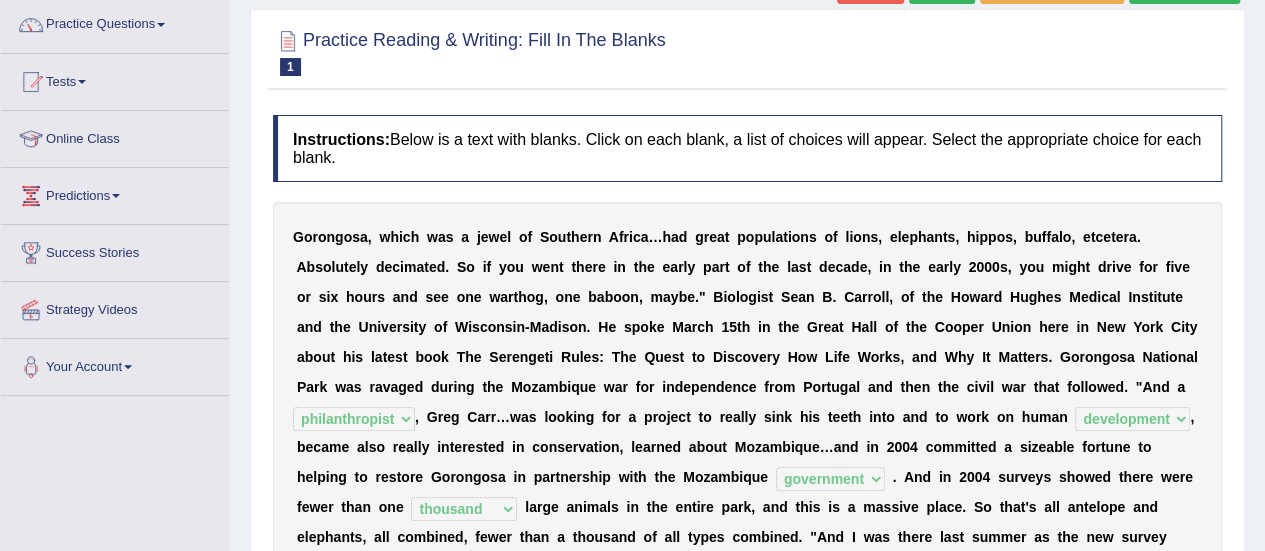scroll, scrollTop: 0, scrollLeft: 0, axis: both 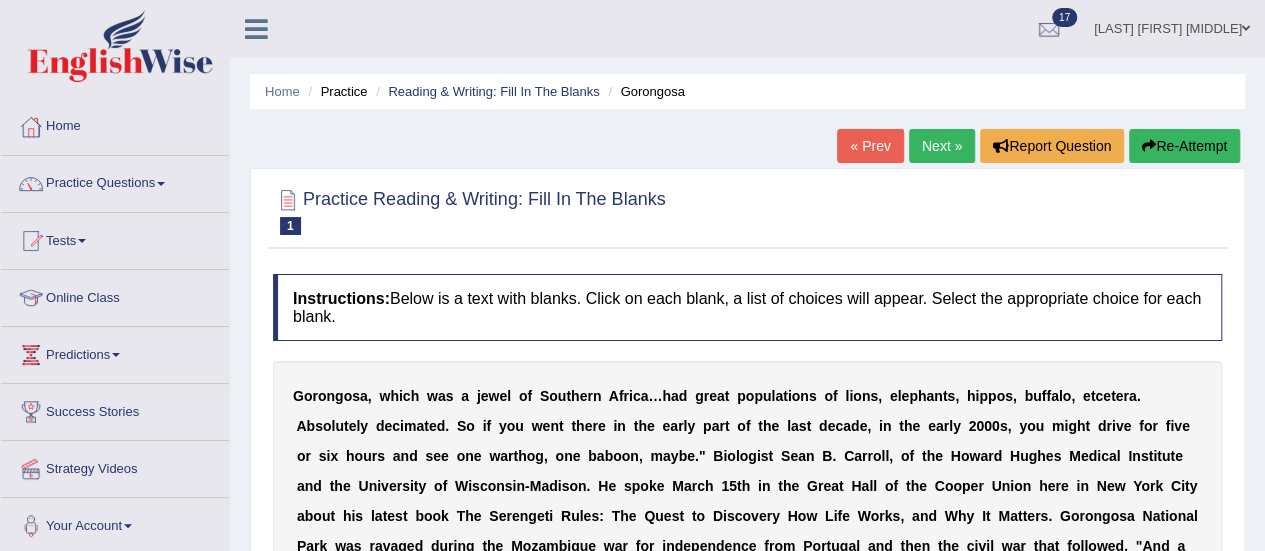 click on "Next »" at bounding box center [942, 146] 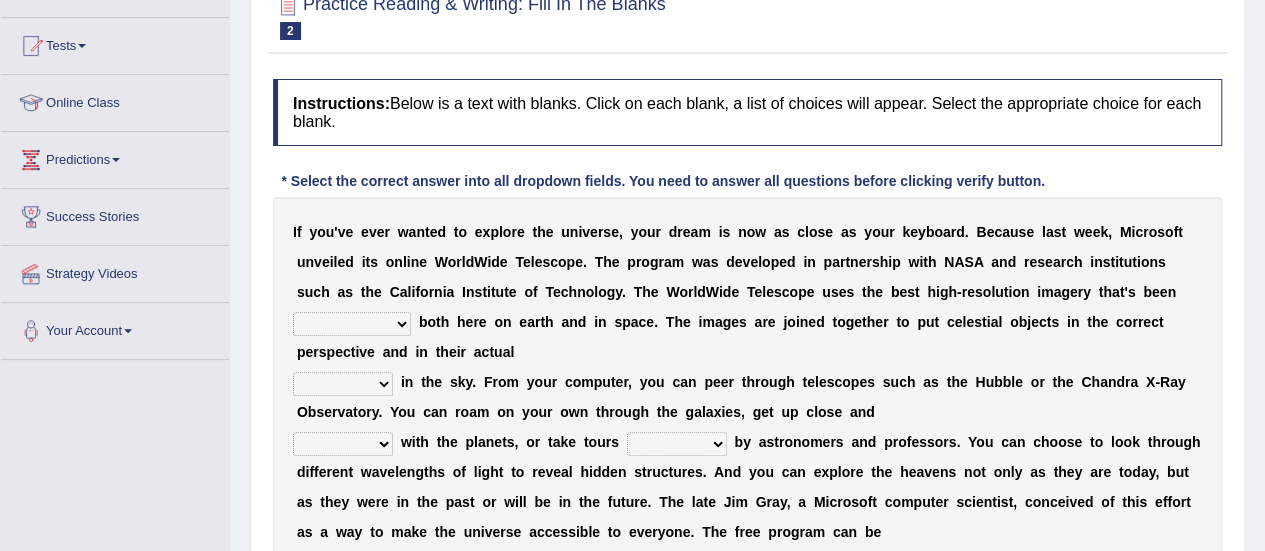 scroll, scrollTop: 0, scrollLeft: 0, axis: both 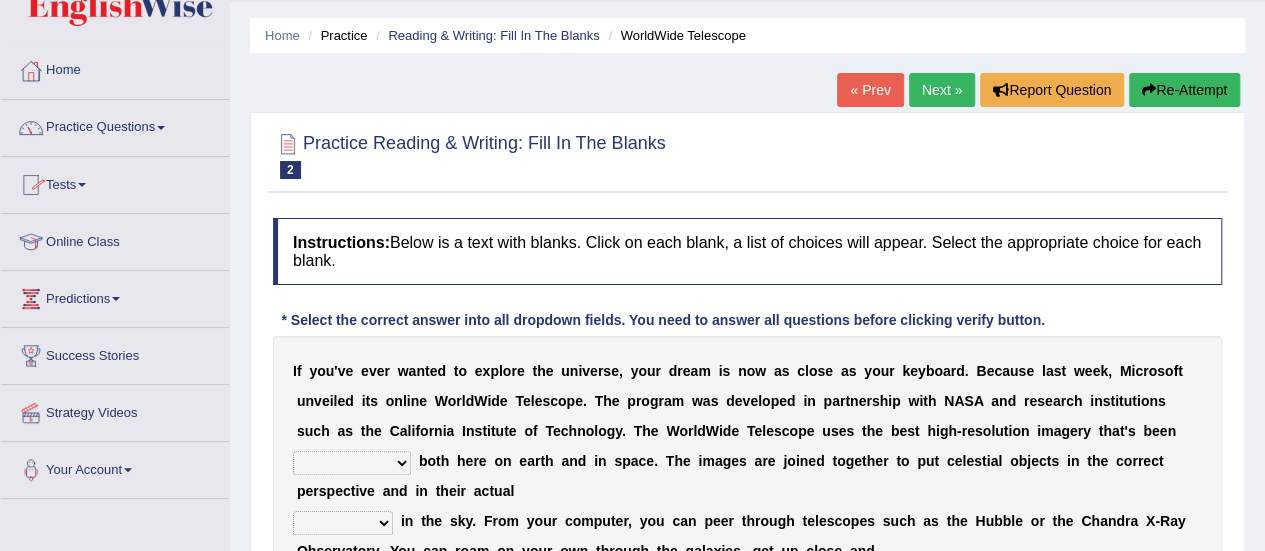 click on "Practice Questions" at bounding box center [115, 125] 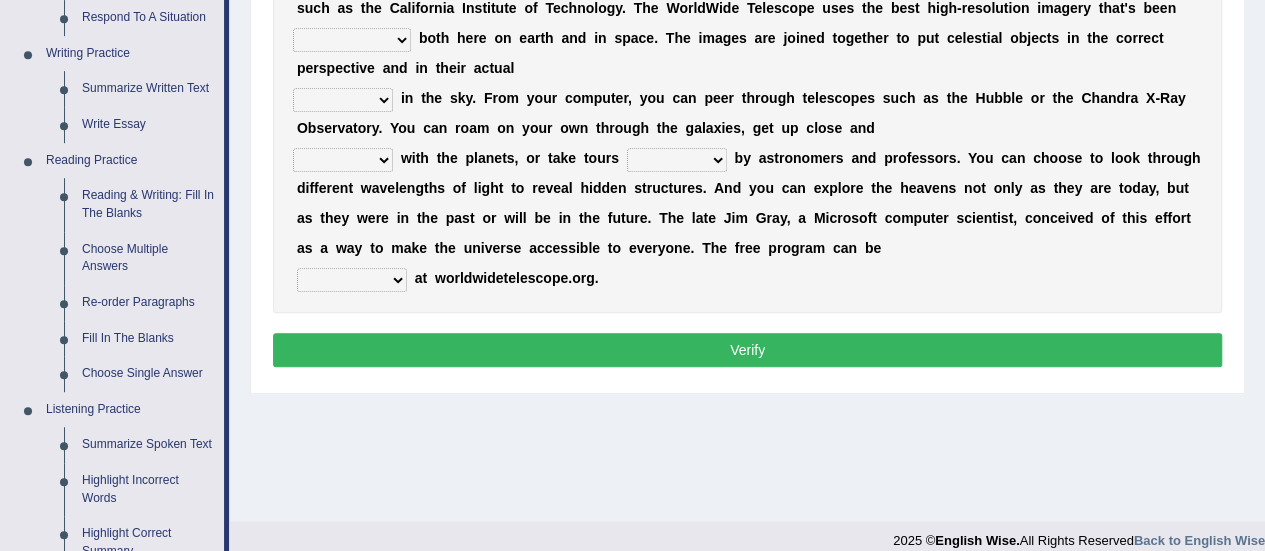 scroll, scrollTop: 486, scrollLeft: 0, axis: vertical 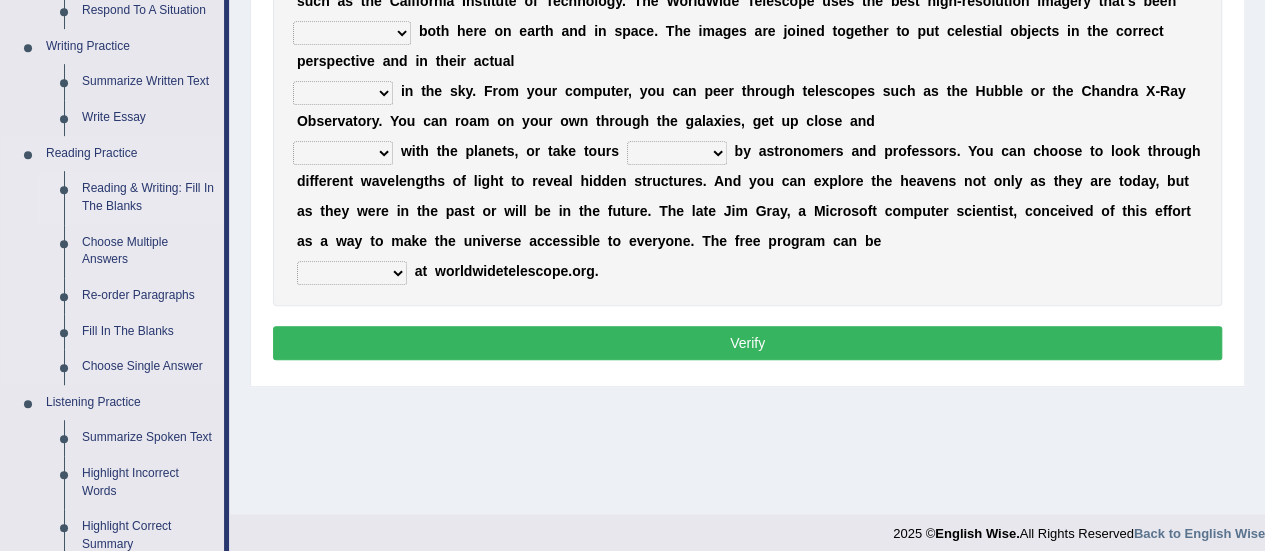 click on "Reading & Writing: Fill In The Blanks" at bounding box center (148, 197) 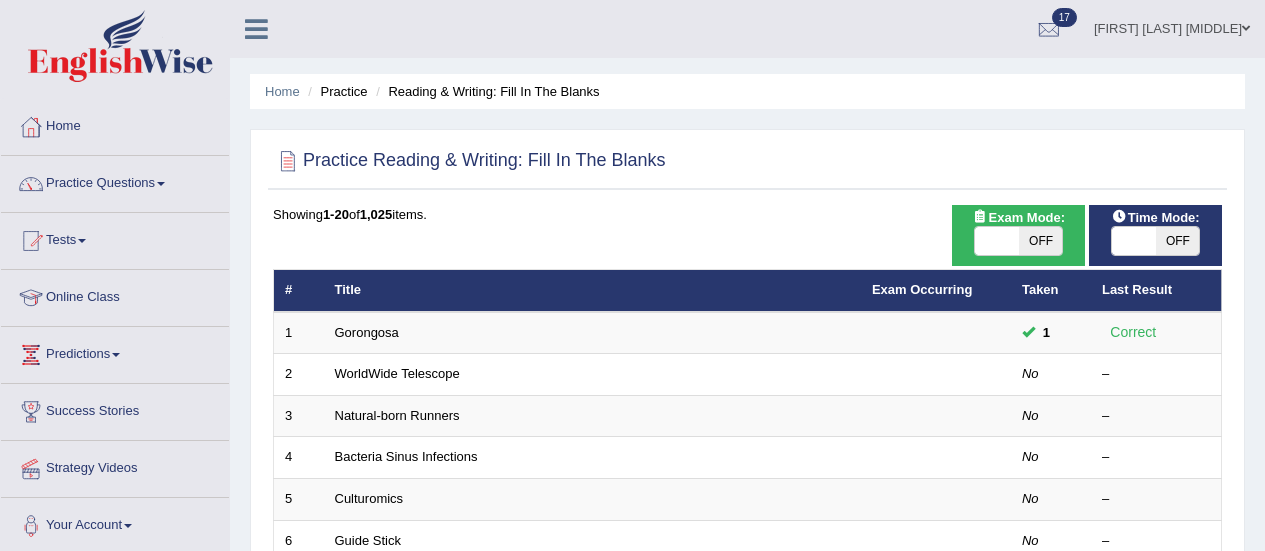 scroll, scrollTop: 0, scrollLeft: 0, axis: both 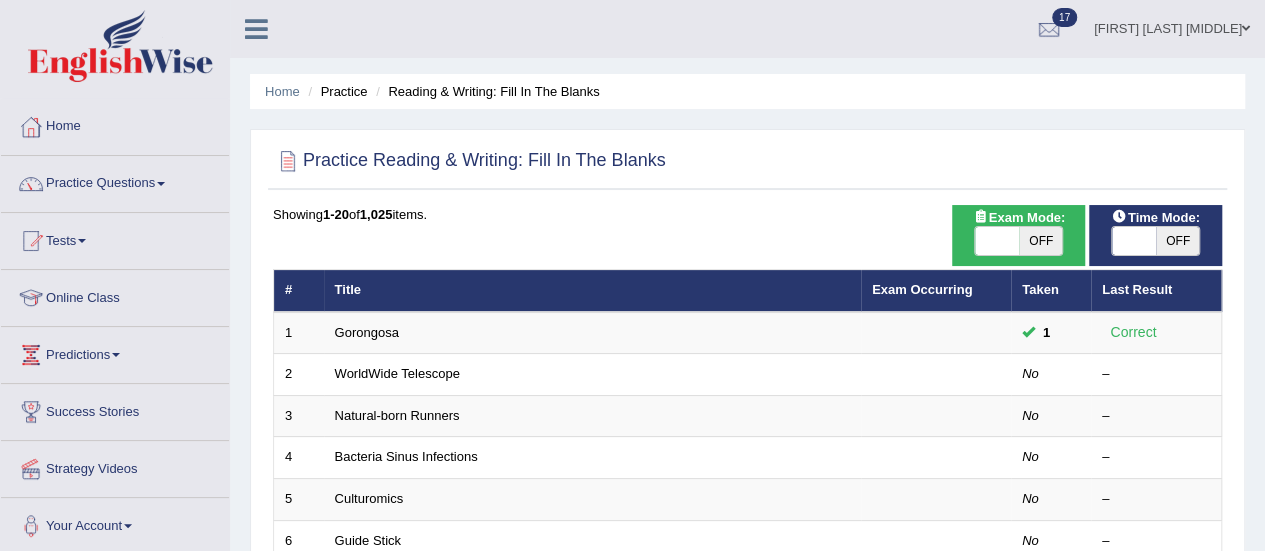 click on "OFF" at bounding box center [1041, 241] 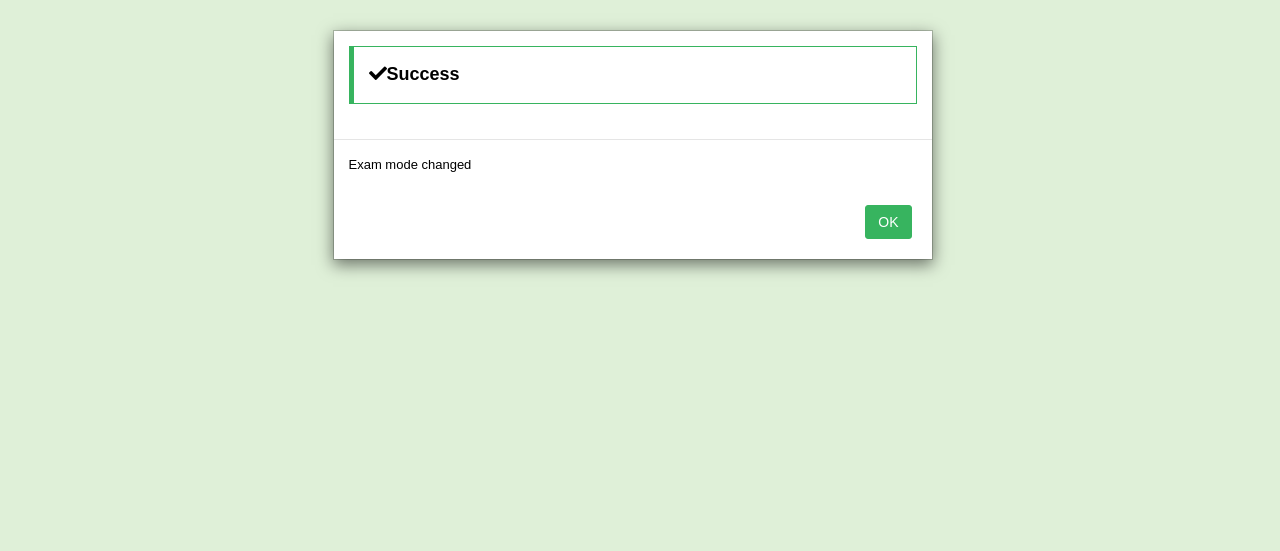 drag, startPoint x: 912, startPoint y: 223, endPoint x: 900, endPoint y: 223, distance: 12 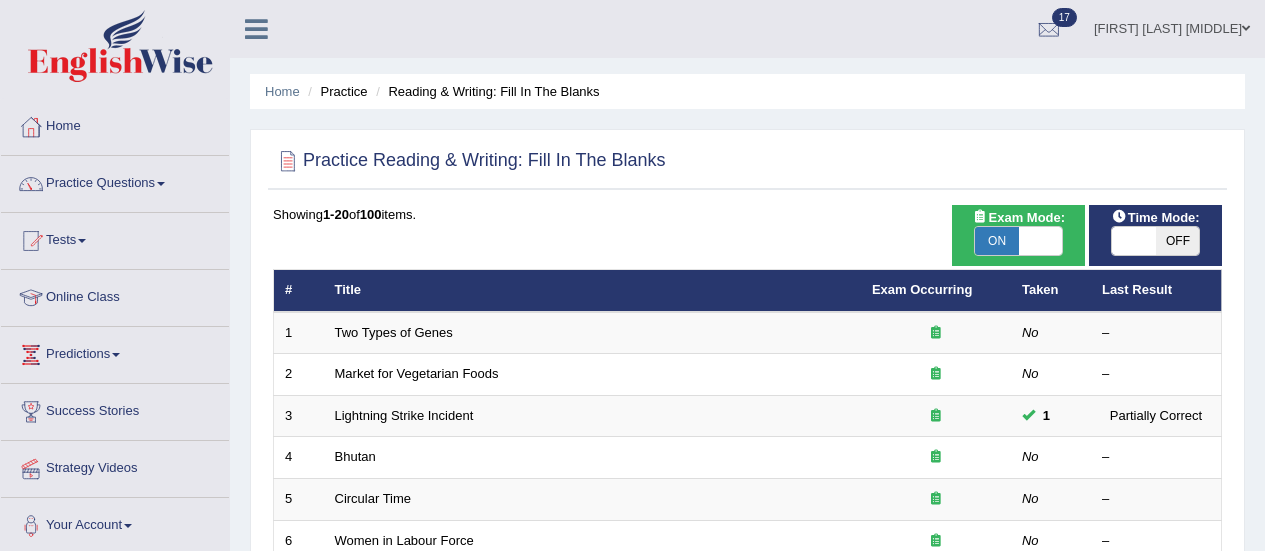 scroll, scrollTop: 0, scrollLeft: 0, axis: both 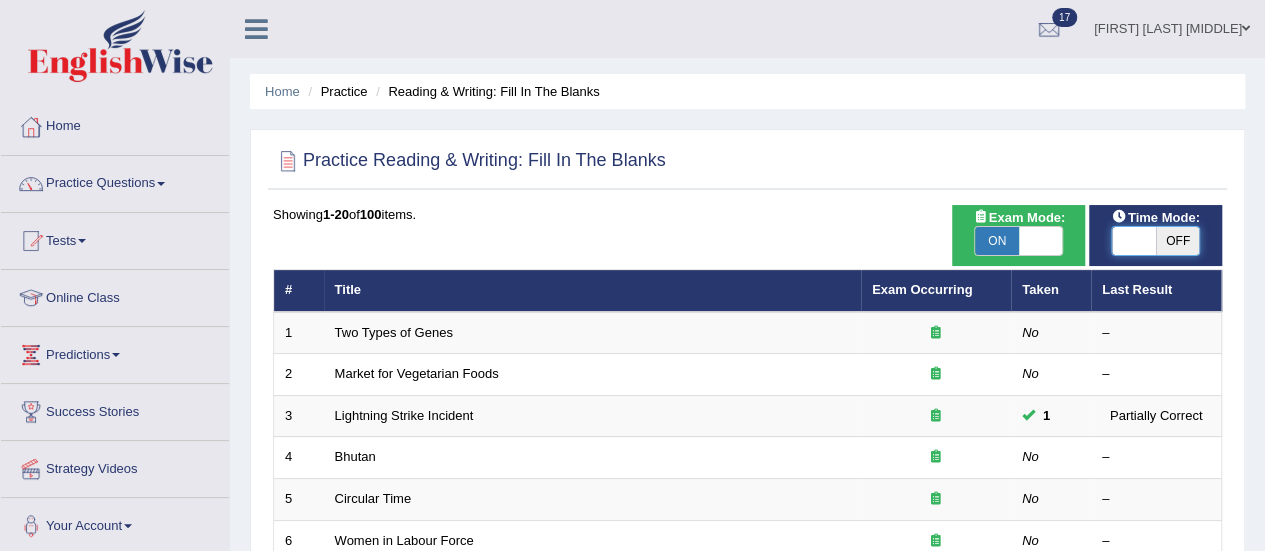 click at bounding box center (1134, 241) 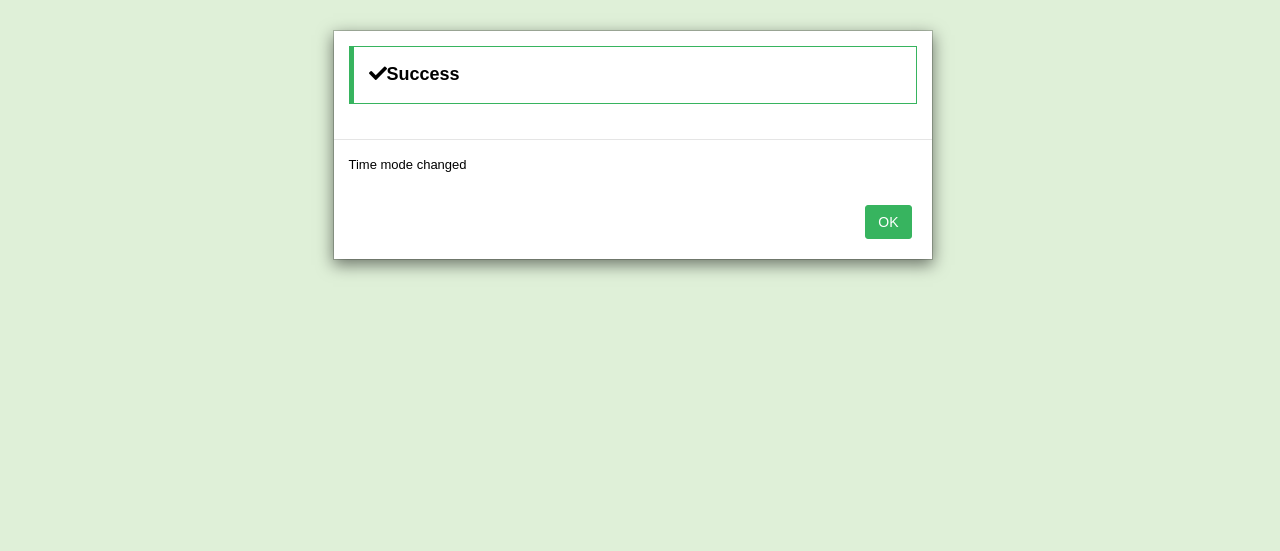 click on "OK" at bounding box center [888, 222] 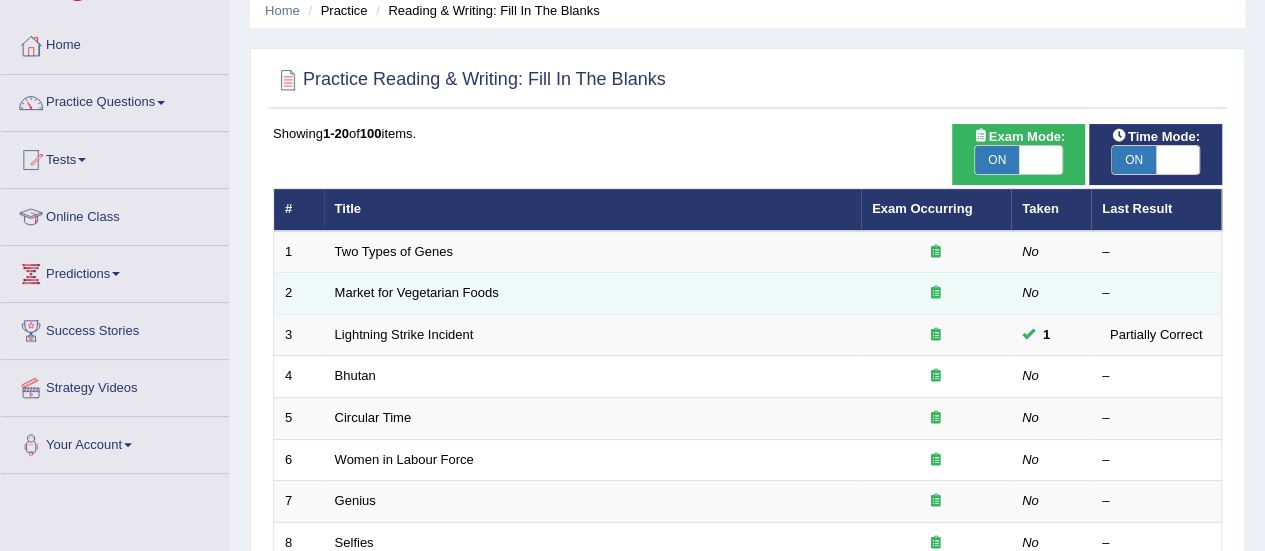 scroll, scrollTop: 103, scrollLeft: 0, axis: vertical 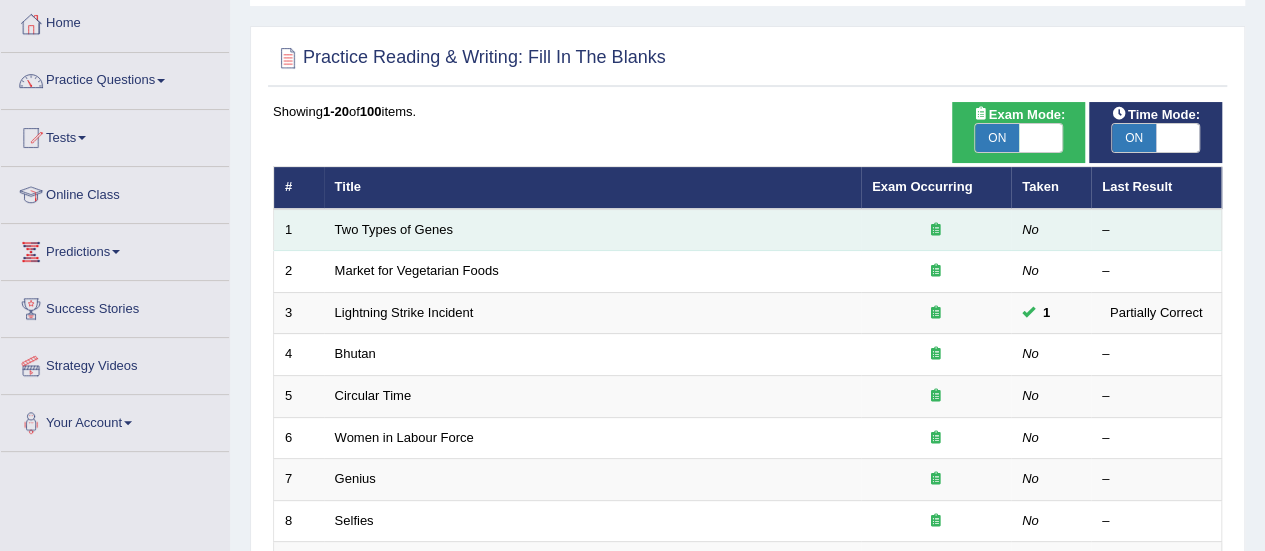 click on "Two Types of Genes" at bounding box center [592, 230] 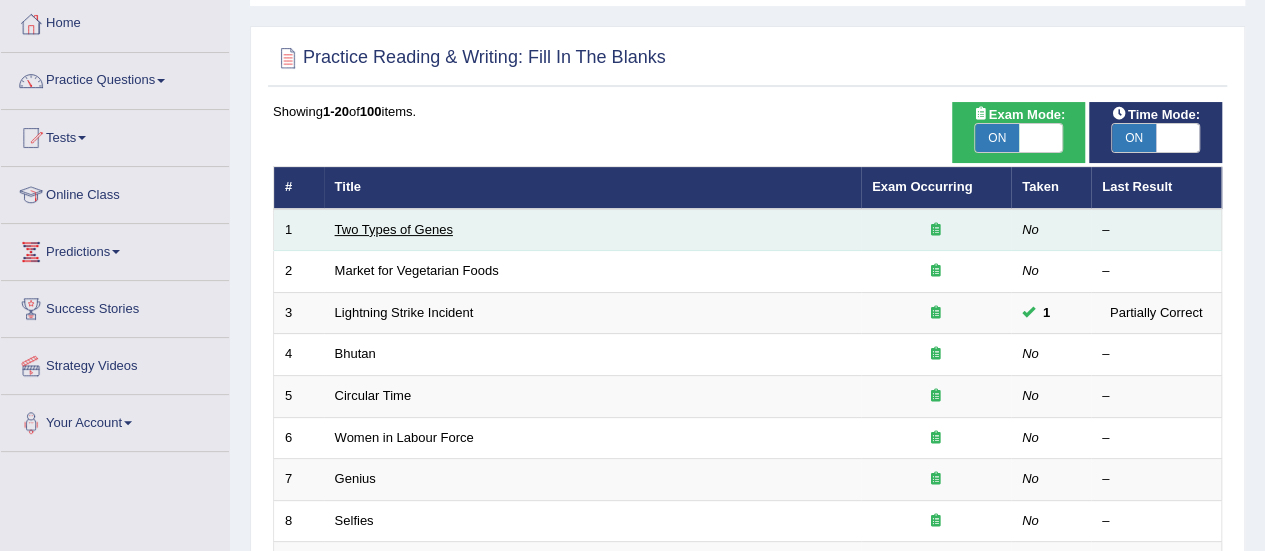 click on "Two Types of Genes" at bounding box center [394, 229] 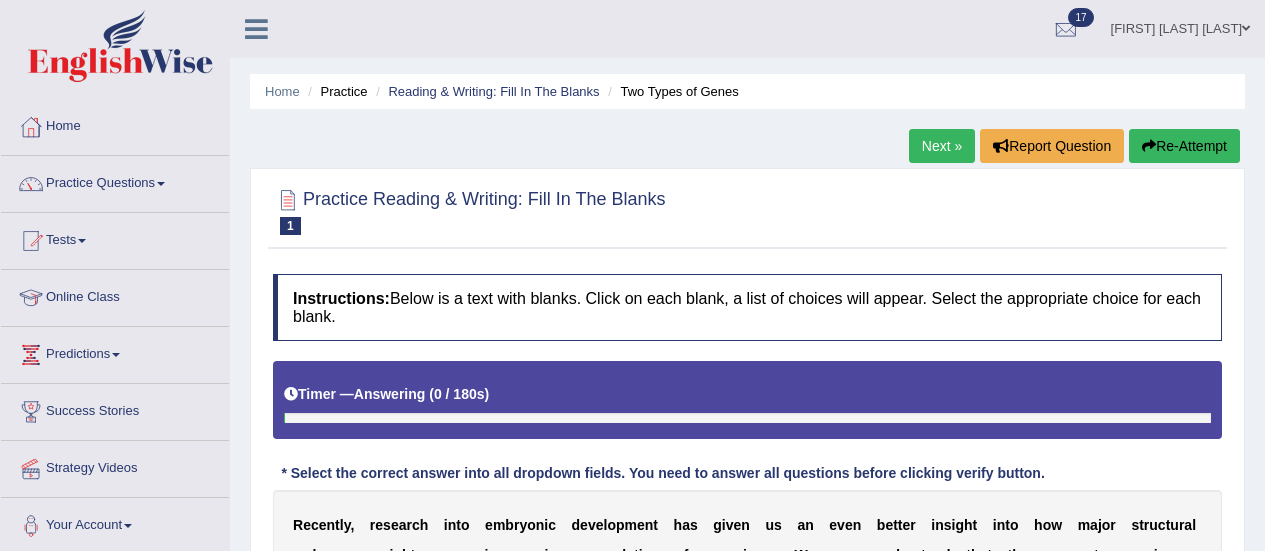 scroll, scrollTop: 0, scrollLeft: 0, axis: both 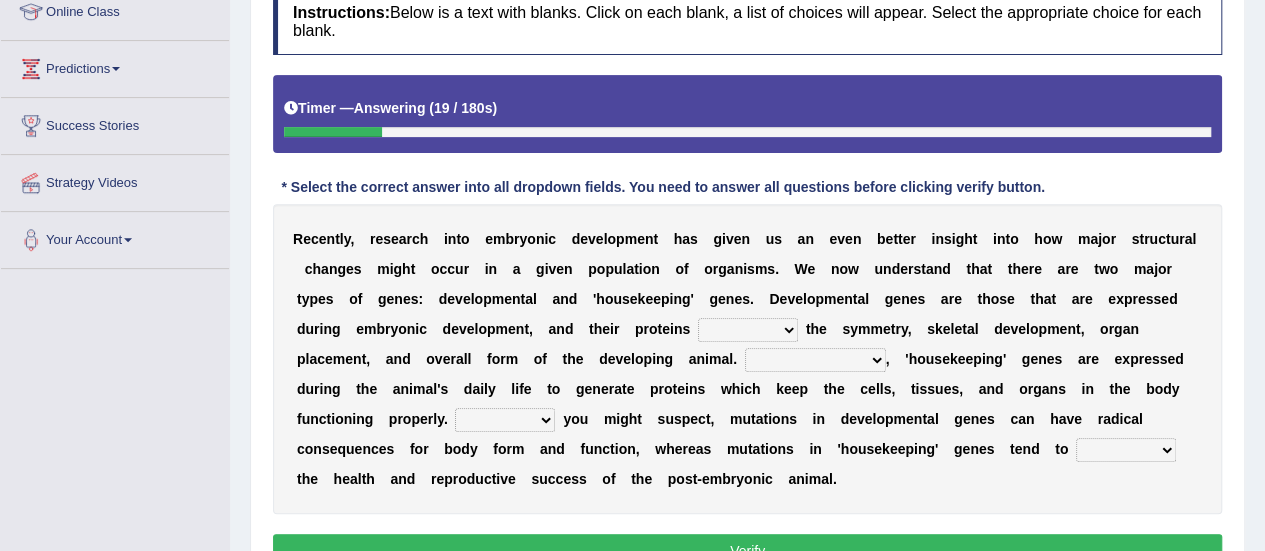 click on "push control hold elevate" at bounding box center [748, 330] 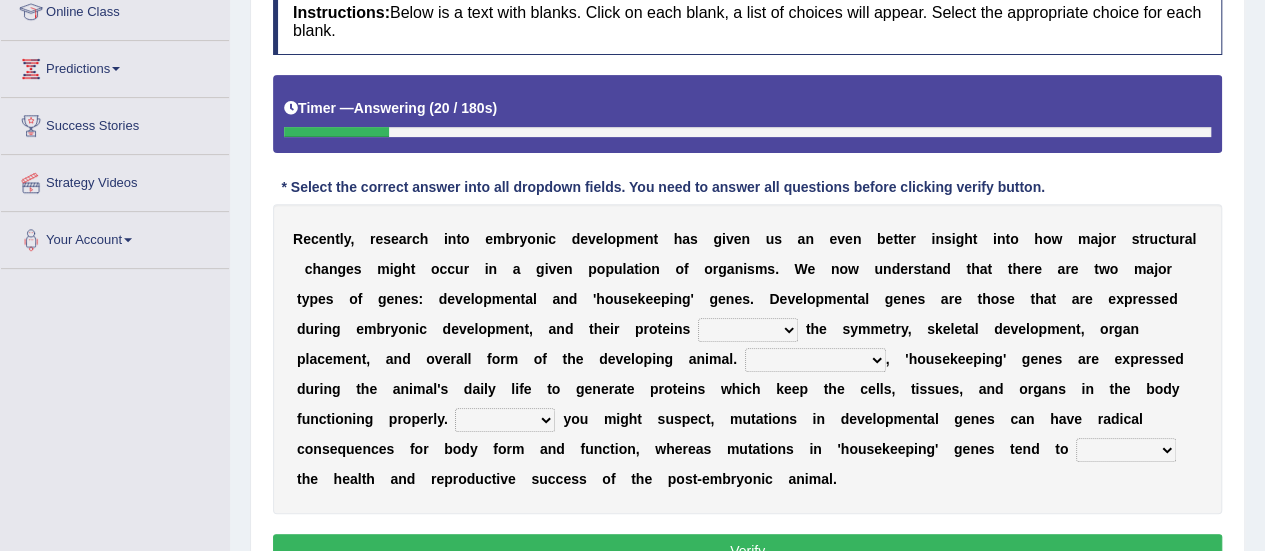 select on "control" 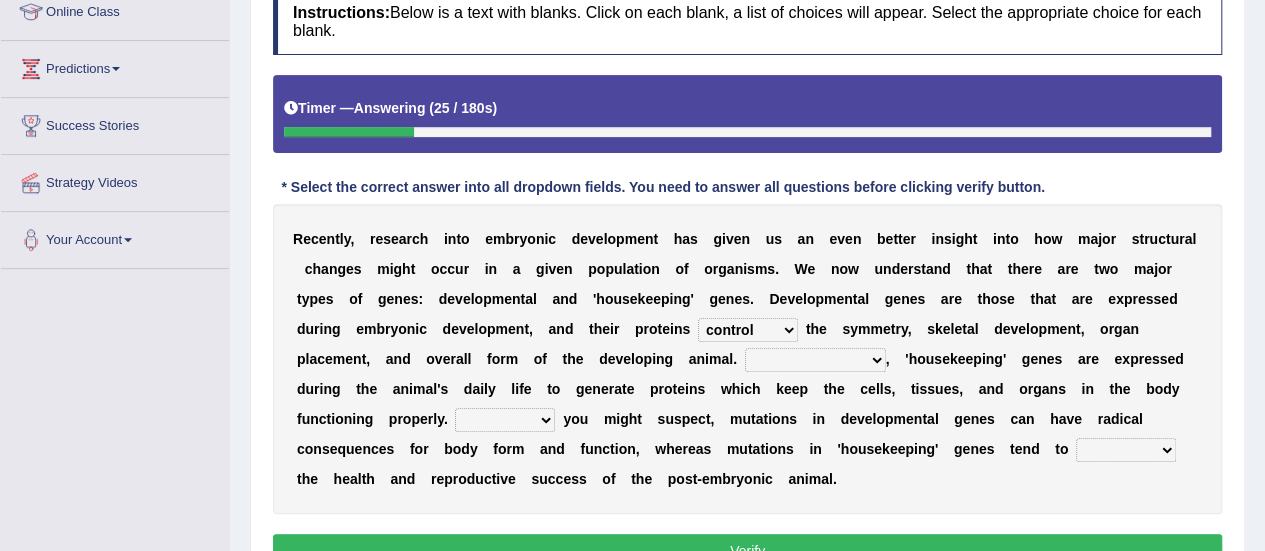click on "Correspondingly Inclusively Conversely In contrast" at bounding box center [815, 360] 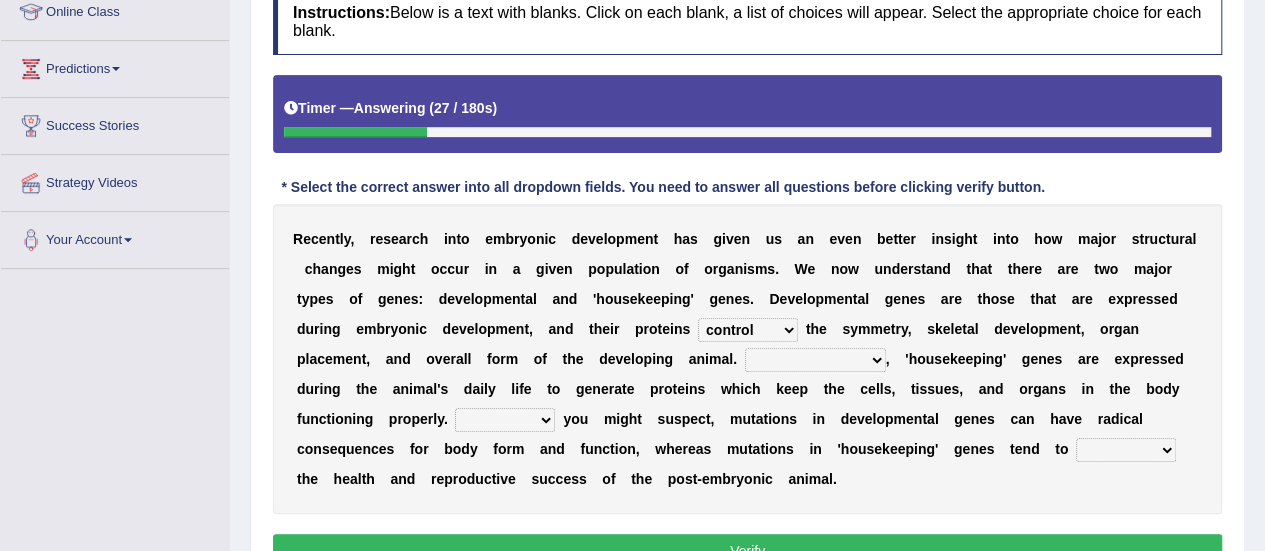 select on "In contrast" 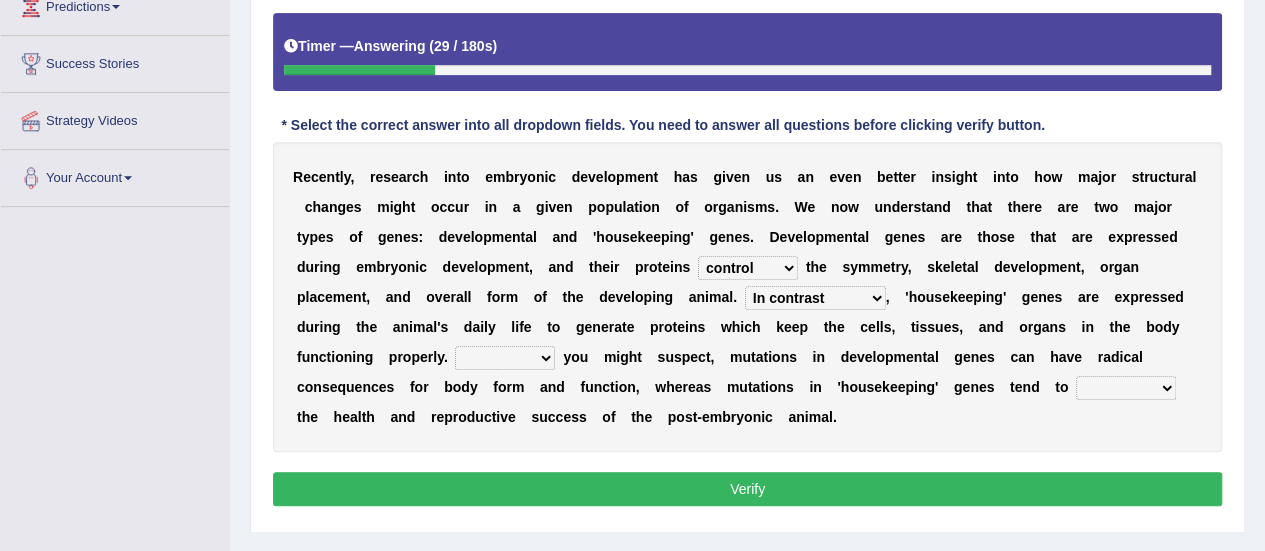 scroll, scrollTop: 350, scrollLeft: 0, axis: vertical 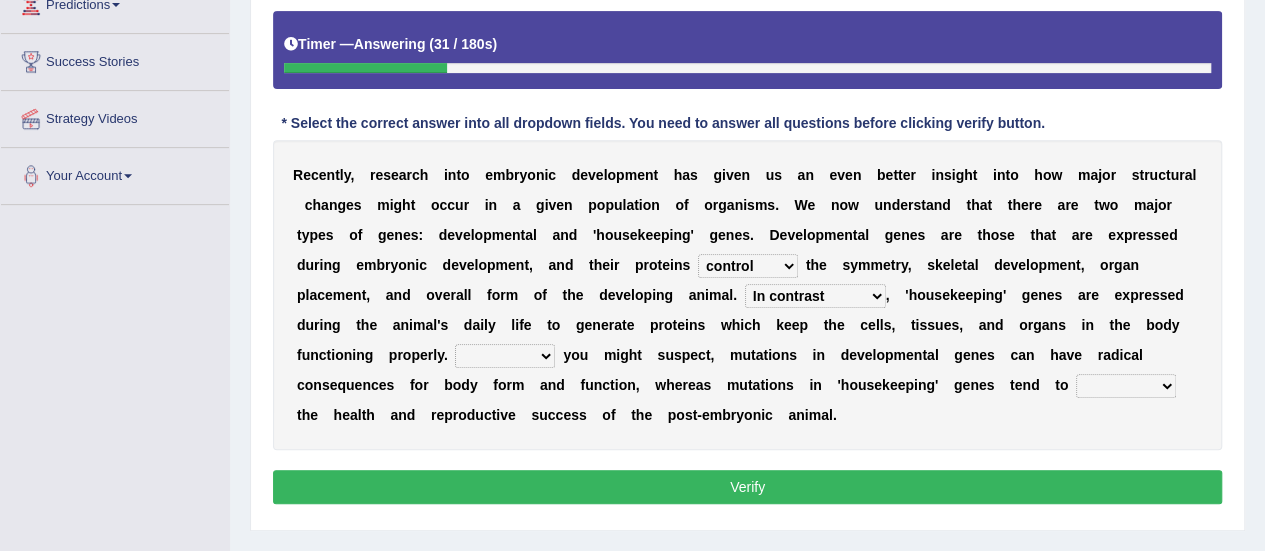 click on "For As With Within" at bounding box center [505, 356] 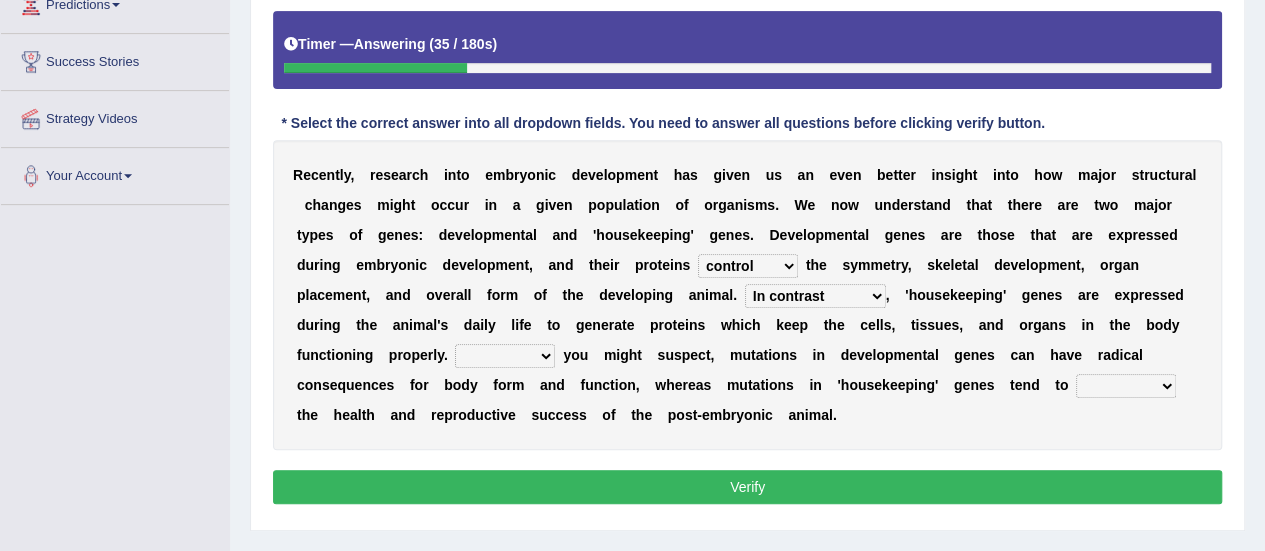 select on "With" 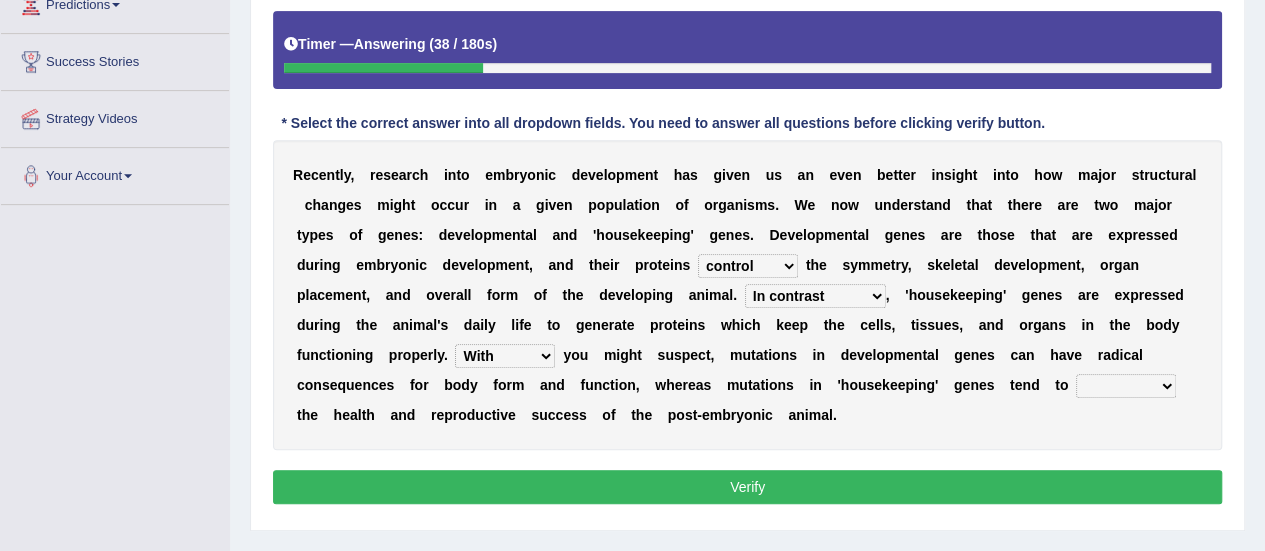 click on "affect effect interrupt defect" at bounding box center [1126, 386] 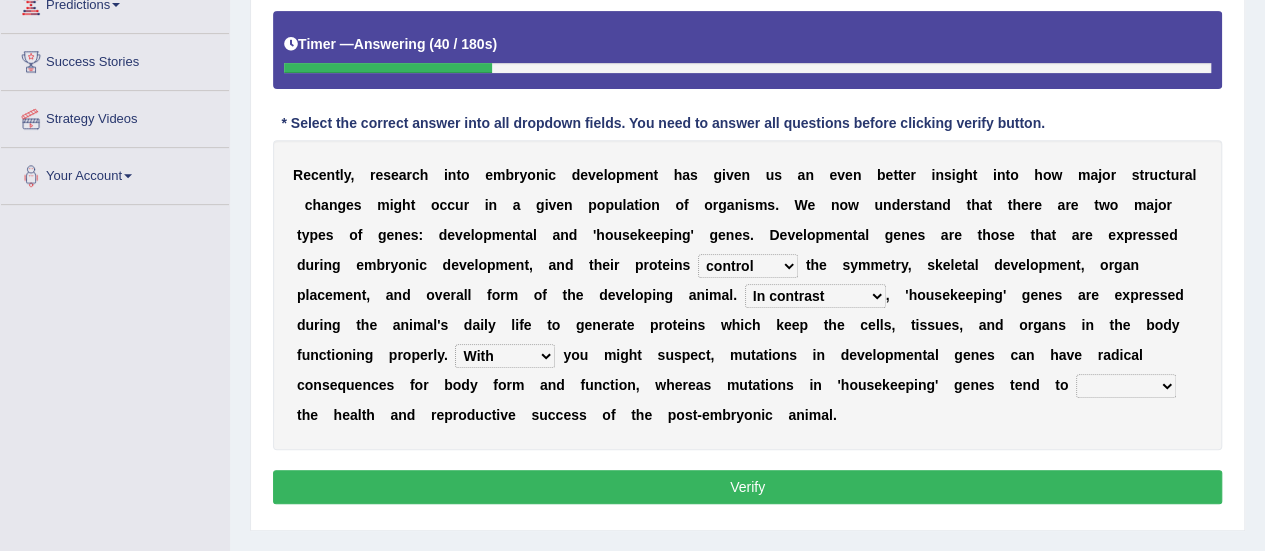 select on "effect" 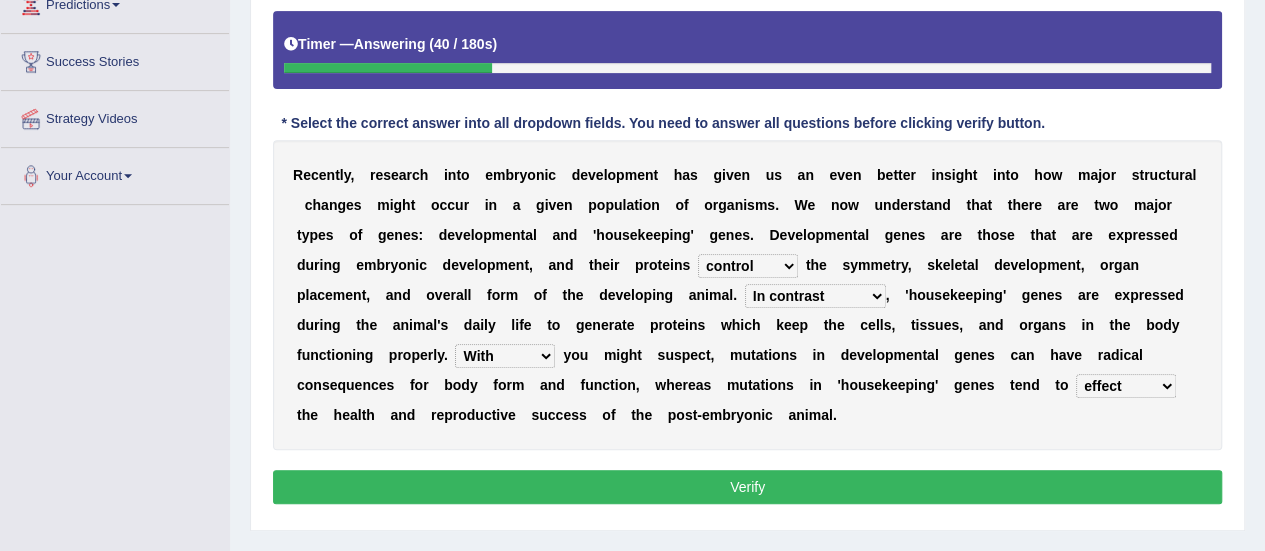 click on "affect effect interrupt defect" at bounding box center [1126, 386] 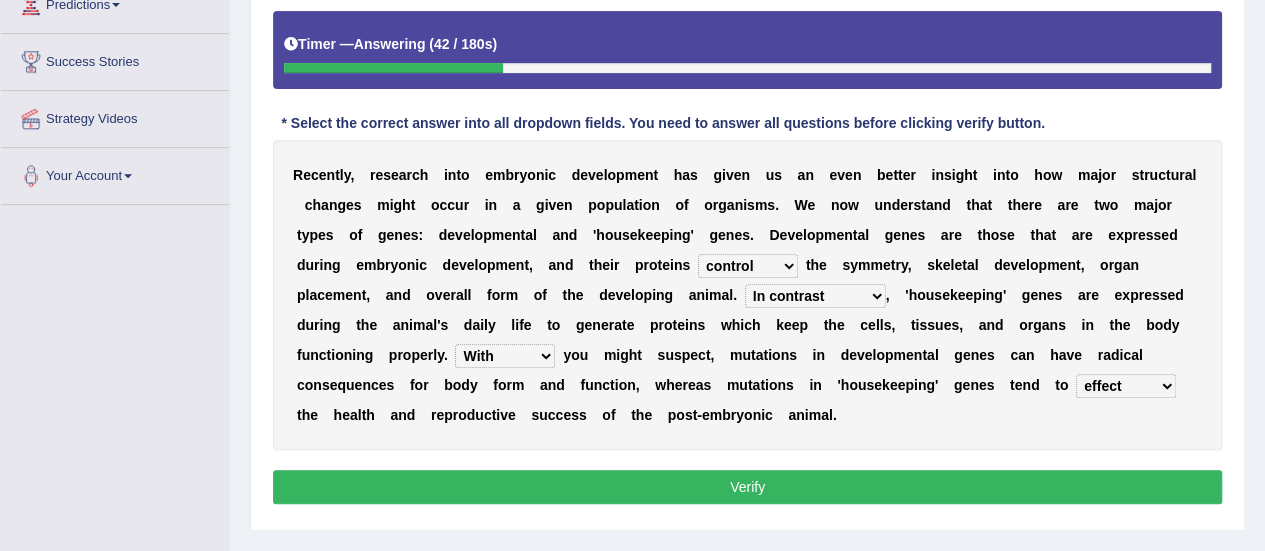 click on "Verify" at bounding box center [747, 487] 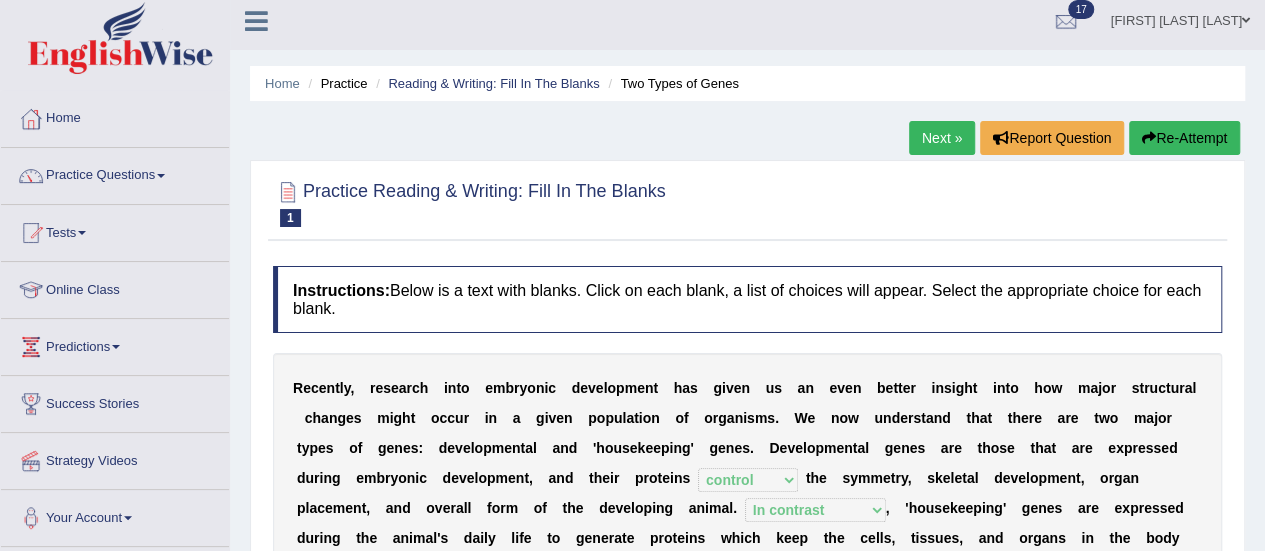 scroll, scrollTop: 0, scrollLeft: 0, axis: both 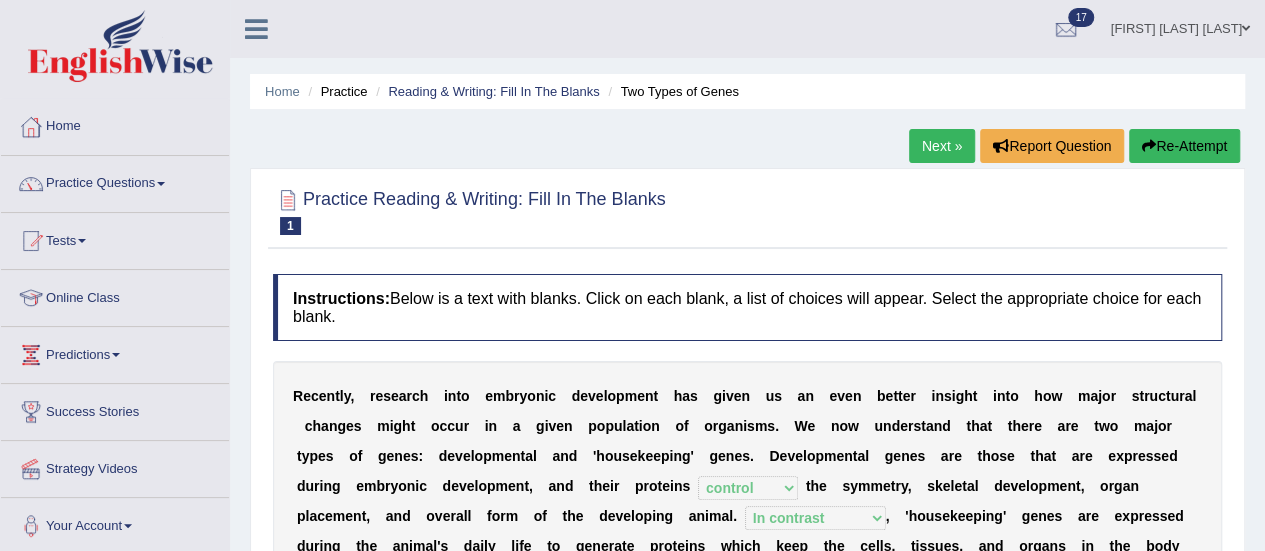click on "Next »" at bounding box center (942, 146) 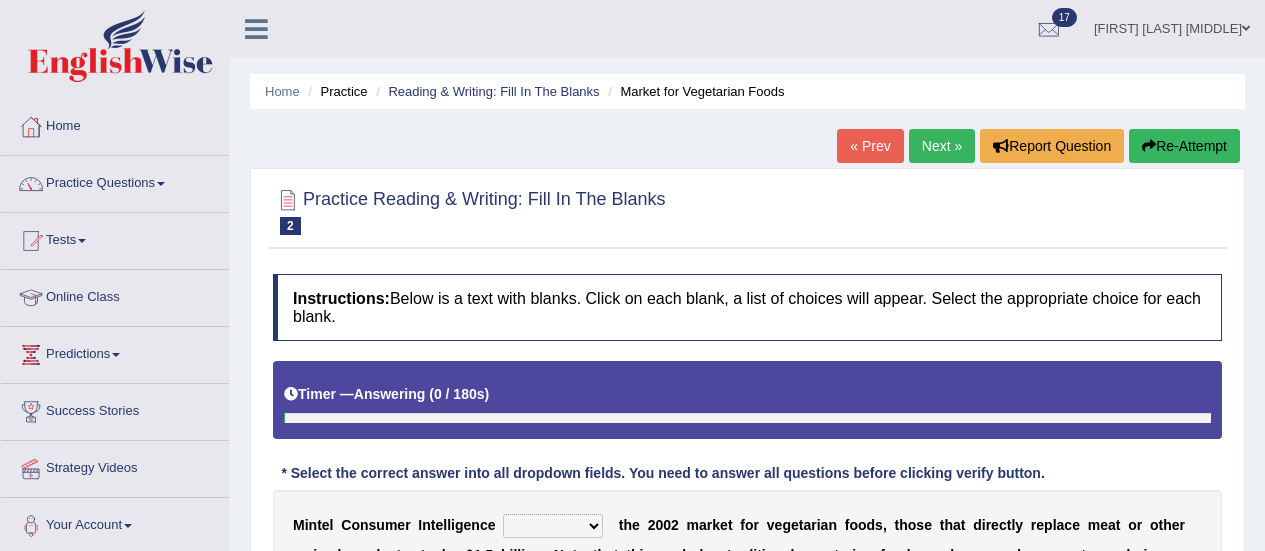 scroll, scrollTop: 376, scrollLeft: 0, axis: vertical 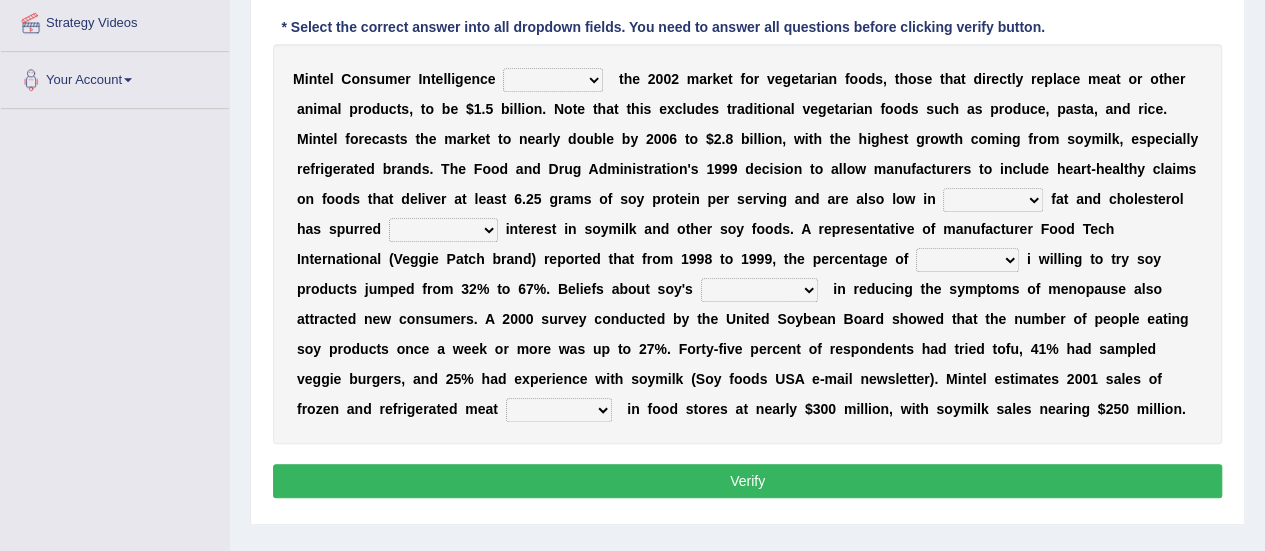 click on "deals fulfills creates estimates" at bounding box center [553, 80] 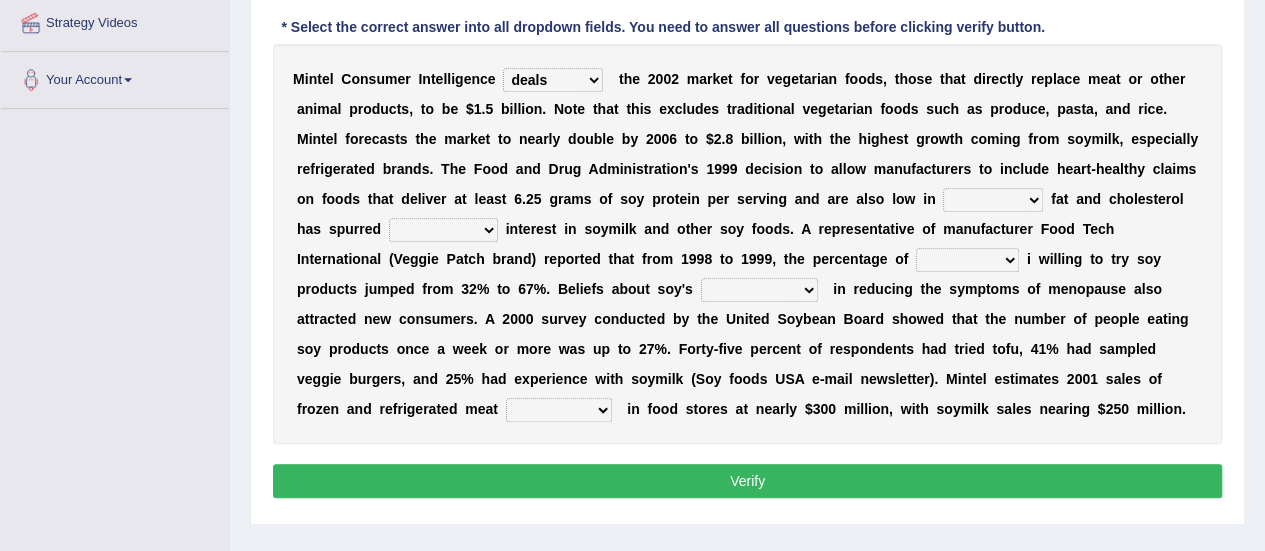 click on "deals fulfills creates estimates" at bounding box center [553, 80] 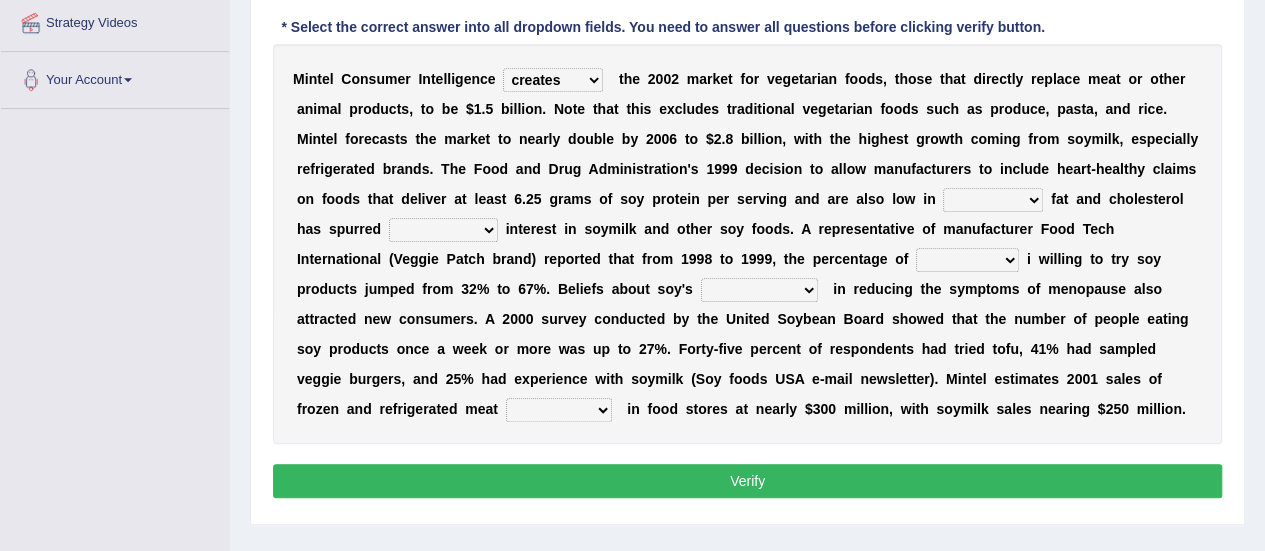 click on "saturated solid acid liquid" at bounding box center [993, 200] 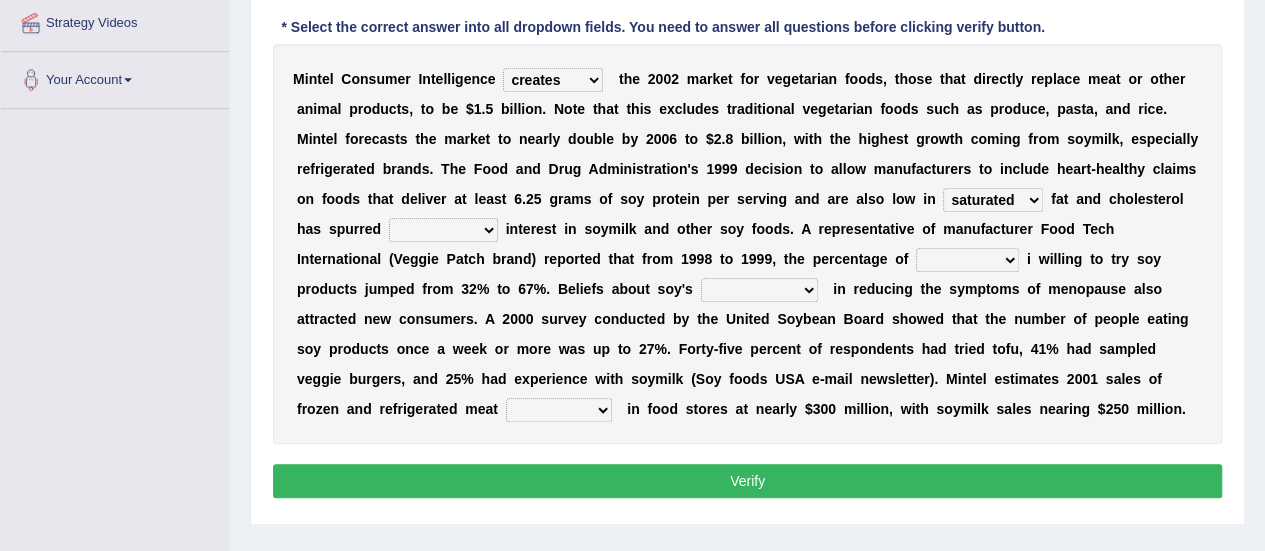 click on "good big tremendous extreme" at bounding box center [443, 230] 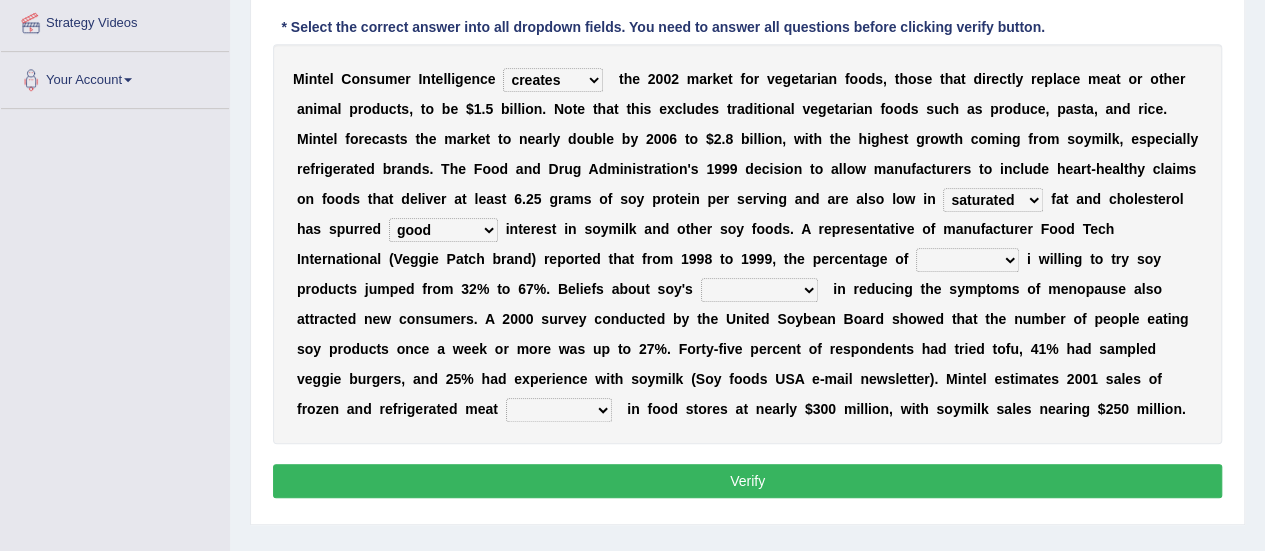 click on "guests consumers customers clients" at bounding box center (967, 260) 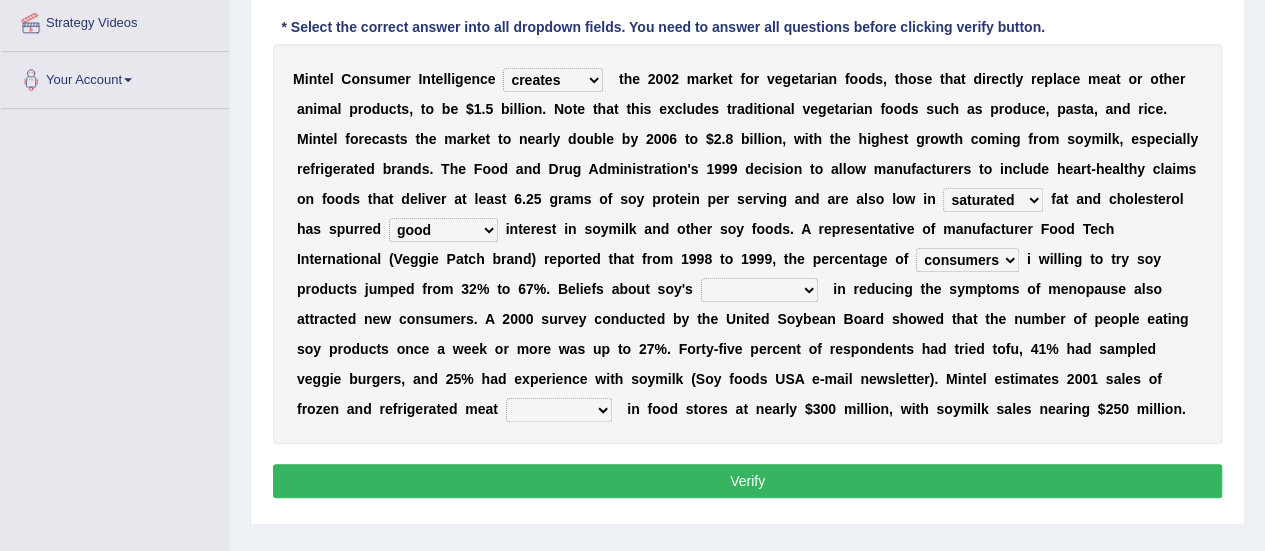 click on "effectiveness timeliness efficiency goodness" at bounding box center (759, 290) 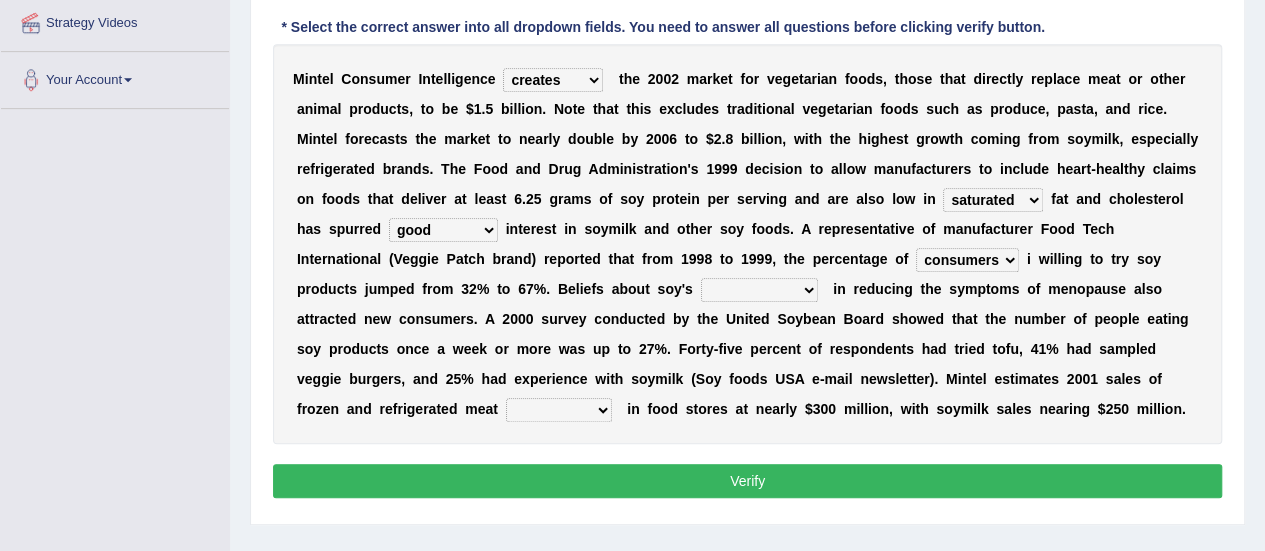 select on "efficiency" 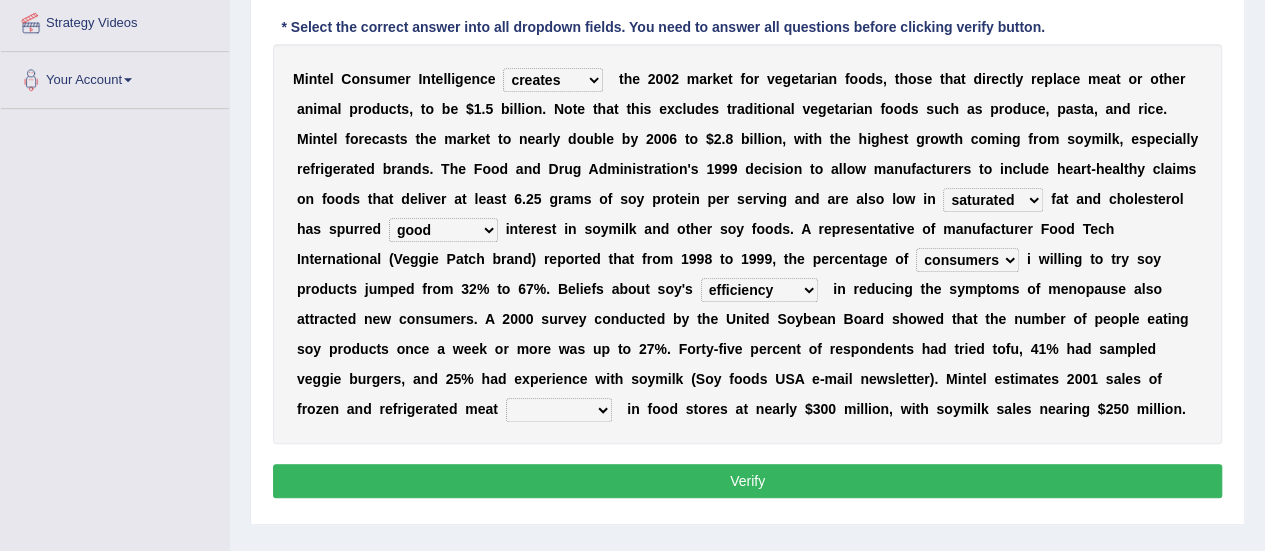 click on "M i n t e l    C o n s u m e r    I n t e l l i g e n c e    deals fulfills creates estimates       t h e    2 0 0 2    m a r k e t    f o r    v e g e t a r i a n    f o o d s ,    t h o s e    t h a t    d i r e c t l y    r e p l a c e    m e a t    o r    o t h e r    a n i m a l    p r o d u c t s ,    t o    b e    $ 1 . 5    b i l l i o n .    N o t e    t h a t    t h i s    e x c l u d e s    t r a d i t i o n a l    v e g e t a r i a n    f o o d s    s u c h    a s    p r o d u c e ,    p a s t a ,    a n d    r i c e .    M i n t e l    f o r e c a s t s    t h e    m a r k e t    t o    n e a r l y    d o u b l e    b y    2 0 0 6    t o    $ 2 . 8    b i l l i o n ,    w i t h    t h e    h i g h e s t    g r o w t h    c o m i n g    f r o m    s o y m i l k ,    e s p e c i a l l y    r e f r i g e r a t e d    b r a n d s .    T h e    F o o d    a n d    D r u g    A d m i n i s t r a t i o n ' s    1 9 9 9    d e c i s i o n t" at bounding box center (747, 244) 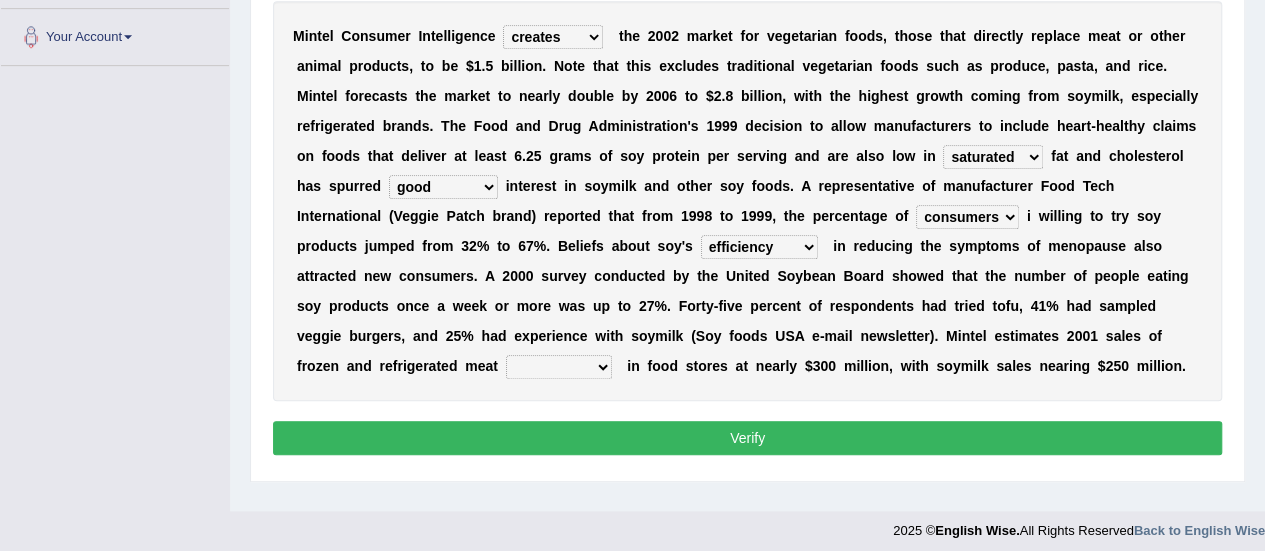 scroll, scrollTop: 498, scrollLeft: 0, axis: vertical 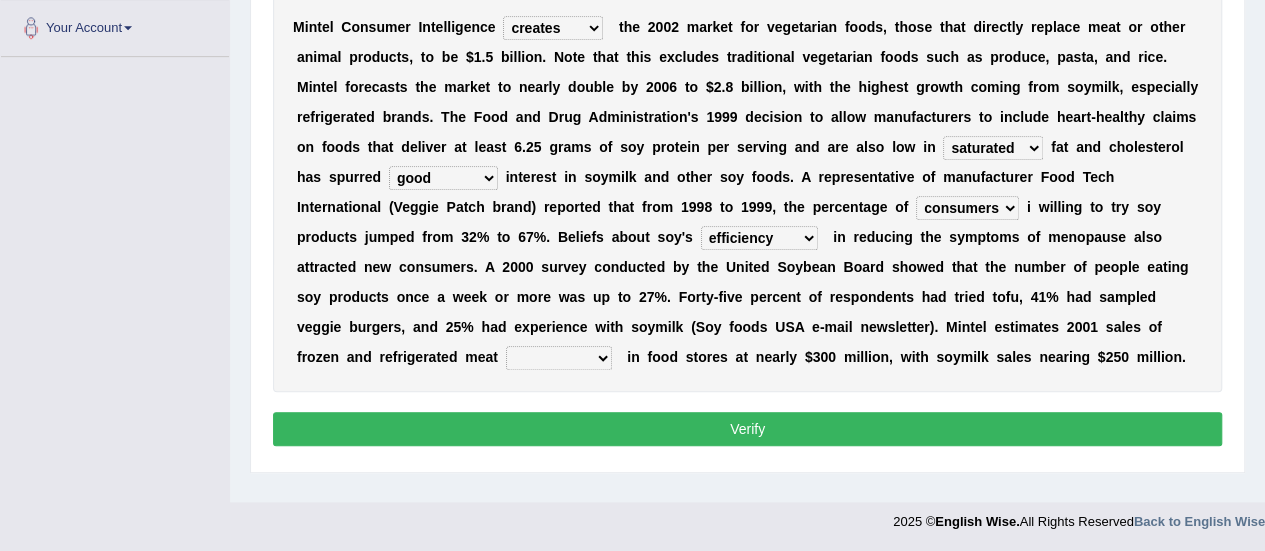 click on "foods choices staffs alternatives" at bounding box center [559, 358] 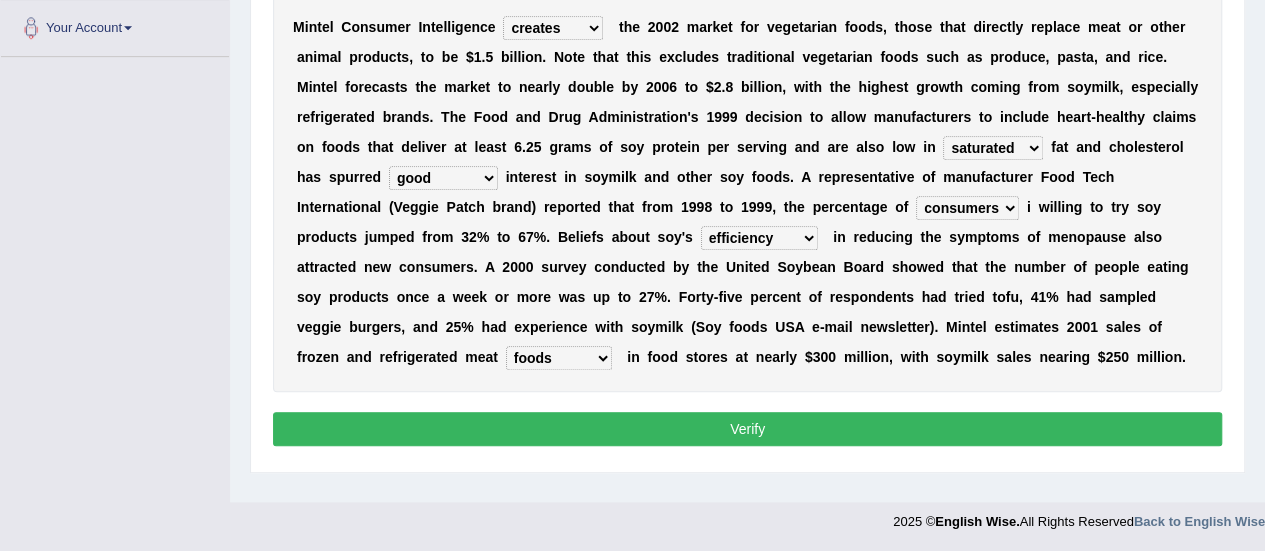 click on "Verify" at bounding box center (747, 429) 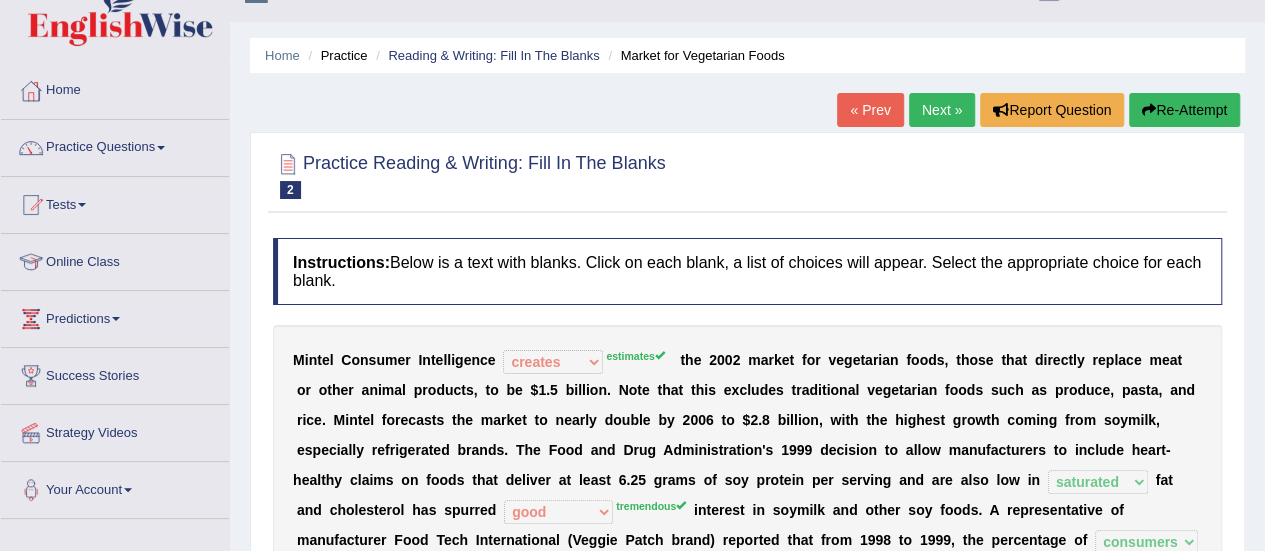 scroll, scrollTop: 12, scrollLeft: 0, axis: vertical 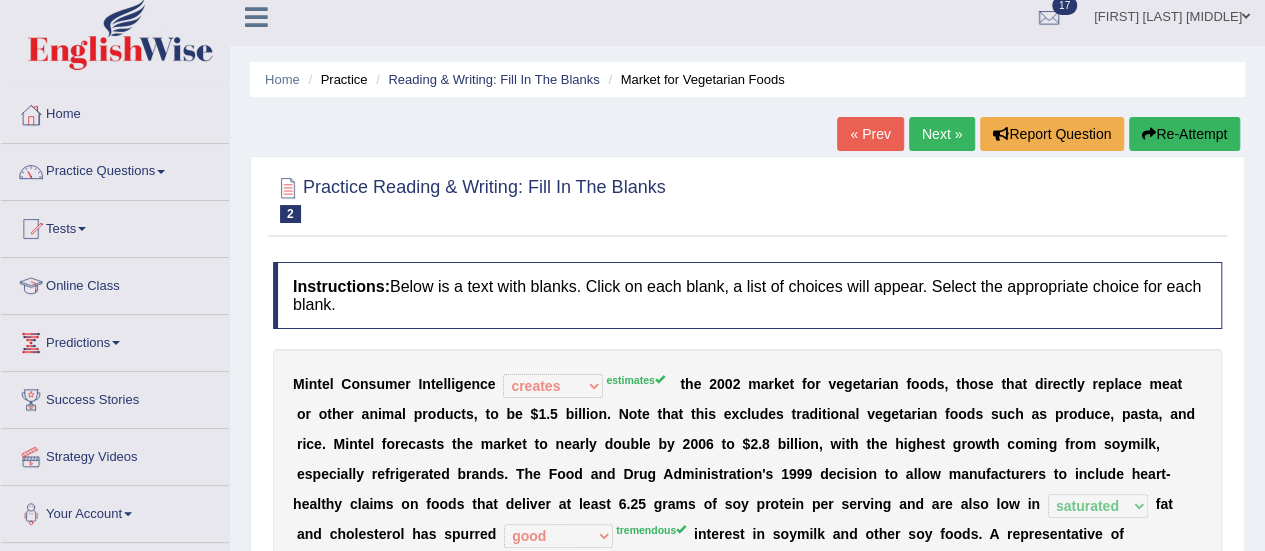 click on "Next »" at bounding box center [942, 134] 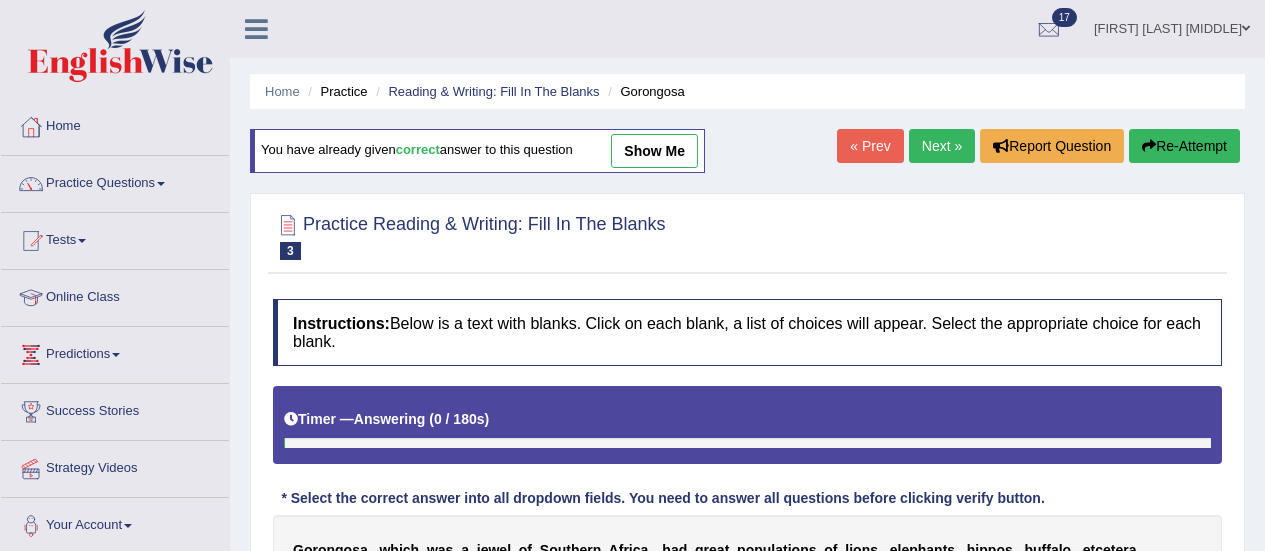 scroll, scrollTop: 0, scrollLeft: 0, axis: both 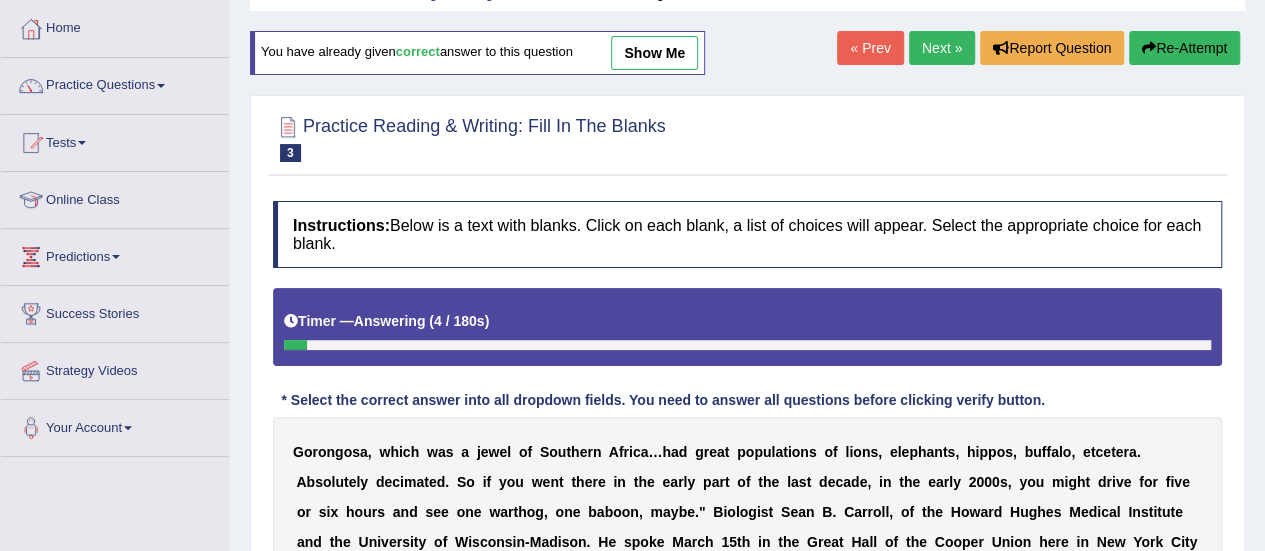 click on "show me" at bounding box center [654, 53] 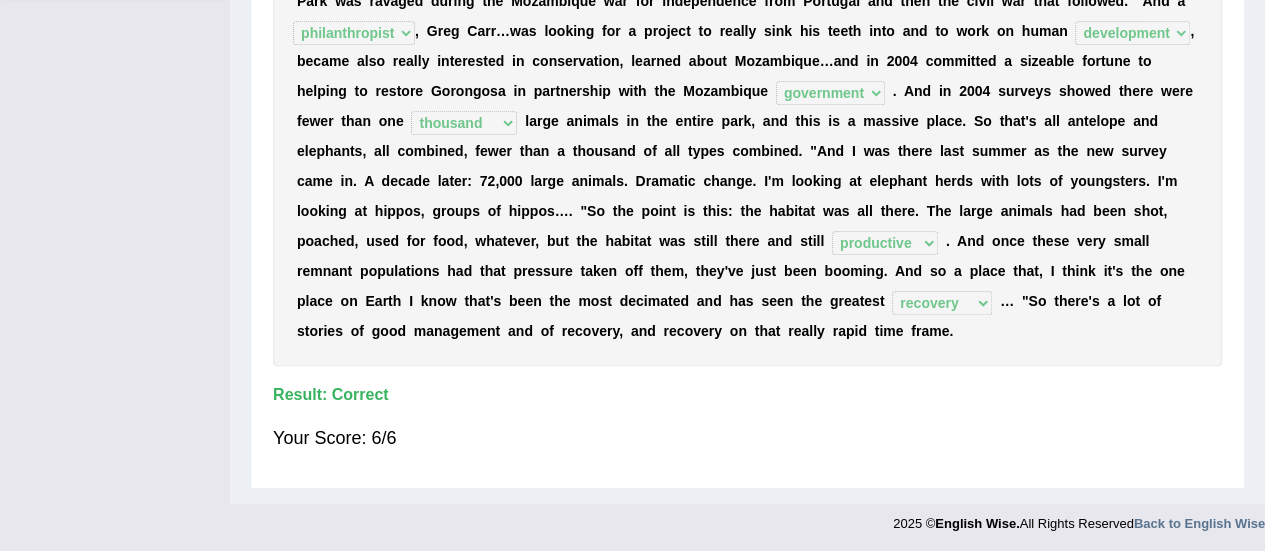 scroll, scrollTop: 0, scrollLeft: 0, axis: both 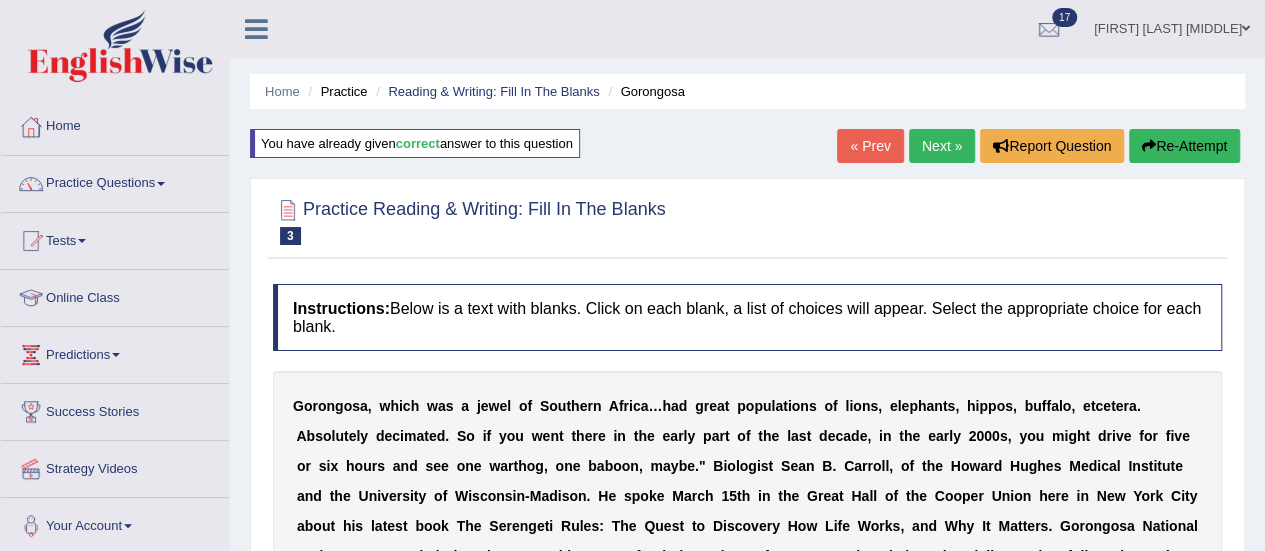 click on "Next »" at bounding box center (942, 146) 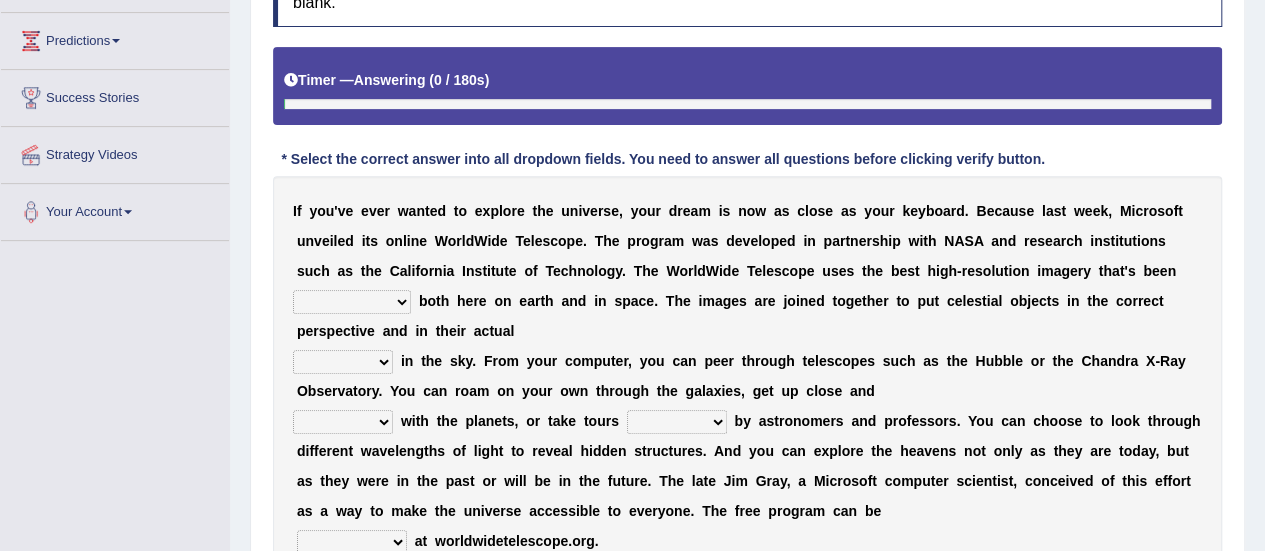 scroll, scrollTop: 0, scrollLeft: 0, axis: both 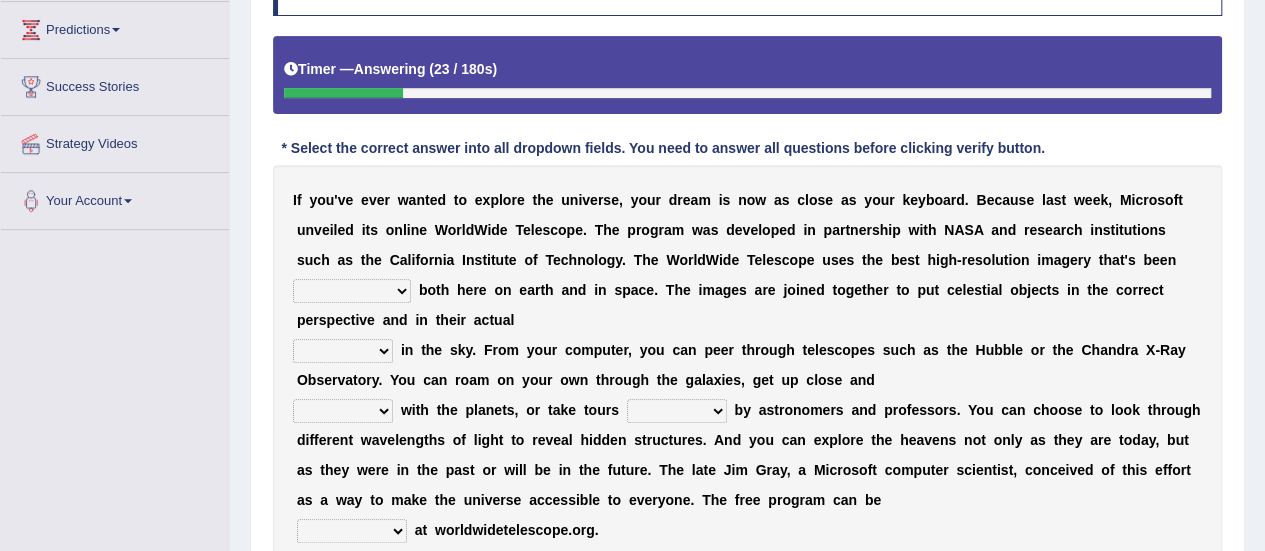 click on "degraded ascended remonstrated generated" at bounding box center (352, 291) 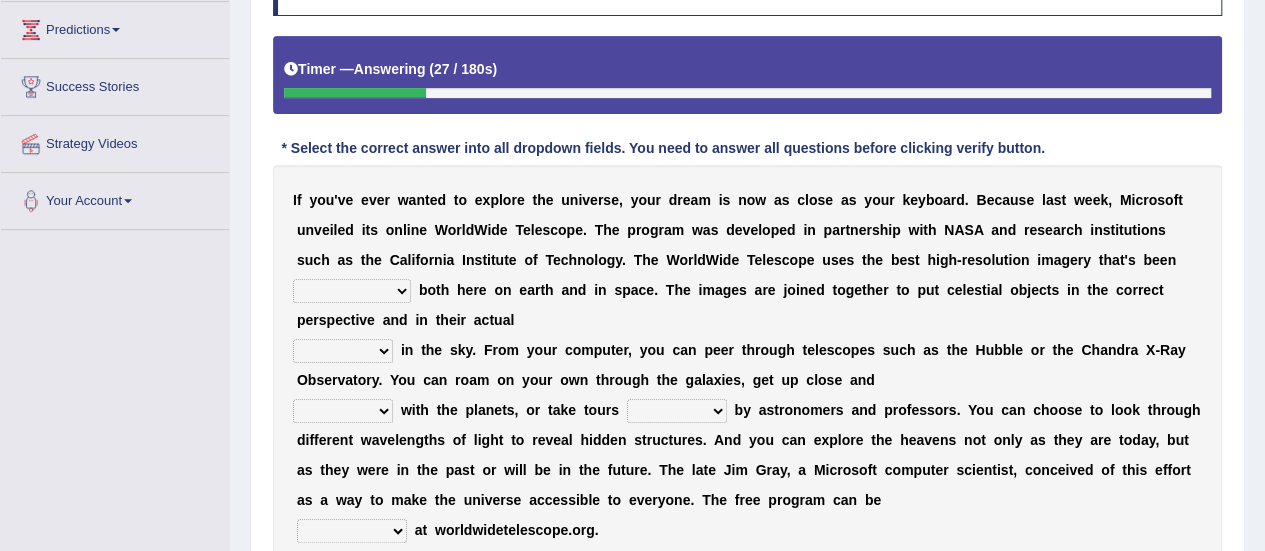 select on "remonstrated" 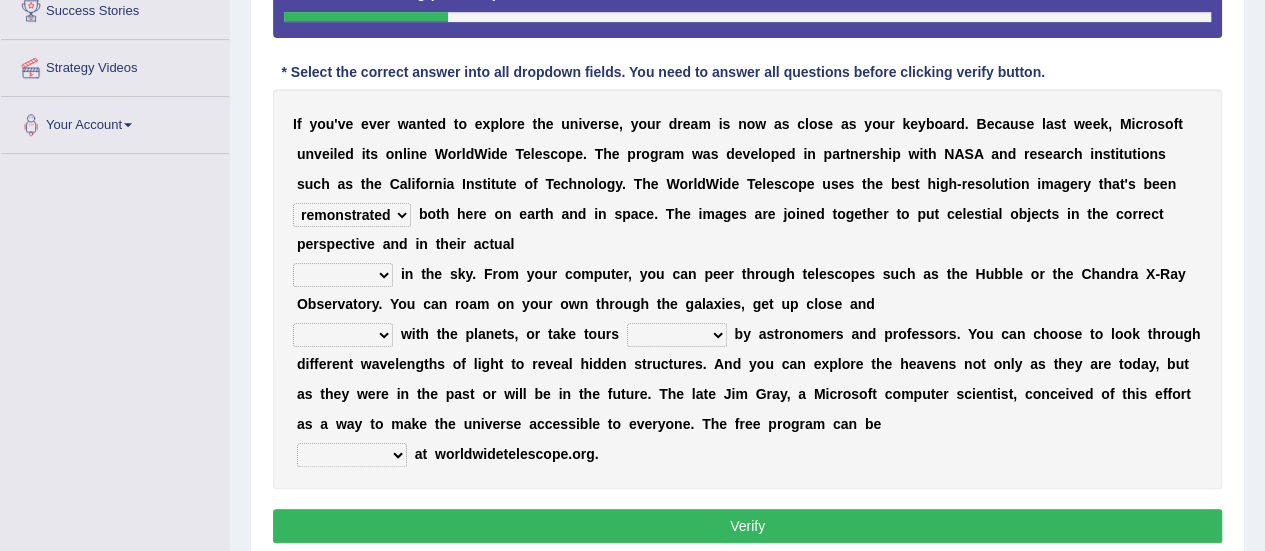 scroll, scrollTop: 414, scrollLeft: 0, axis: vertical 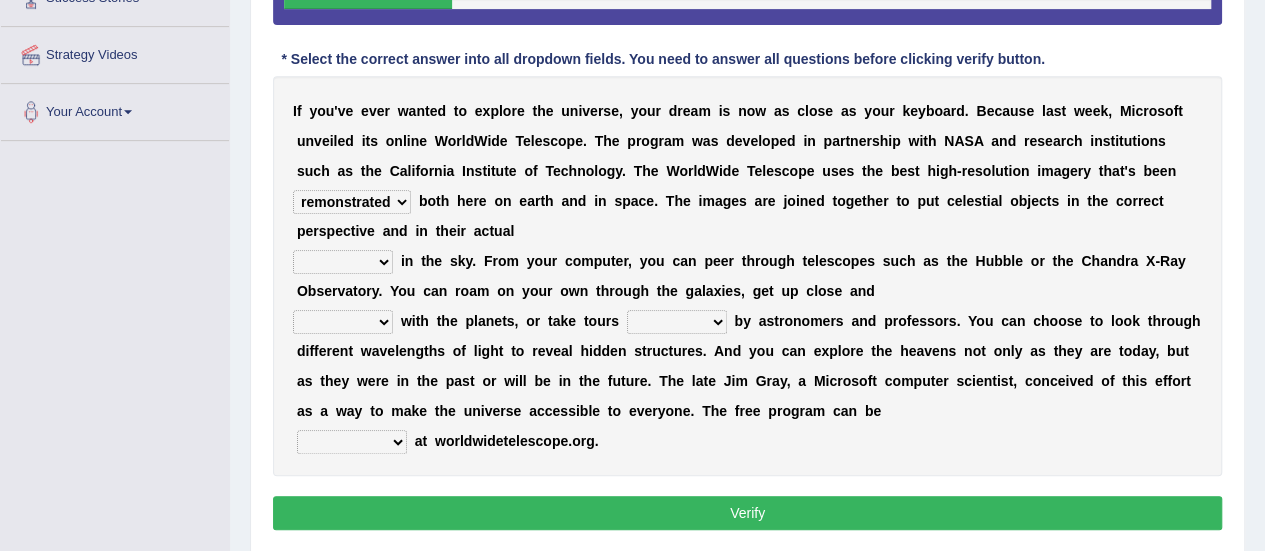 click on "aspects parts conditions positions" at bounding box center [343, 262] 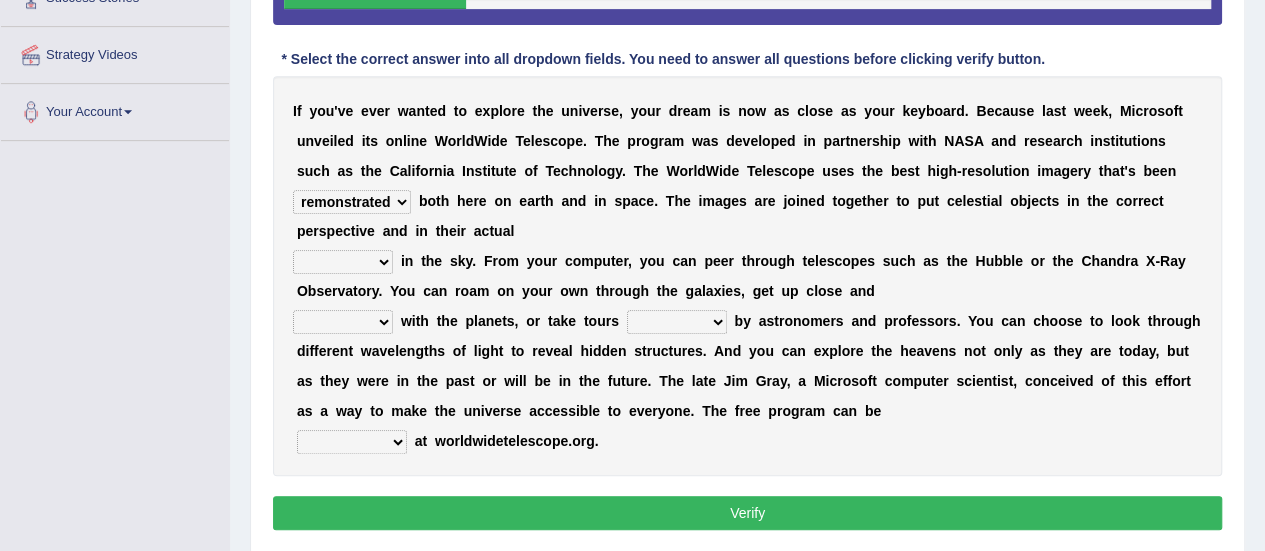select on "positions" 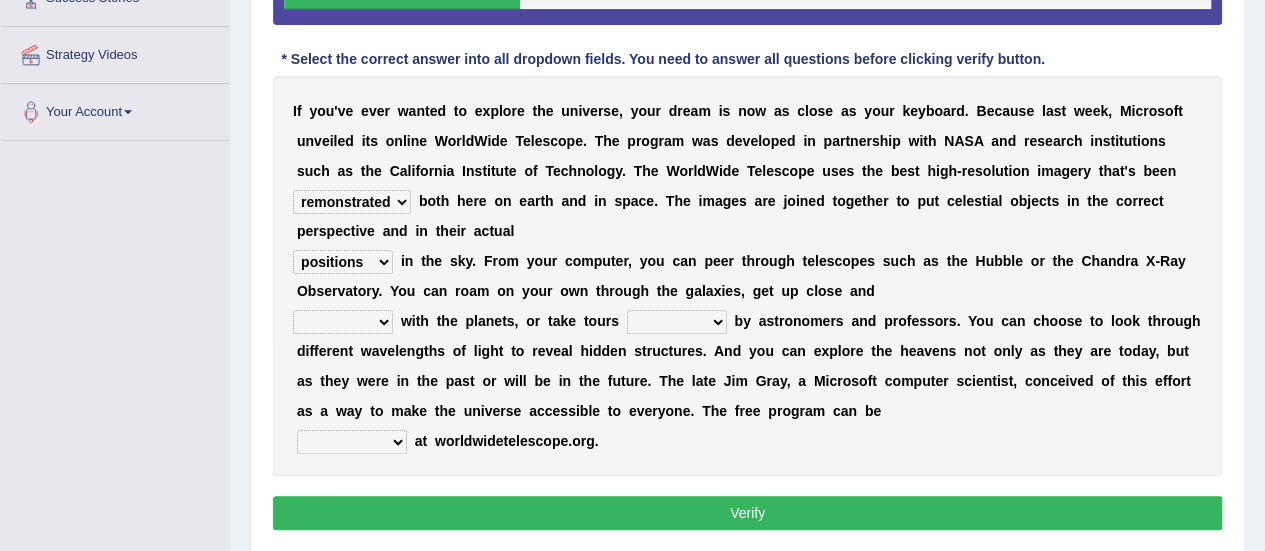 click on "personal individual apart polite" at bounding box center [343, 322] 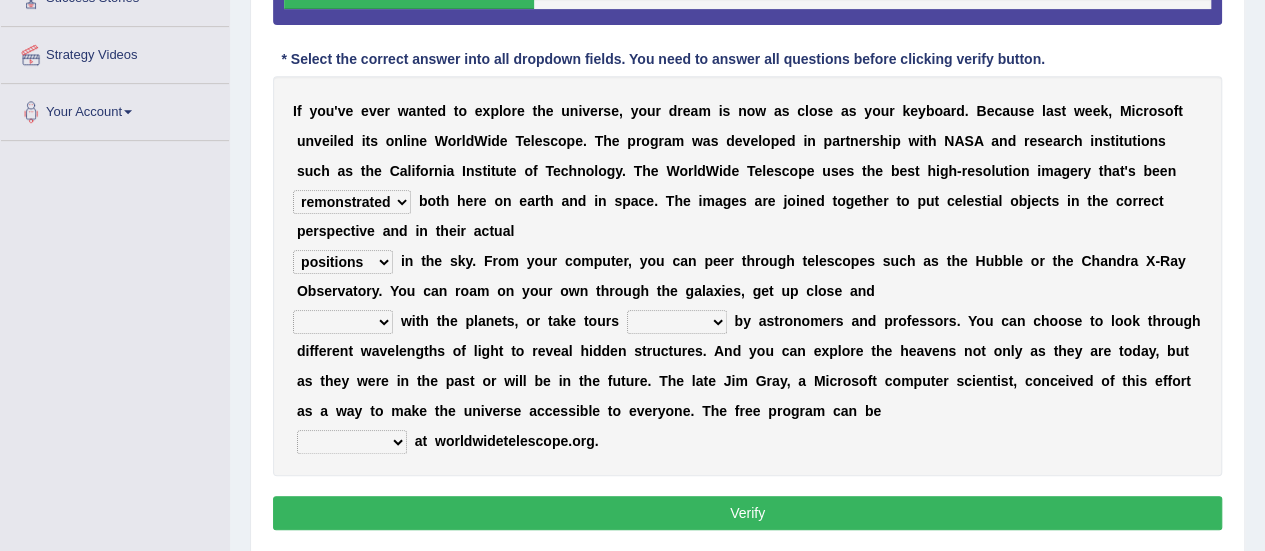 select on "apart" 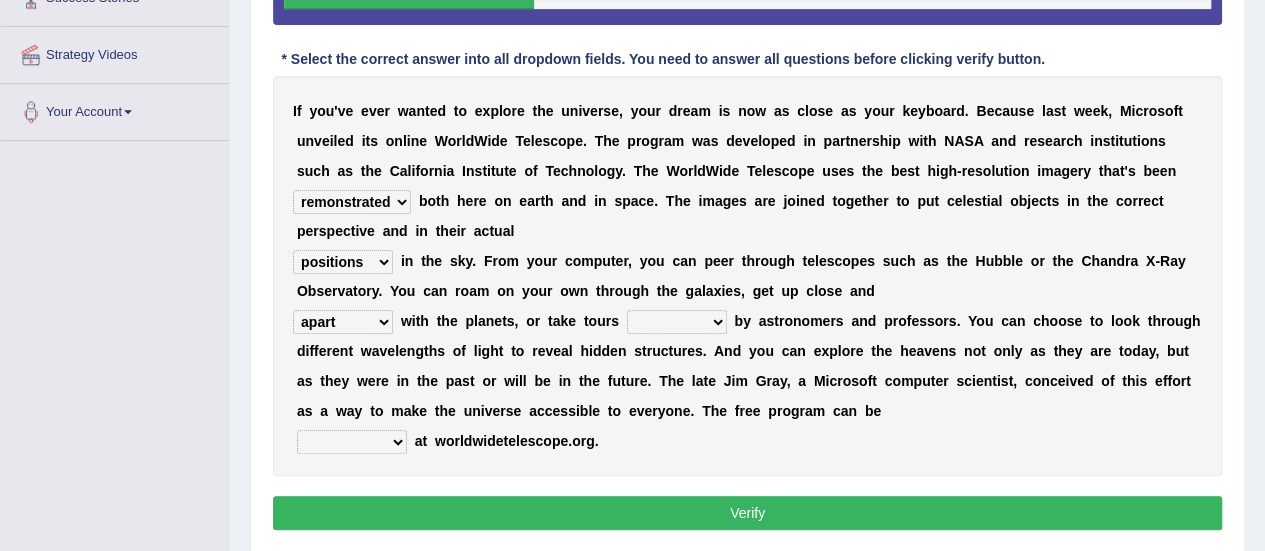 click on "personal individual apart polite" at bounding box center [343, 322] 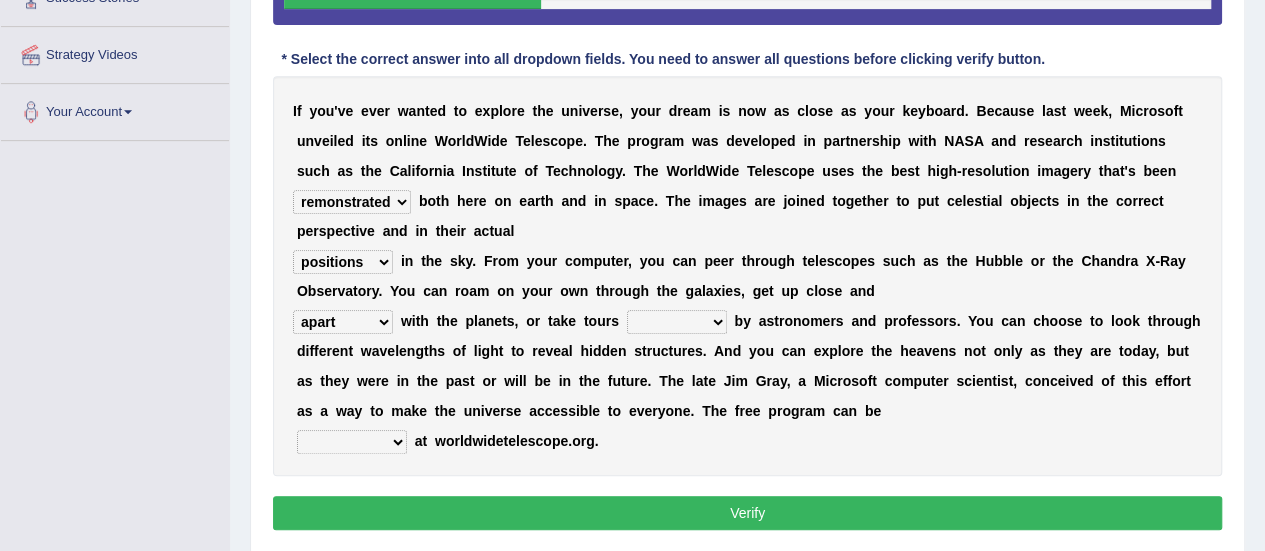 click on "personal individual apart polite" at bounding box center [343, 322] 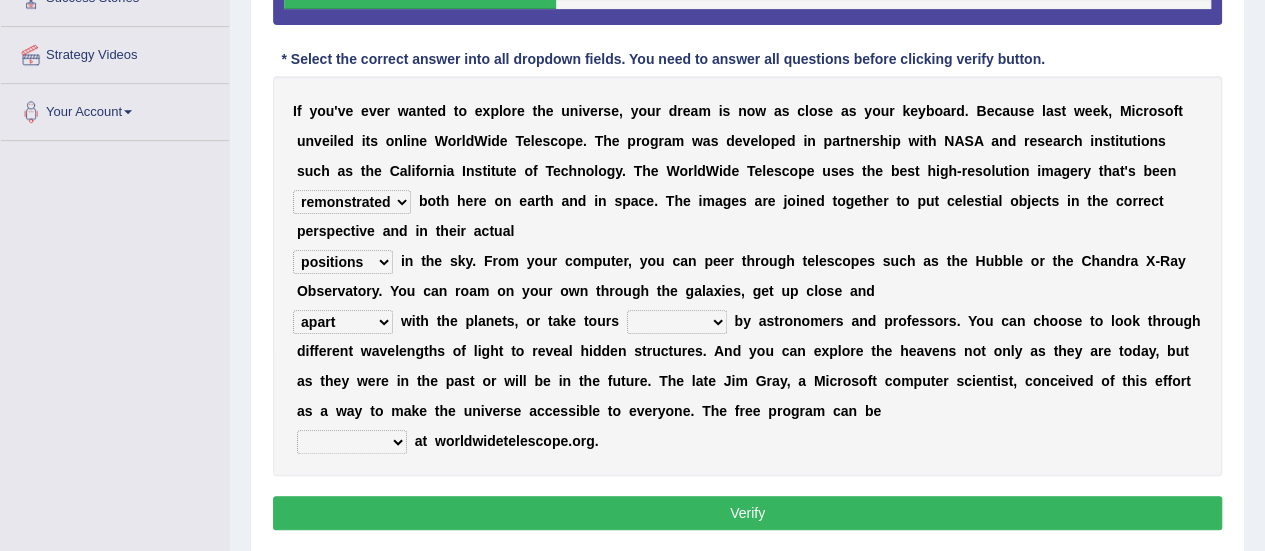click on "guide guided guiding to guide" at bounding box center [677, 322] 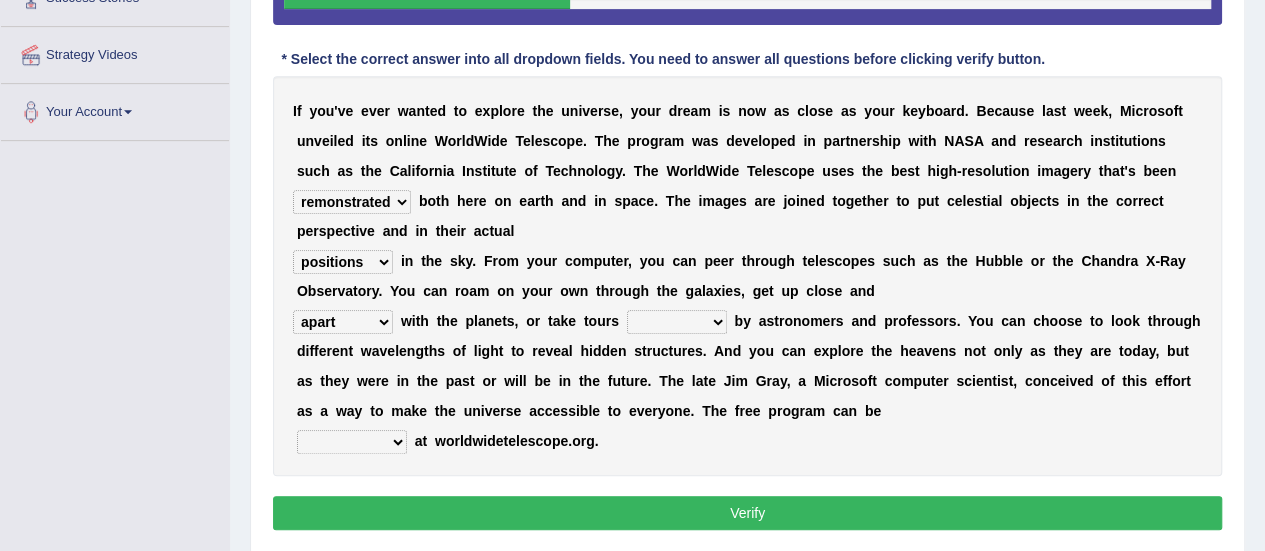 select on "to guide" 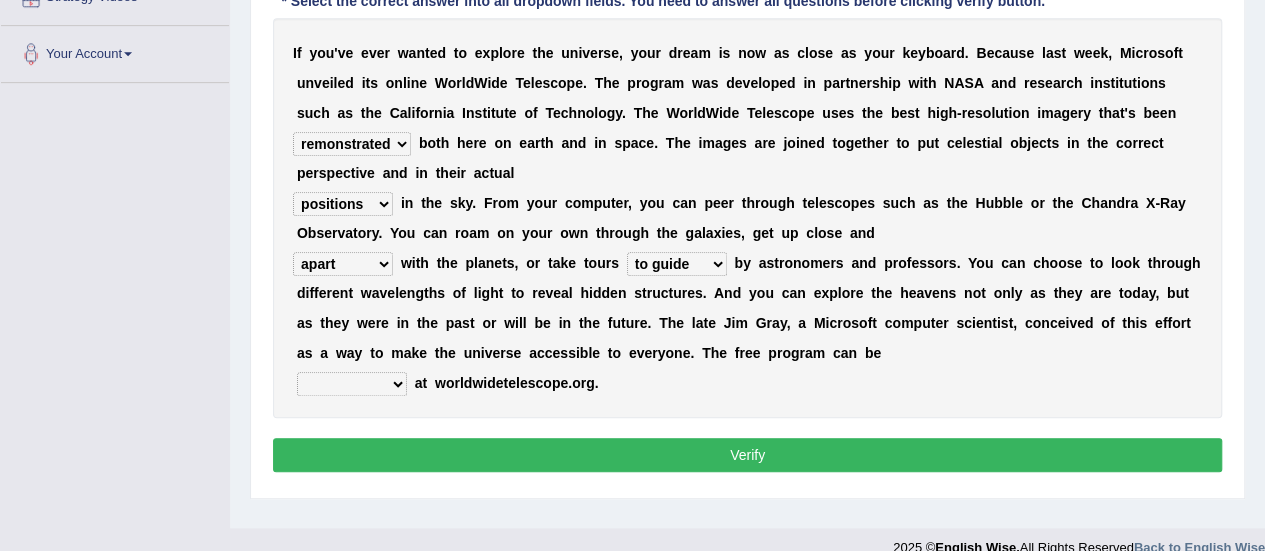 scroll, scrollTop: 498, scrollLeft: 0, axis: vertical 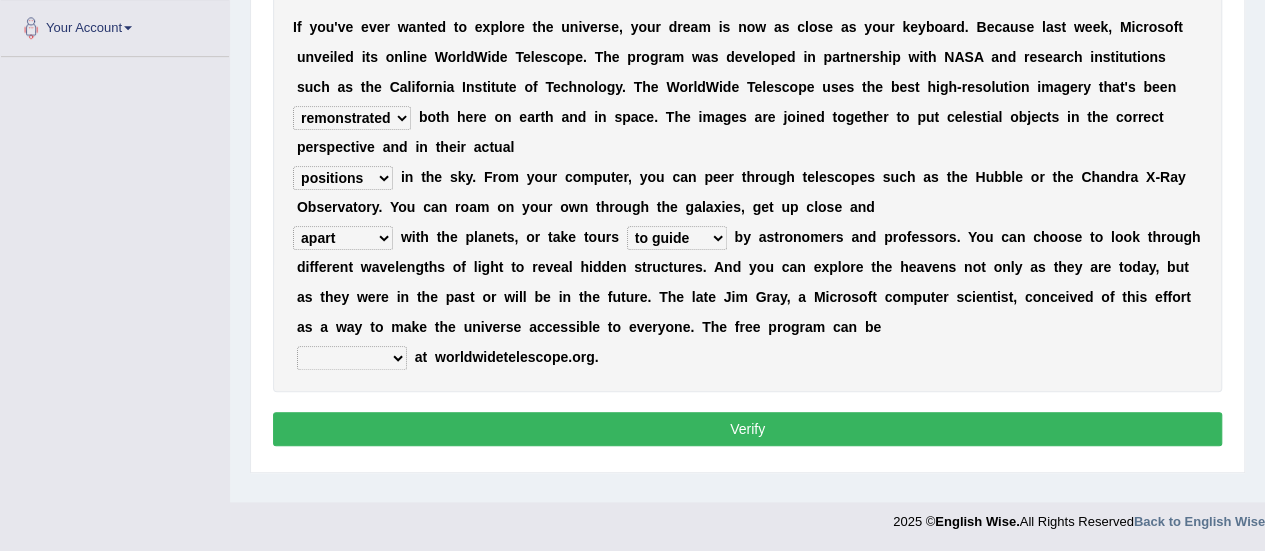 click on "upheld downloaded loaded posted" at bounding box center (352, 358) 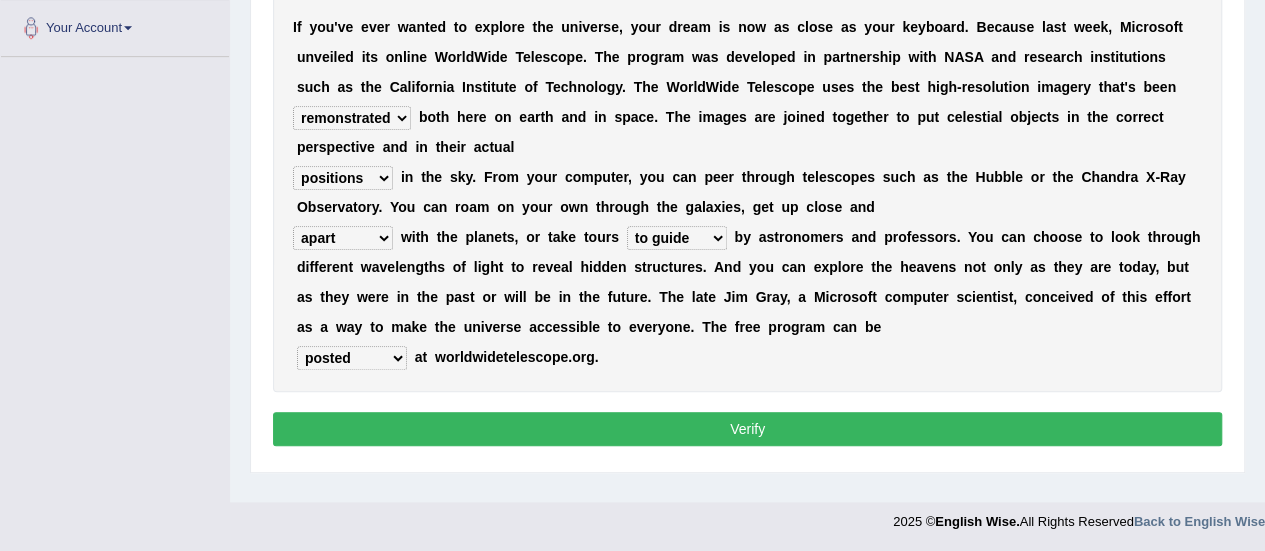 click on "Verify" at bounding box center (747, 429) 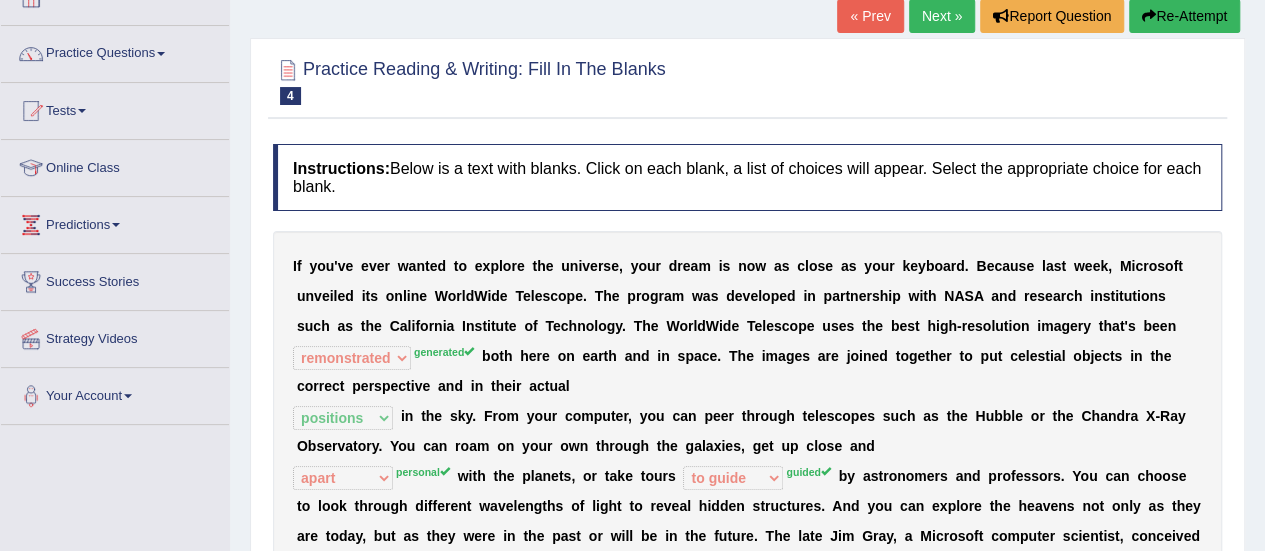 scroll, scrollTop: 128, scrollLeft: 0, axis: vertical 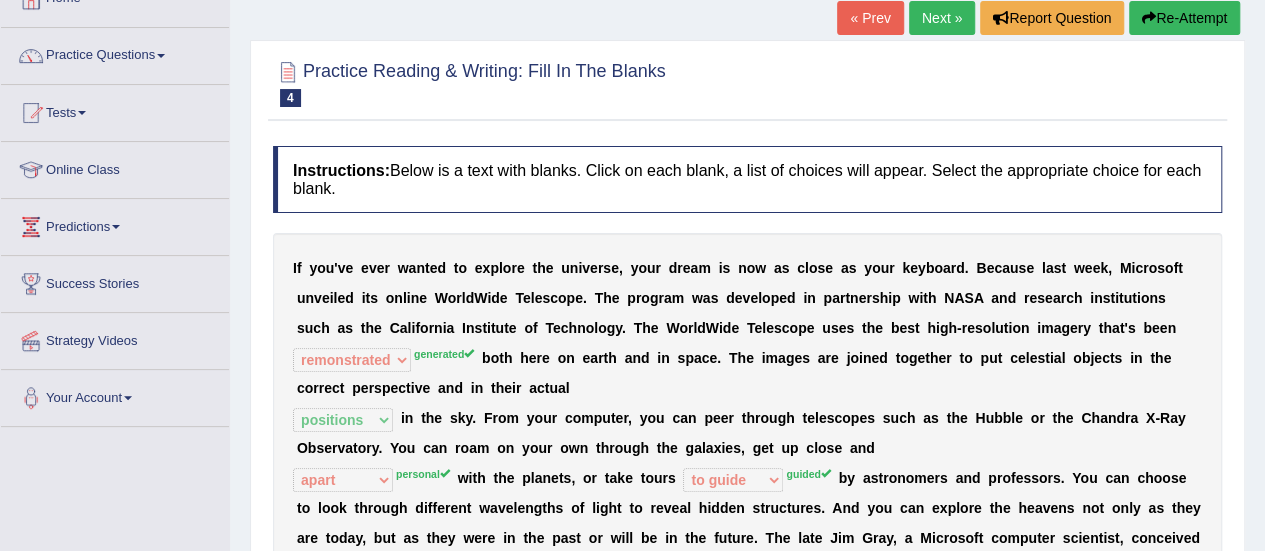 click on "Next »" at bounding box center [942, 18] 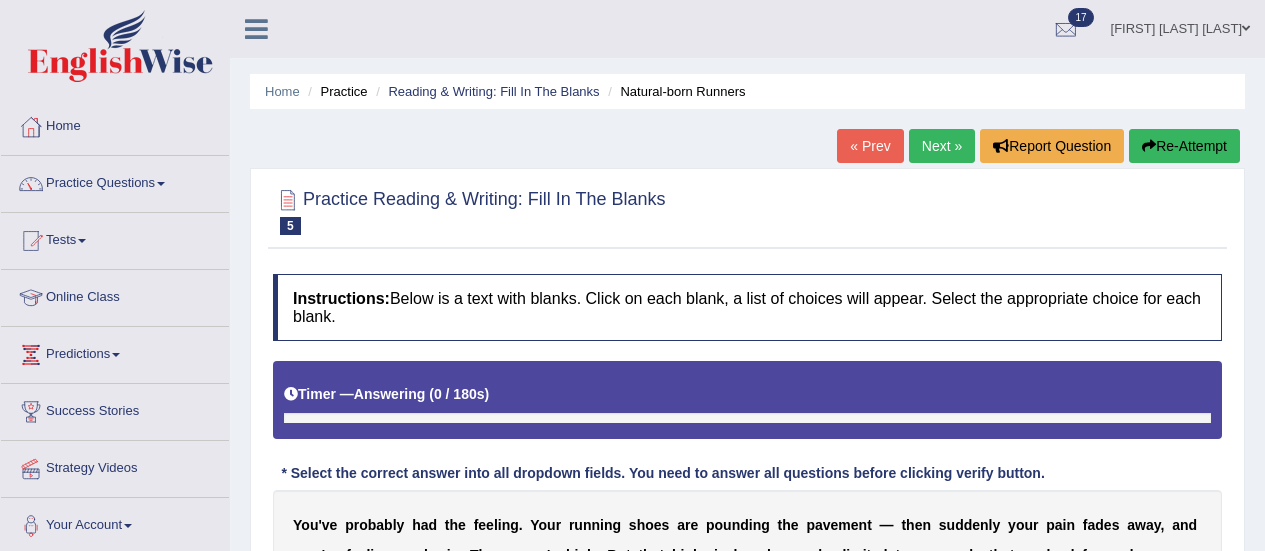 scroll, scrollTop: 0, scrollLeft: 0, axis: both 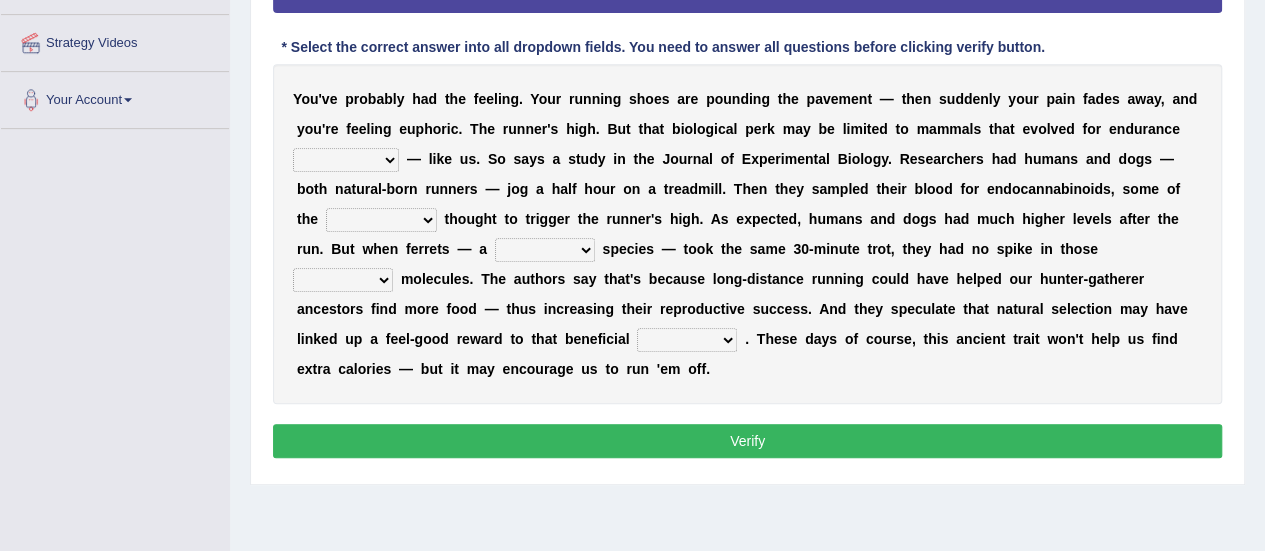 click on "dykes personalize classifies exercise" at bounding box center [346, 160] 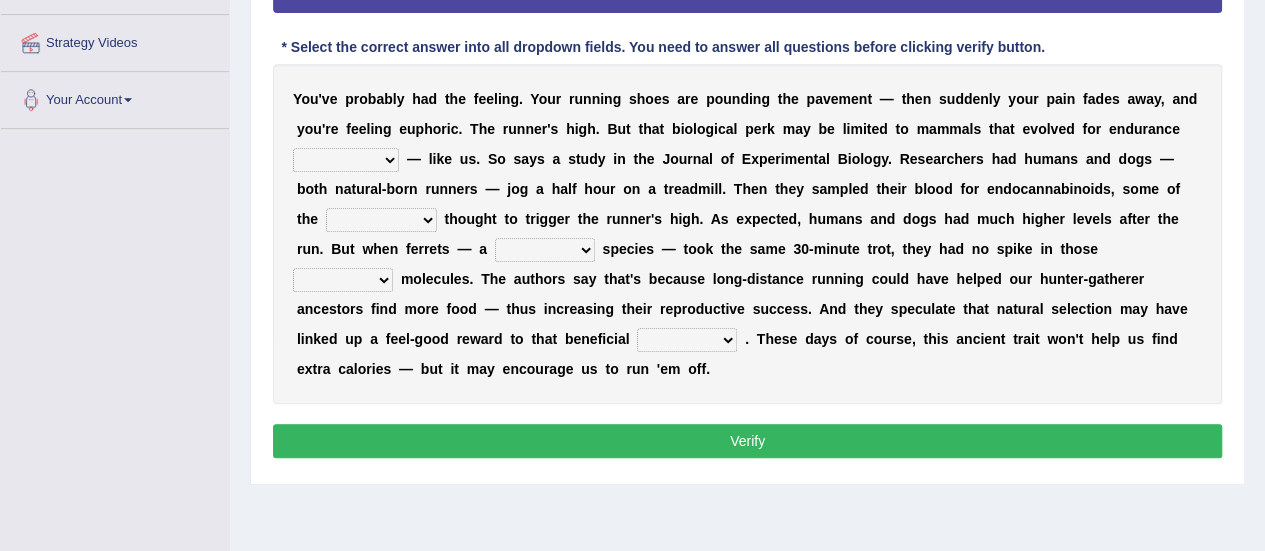 select on "classifies" 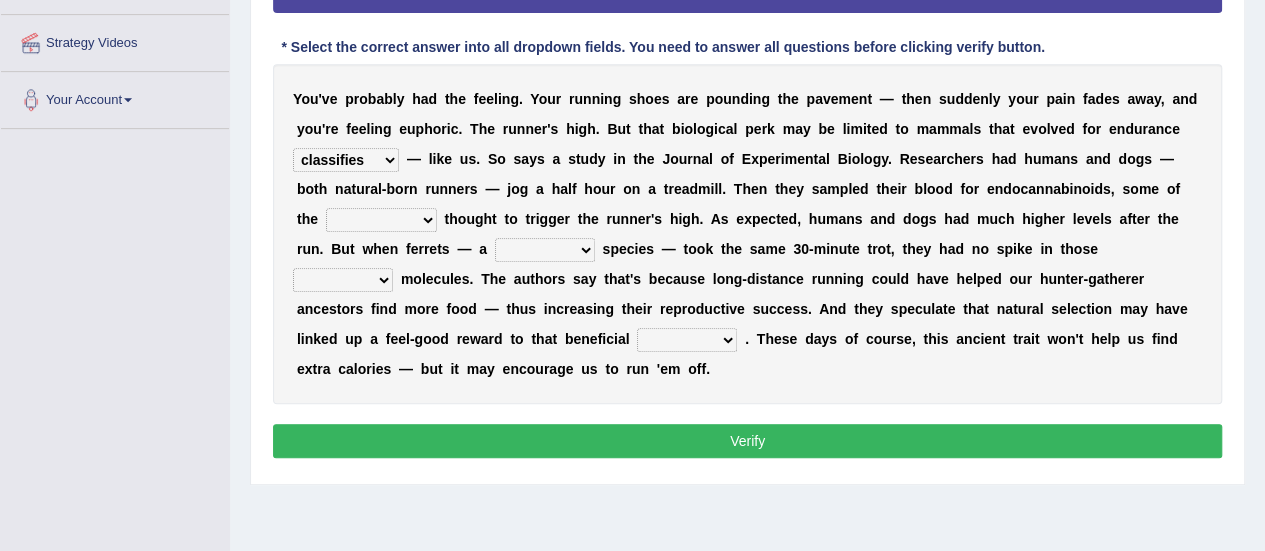 click on "almshouse turnarounds compounds foxhounds" at bounding box center [381, 220] 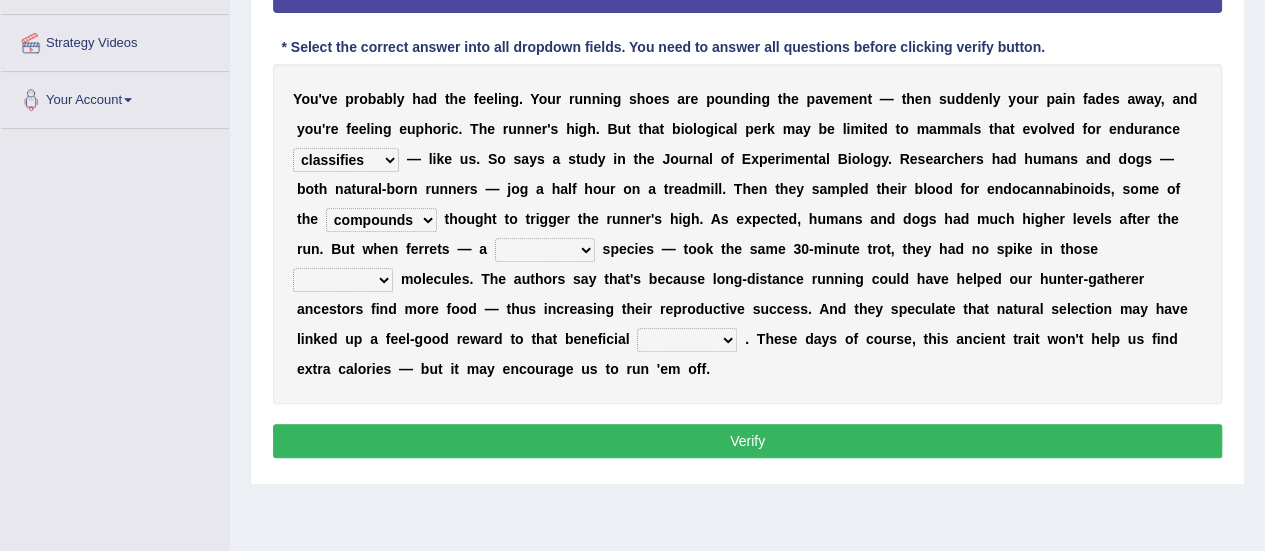 click on "almshouse turnarounds compounds foxhounds" at bounding box center (381, 220) 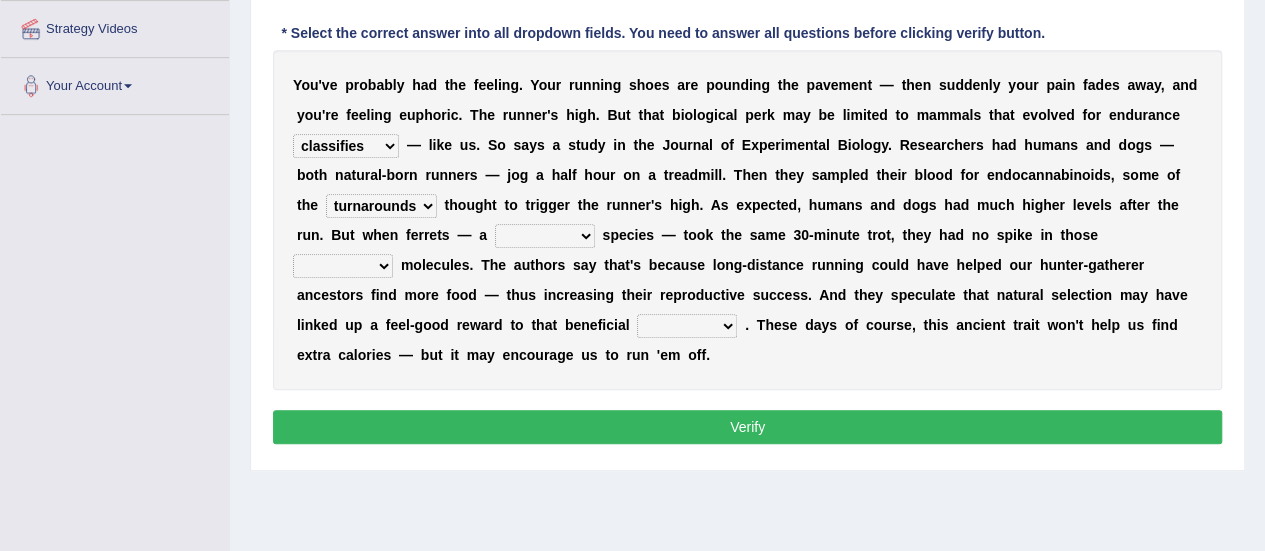 scroll, scrollTop: 450, scrollLeft: 0, axis: vertical 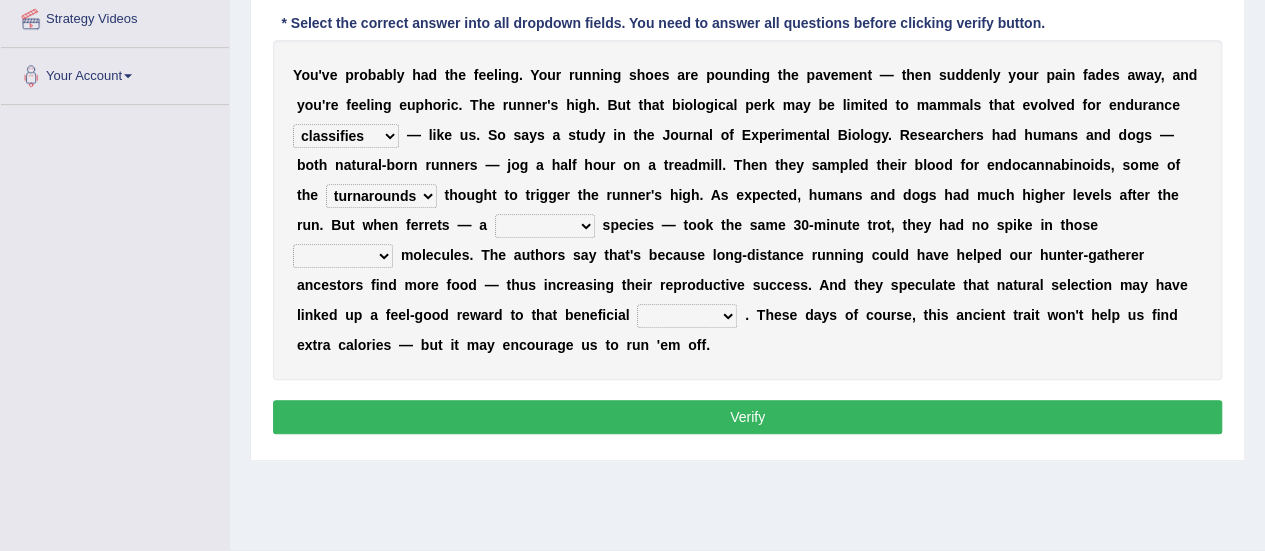 click on "excellency merely faerie sedentary" at bounding box center (545, 226) 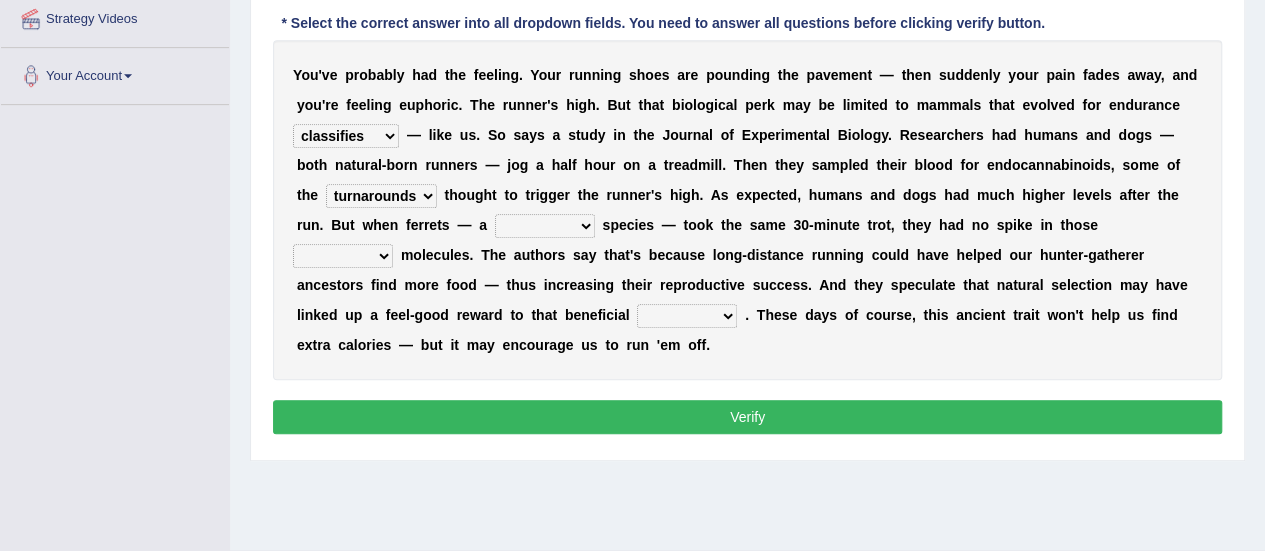 select on "sedentary" 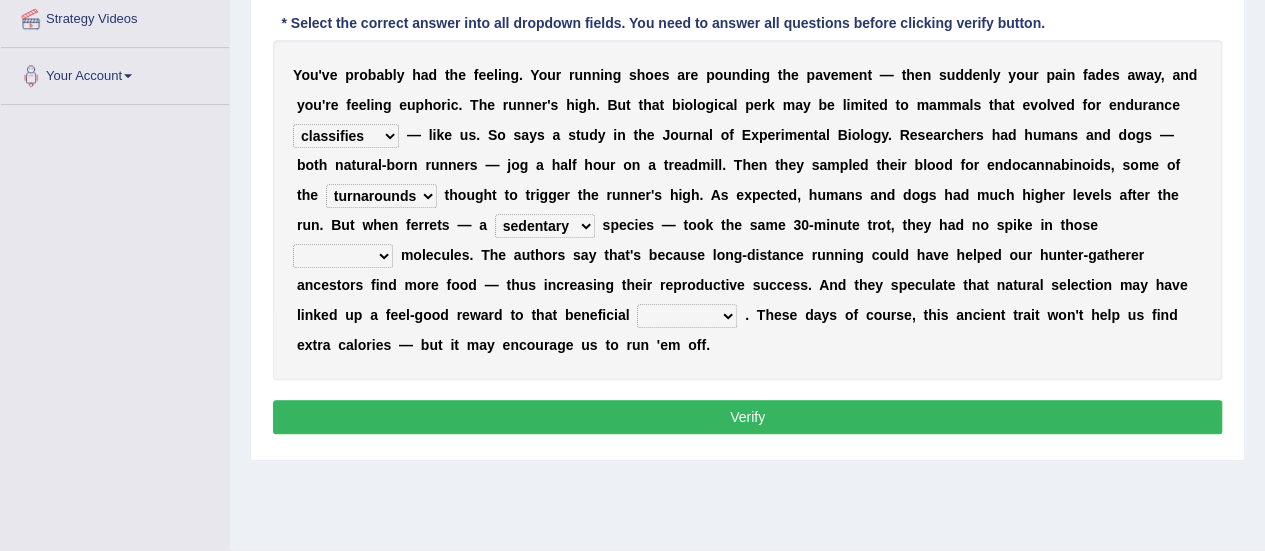 click on "excellency merely faerie sedentary" at bounding box center [545, 226] 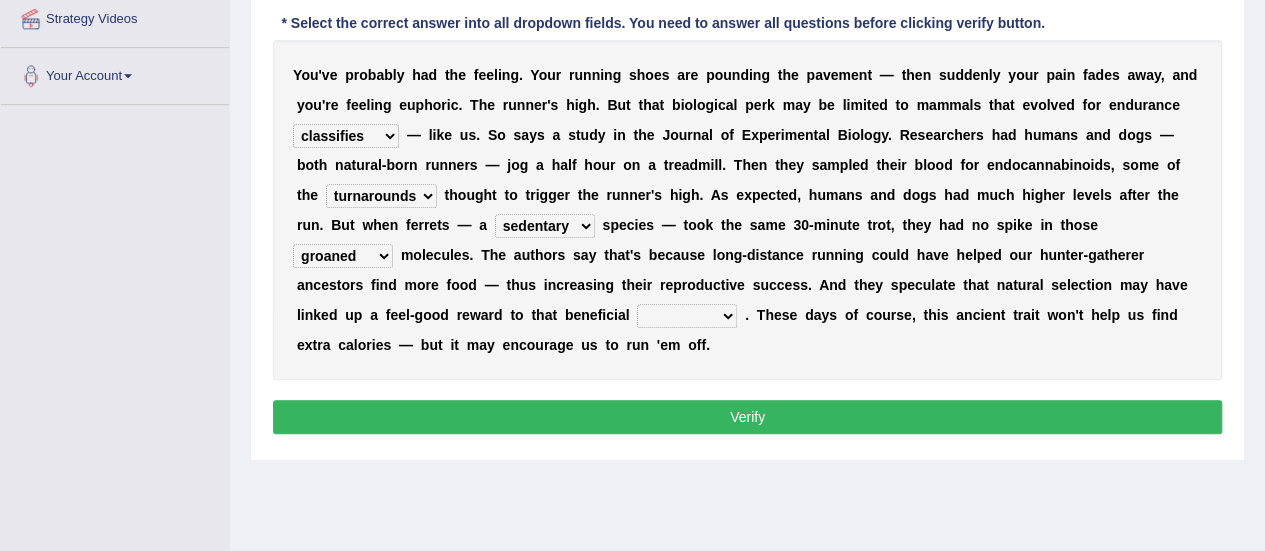 click on "wager exchanger behavior regulator" at bounding box center (687, 316) 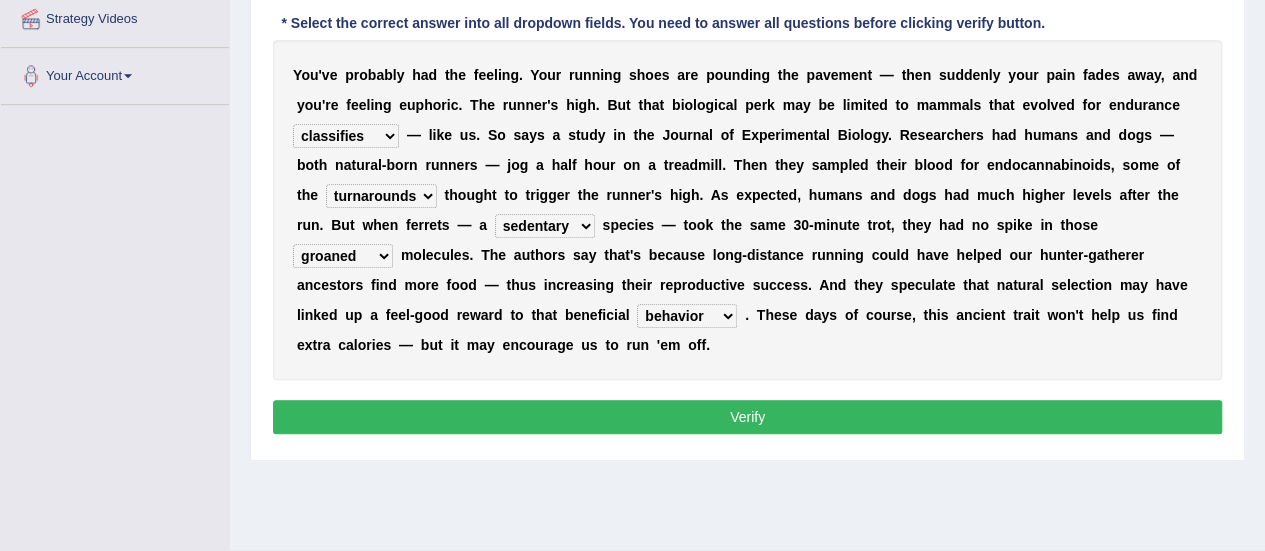 click on "Verify" at bounding box center [747, 417] 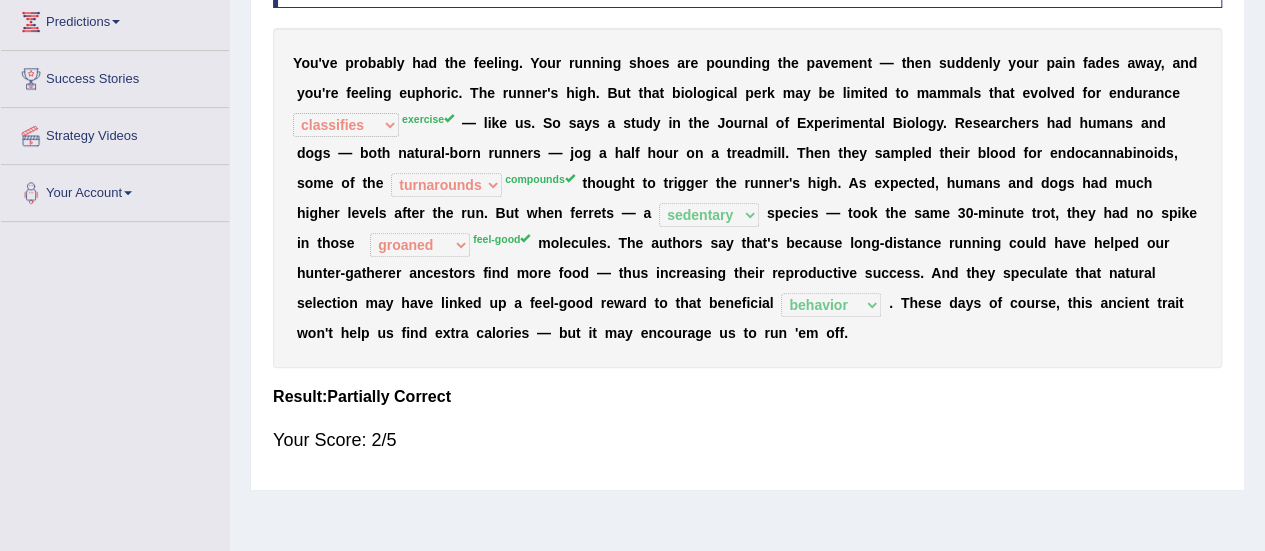 scroll, scrollTop: 329, scrollLeft: 0, axis: vertical 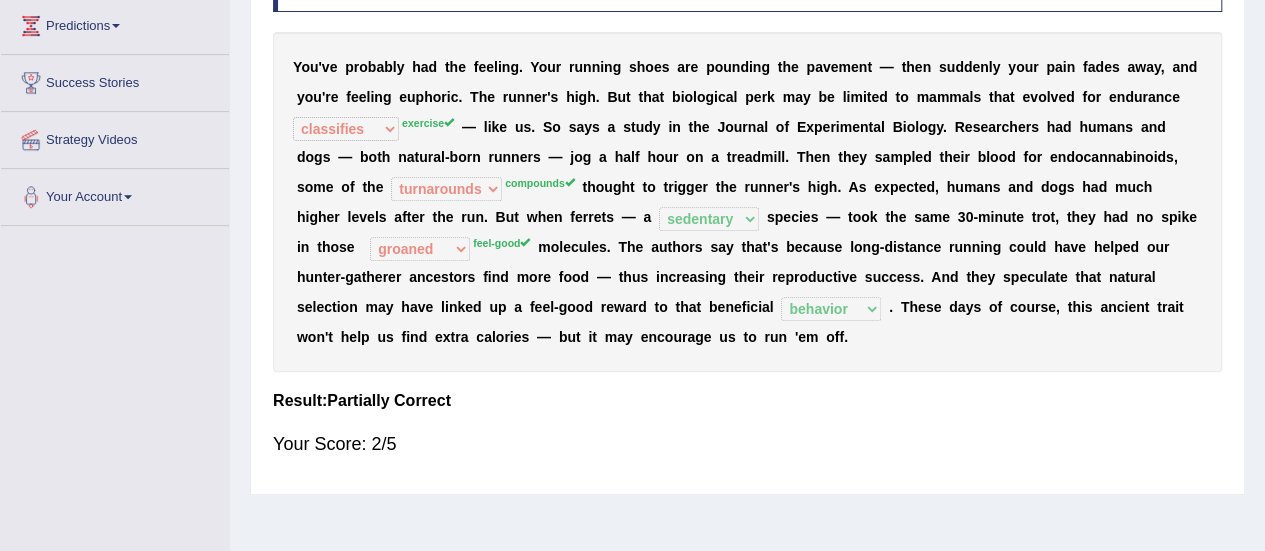 click on "Y o u ' v e    p r o b a b l y    h a d    t h e    f e e l i n g .    Y o u r    r u n n i n g    s h o e s    a r e    p o u n d i n g    t h e    p a v e m e n t    —    t h e n    s u d d e n l y    y o u r    p a i n    f a d e s    a w a y ,    a n d    y o u ' r e    f e e l i n g    e u p h o r i c .    T h e    r u n n e r ' s    h i g h .    B u t    t h a t    b i o l o g i c a l    p e r k    m a y    b e    l i m i t e d    t o    m a m m a l s    t h a t    e v o l v e d    f o r    e n d u r a n c e    dykes personalize classifies exercise exercise    —    l i k e    u s .    S o    s a y s    a    s t u d y    i n    t h e    J o u r n a l    o f    E x p e r i m e n t a l    B i o l o g y .    R e s e a r c h e r s    h a d    h u m a n s    a n d    d o g s    —    b o t h    n a t u r a l - b o r n    r u n n e r s    —    j o g    a    h a l f    h o u r    o n    a    t r e a d m i l l .    T h e n    t h e y s" at bounding box center [747, 202] 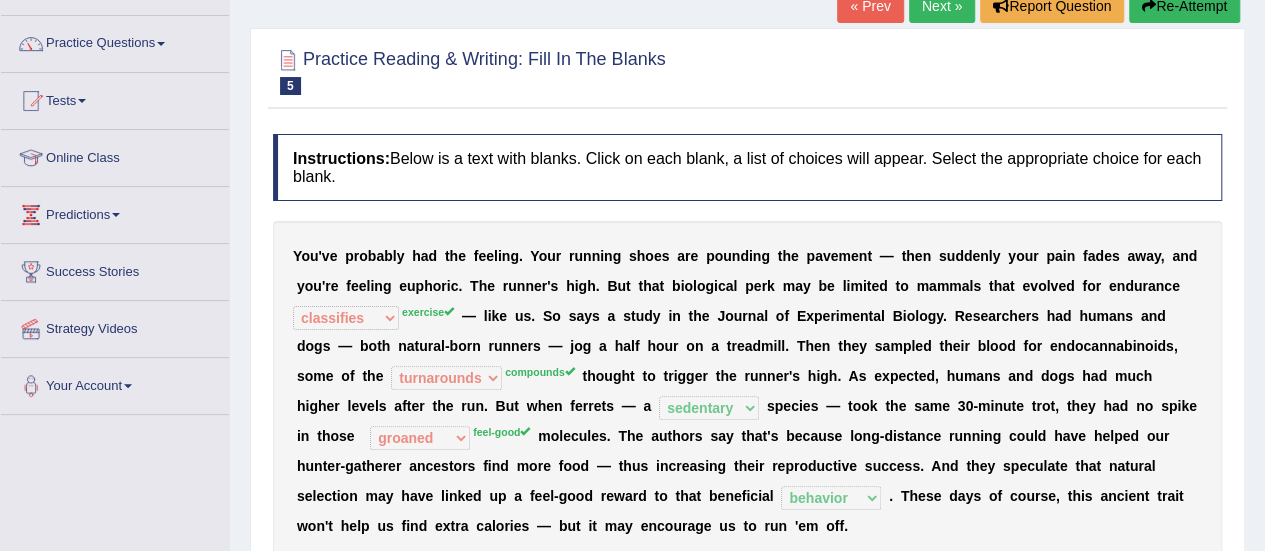 scroll, scrollTop: 0, scrollLeft: 0, axis: both 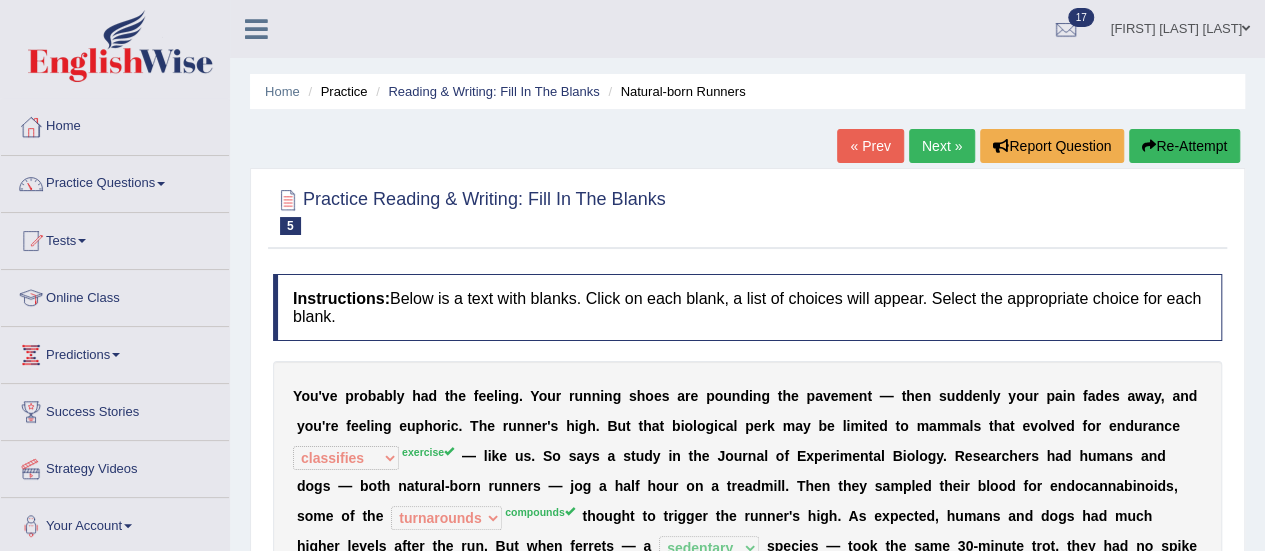 click on "Next »" at bounding box center (942, 146) 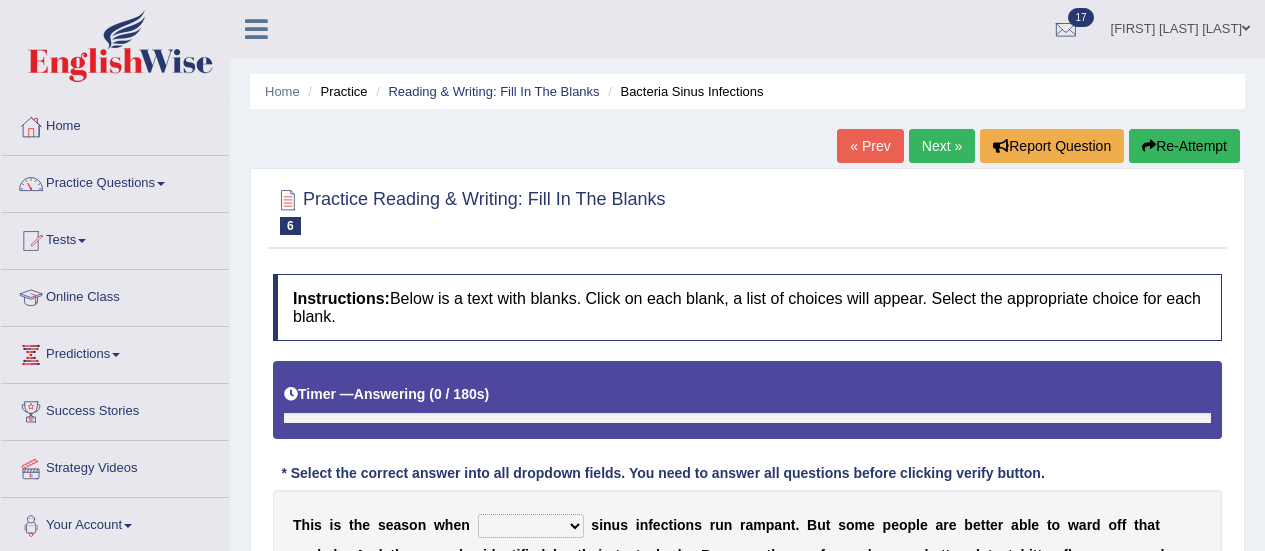 scroll, scrollTop: 208, scrollLeft: 0, axis: vertical 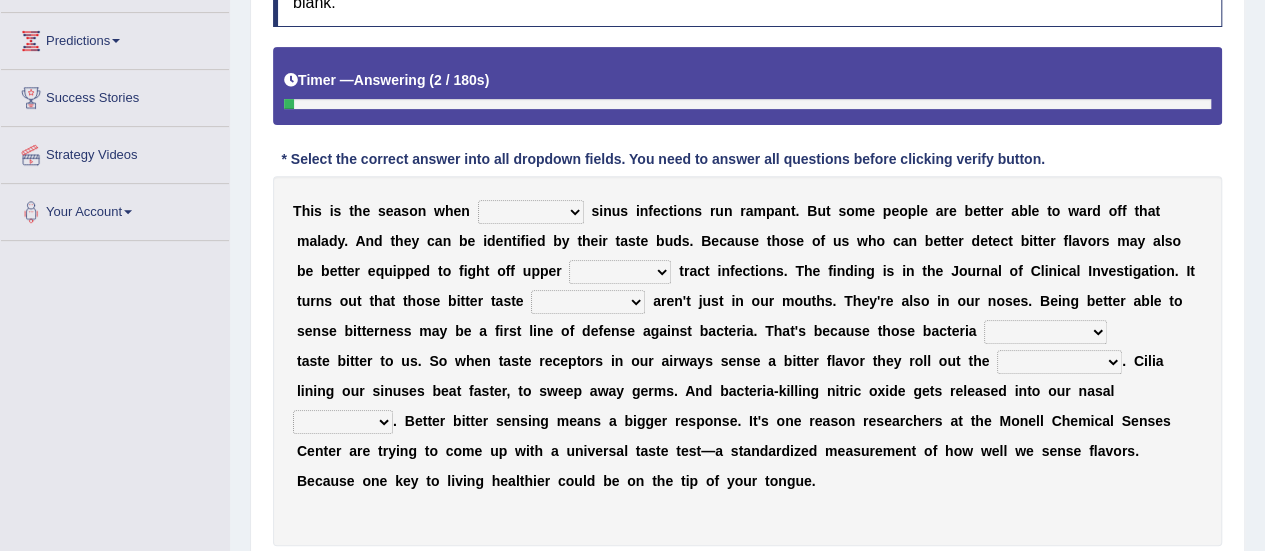click on "conventicle atheist bacterial prissier" at bounding box center [531, 212] 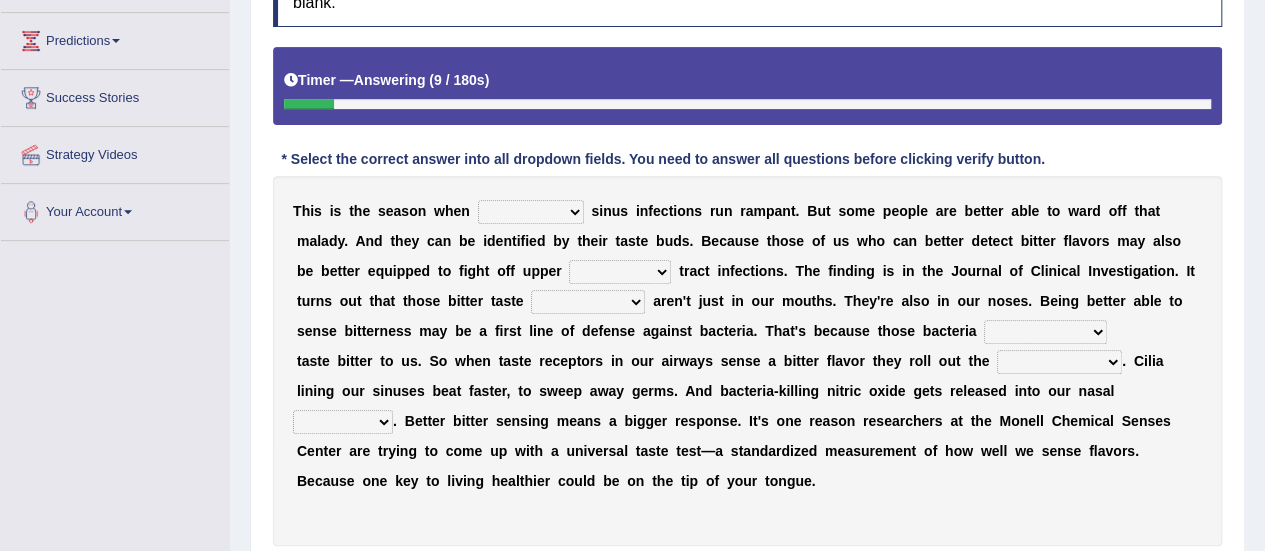 select on "atheist" 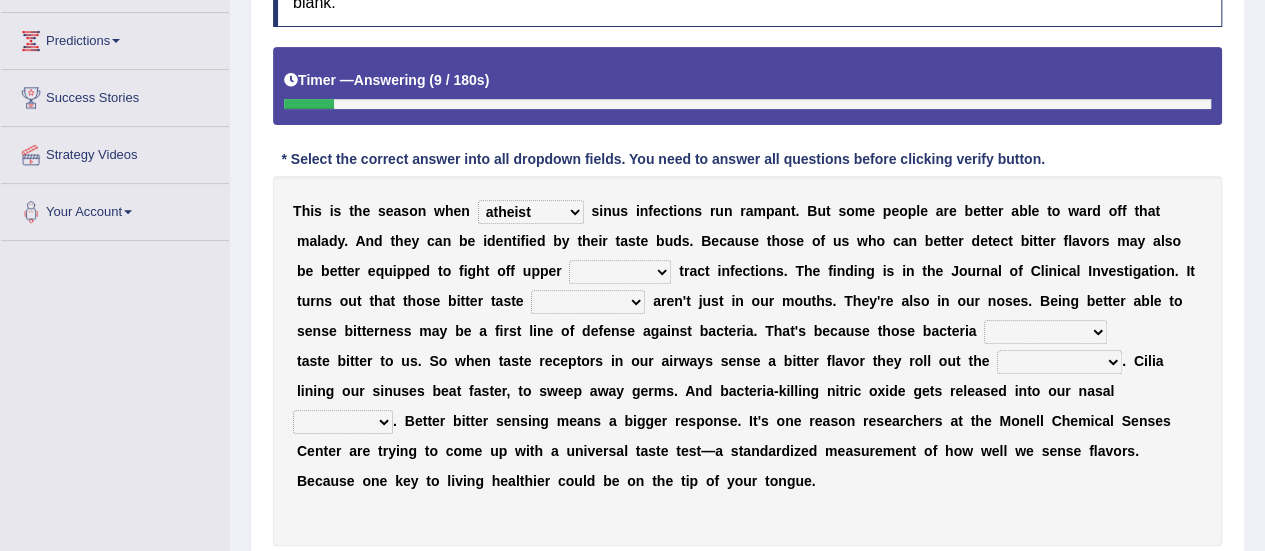 click on "conventicle atheist bacterial prissier" at bounding box center (531, 212) 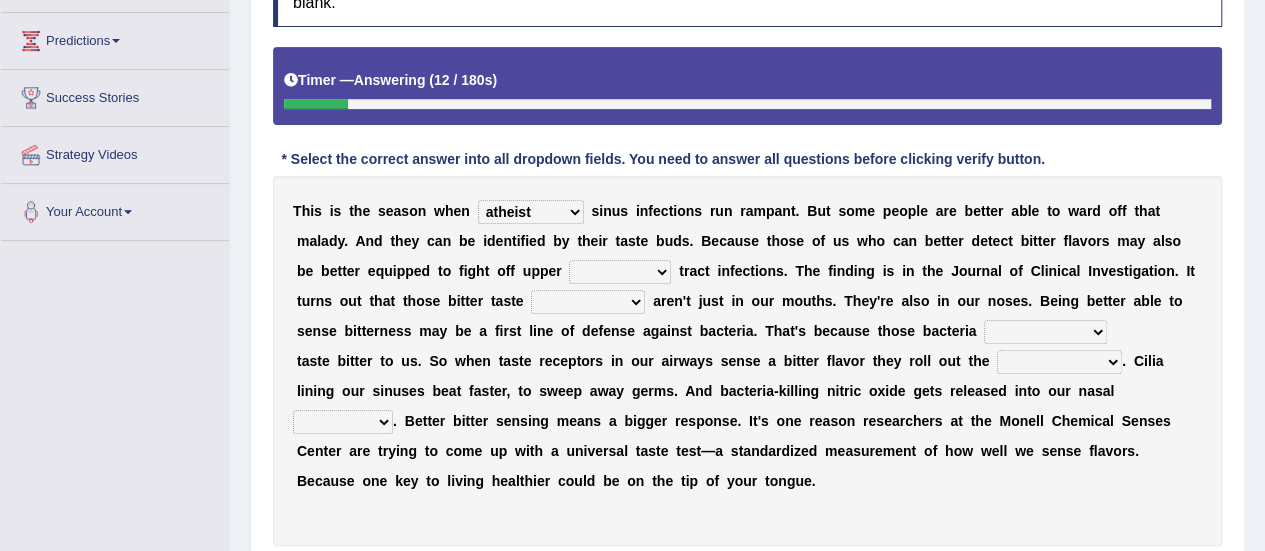 click on "faulty respiratory togae gawky" at bounding box center [620, 272] 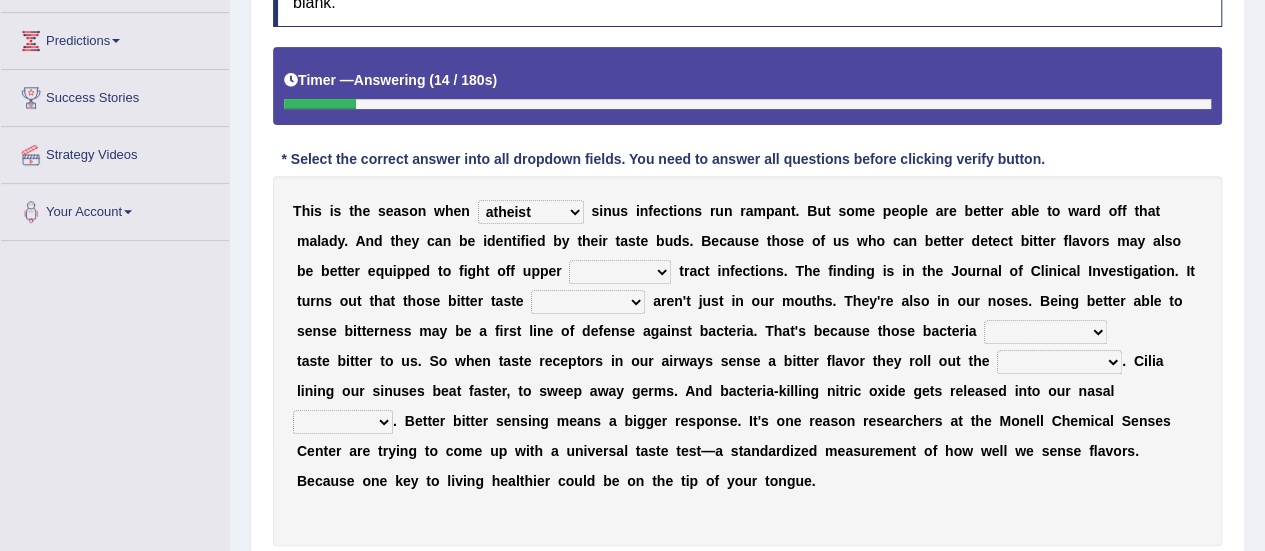 select on "respiratory" 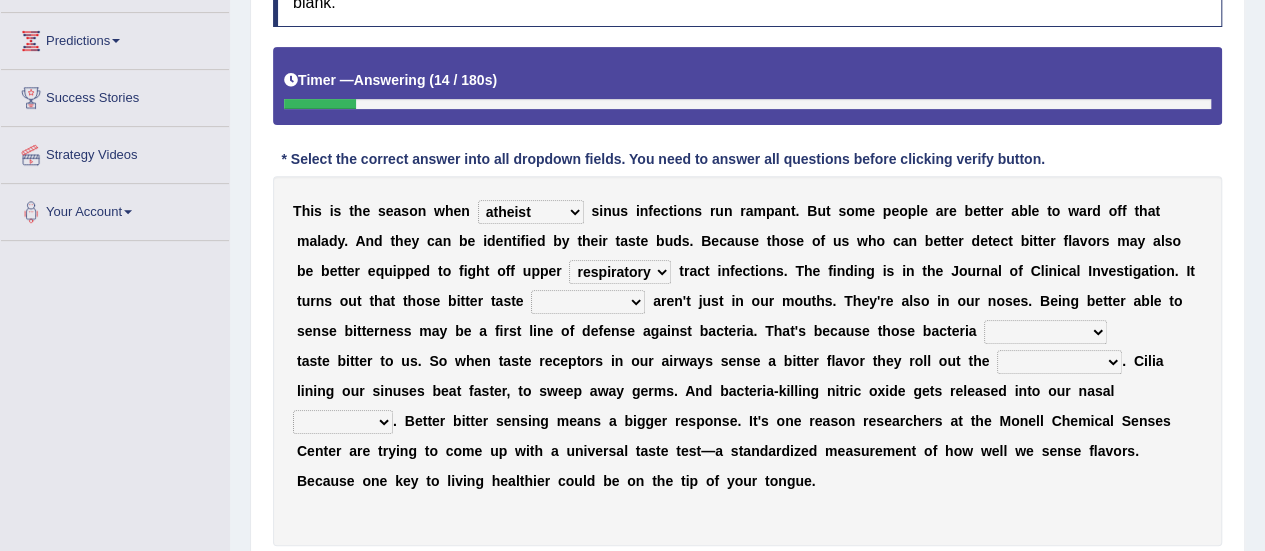 click on "faulty respiratory togae gawky" at bounding box center (620, 272) 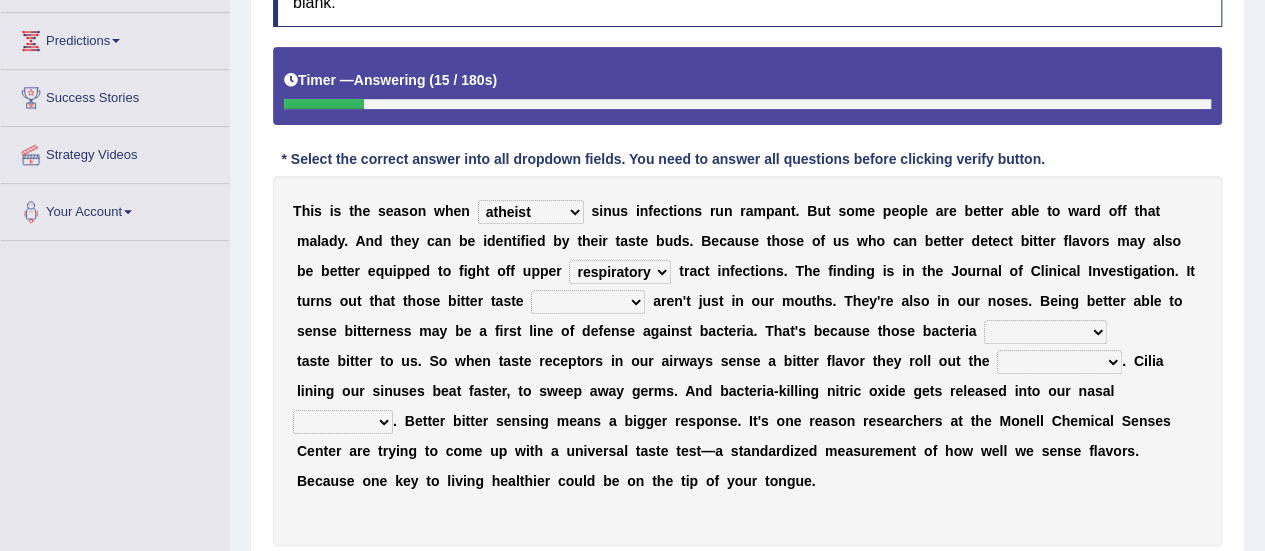 click on "depressions dinners submissions receptors" at bounding box center (588, 302) 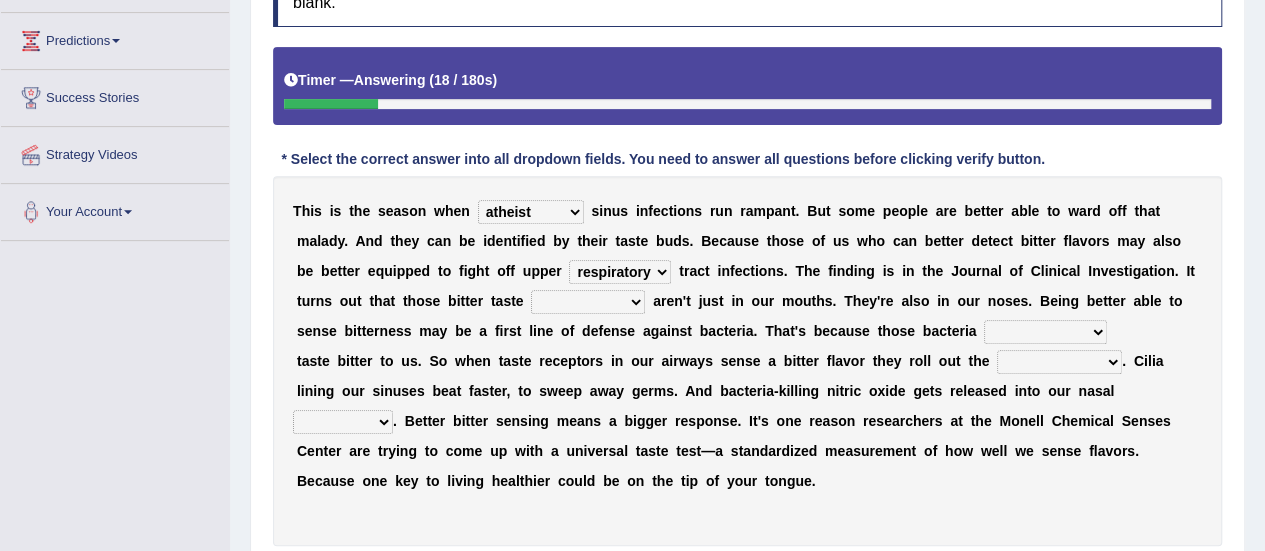 click on "depressions dinners submissions receptors" at bounding box center (588, 302) 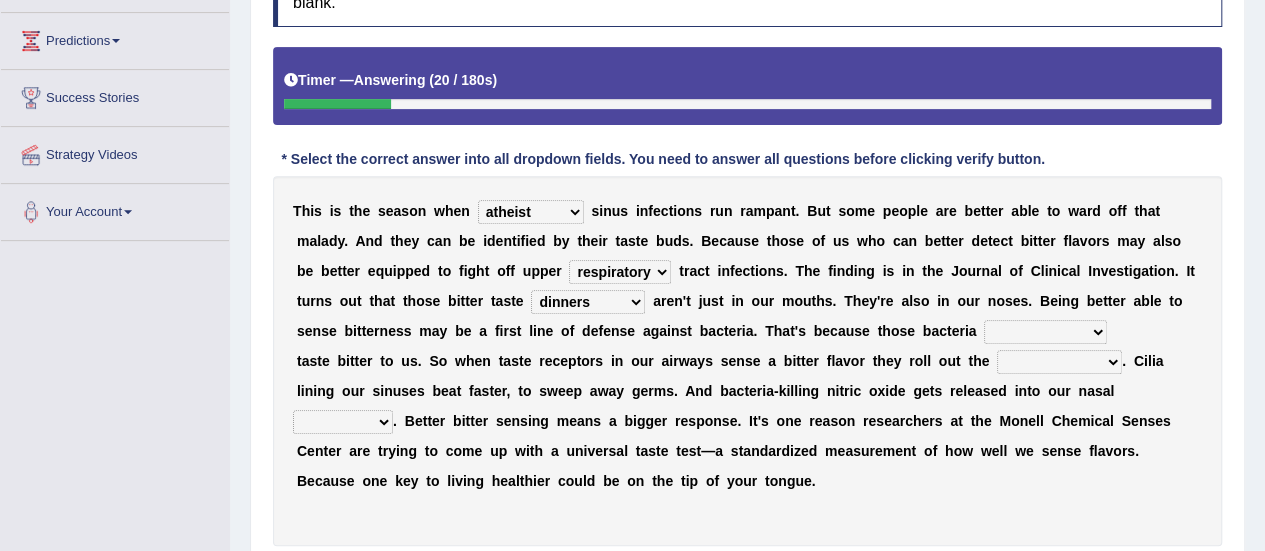 click on "depressions dinners submissions receptors" at bounding box center [588, 302] 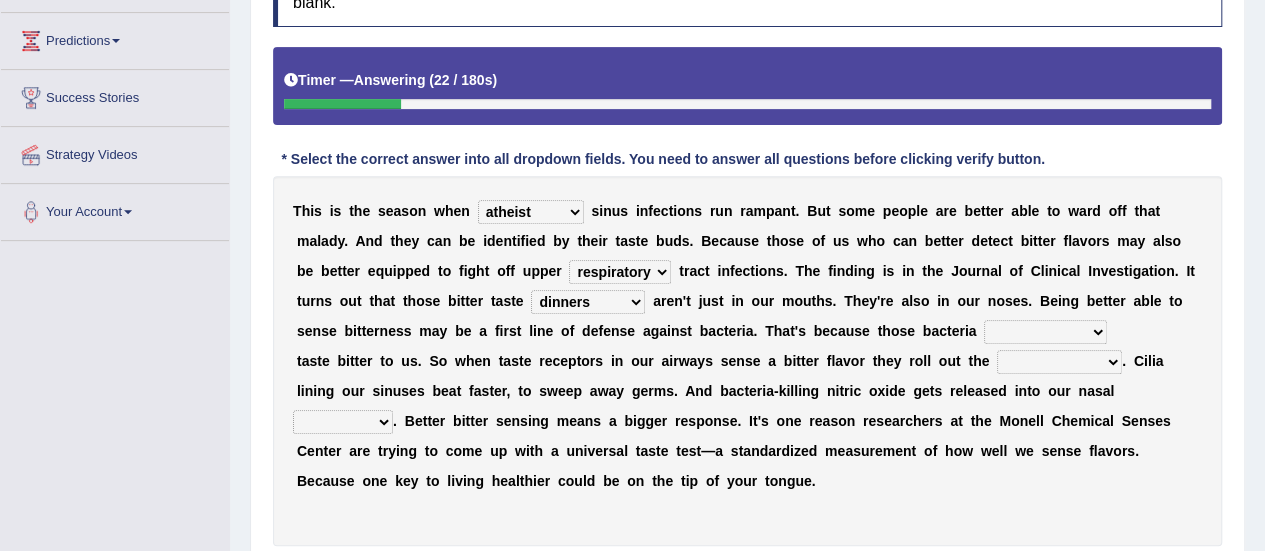 click on "T h i s    i s    t h e    s e a s o n    w h e n    conventicle atheist bacterial prissier    s i n u s    i n f e c t i o n s    r u n    r a m p a n t .    B u t    s o m e    p e o p l e    a r e    b e t t e r    a b l e    t o    w a r d    o f f    t h a t    m a l a d y .    A n d    t h e y    c a n    b e    i d e n t i f i e d    b y    t h e i r    t a s t e    b u d s .    B e c a u s e    t h o s e    o f    u s    w h o    c a n    b e t t e r    d e t e c t    b i t t e r    f l a v o r s    m a y    a l s o    b e    b e t t e r    e q u i p p e d    t o    f i g h t    o f f    u p p e r    faulty respiratory togae gawky    t r a c t    i n f e c t i o n s .    T h e    f i n d i n g    i s    i n    t h e    J o u r n a l    o f    C l i n i c a l    I n v e s t i g a t i o n .    I t    t u r n s    o u t    t h a t    t h o s e    b i t t e r    t a s t e    depressions dinners submissions receptors    a r e n ' t    j" at bounding box center [747, 361] 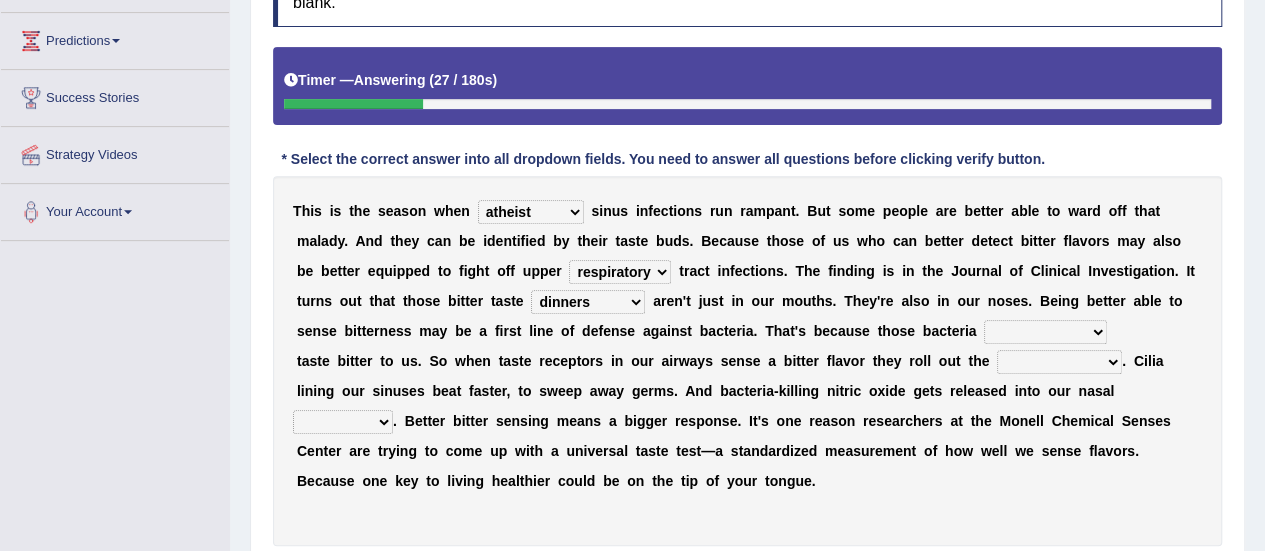 click on "depressions dinners submissions receptors" at bounding box center (588, 302) 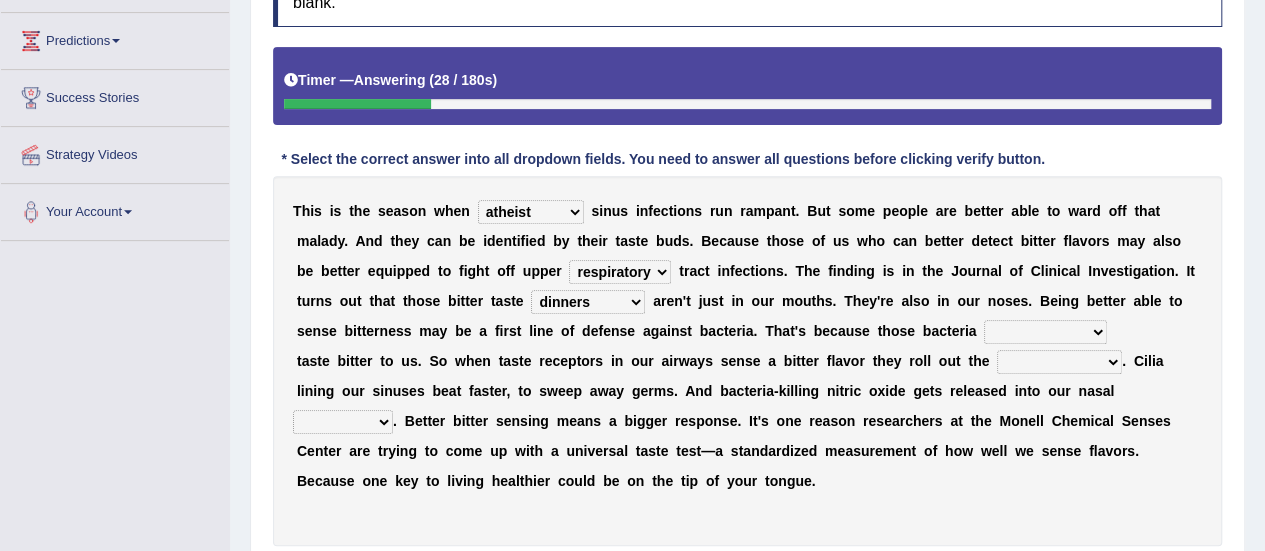 select on "receptors" 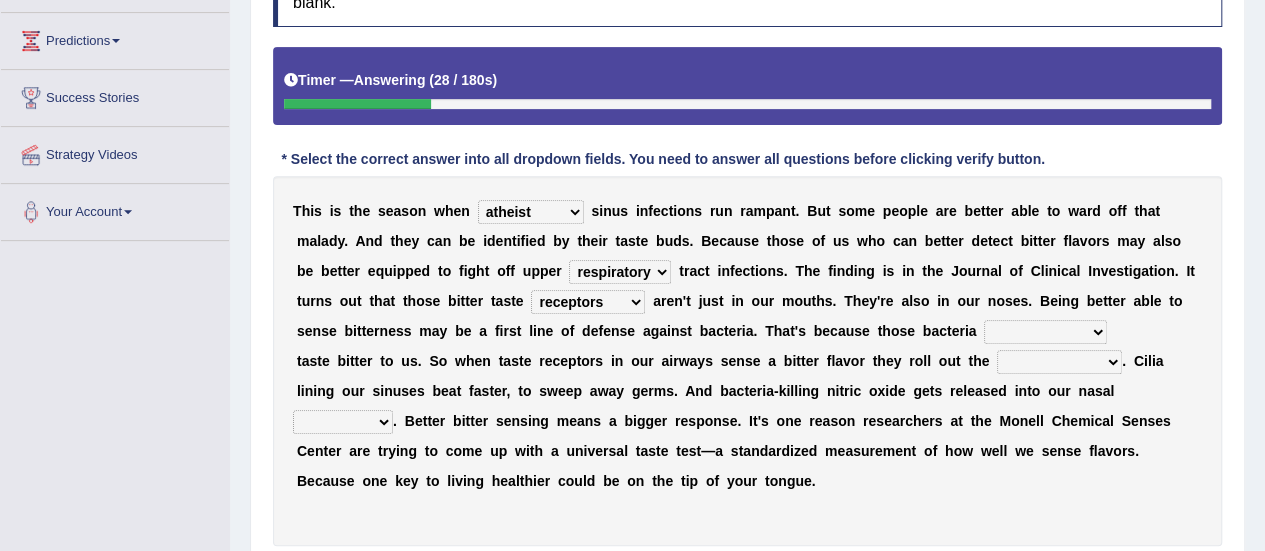 click on "depressions dinners submissions receptors" at bounding box center [588, 302] 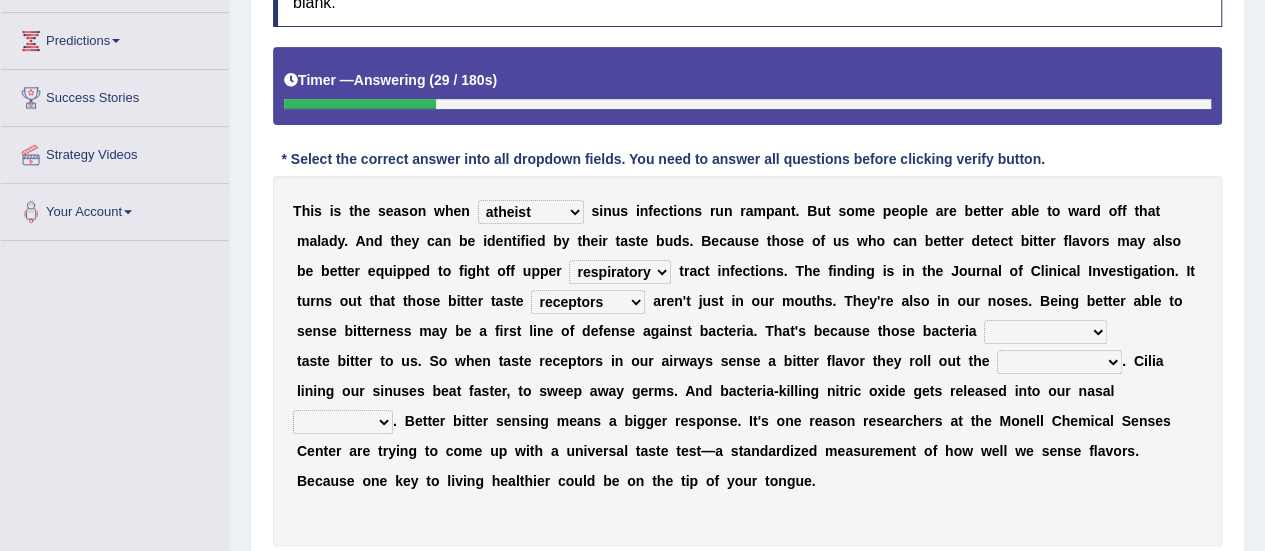 click on "purposelessly actually diagonally providently" at bounding box center [1045, 332] 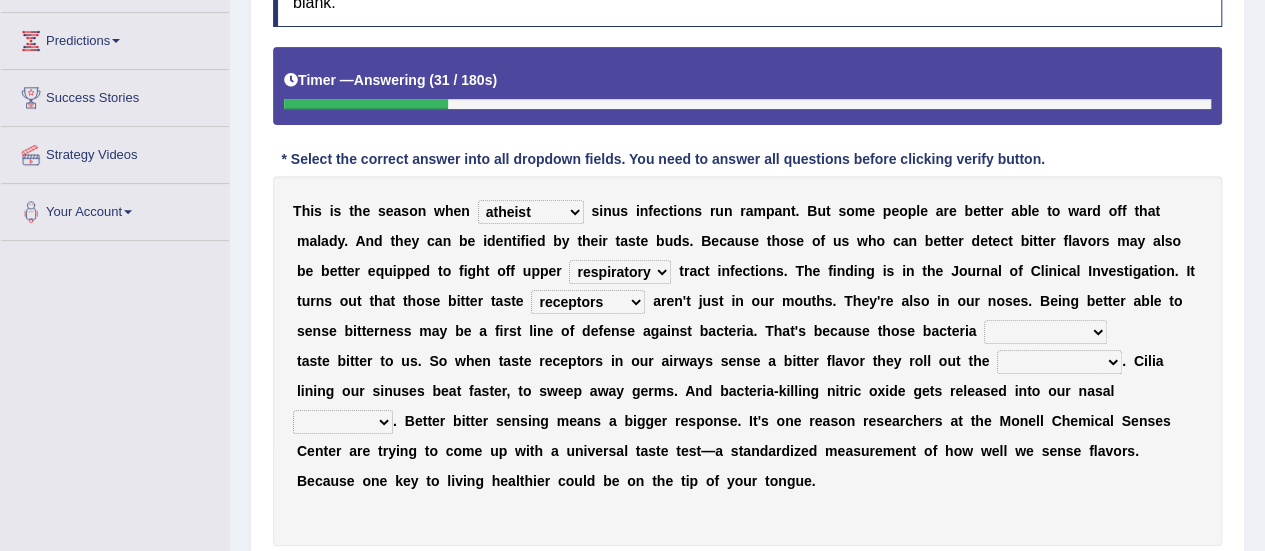 select on "providently" 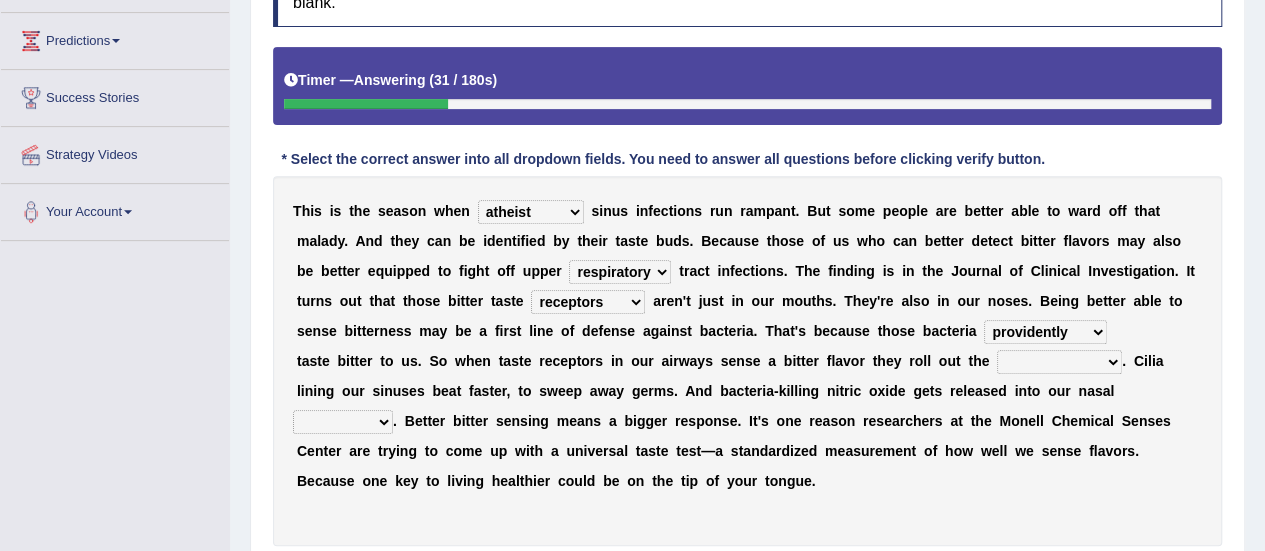 click on "purposelessly actually diagonally providently" at bounding box center (1045, 332) 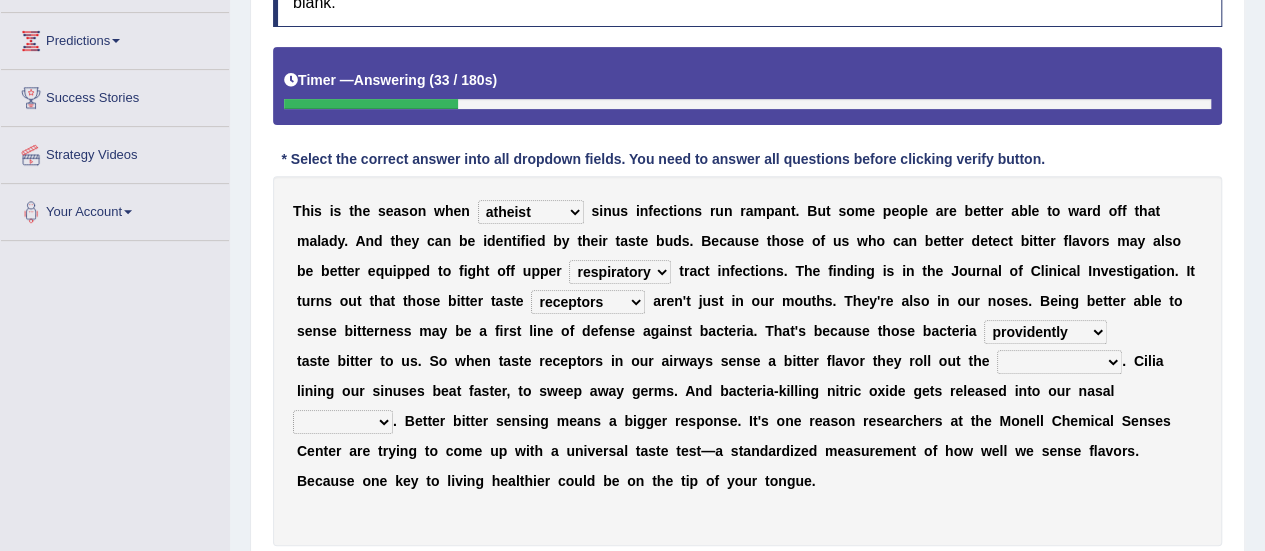 click on "defenses contradictions chestnuts pelvis" at bounding box center [1059, 362] 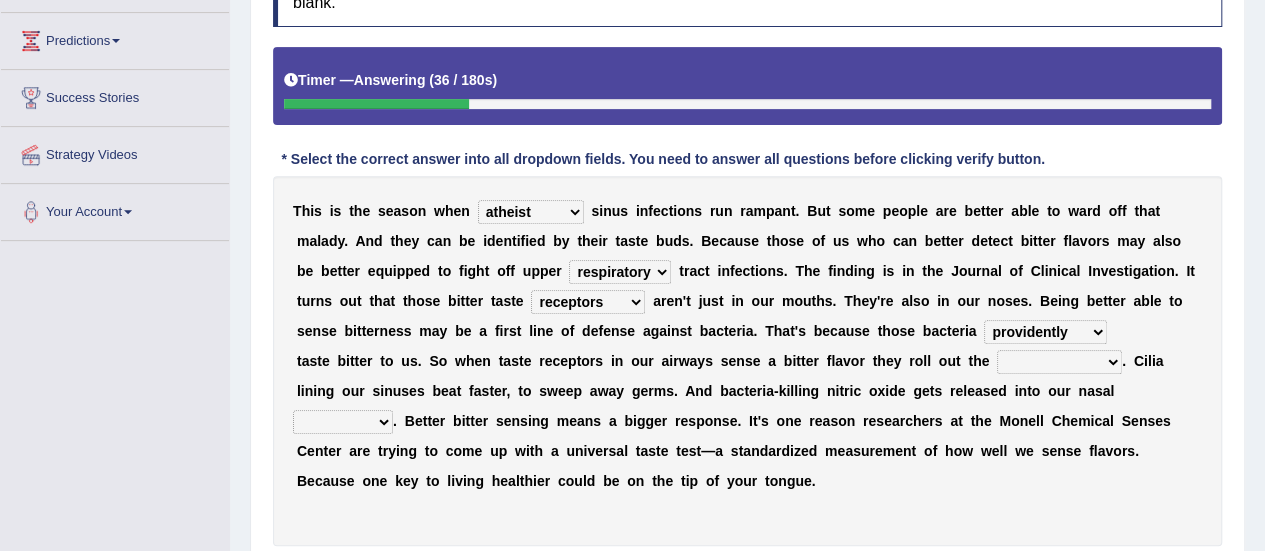select on "pelvis" 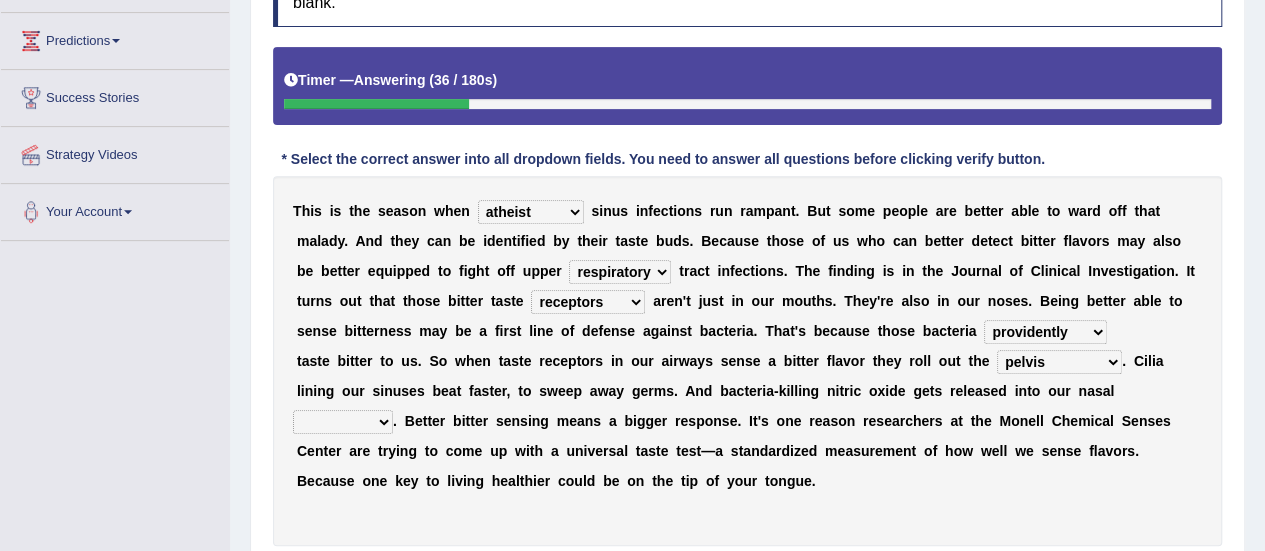 click on "defenses contradictions chestnuts pelvis" at bounding box center (1059, 362) 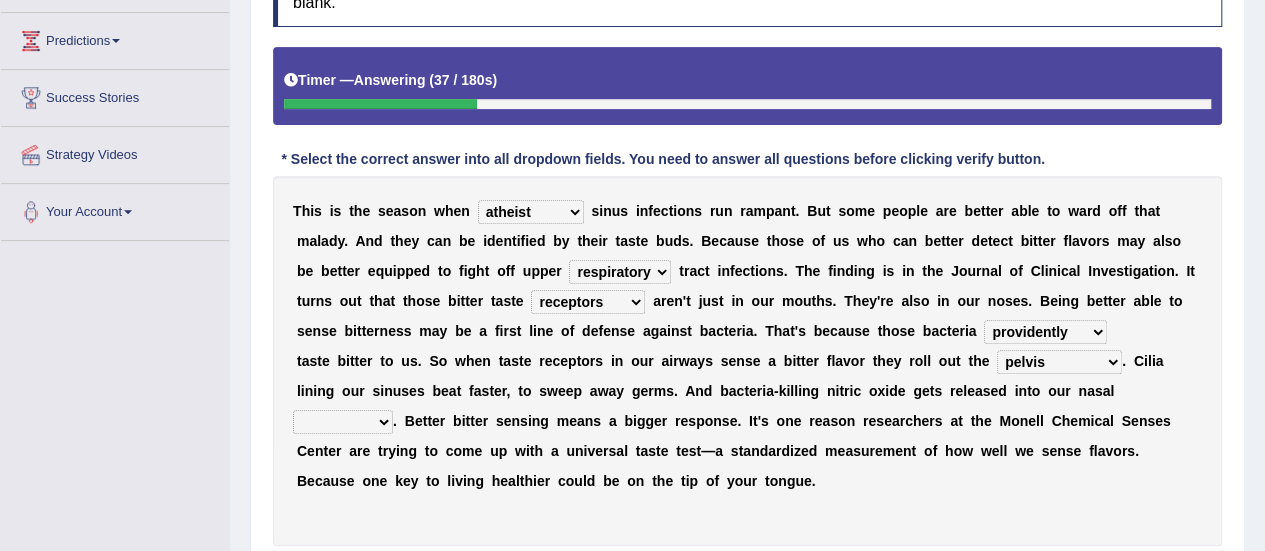 click on "causalities localities infirmities cavities" at bounding box center [343, 422] 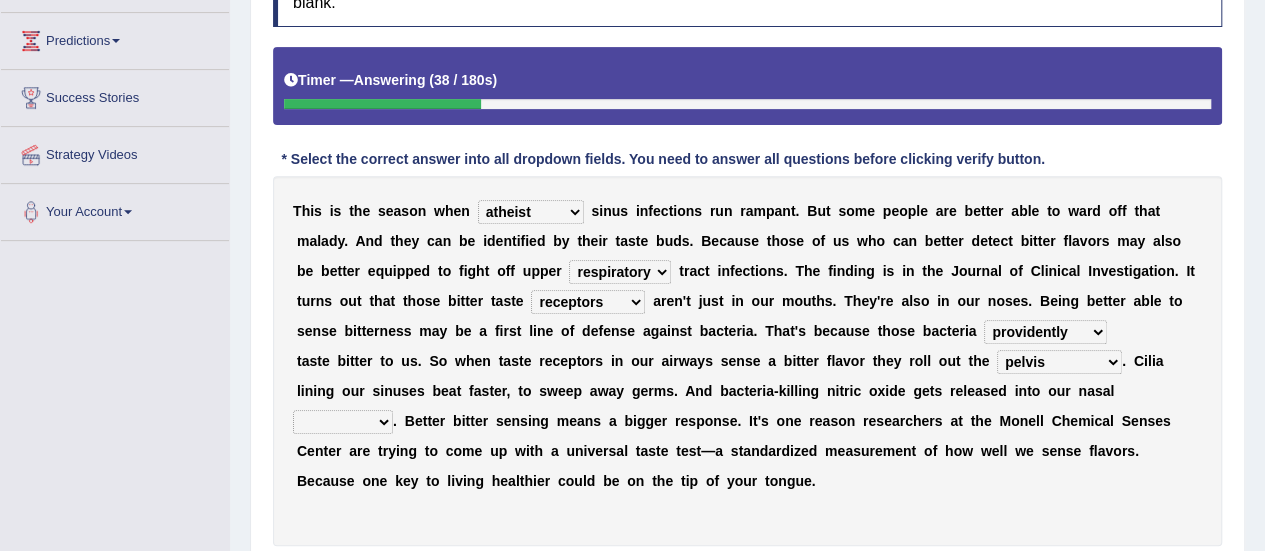 click on "causalities localities infirmities cavities" at bounding box center [343, 422] 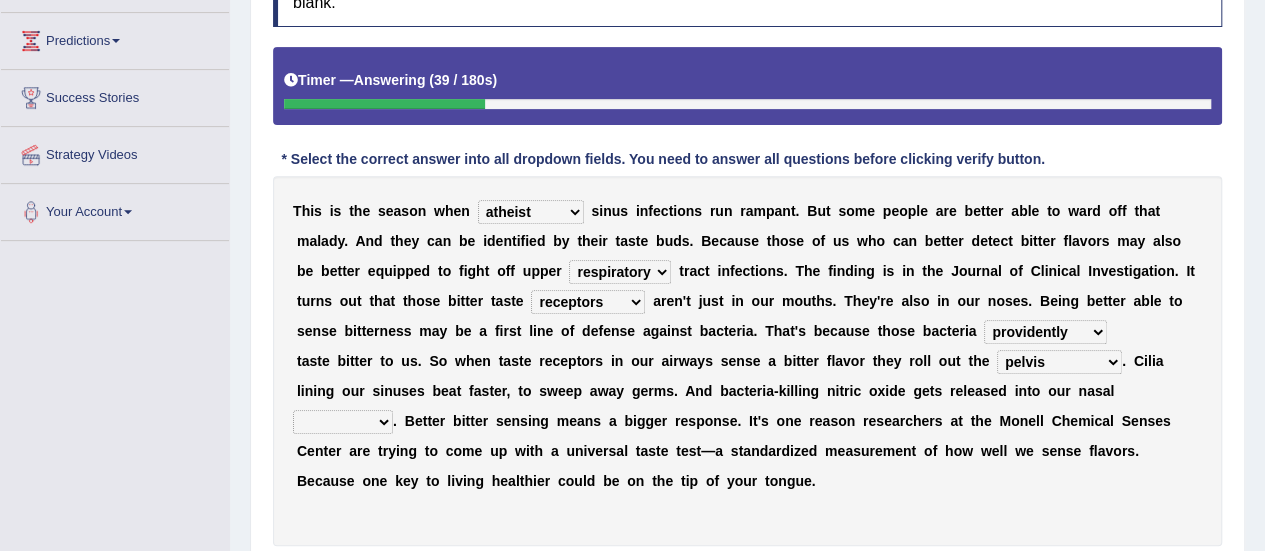 click on "causalities localities infirmities cavities" at bounding box center (343, 422) 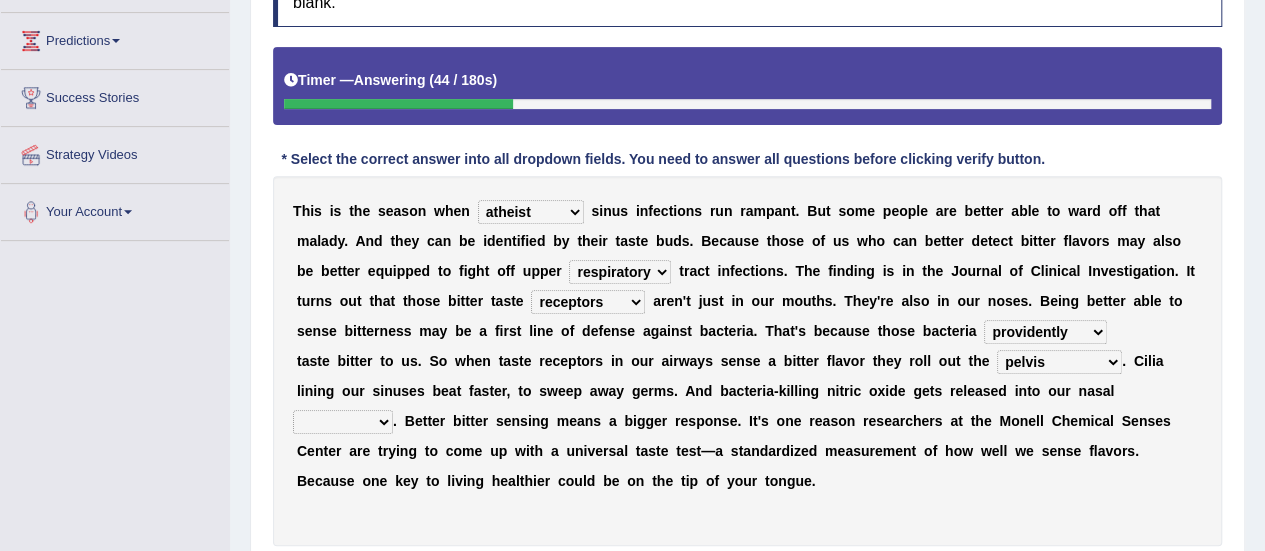 select on "causalities" 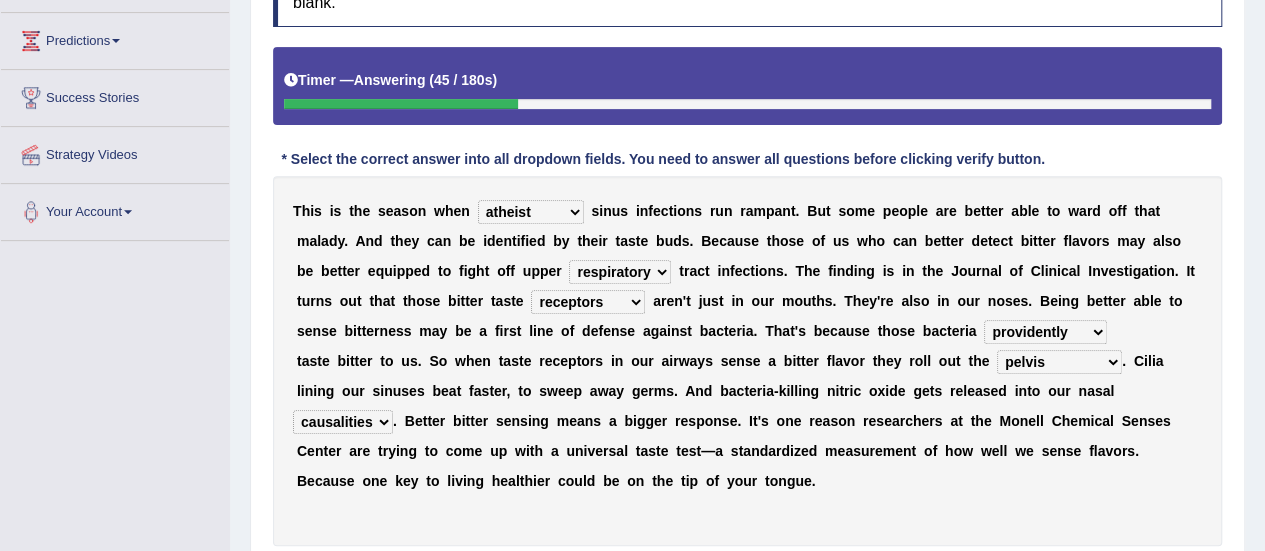 scroll, scrollTop: 498, scrollLeft: 0, axis: vertical 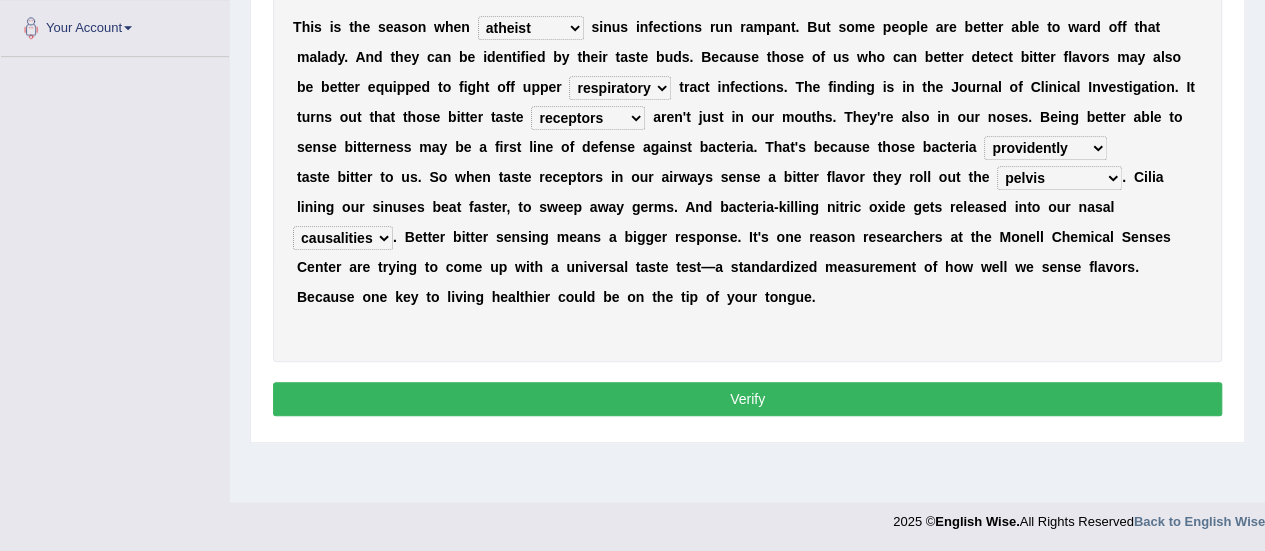 click on "Verify" at bounding box center (747, 399) 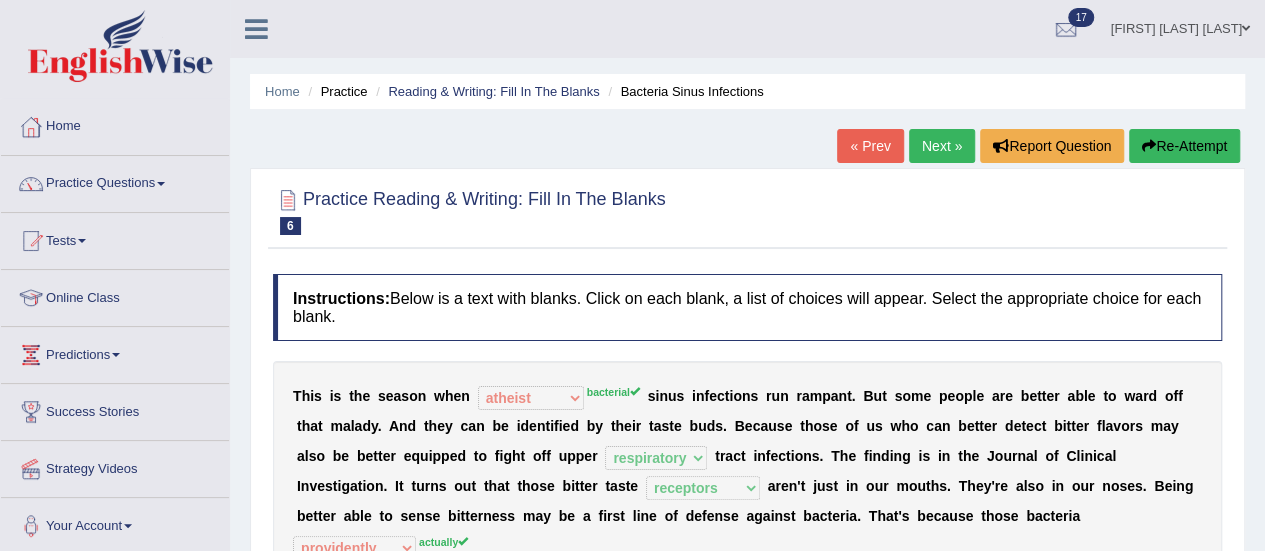 scroll, scrollTop: 117, scrollLeft: 0, axis: vertical 